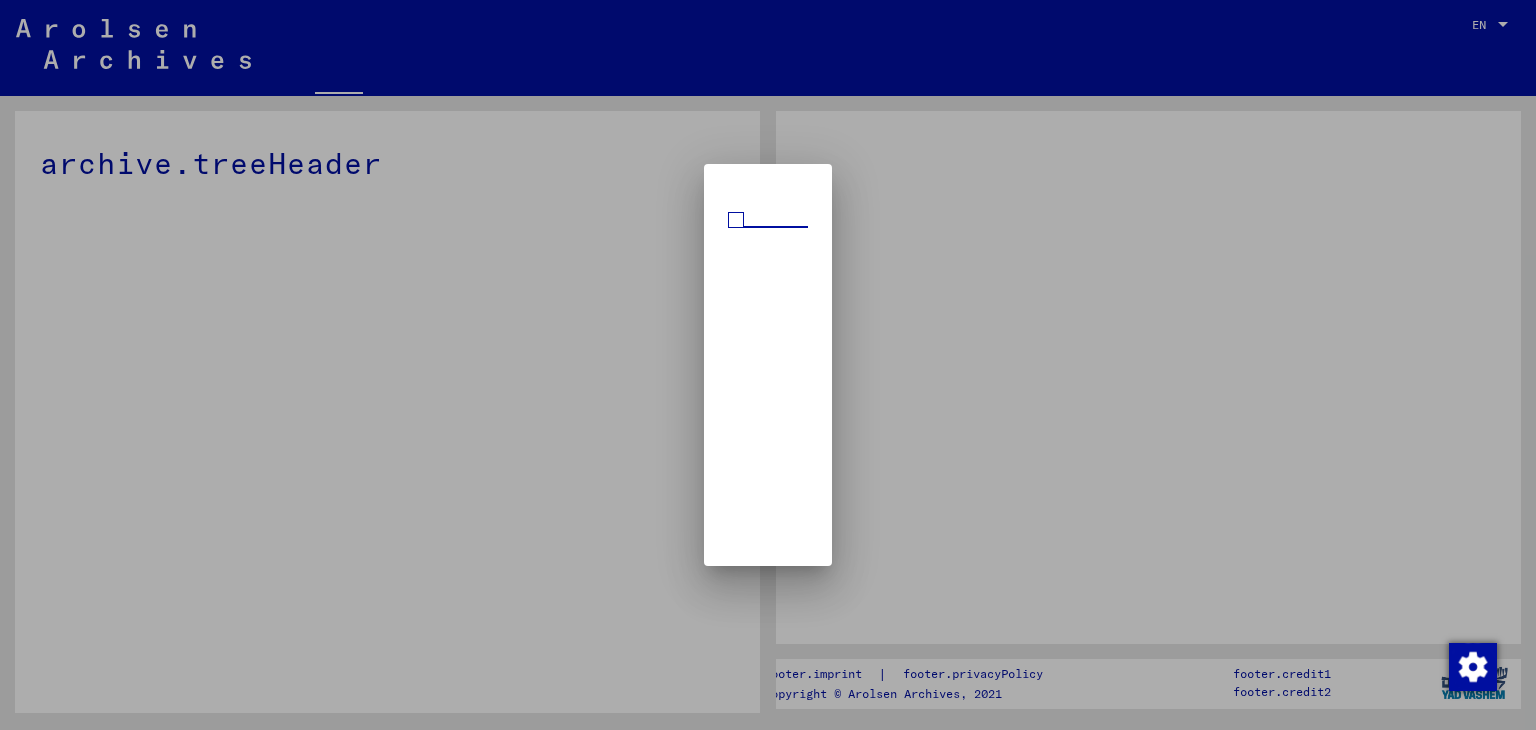 scroll, scrollTop: 0, scrollLeft: 0, axis: both 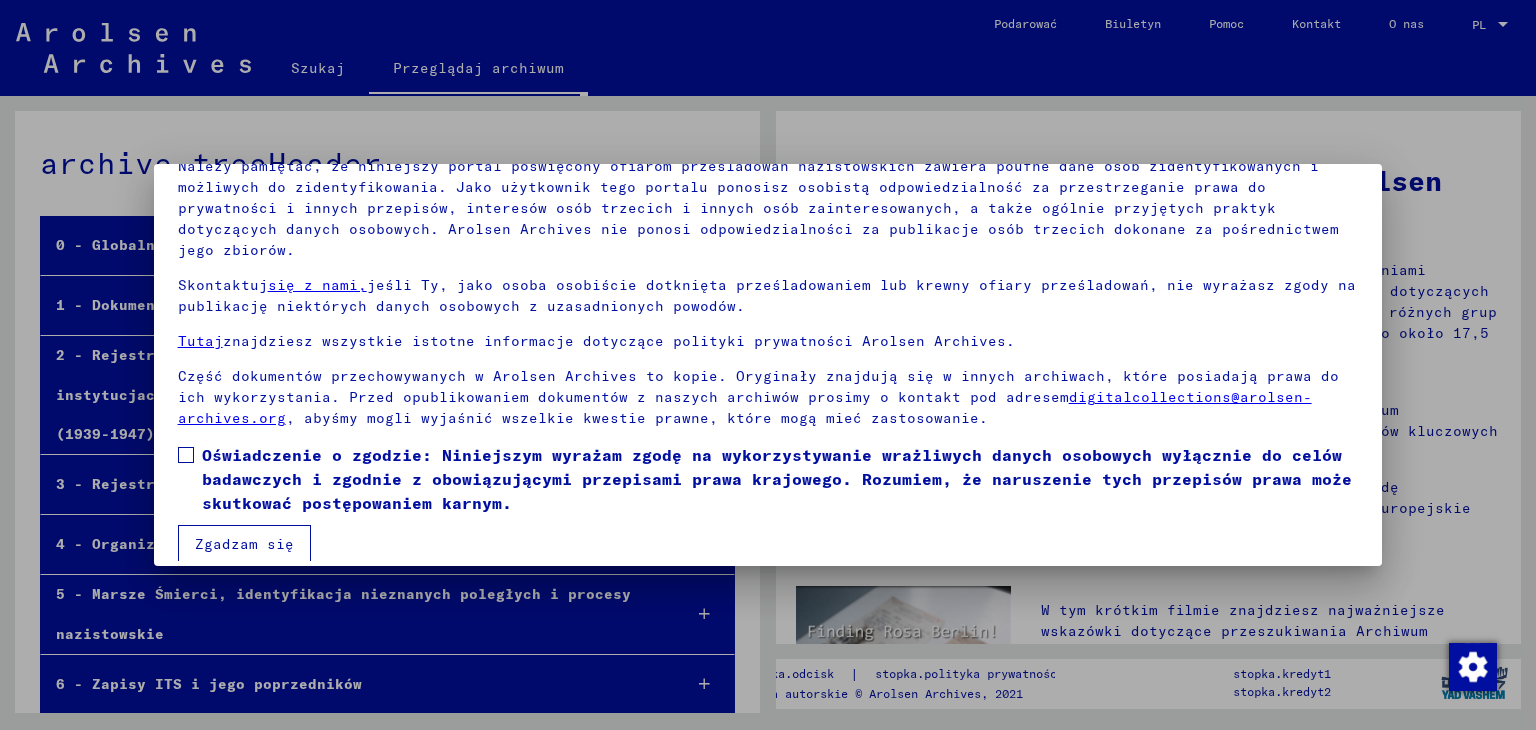 click at bounding box center (186, 455) 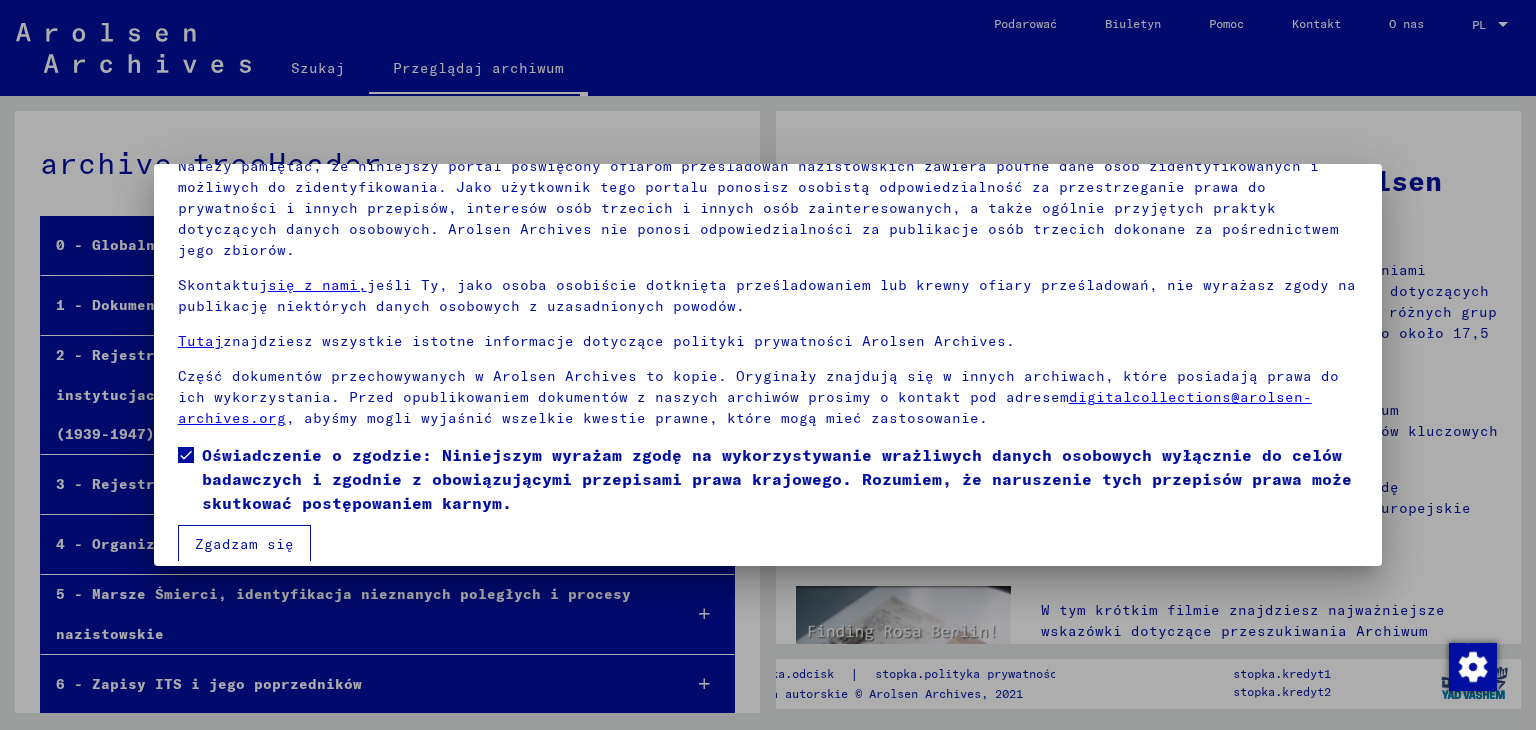 click on "Zgadzam się" at bounding box center (244, 544) 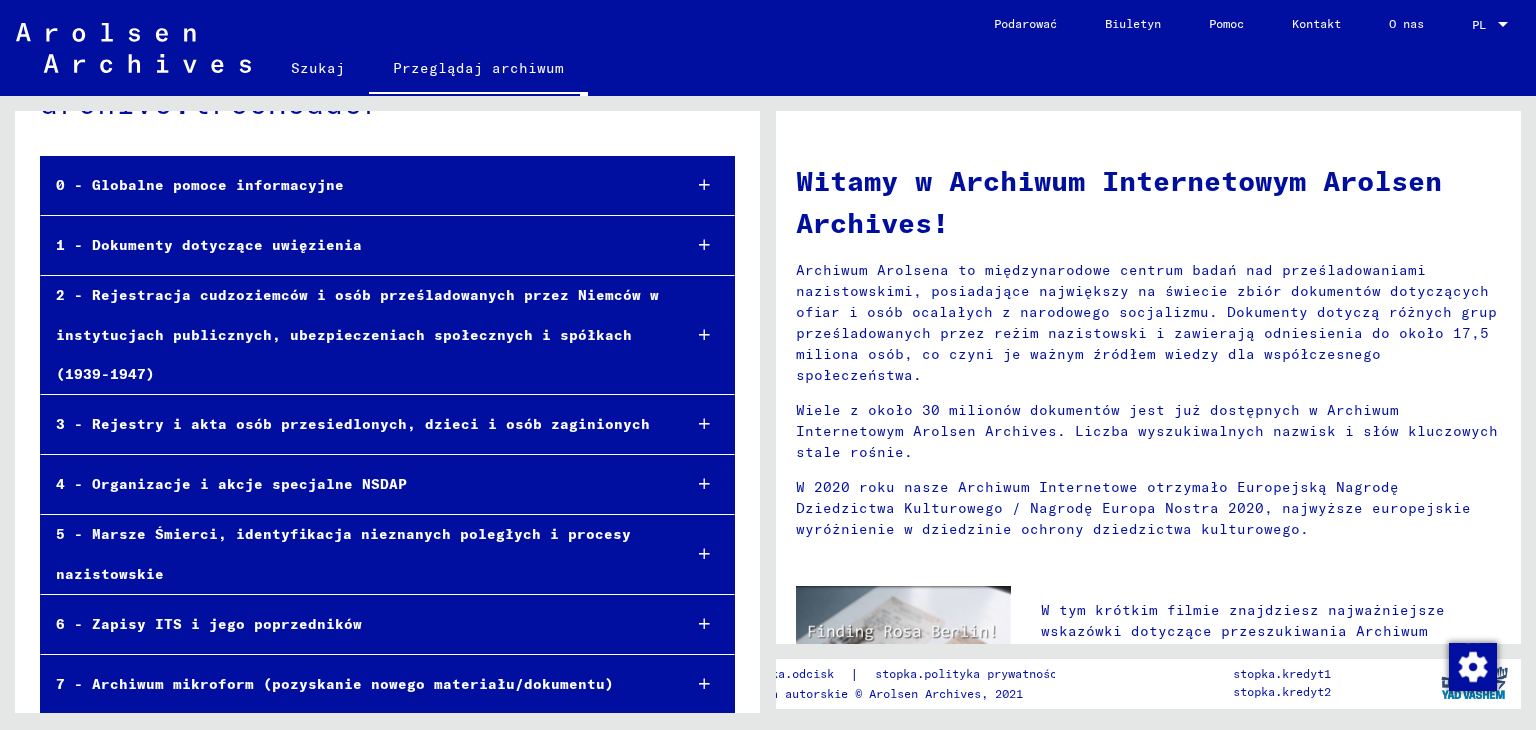 scroll, scrollTop: 0, scrollLeft: 0, axis: both 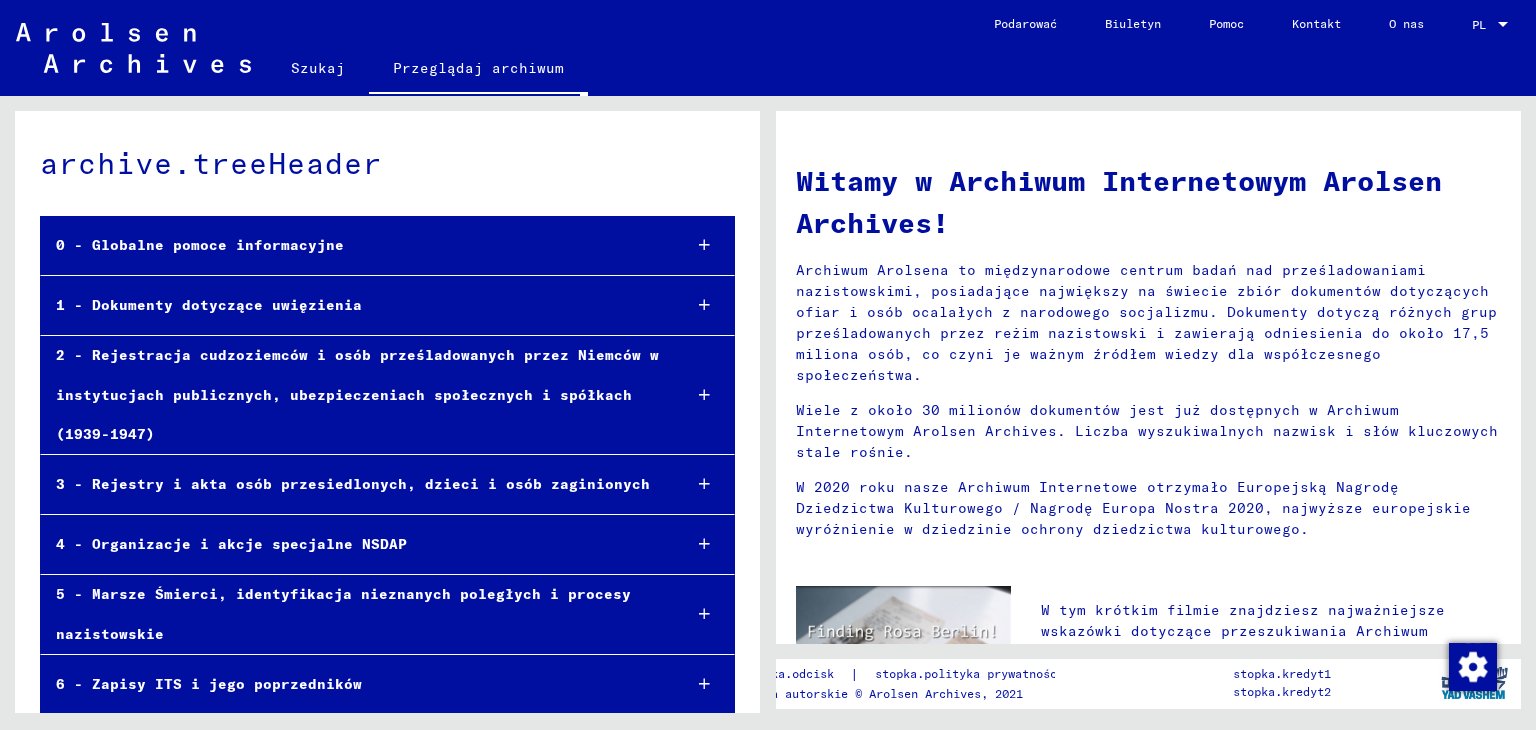 click at bounding box center (704, 305) 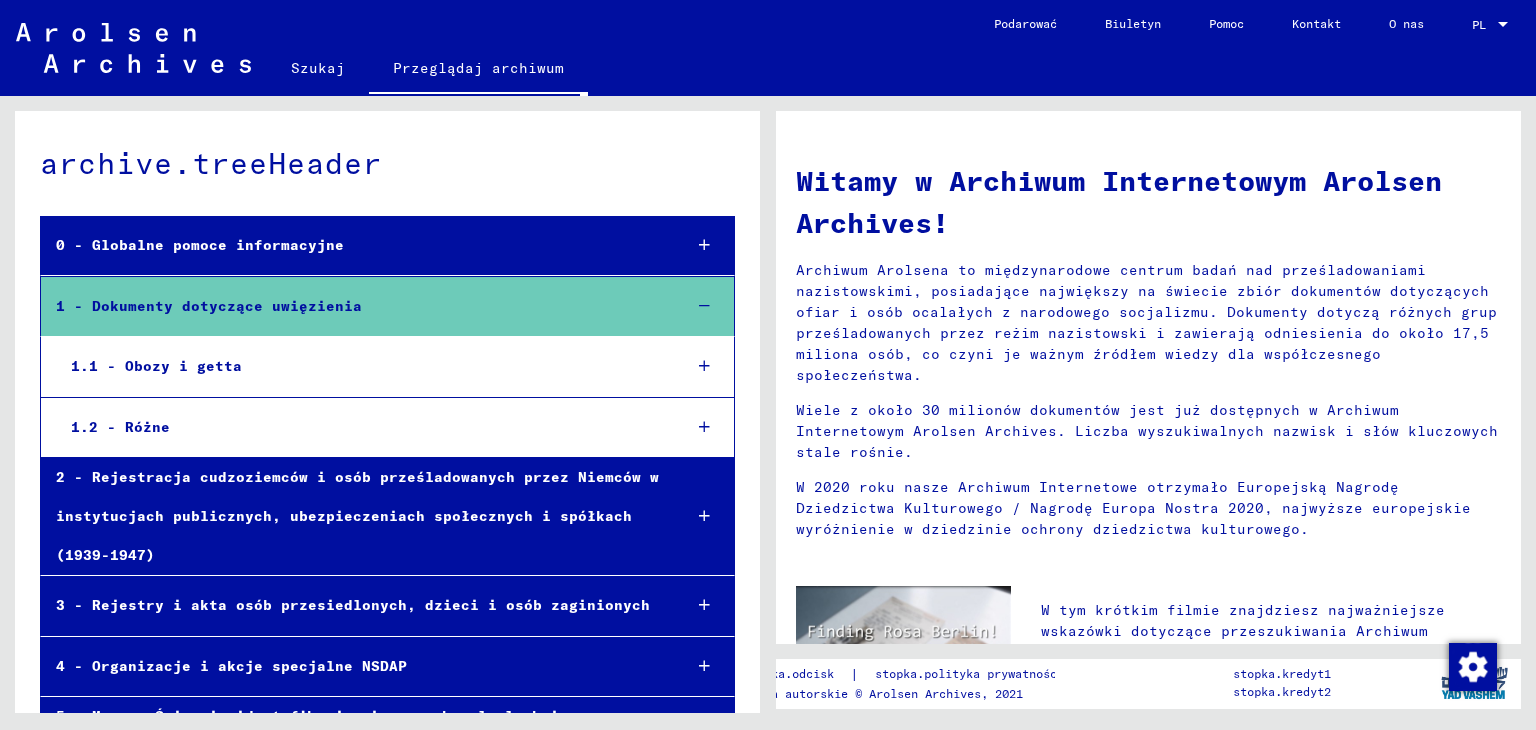 click on "1.1 - Obozy i getta" at bounding box center (156, 366) 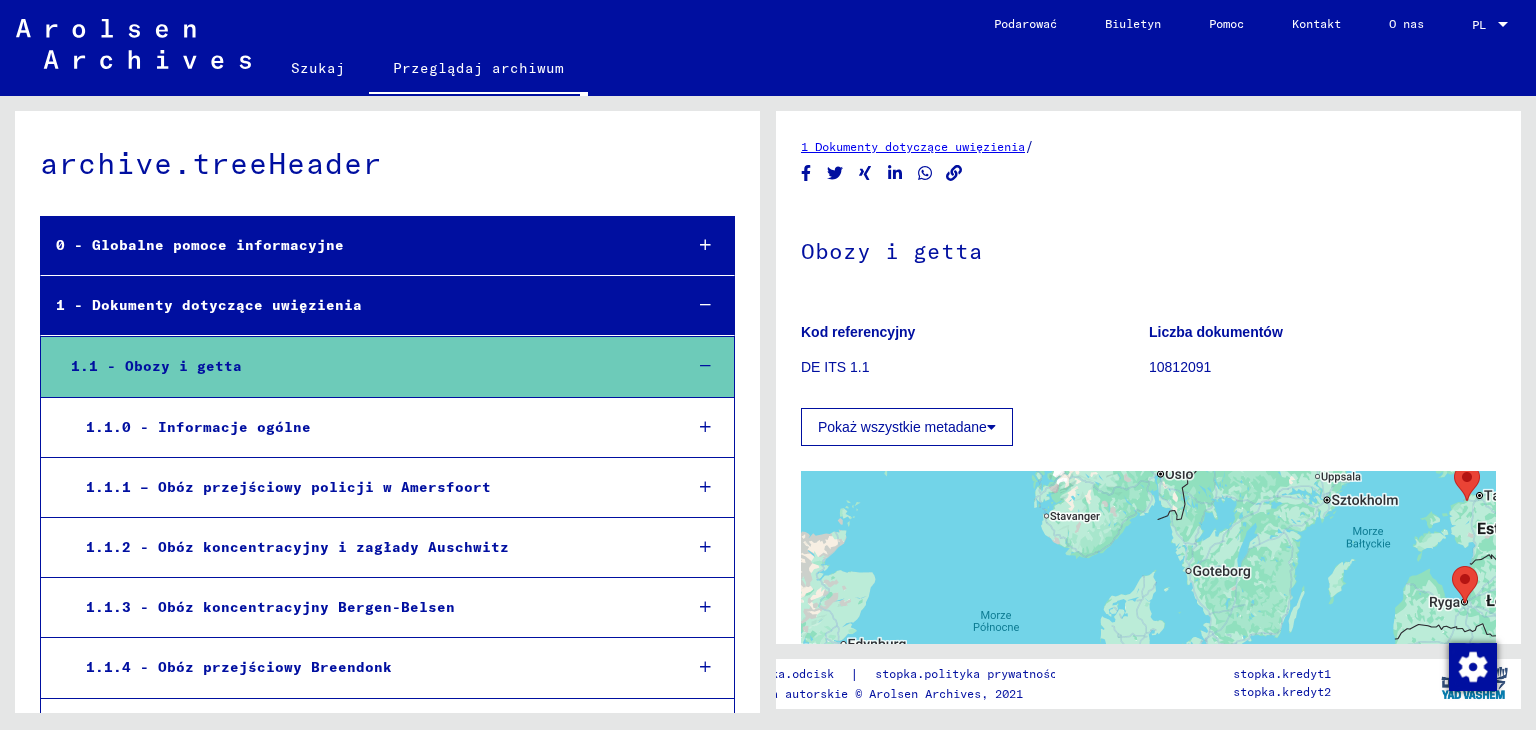 scroll, scrollTop: 0, scrollLeft: 0, axis: both 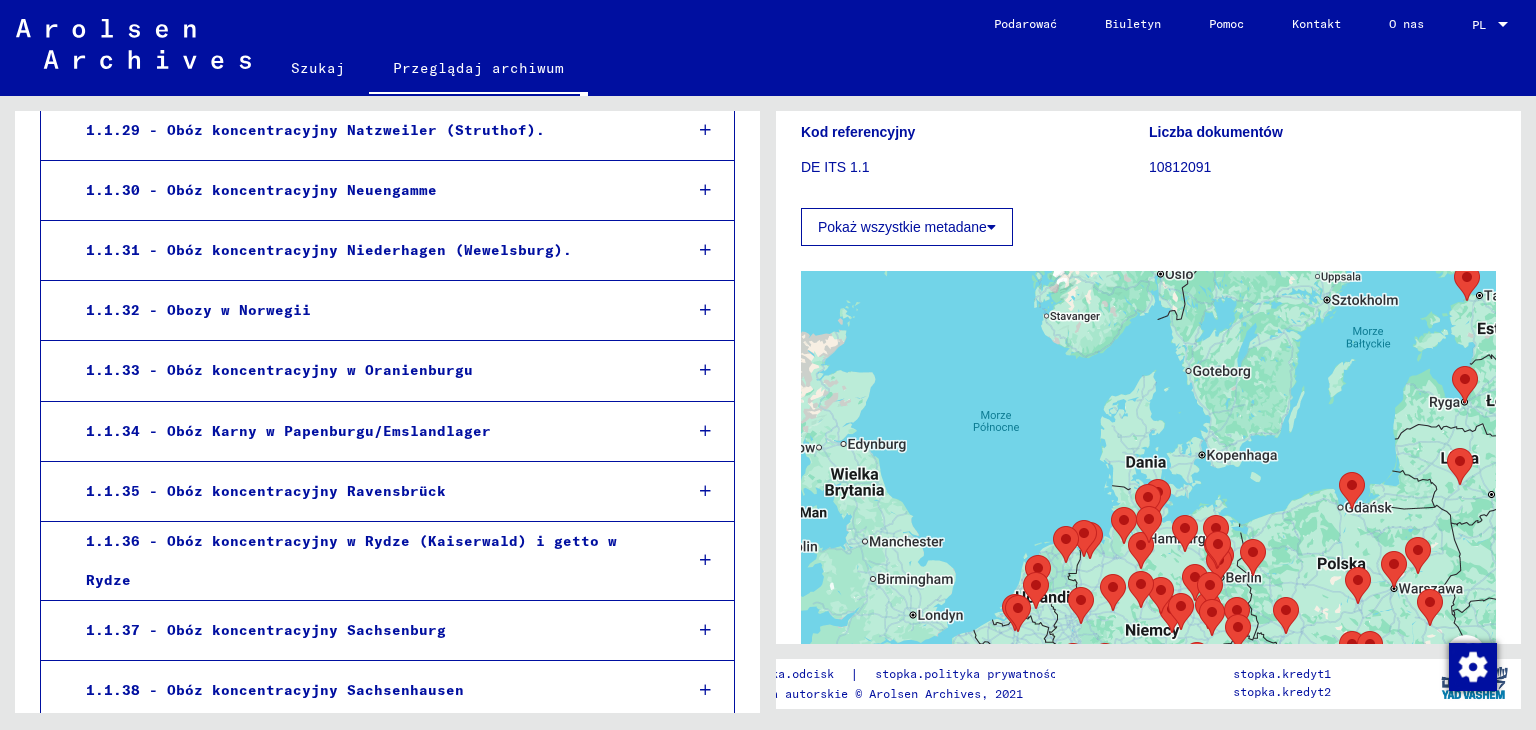 click on "1.1.35 - Obóz koncentracyjny Ravensbrück" at bounding box center (266, 491) 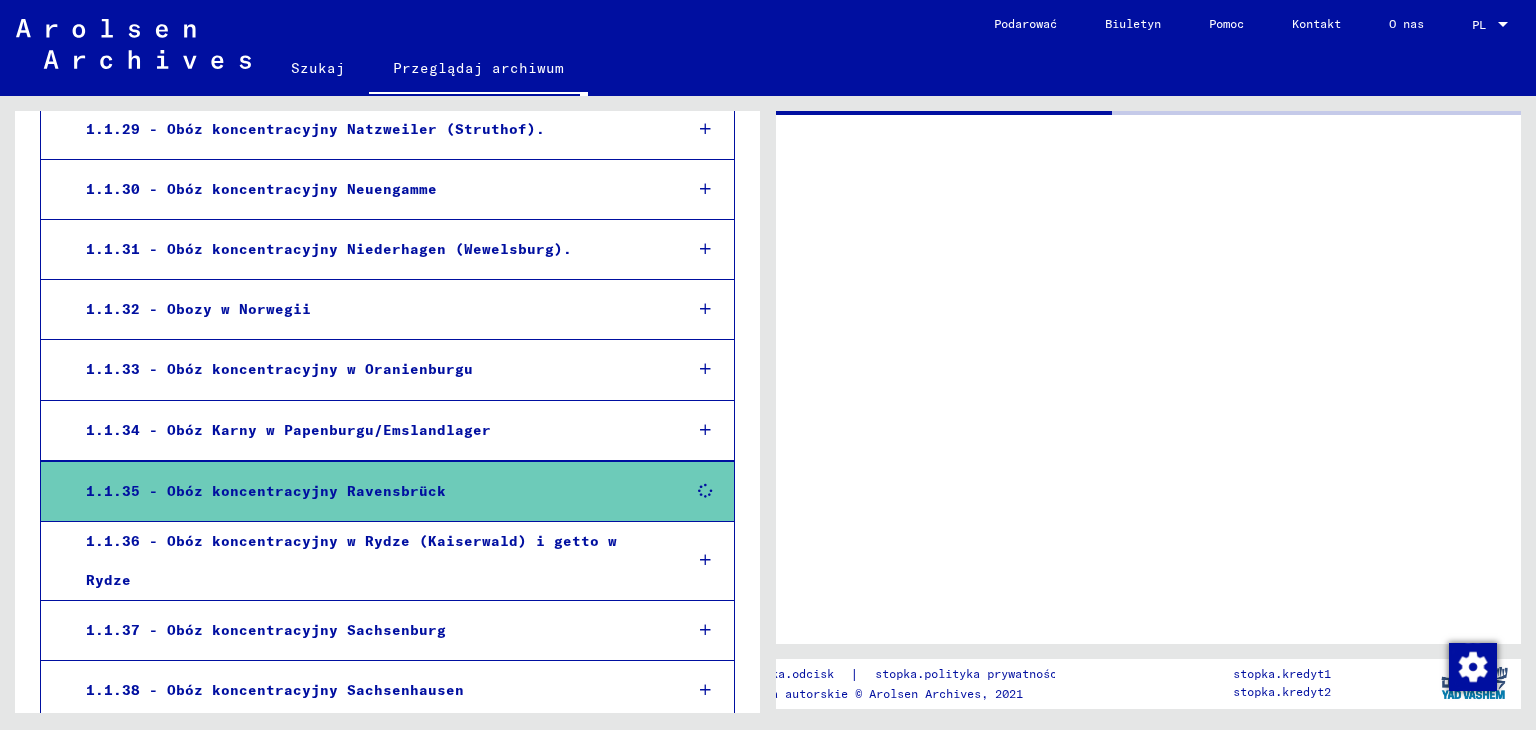 scroll, scrollTop: 0, scrollLeft: 0, axis: both 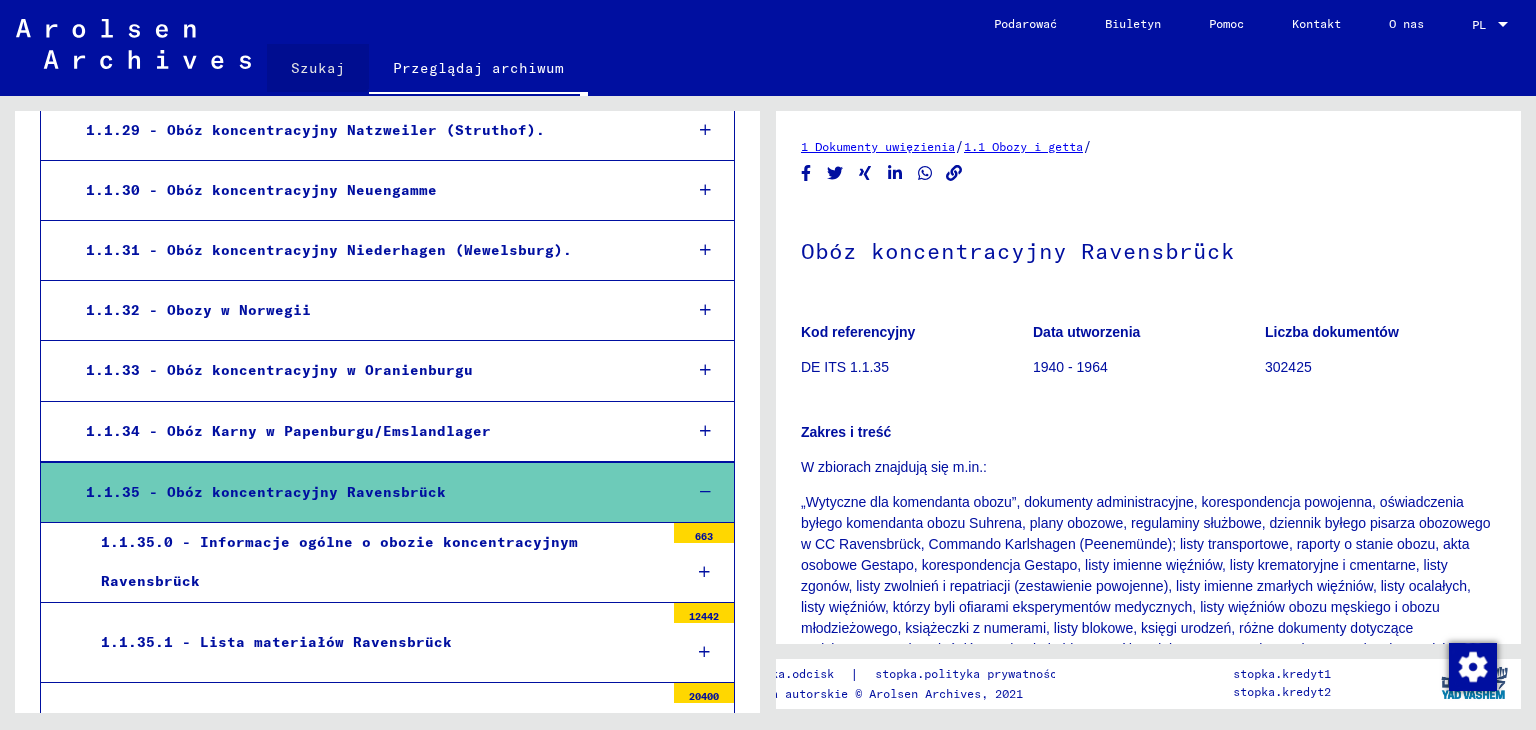 click on "Szukaj" 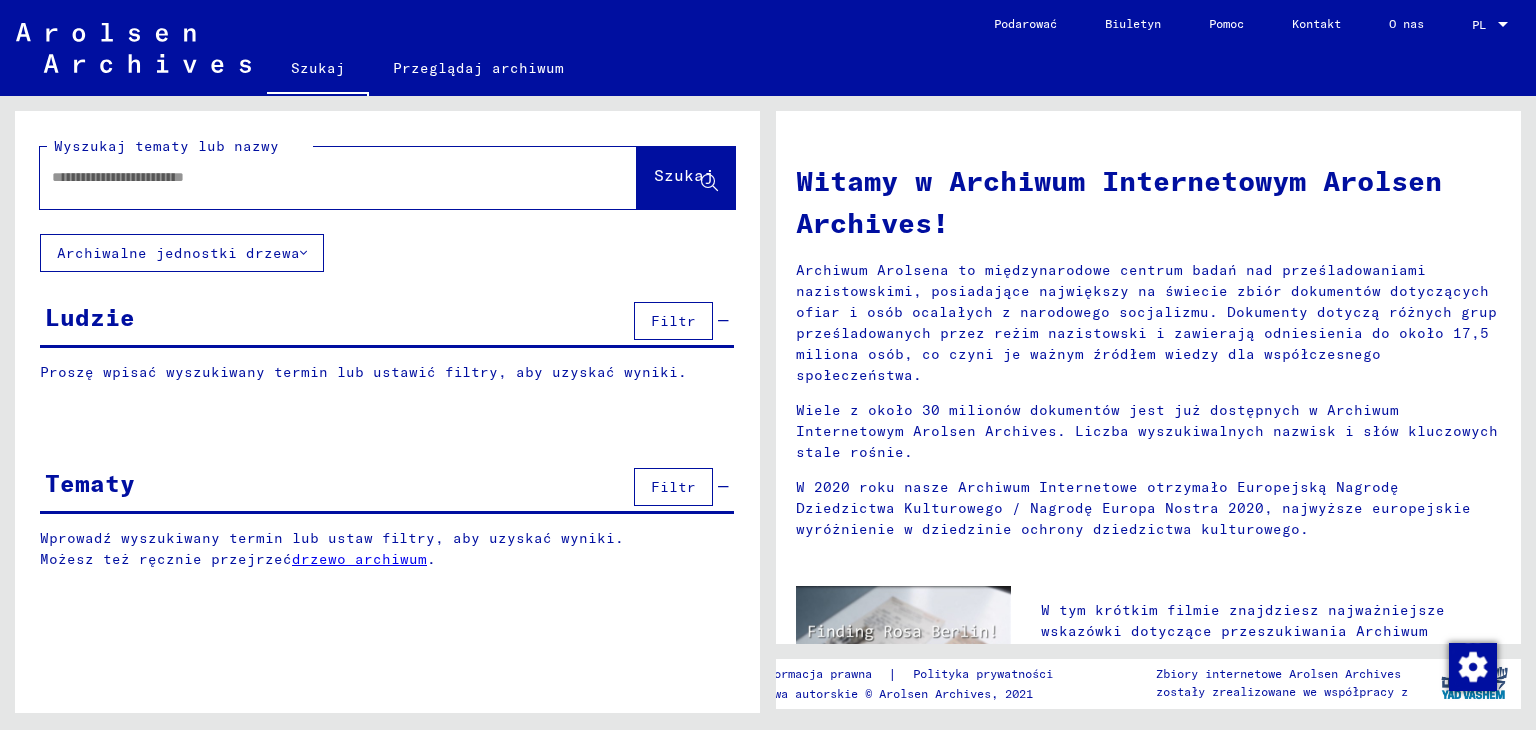 click at bounding box center (314, 177) 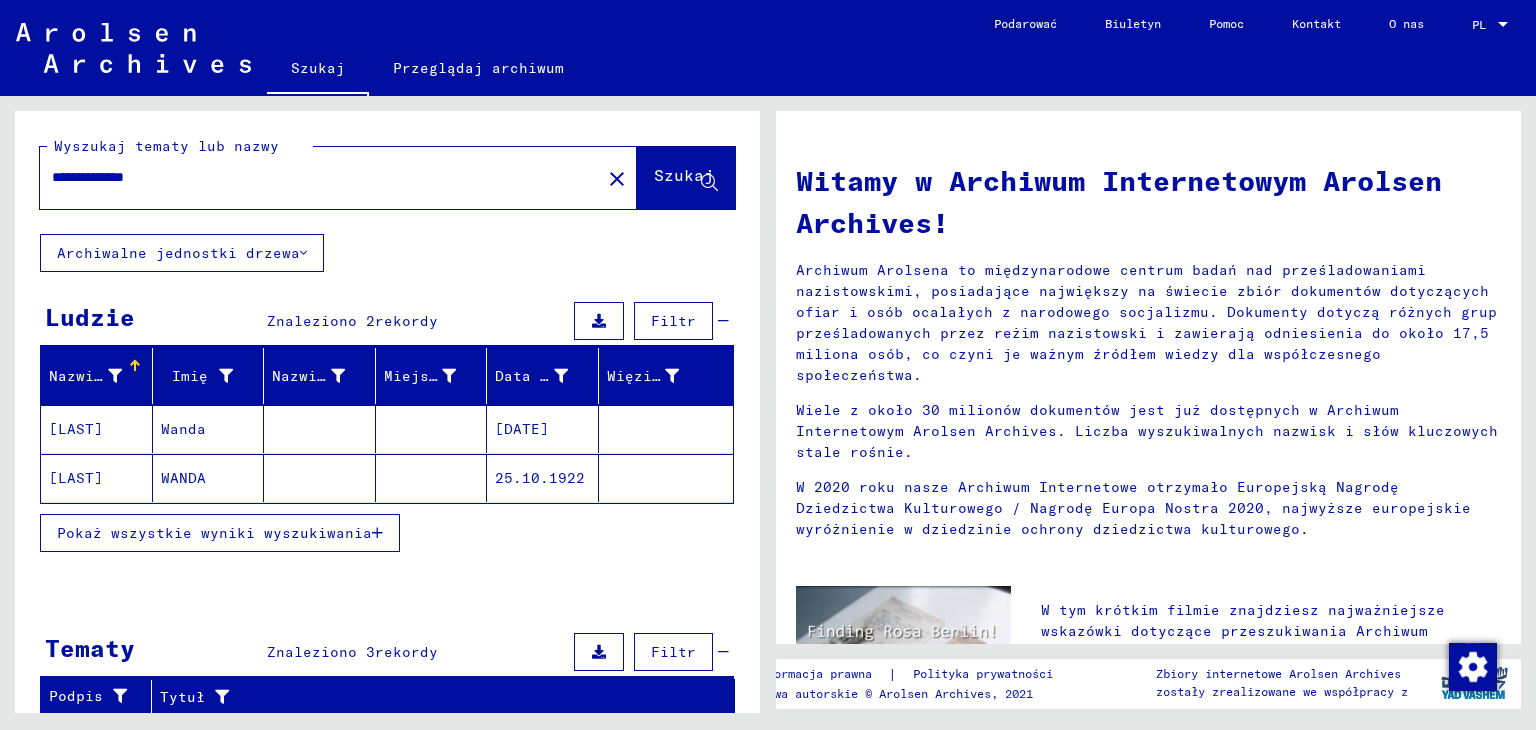 click on "WANDA" 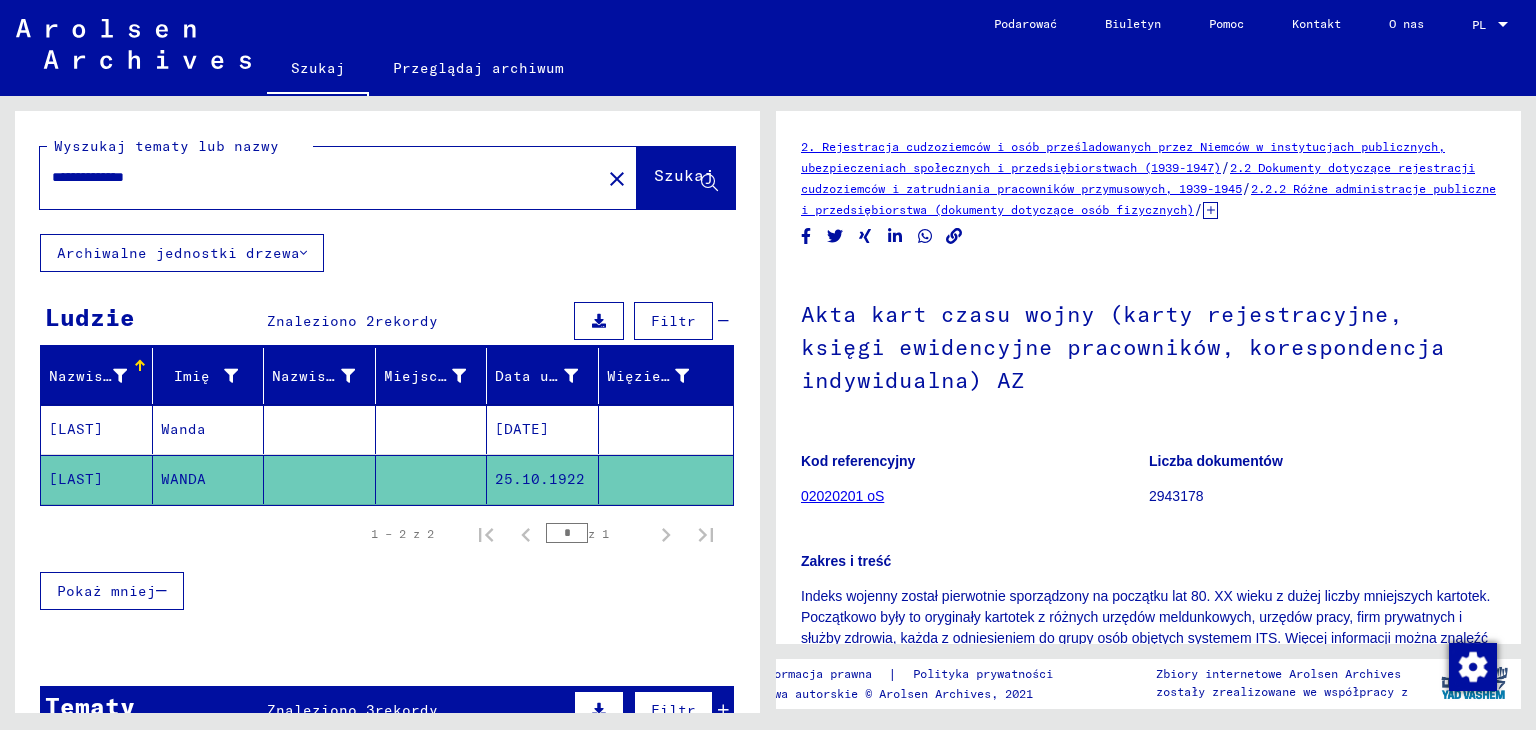 scroll, scrollTop: 0, scrollLeft: 0, axis: both 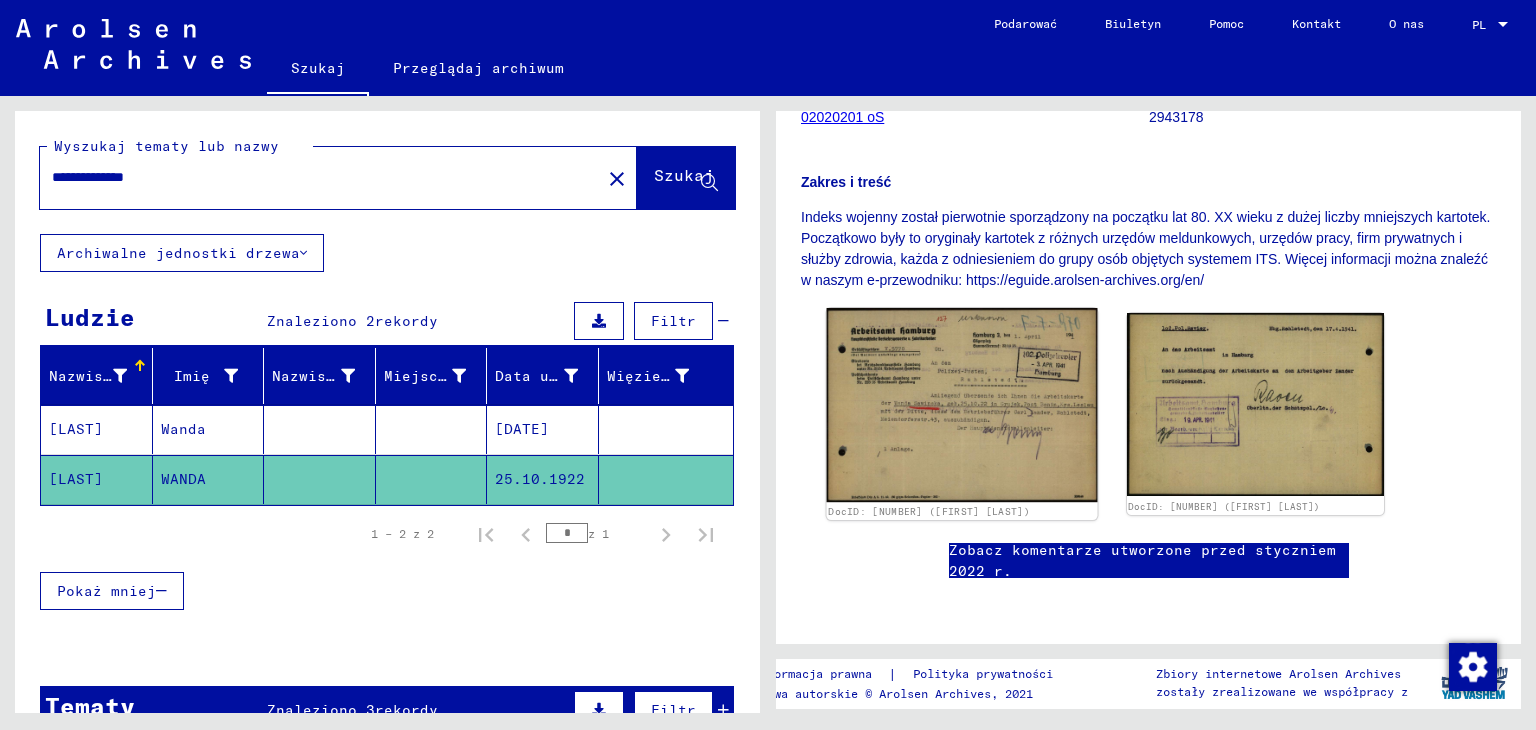 click 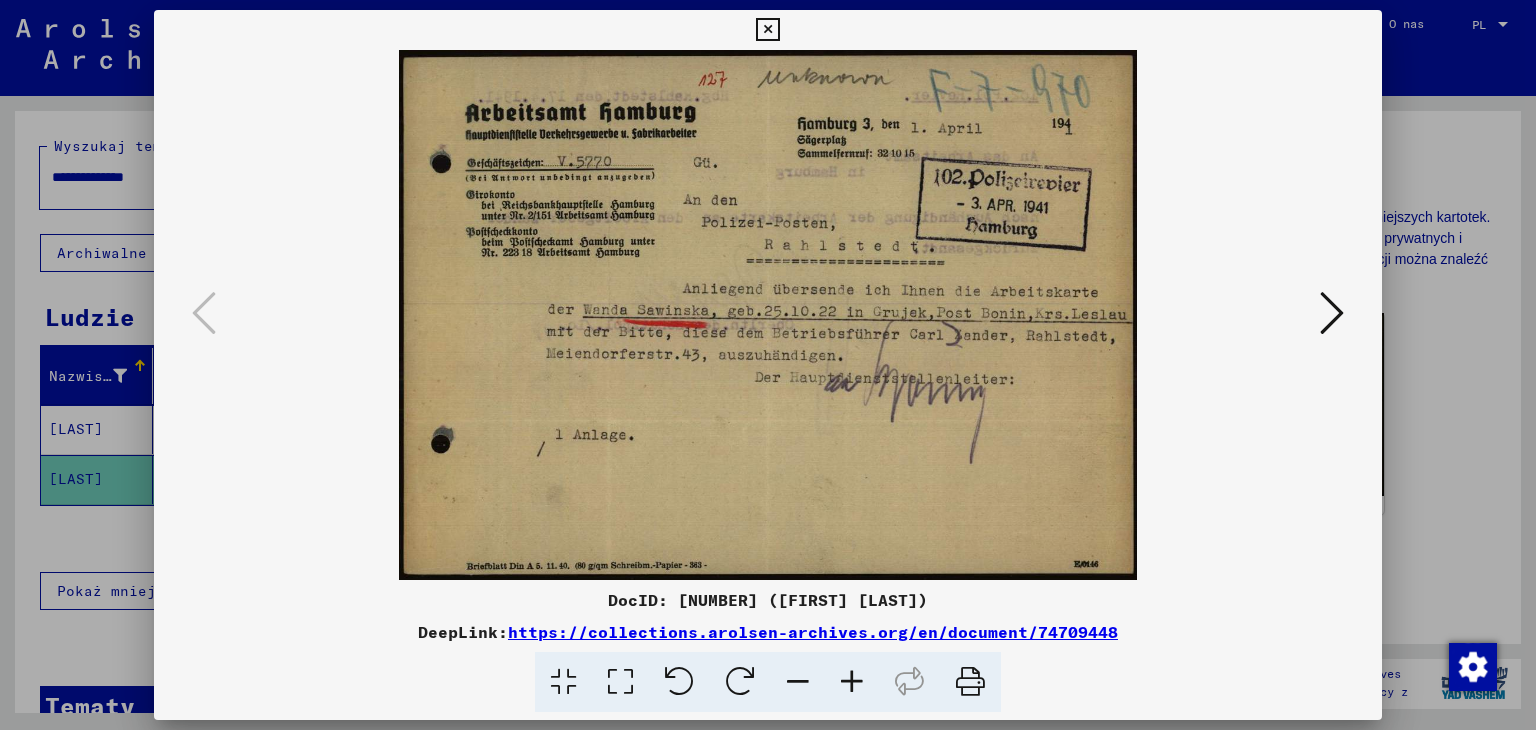 click at bounding box center (1332, 313) 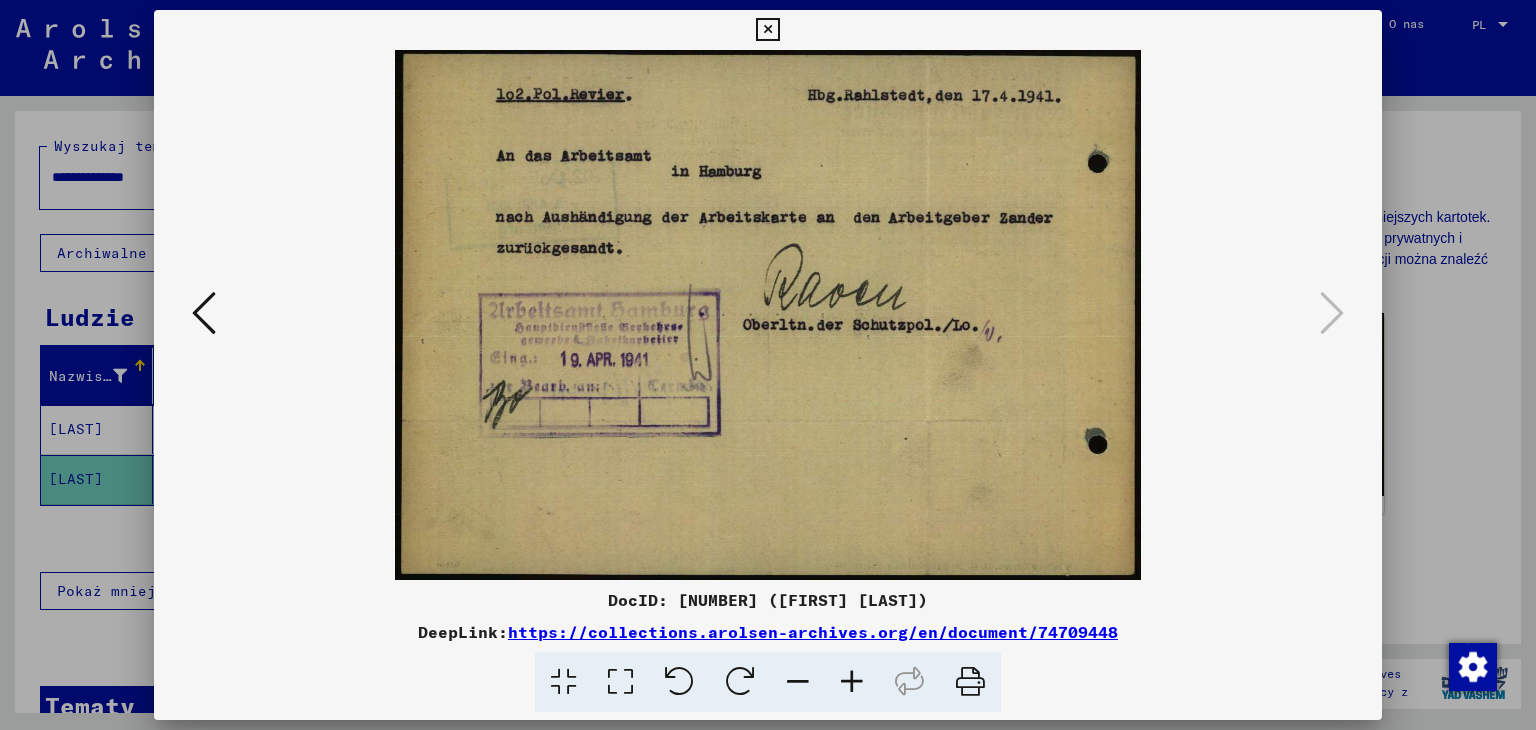 click at bounding box center (768, 365) 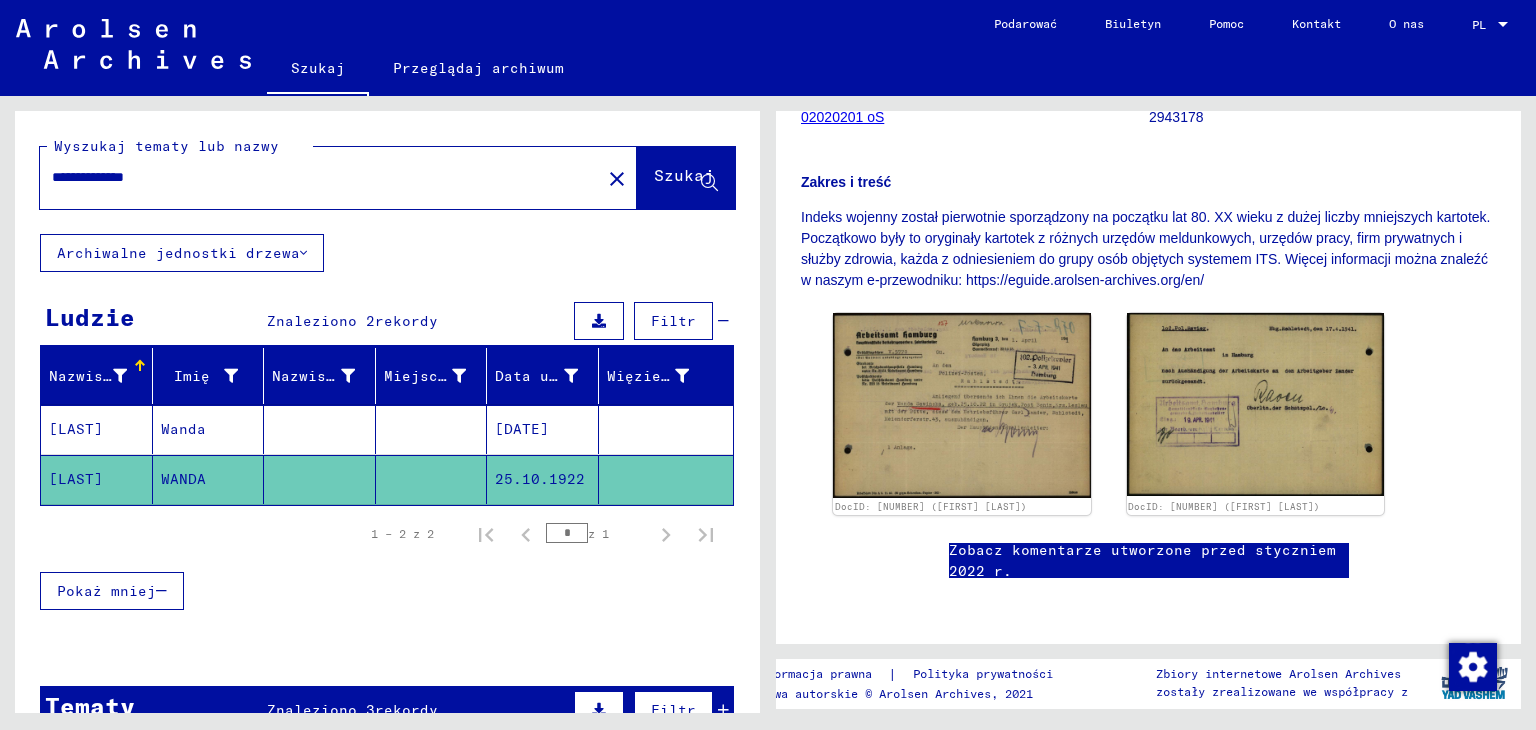 click on "Wanda" at bounding box center [183, 479] 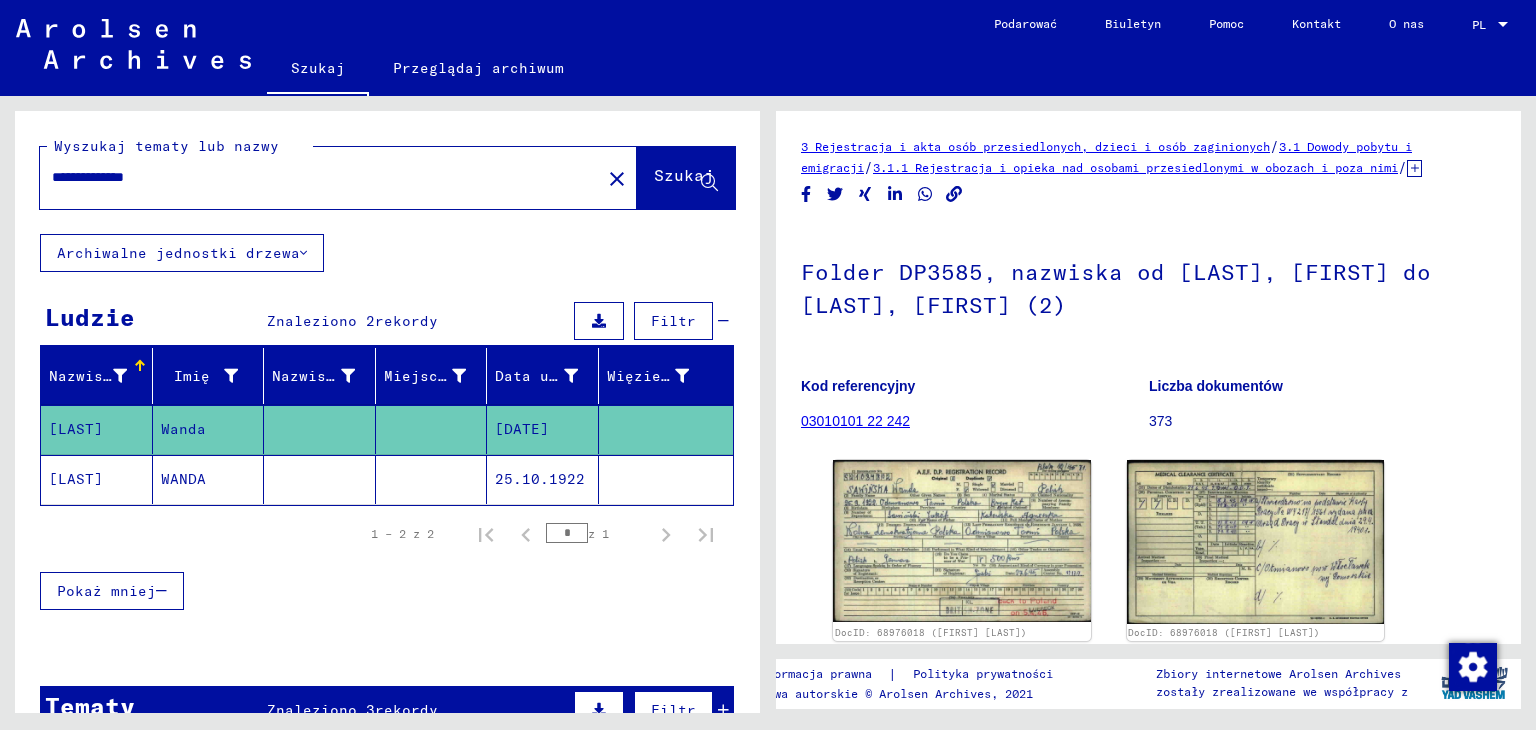 scroll, scrollTop: 0, scrollLeft: 0, axis: both 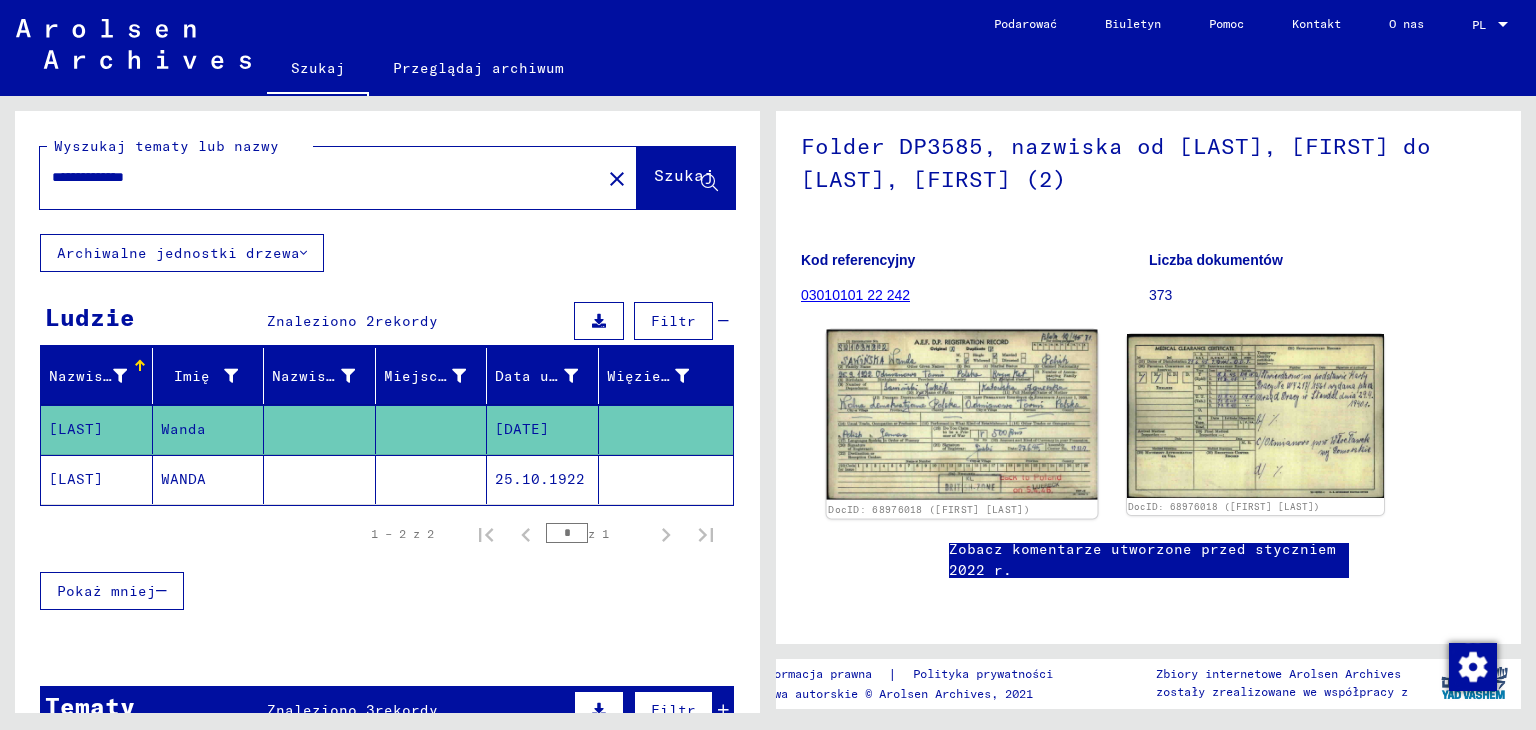 click 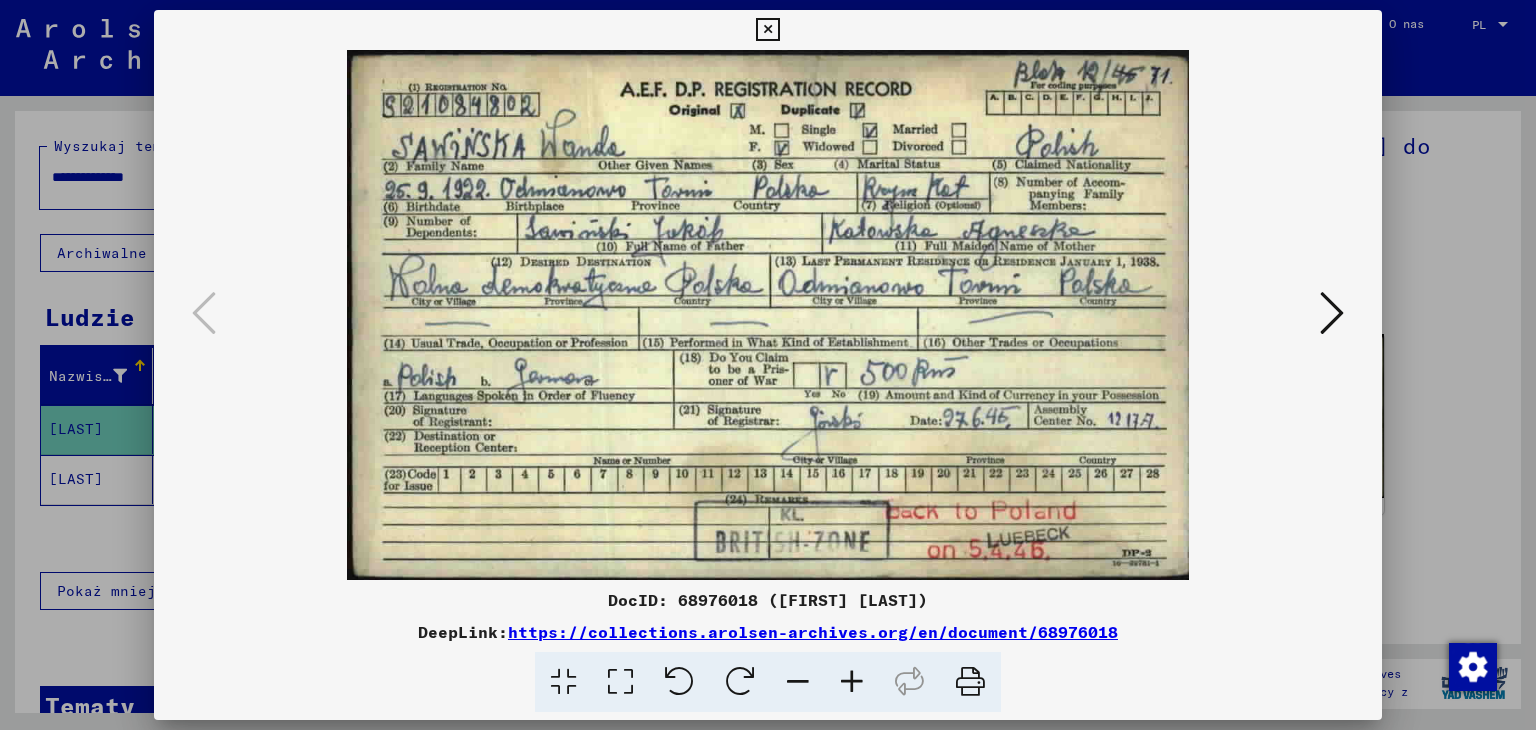 click at bounding box center [1332, 313] 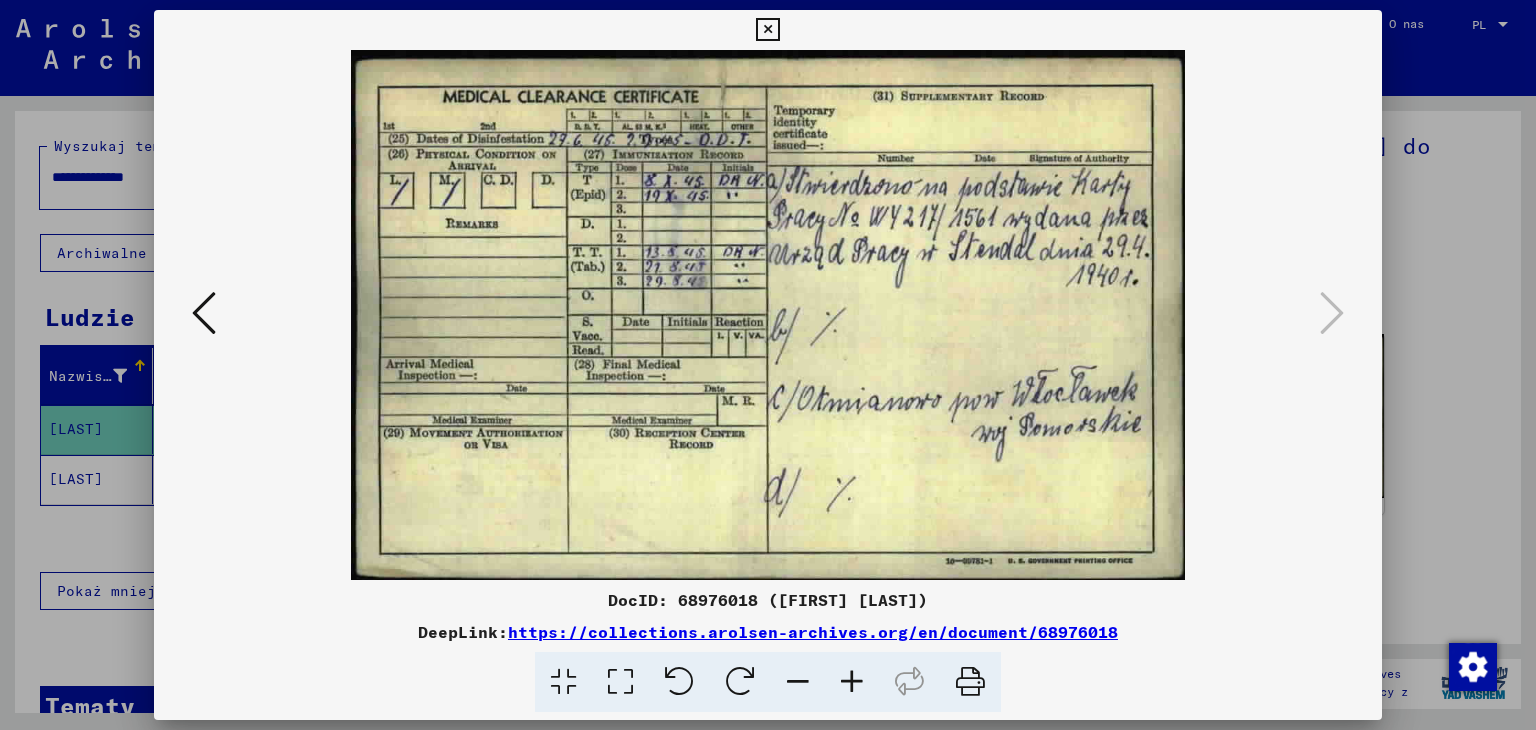 click at bounding box center (767, 30) 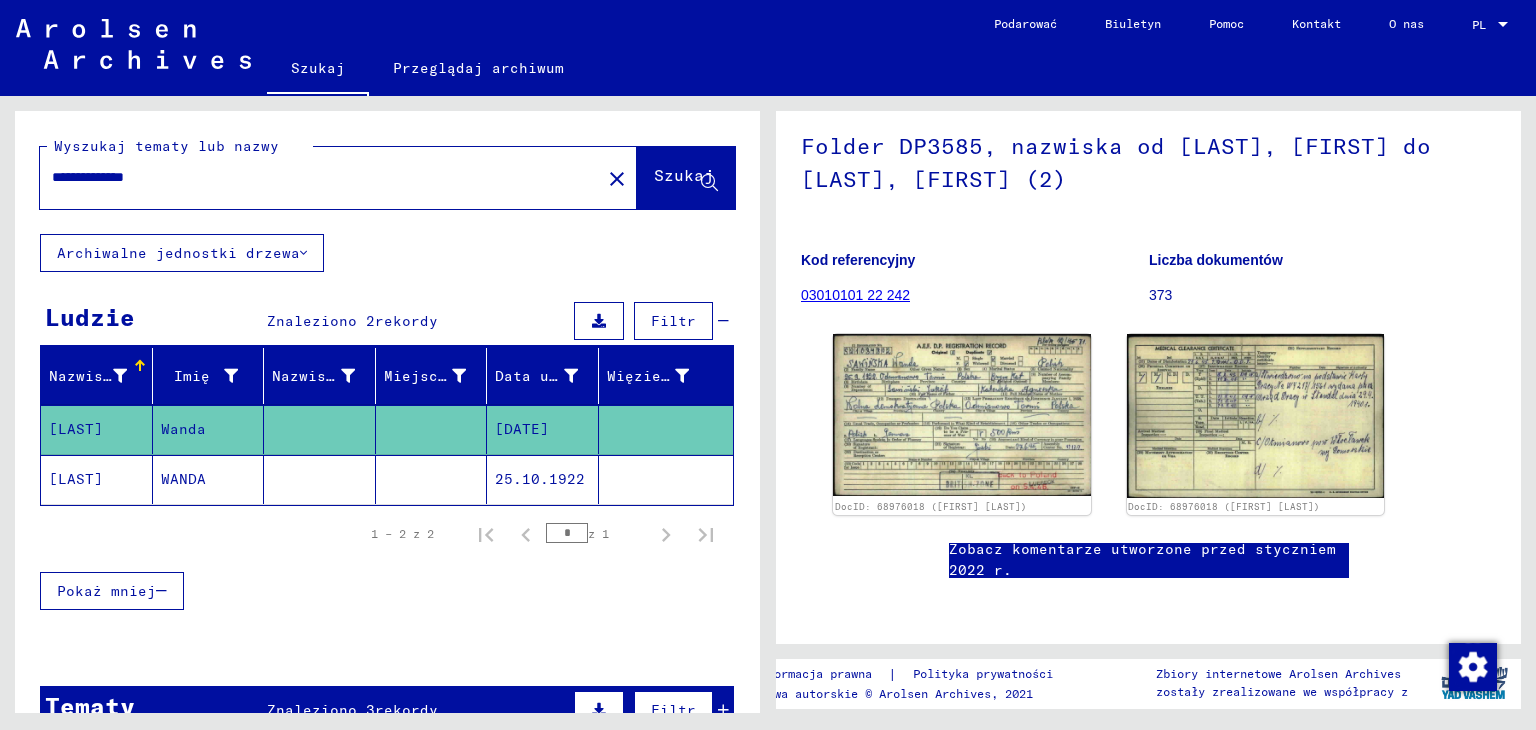 click on "**********" at bounding box center (320, 177) 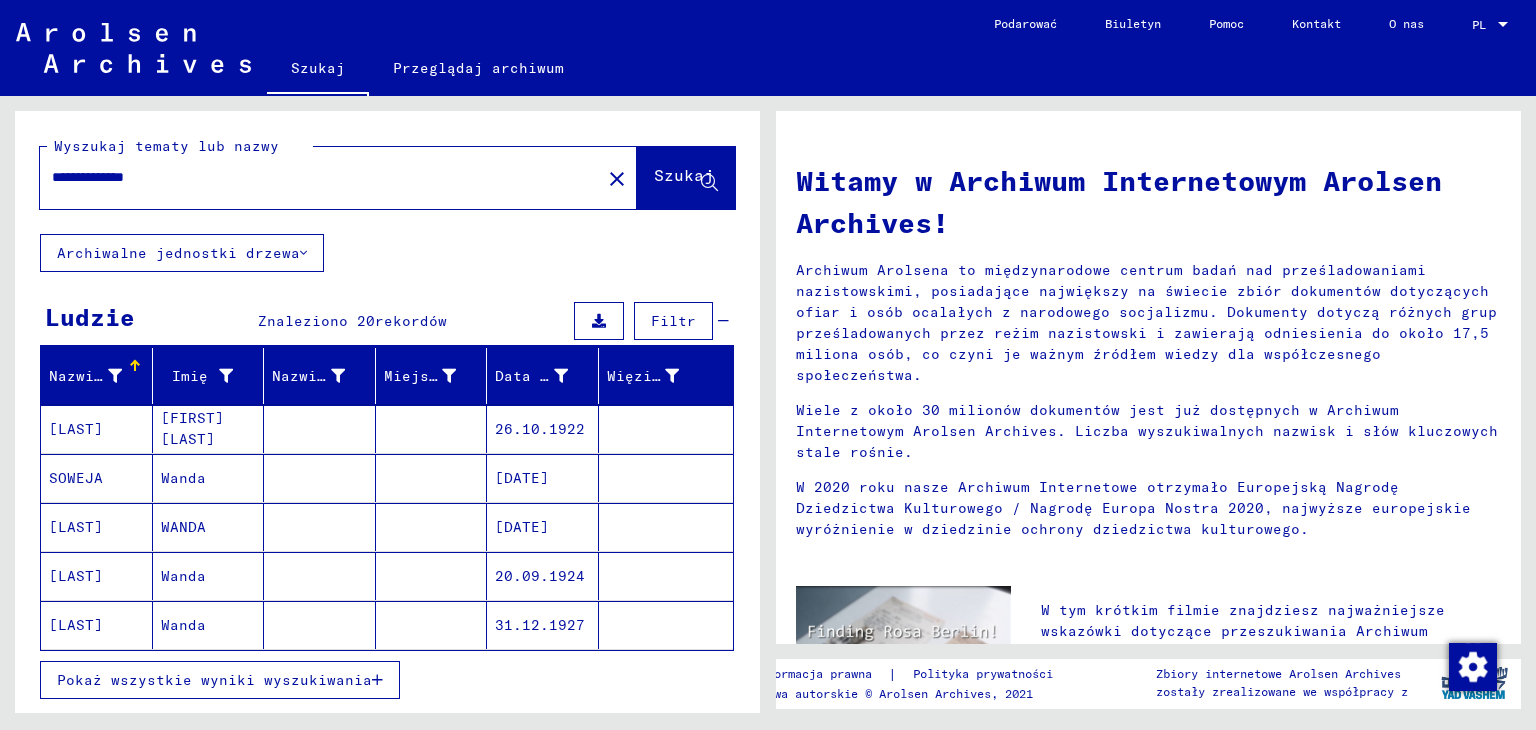 click on "Wanda" 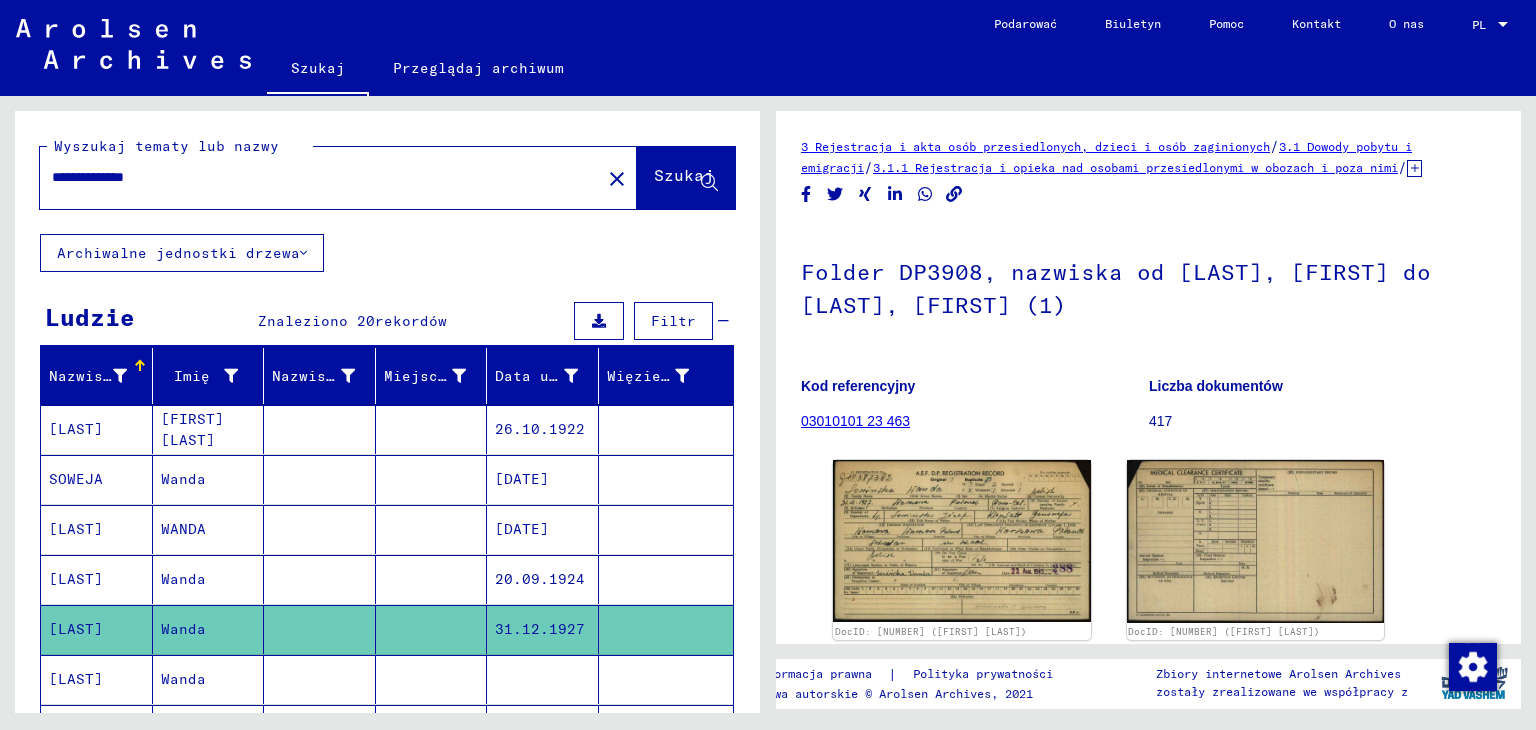 scroll, scrollTop: 0, scrollLeft: 0, axis: both 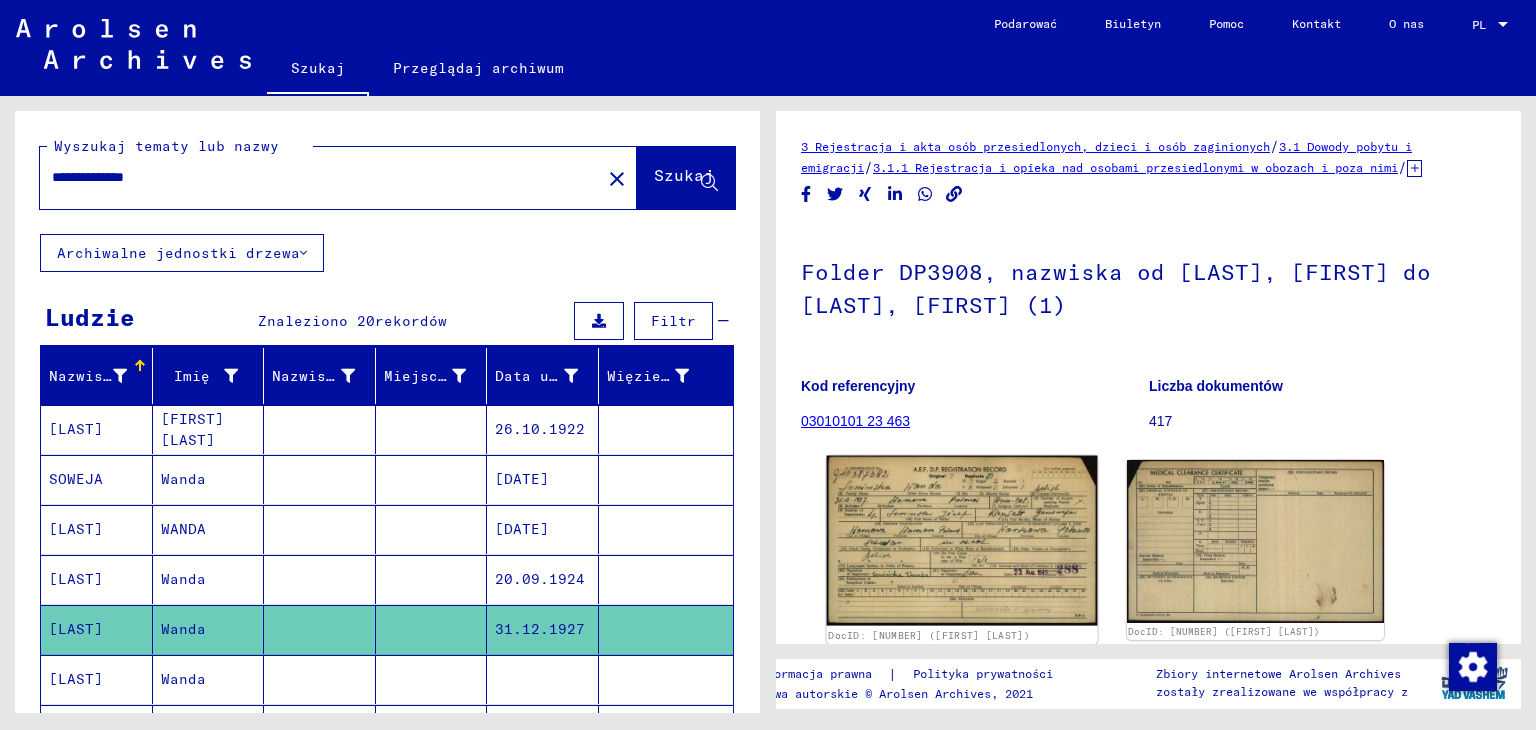 click 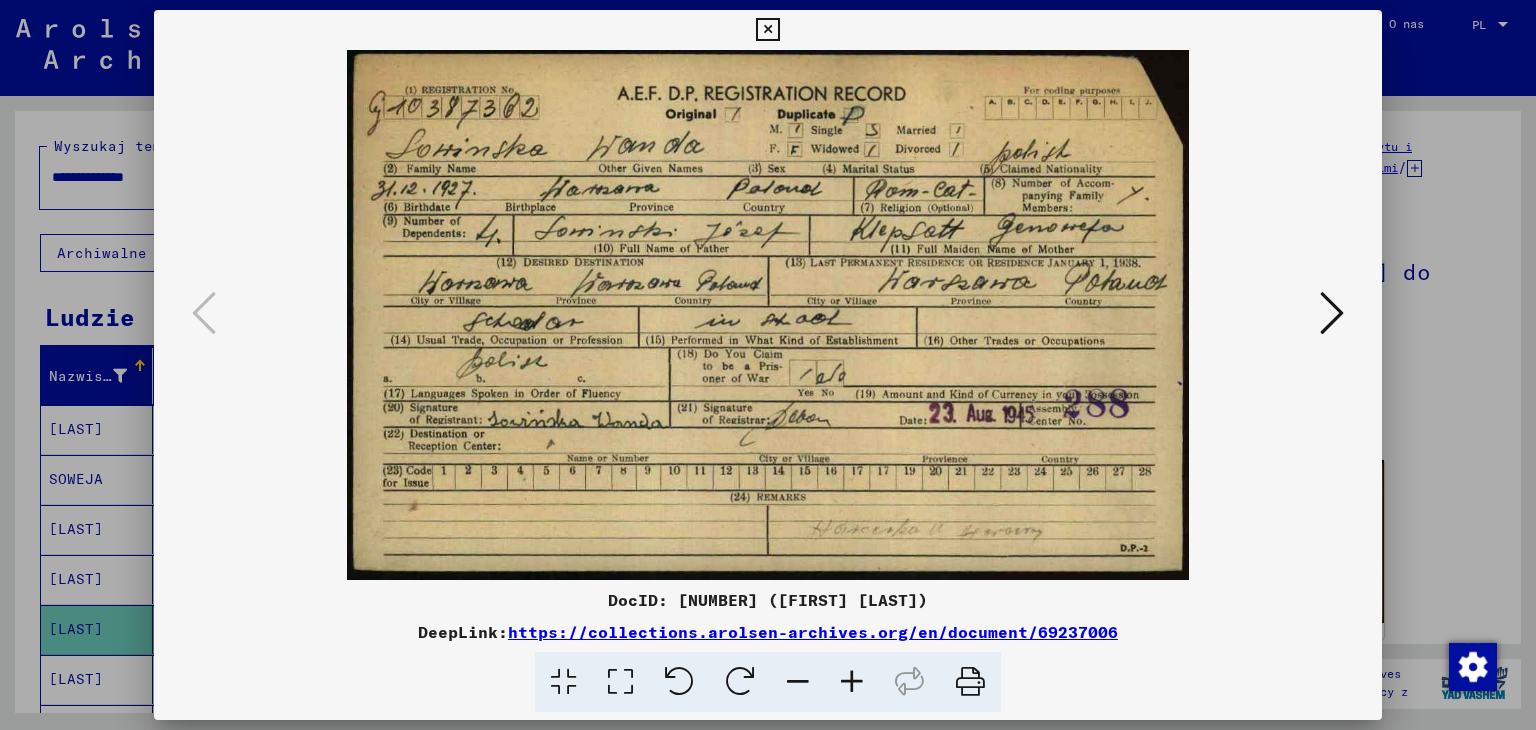 click at bounding box center [1332, 313] 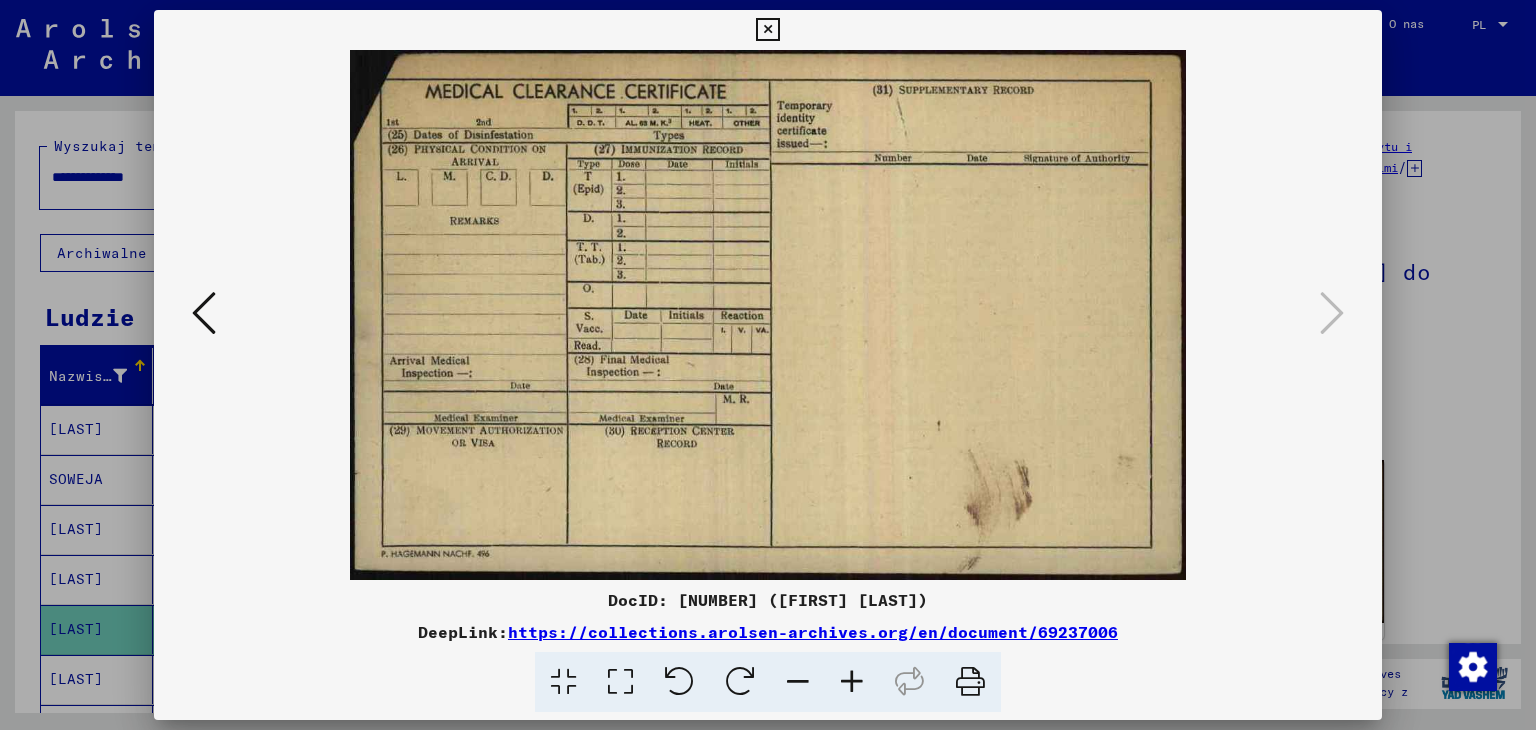 click at bounding box center [767, 30] 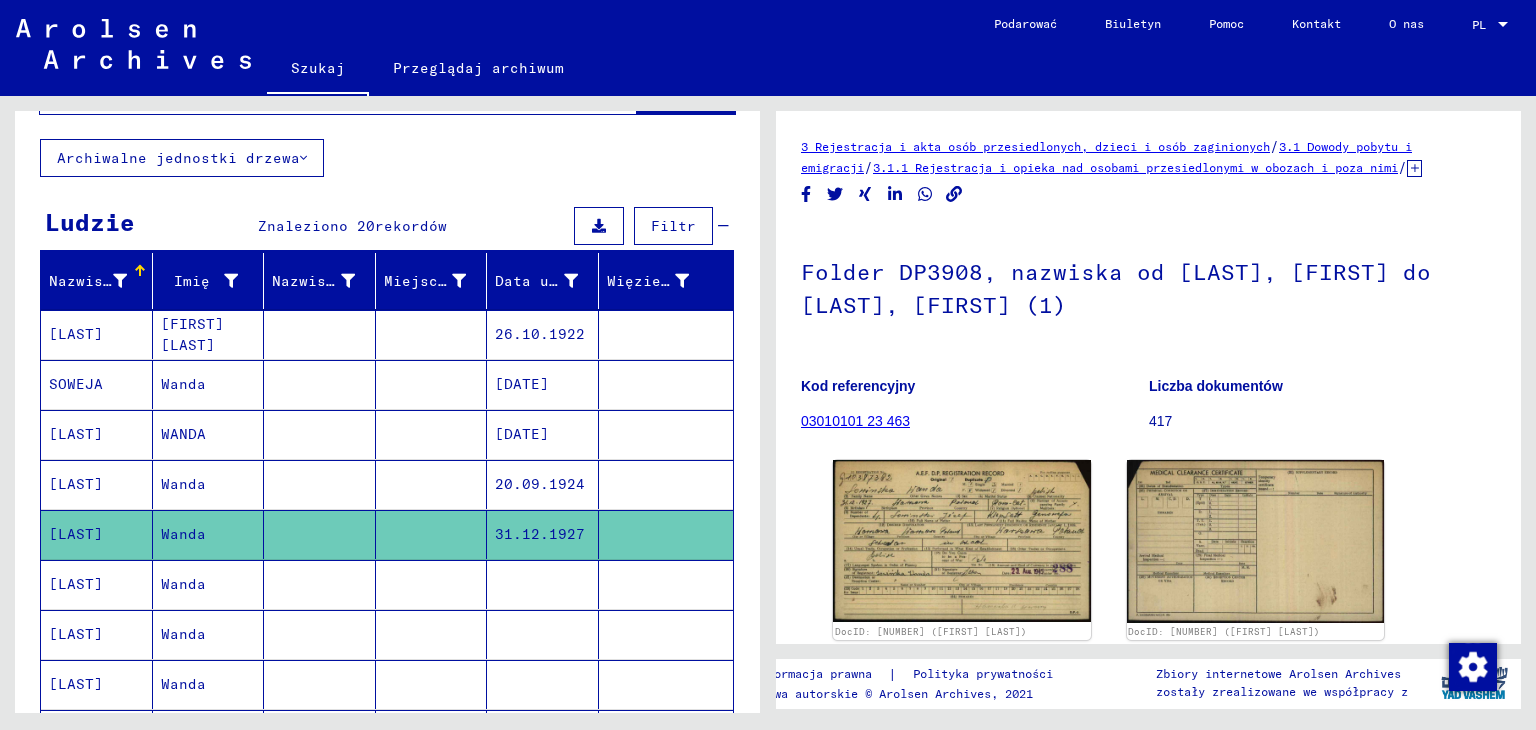scroll, scrollTop: 0, scrollLeft: 0, axis: both 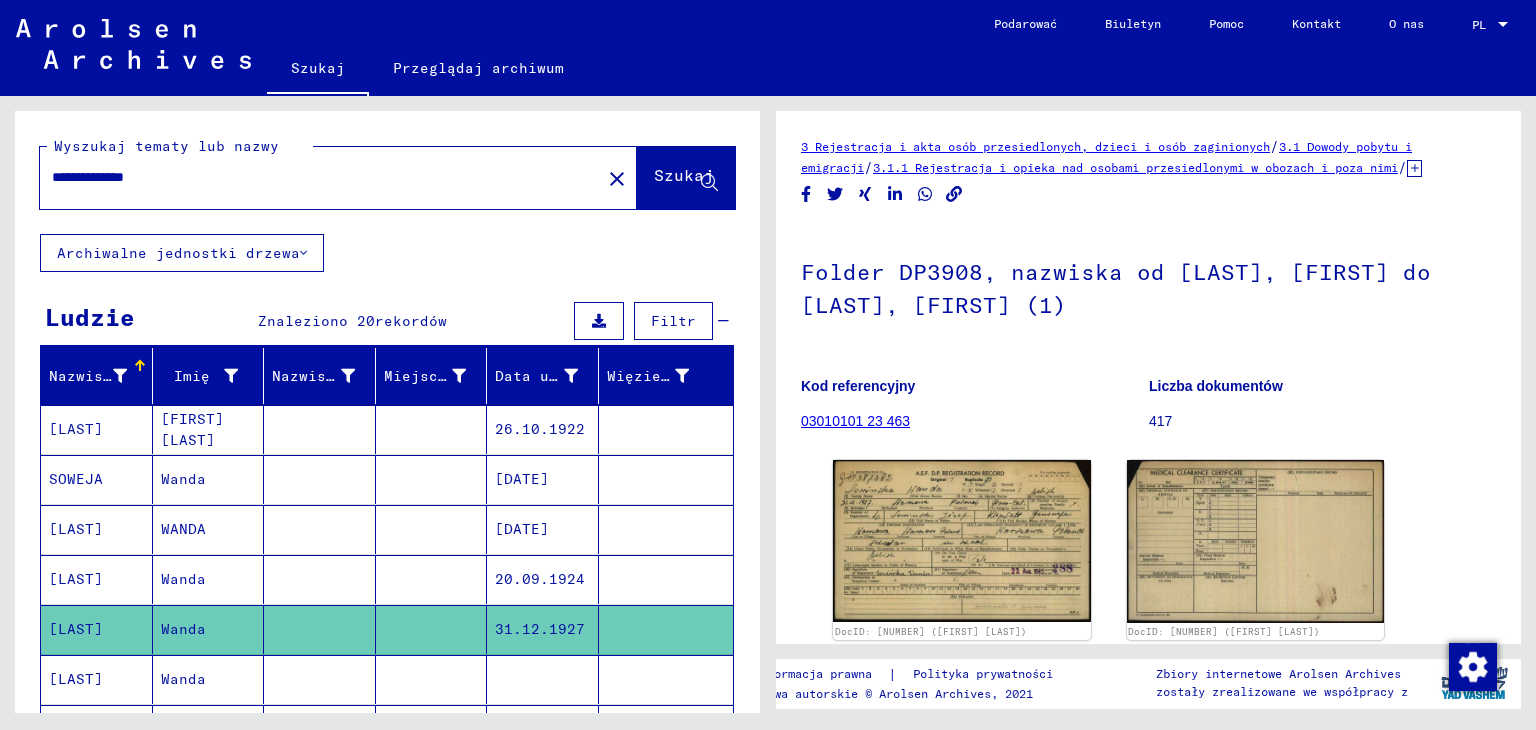 click on "**********" at bounding box center (320, 177) 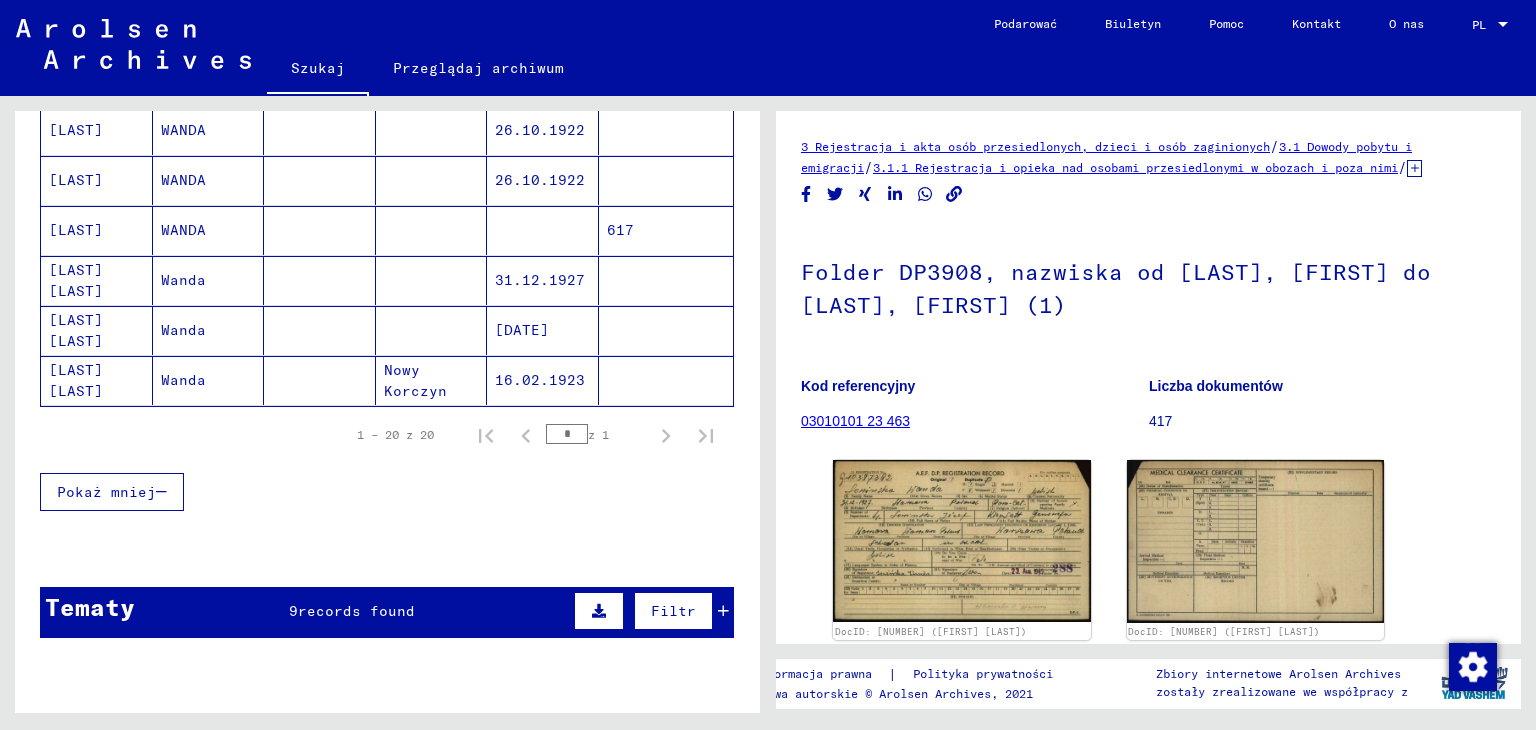 scroll, scrollTop: 1000, scrollLeft: 0, axis: vertical 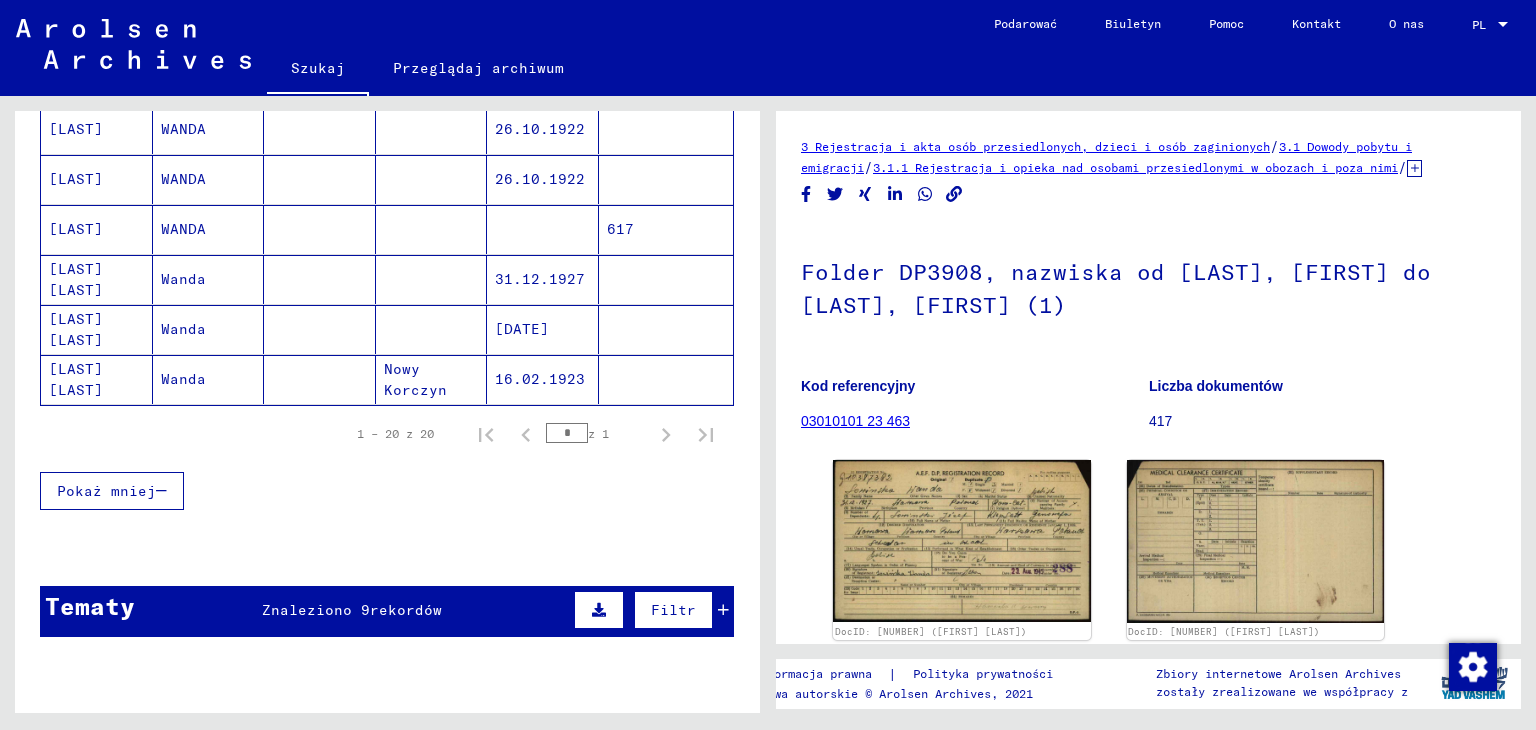 click on "Nowy Korczyn" 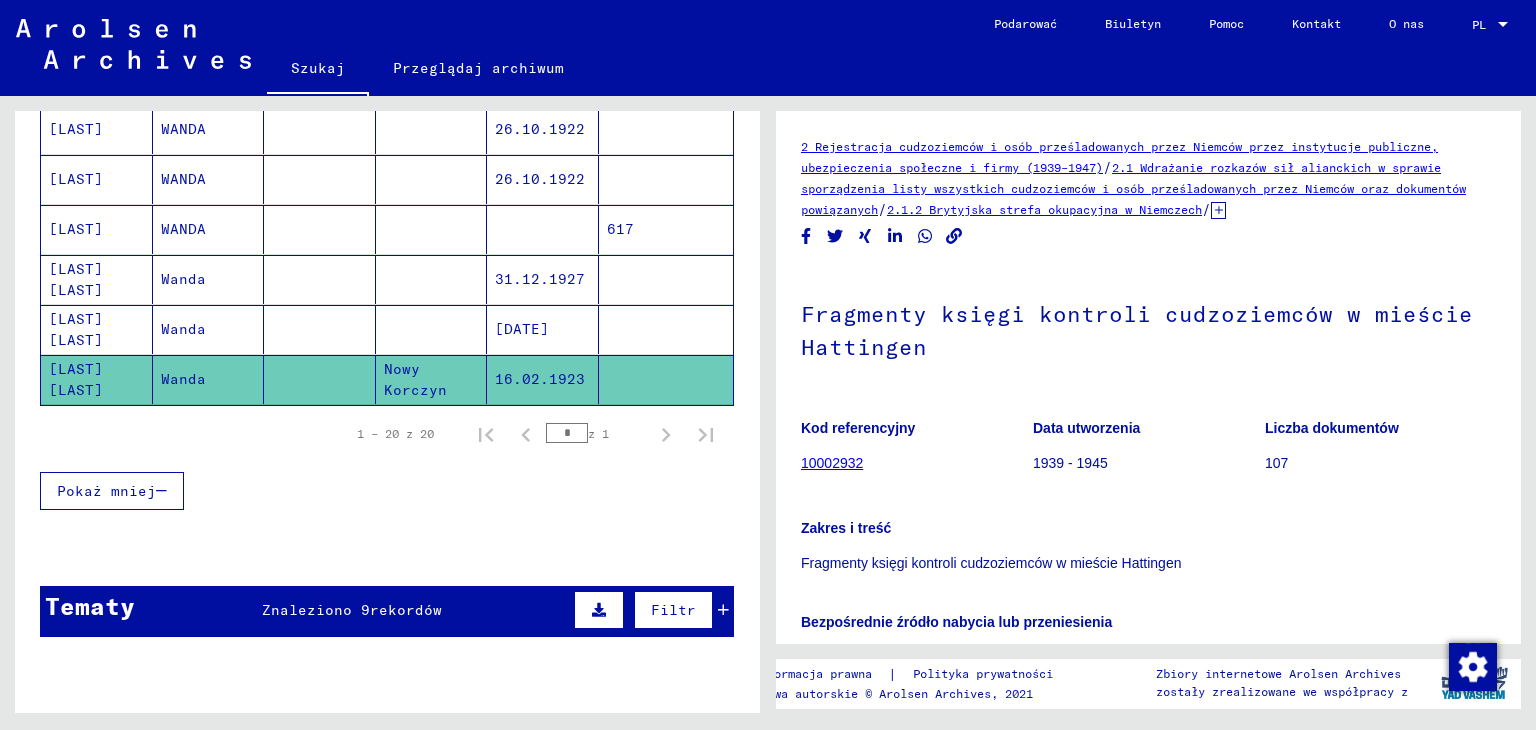 scroll, scrollTop: 0, scrollLeft: 0, axis: both 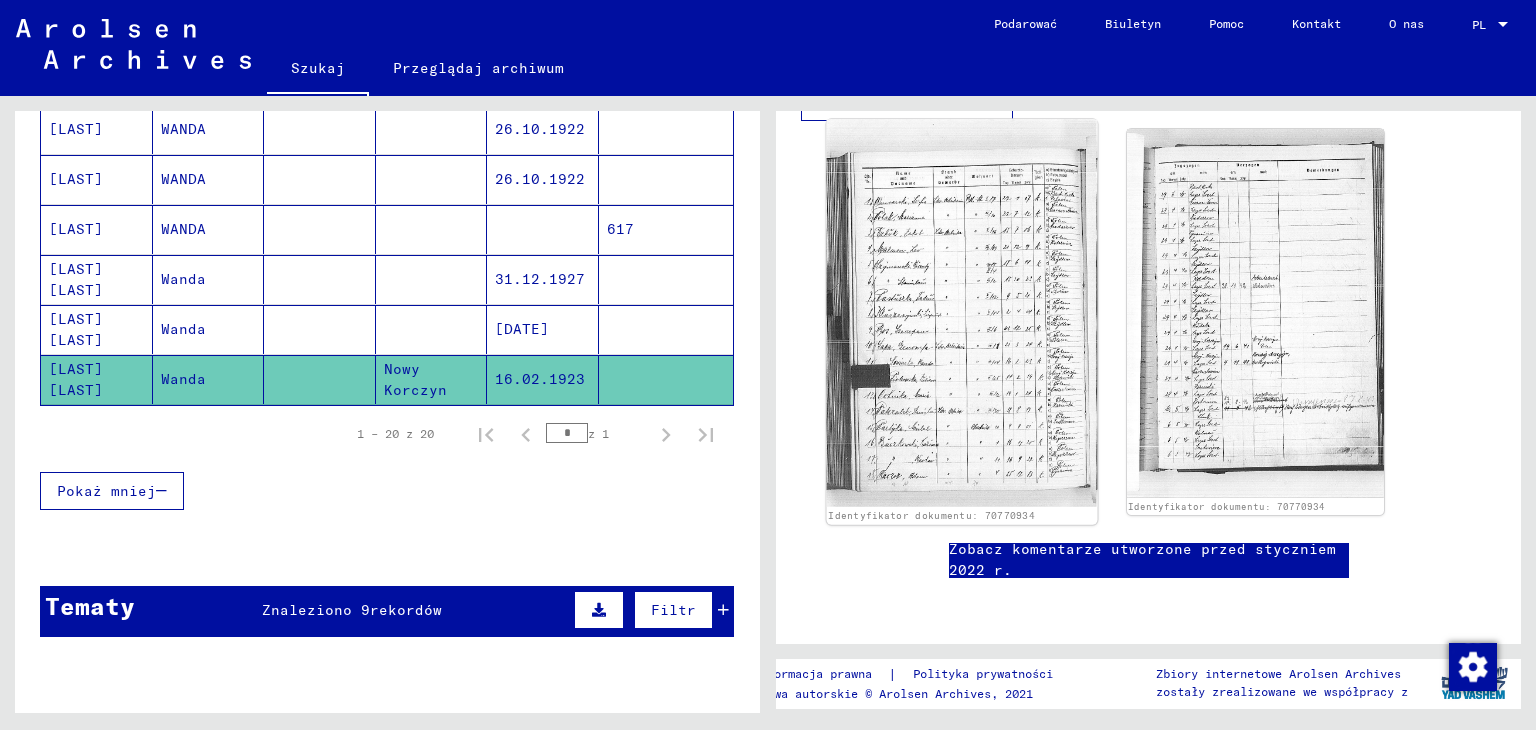 click 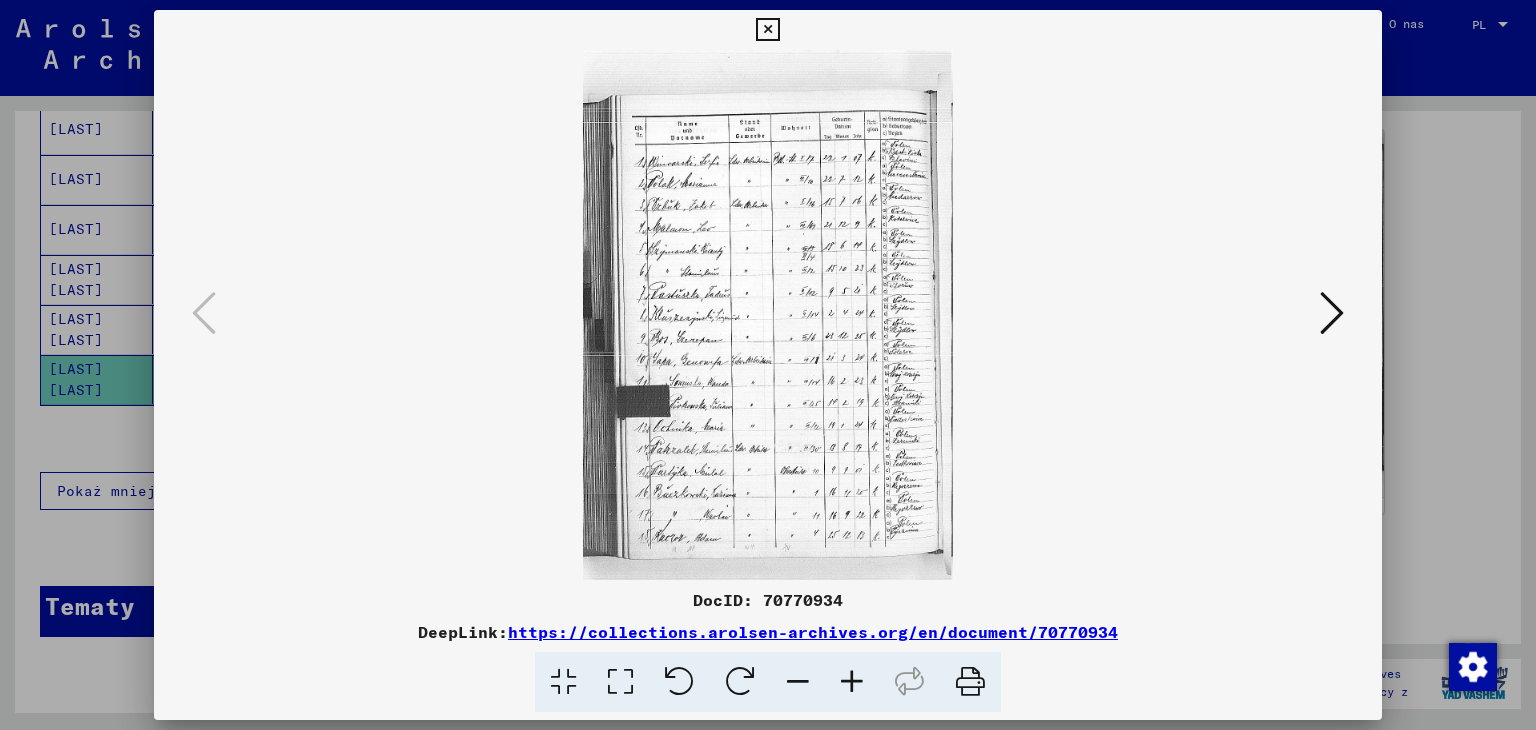 scroll, scrollTop: 779, scrollLeft: 0, axis: vertical 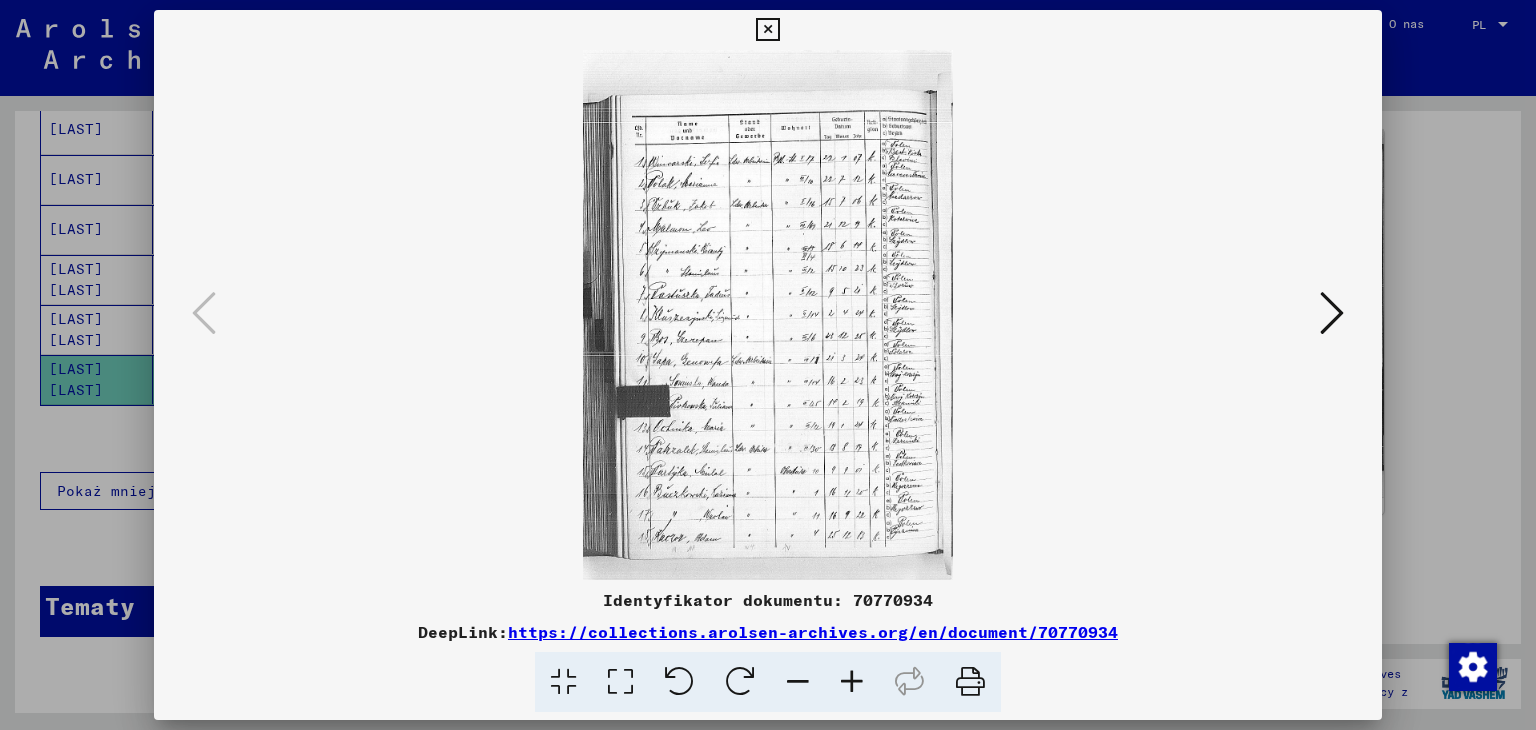 click at bounding box center (1332, 313) 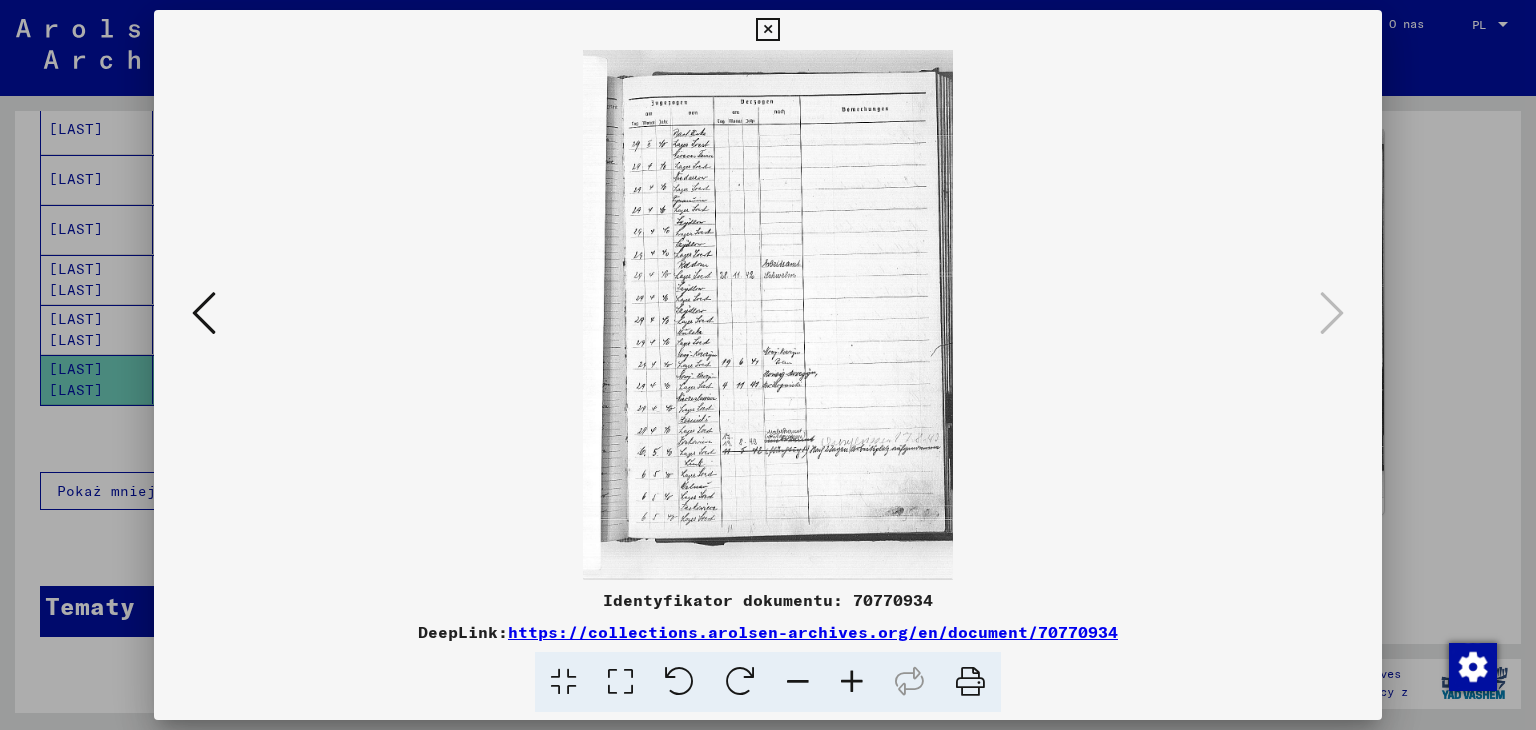 click at bounding box center (767, 30) 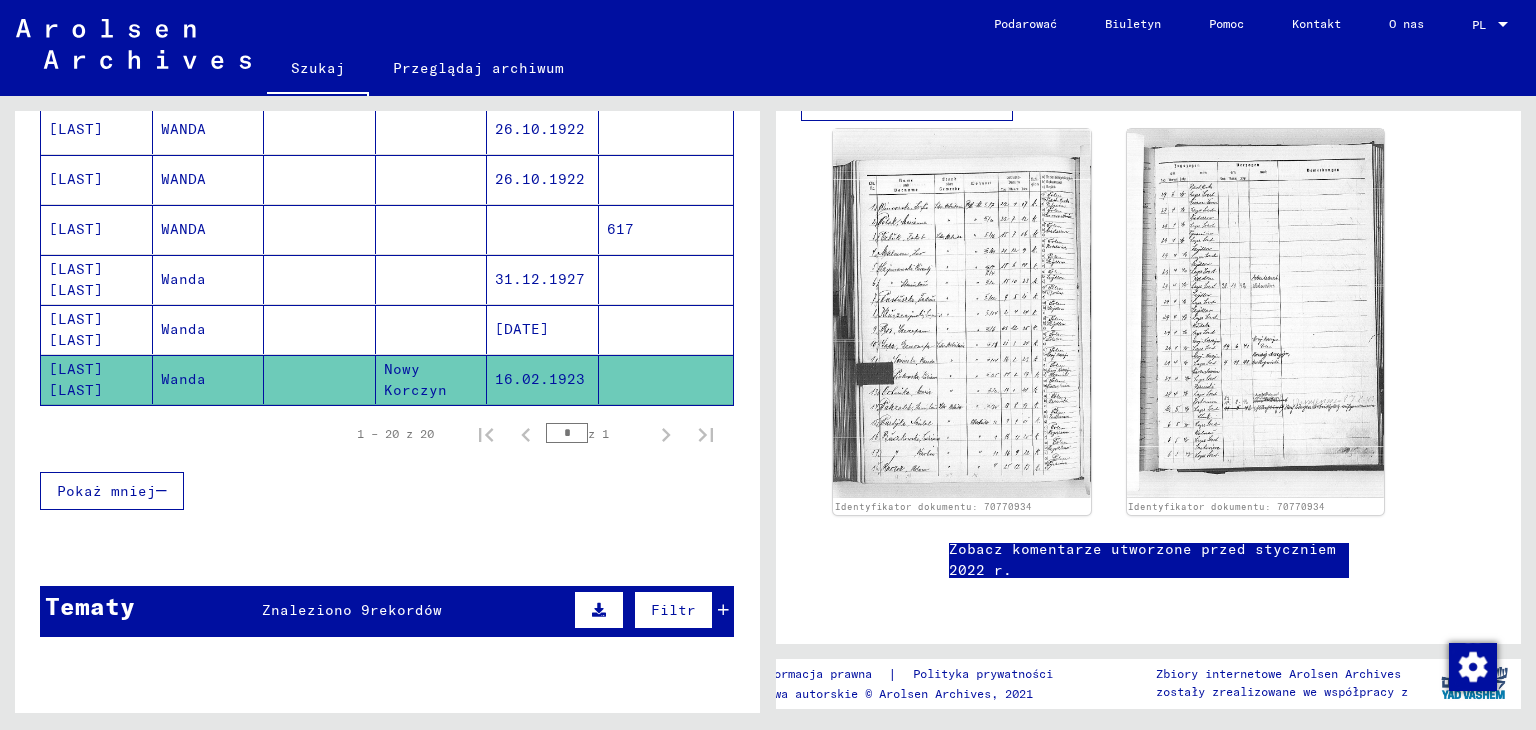 click at bounding box center (432, 379) 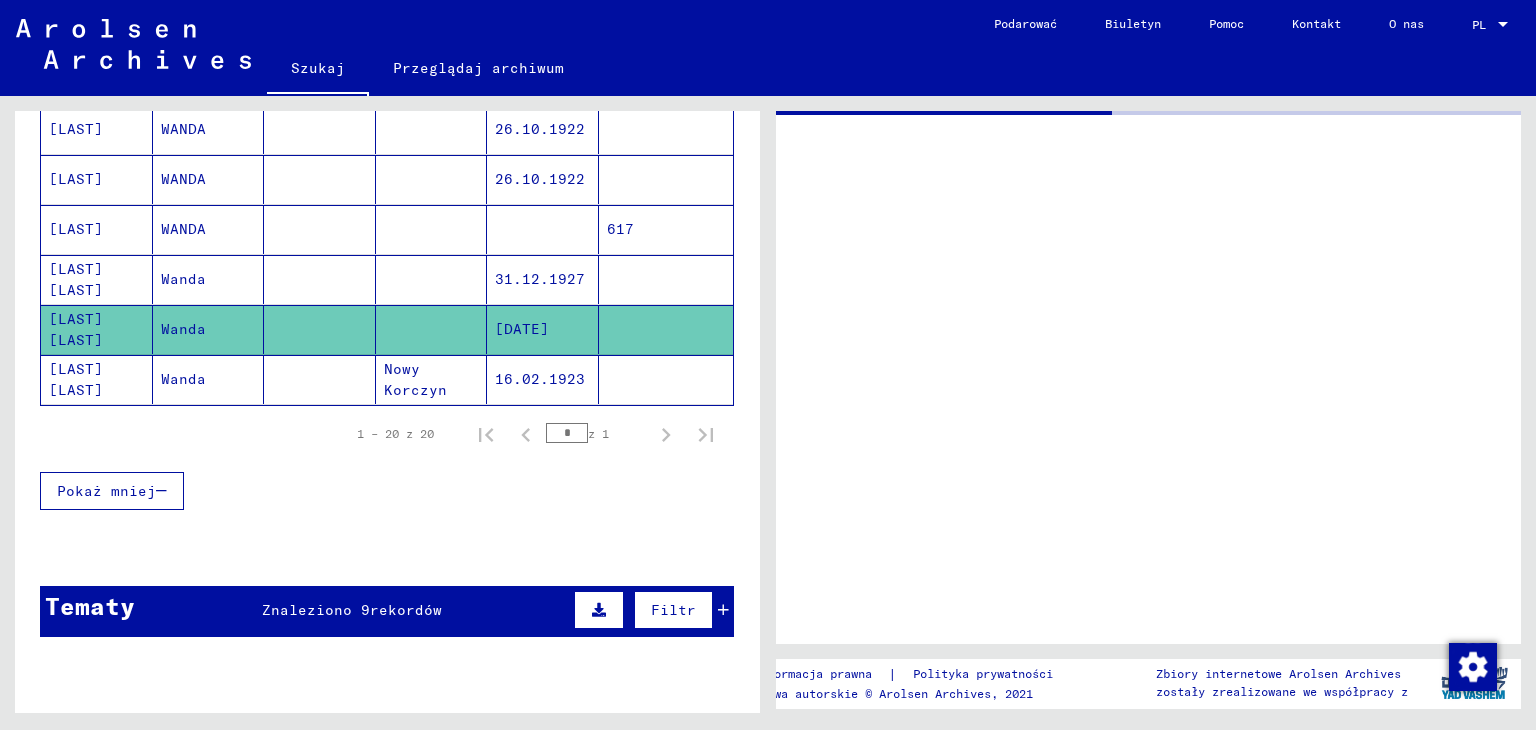 scroll, scrollTop: 0, scrollLeft: 0, axis: both 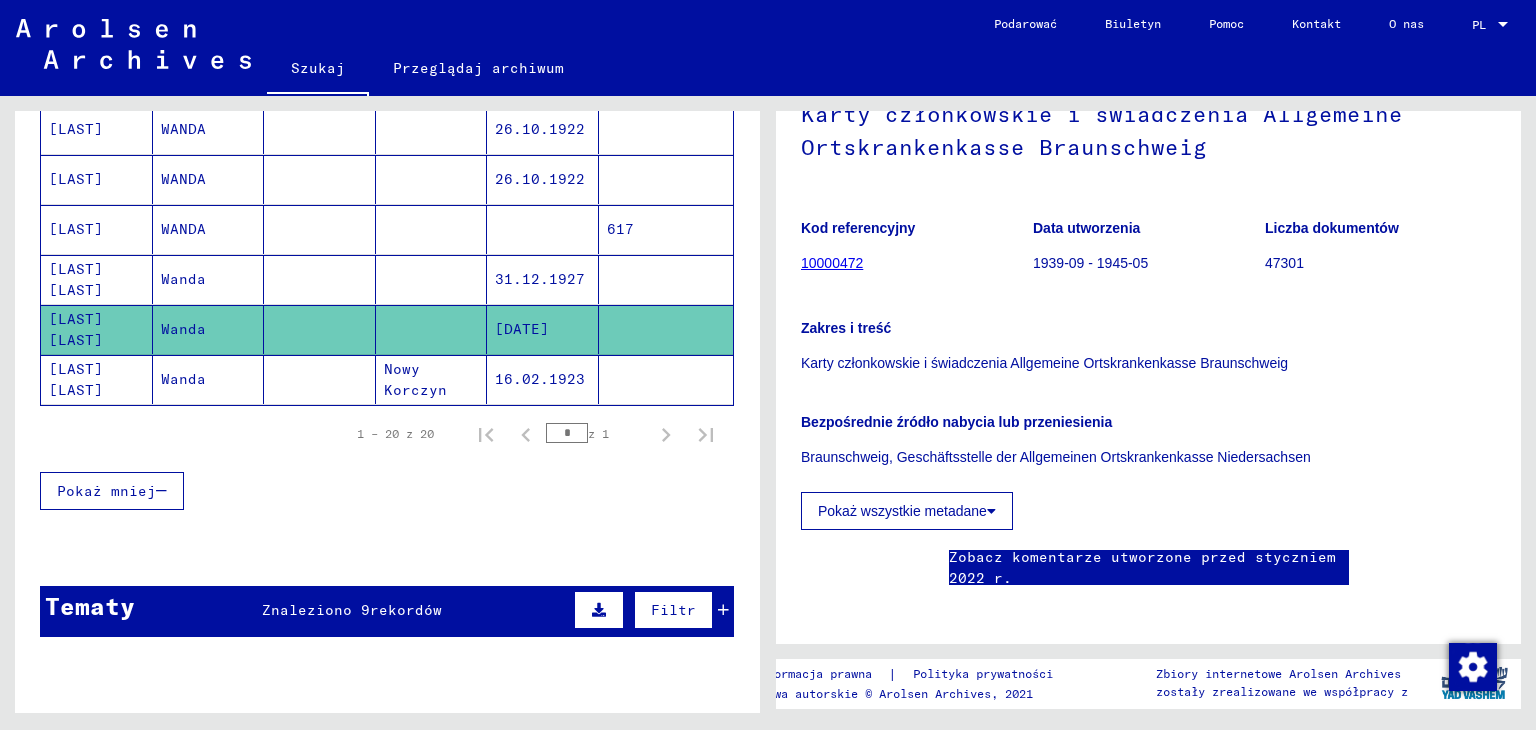 click on "Wanda" at bounding box center (209, 329) 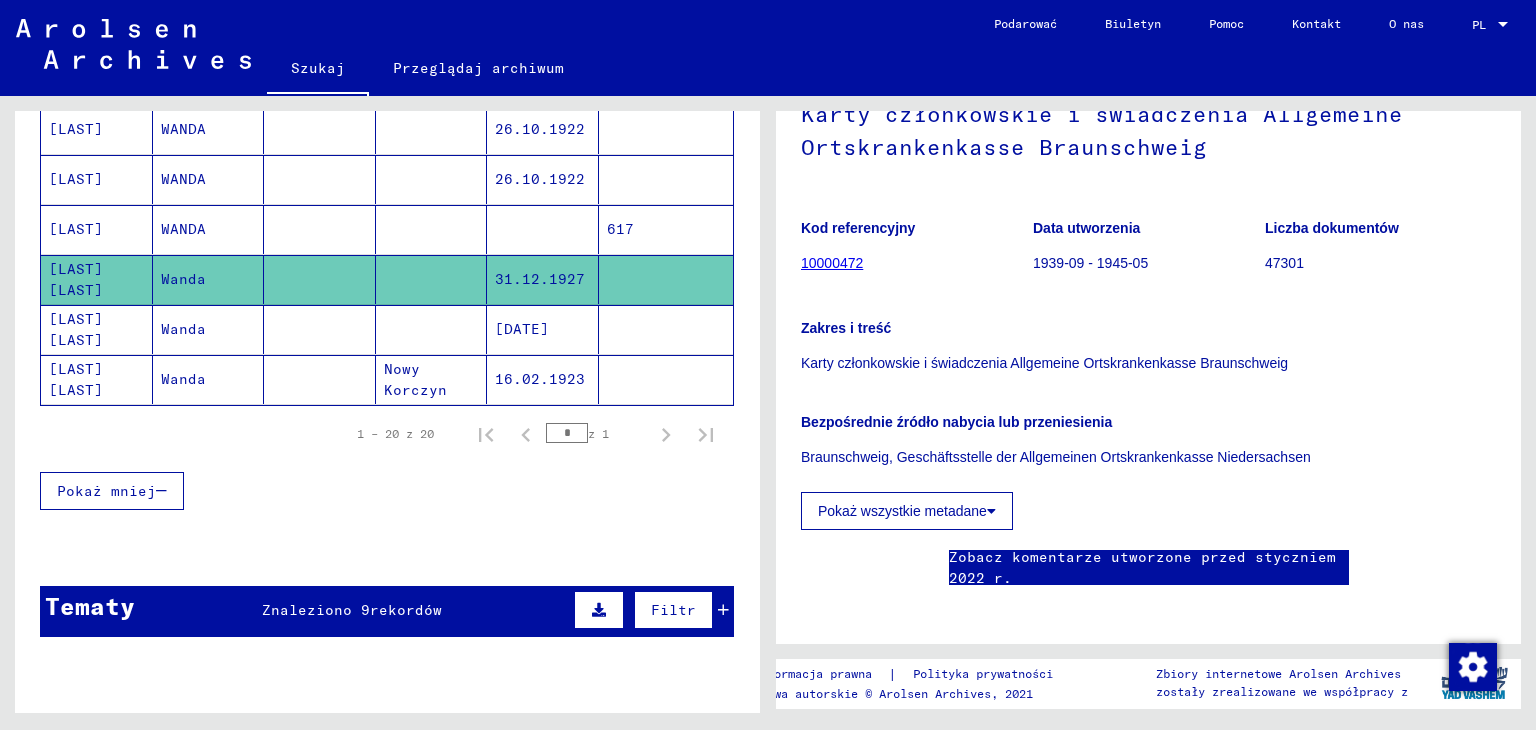 click at bounding box center (320, 279) 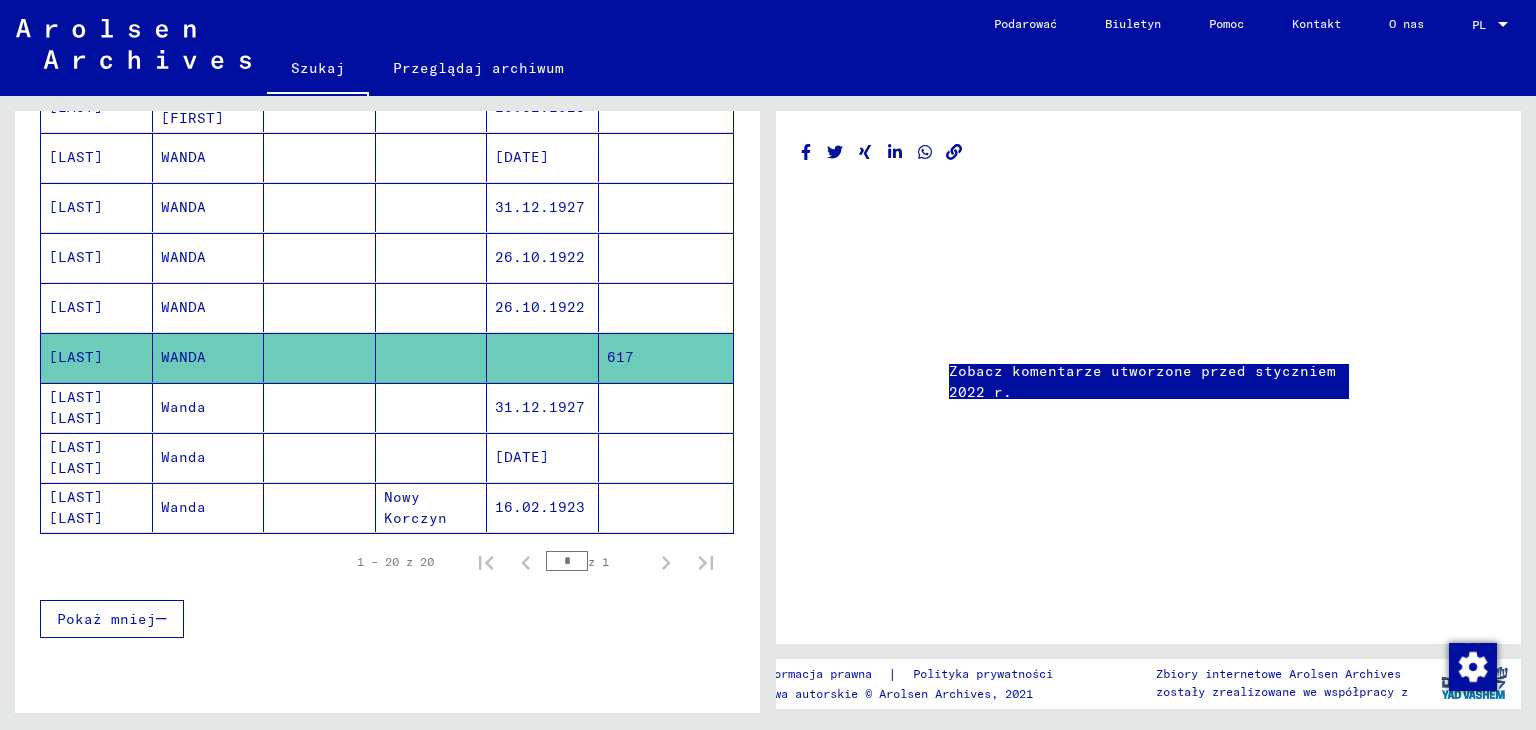 scroll, scrollTop: 800, scrollLeft: 0, axis: vertical 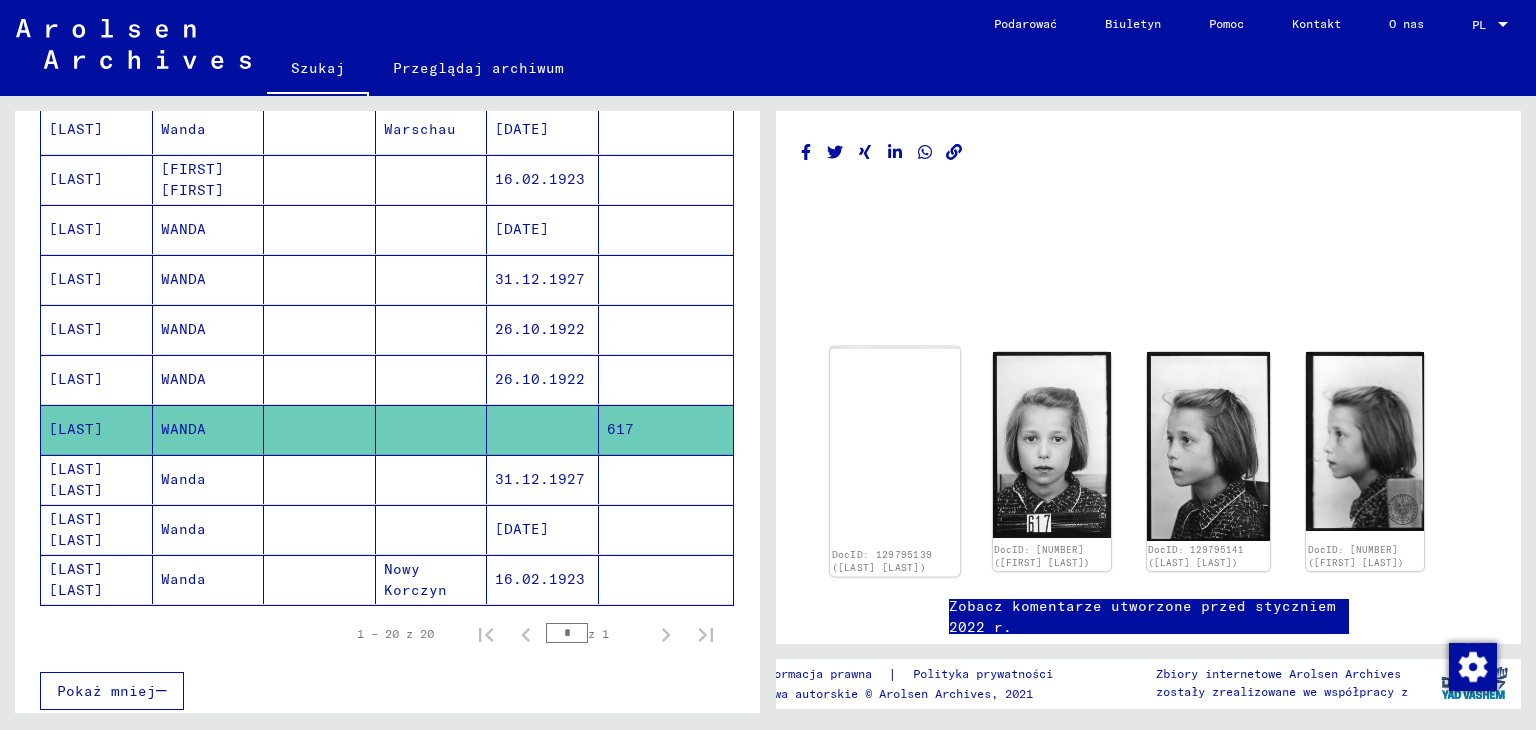 click 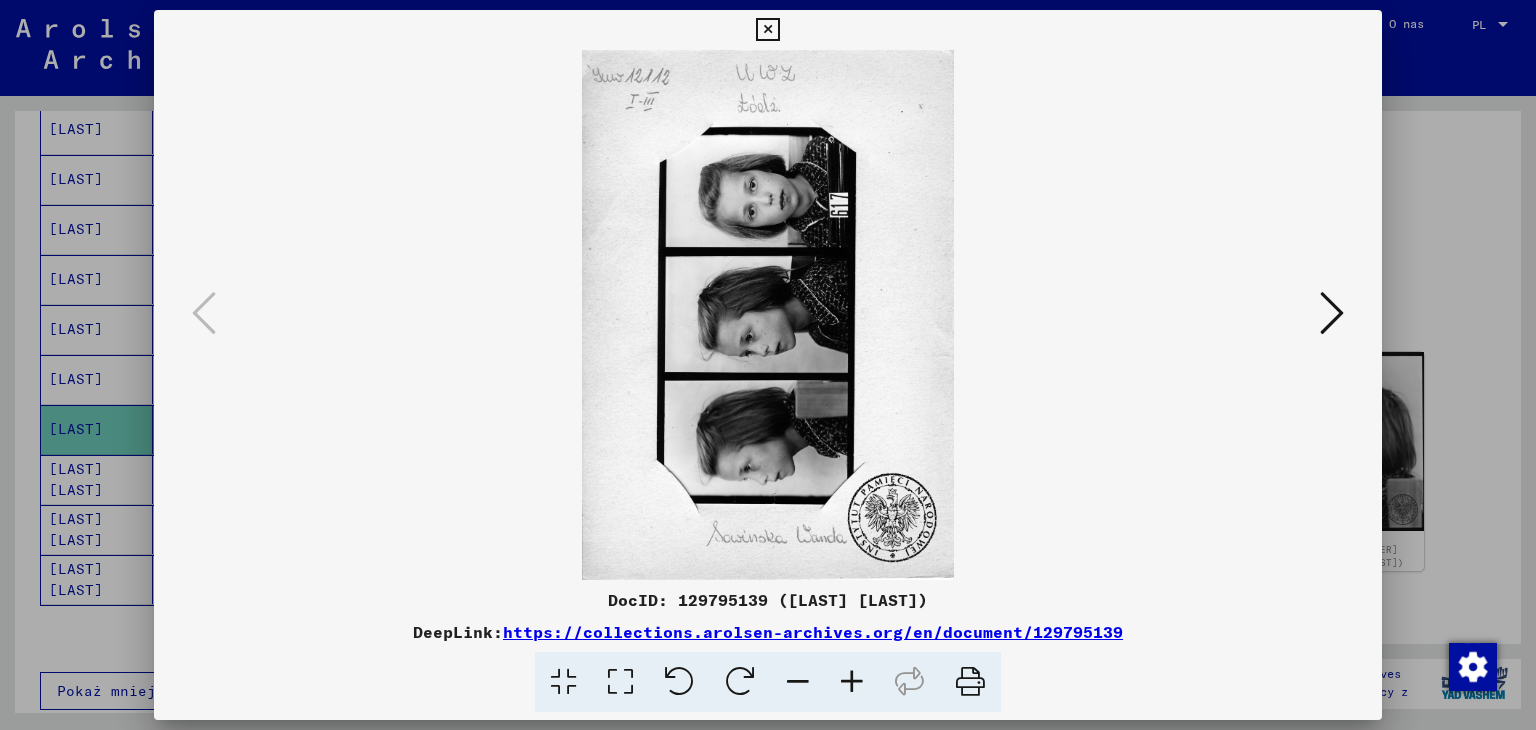 click at bounding box center (1332, 313) 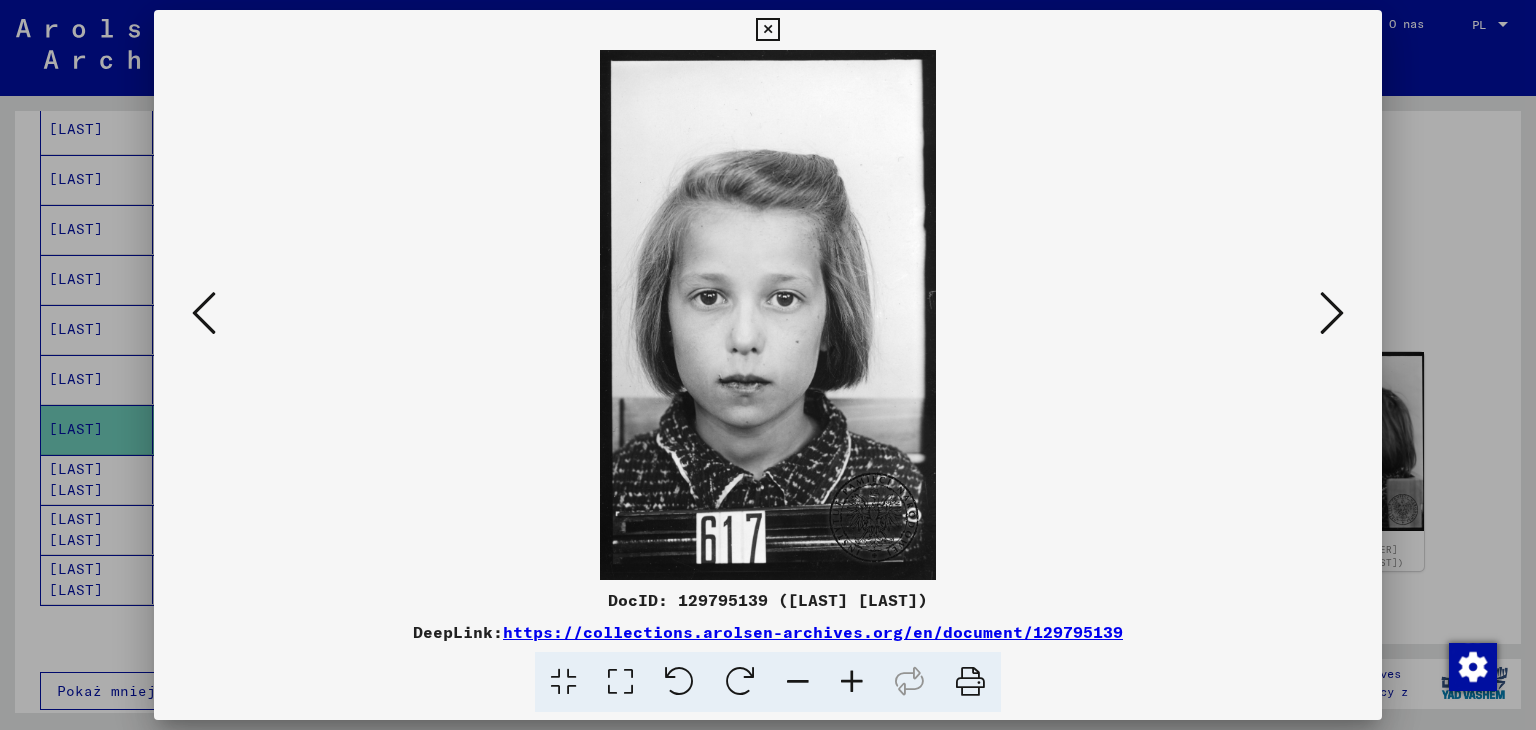 click at bounding box center [1332, 313] 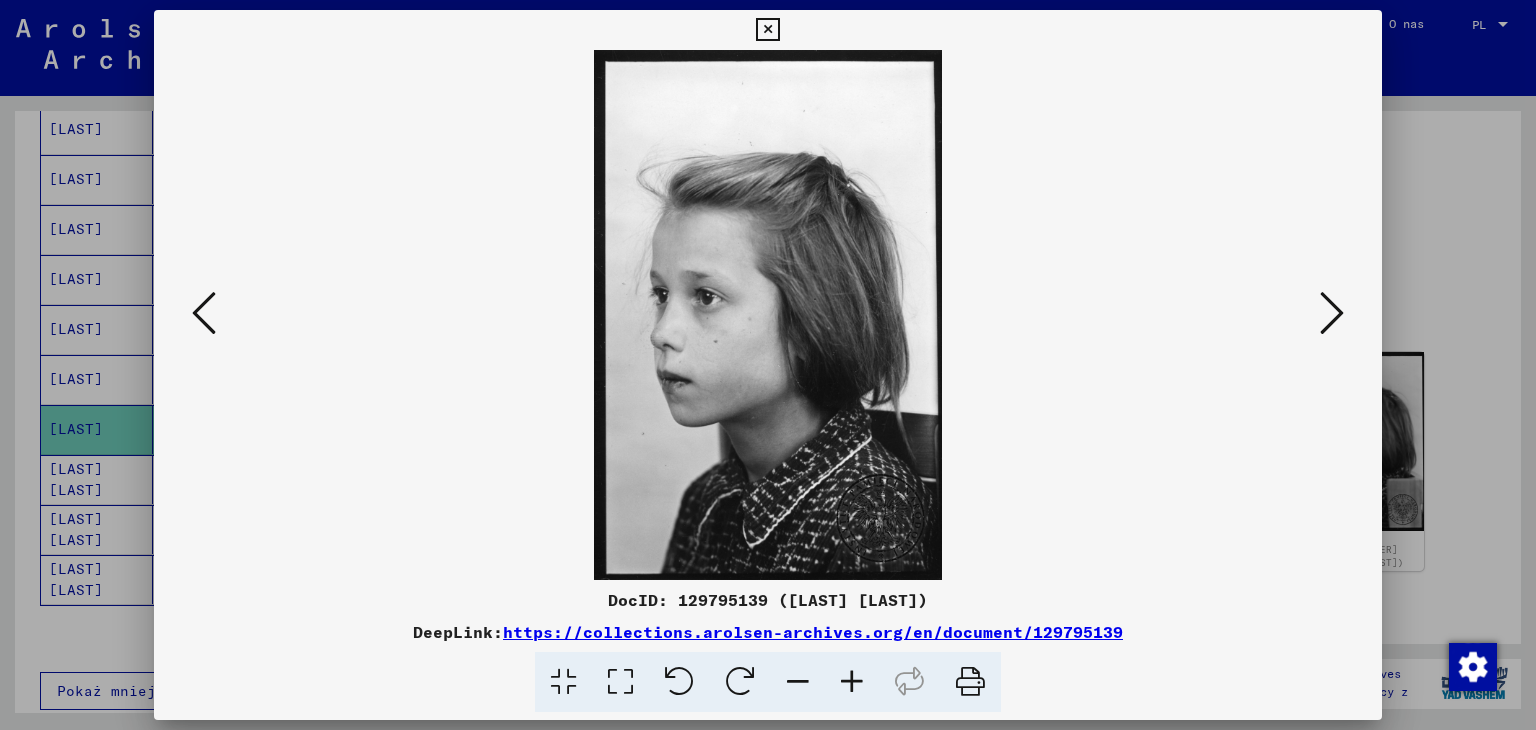 click at bounding box center [1332, 314] 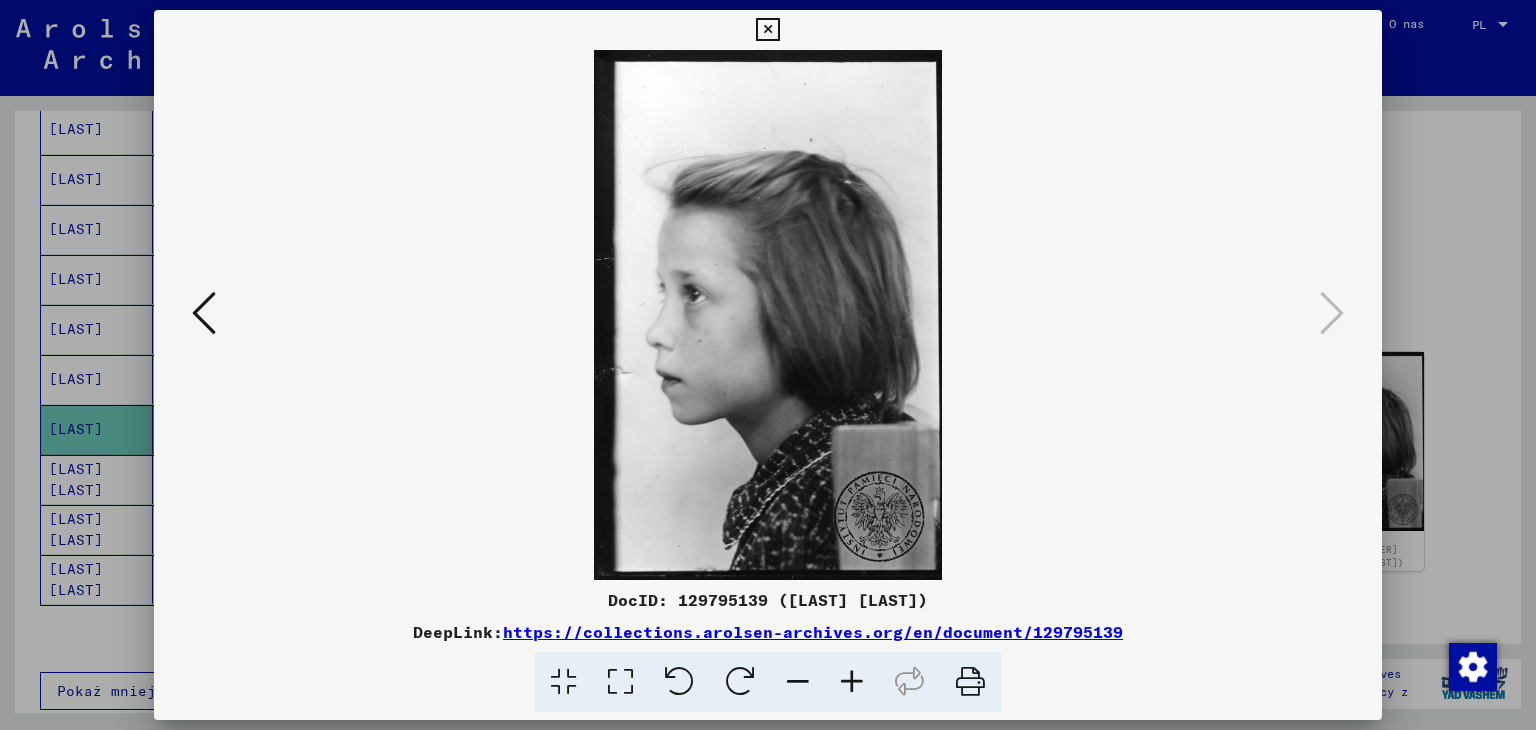 click at bounding box center [767, 30] 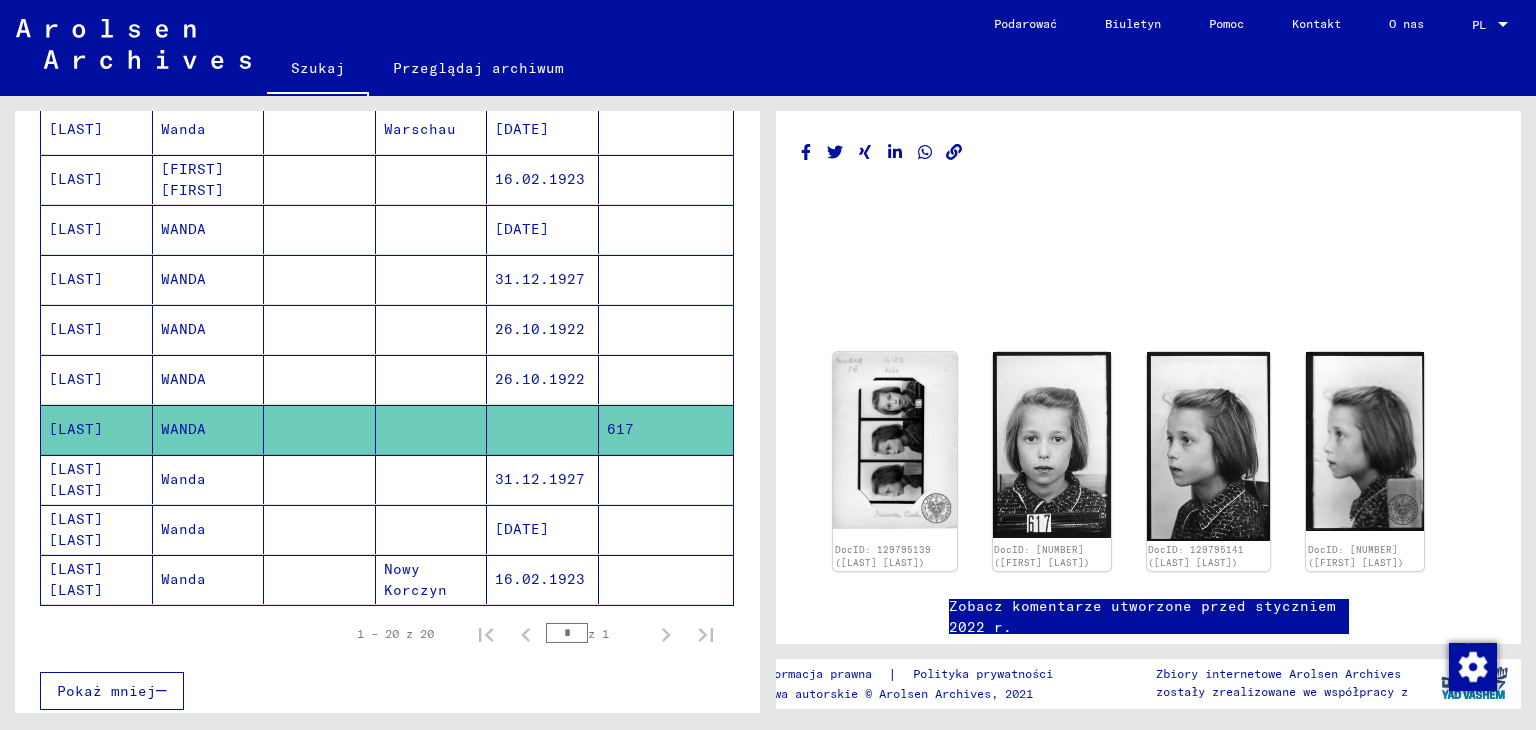 click on "26.10.1922" 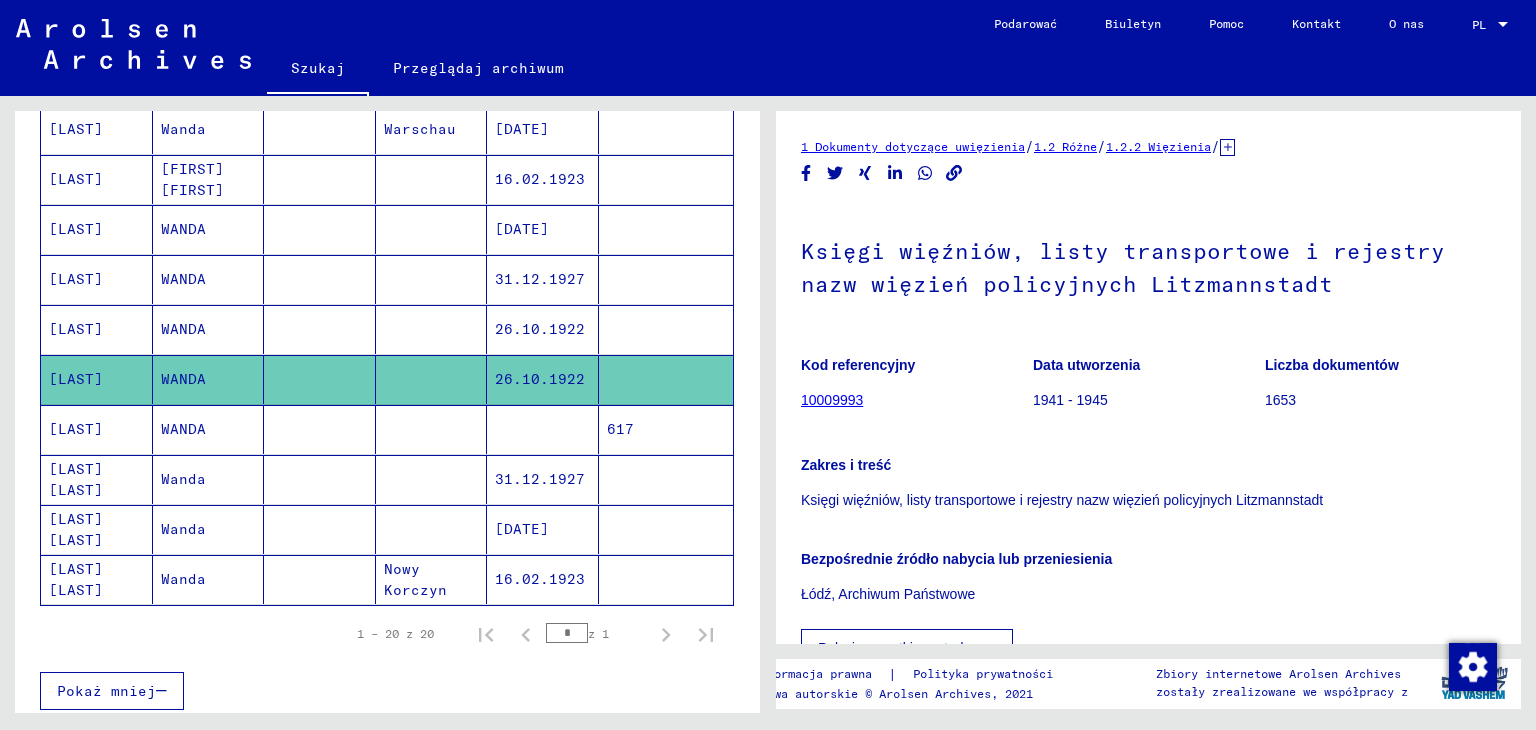 scroll, scrollTop: 0, scrollLeft: 0, axis: both 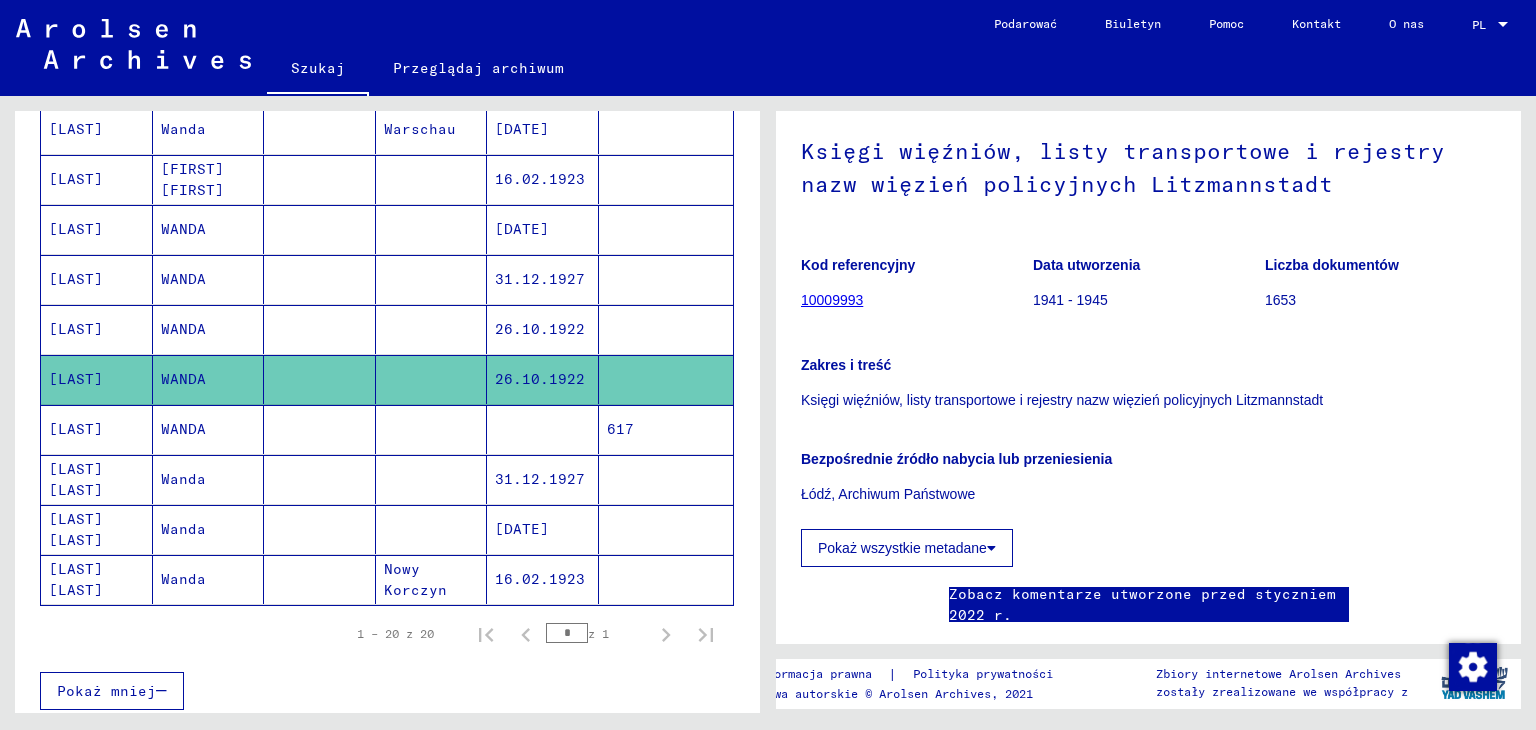 click on "26.10.1922" at bounding box center (540, 379) 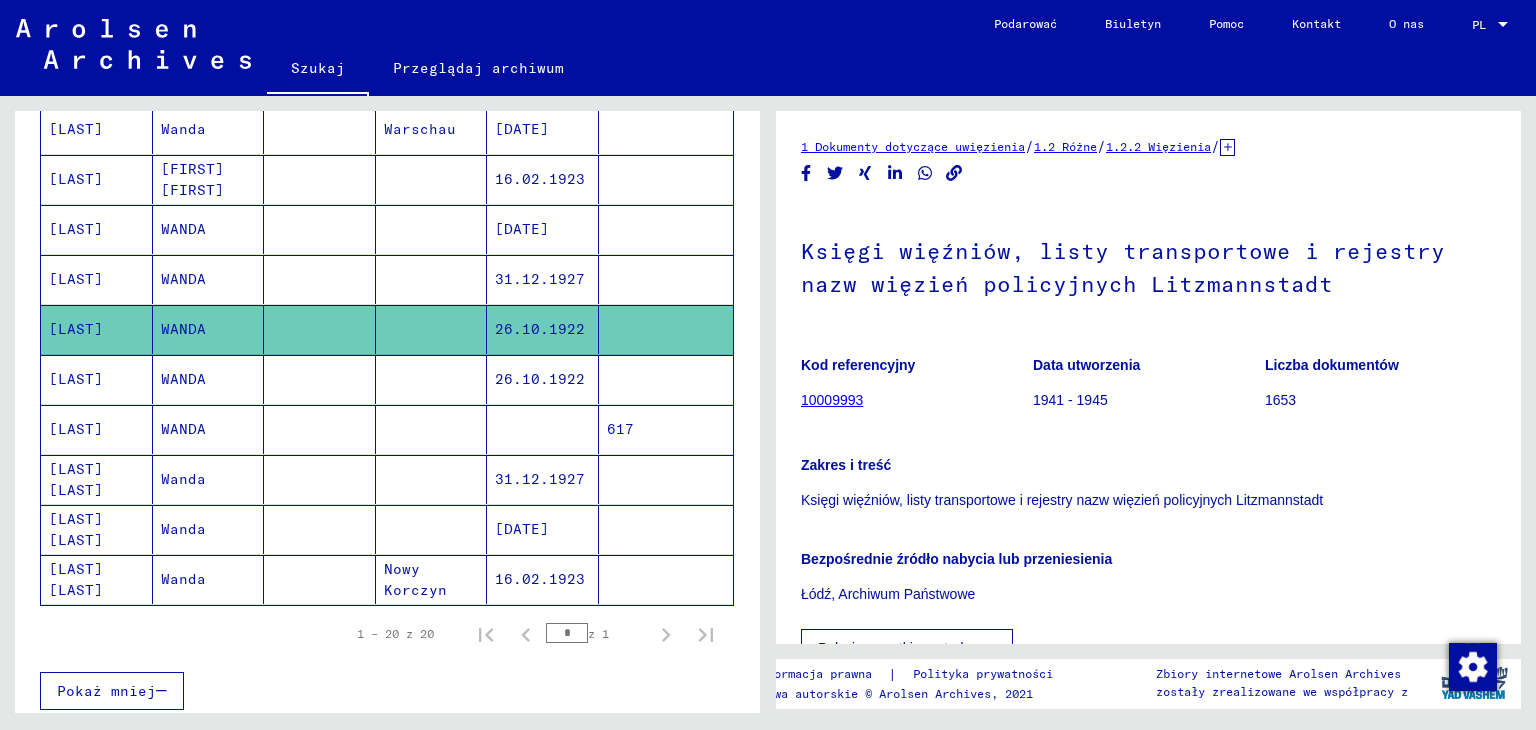 scroll, scrollTop: 0, scrollLeft: 0, axis: both 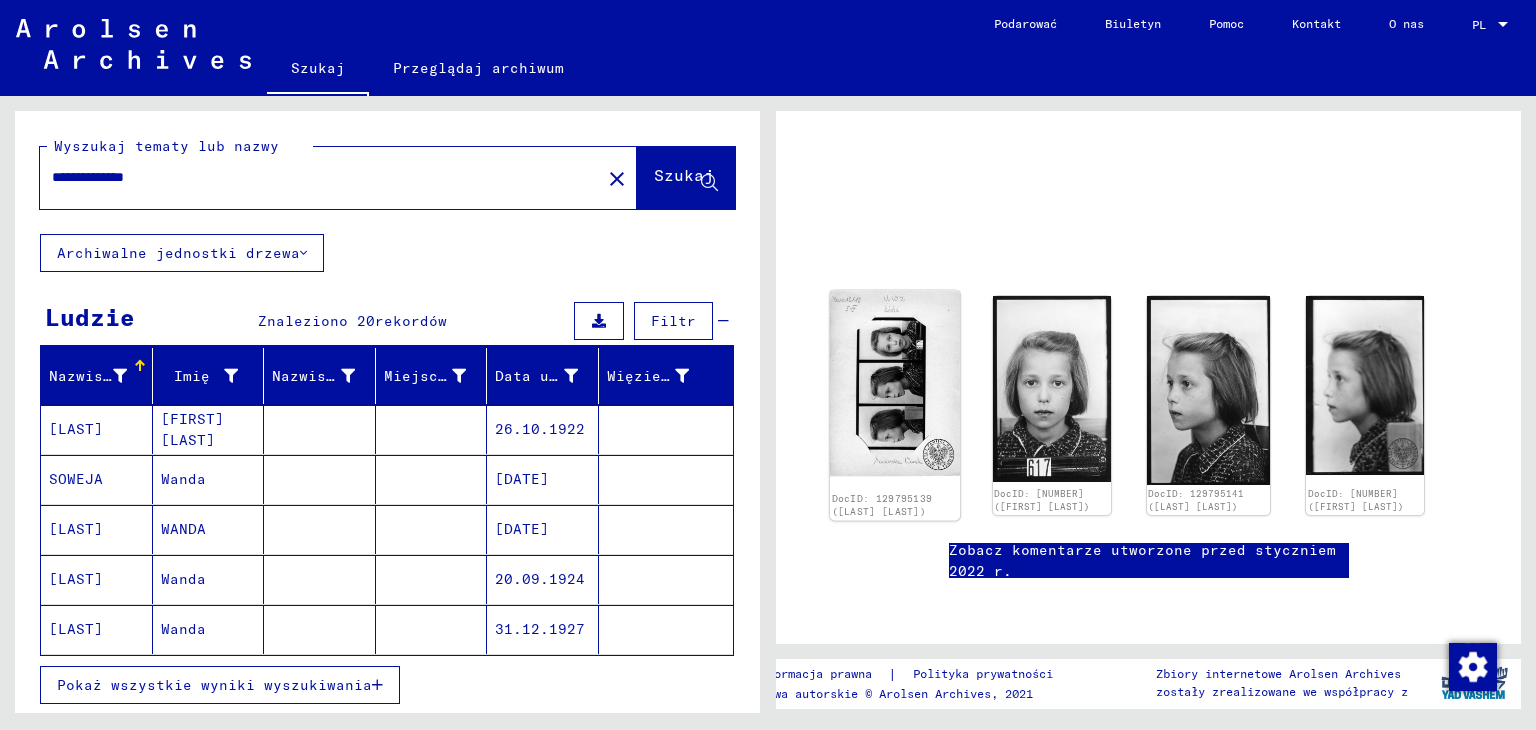 click 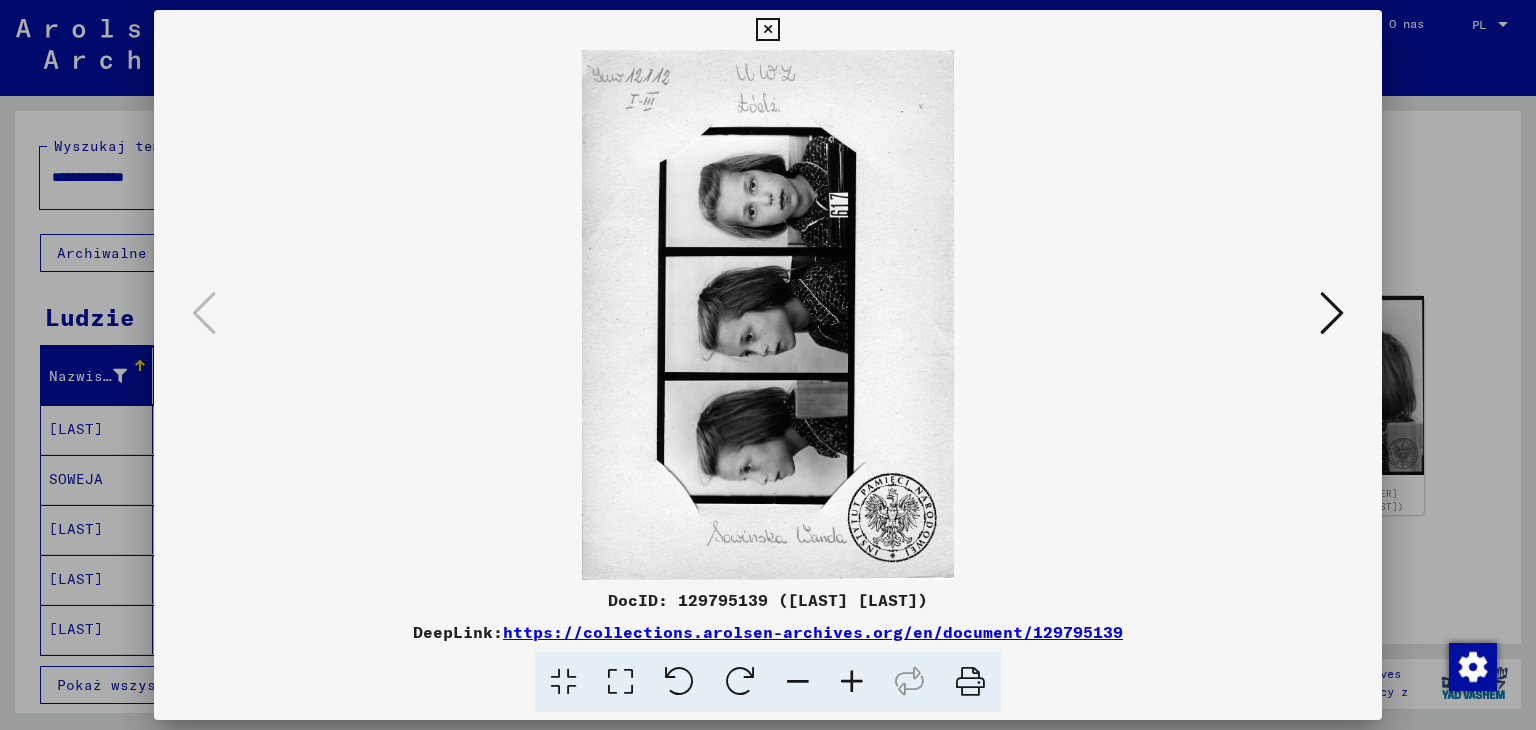 click at bounding box center (1332, 313) 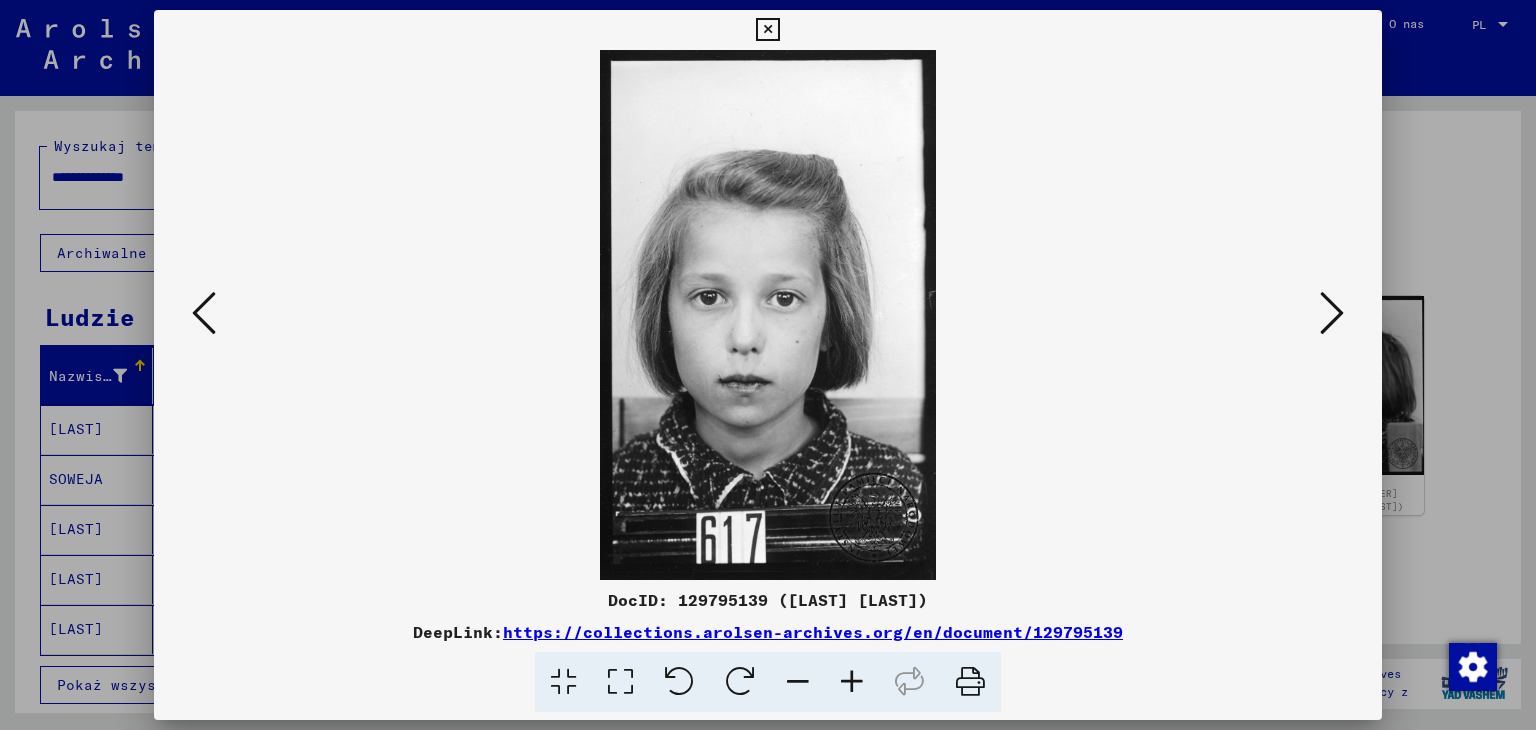 click at bounding box center [1332, 313] 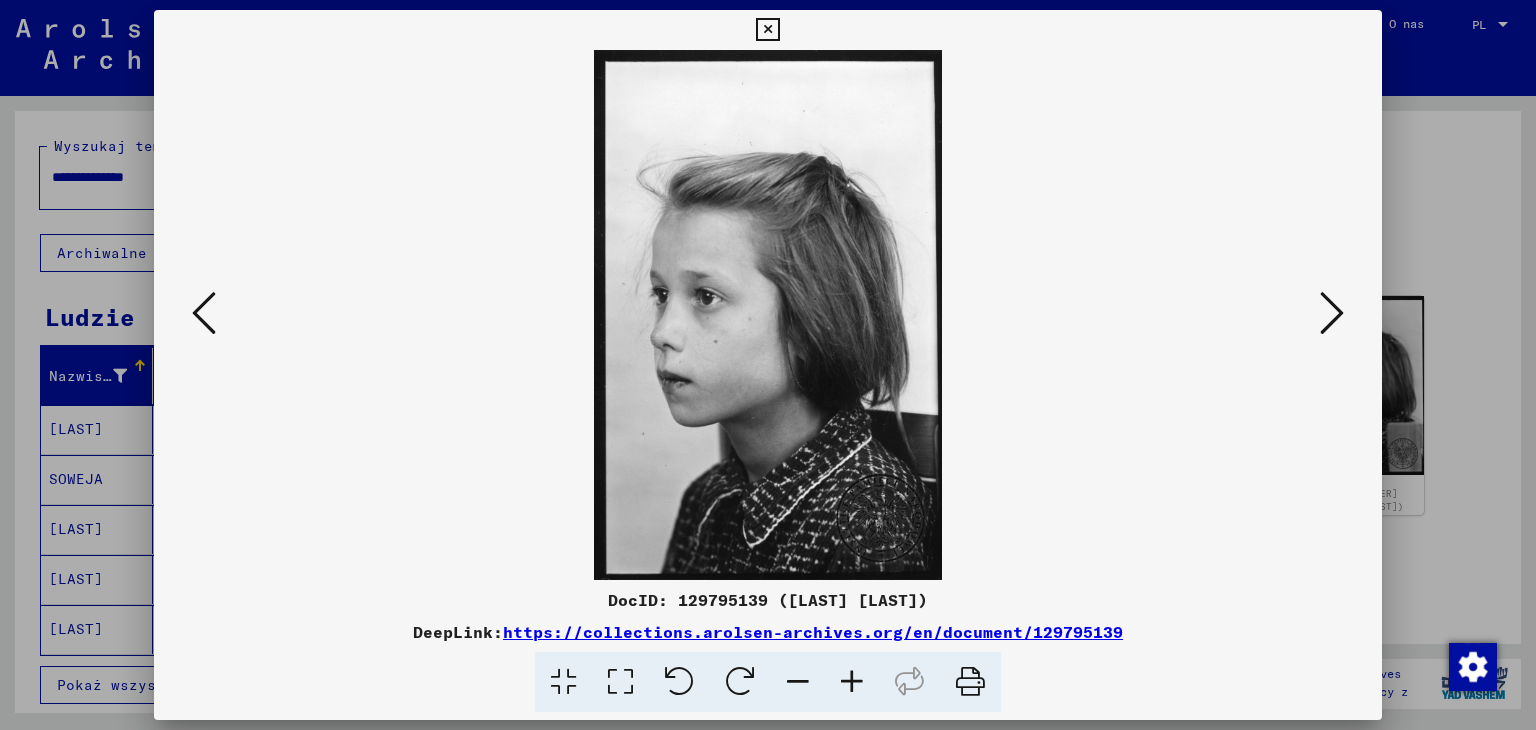 click at bounding box center (1332, 313) 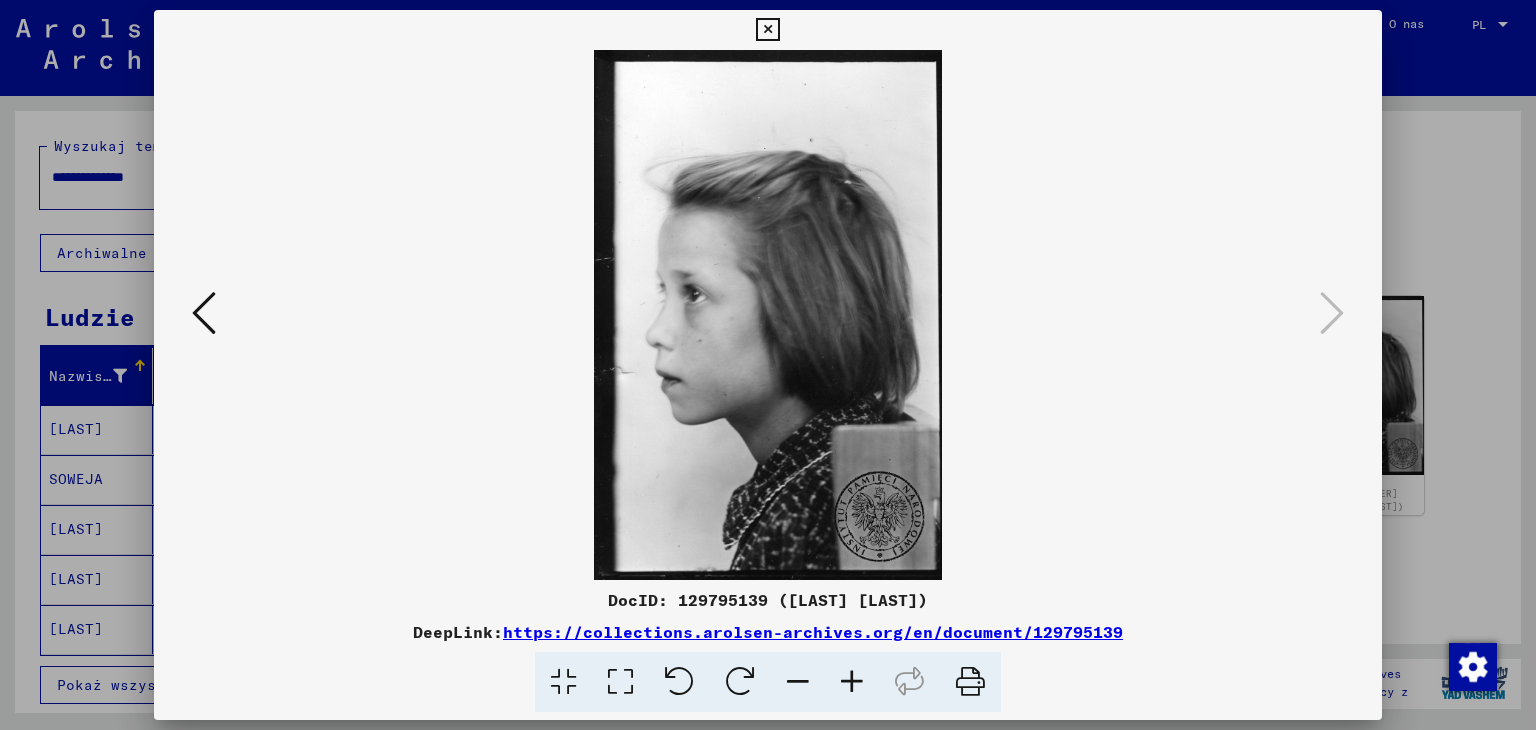 click at bounding box center [767, 30] 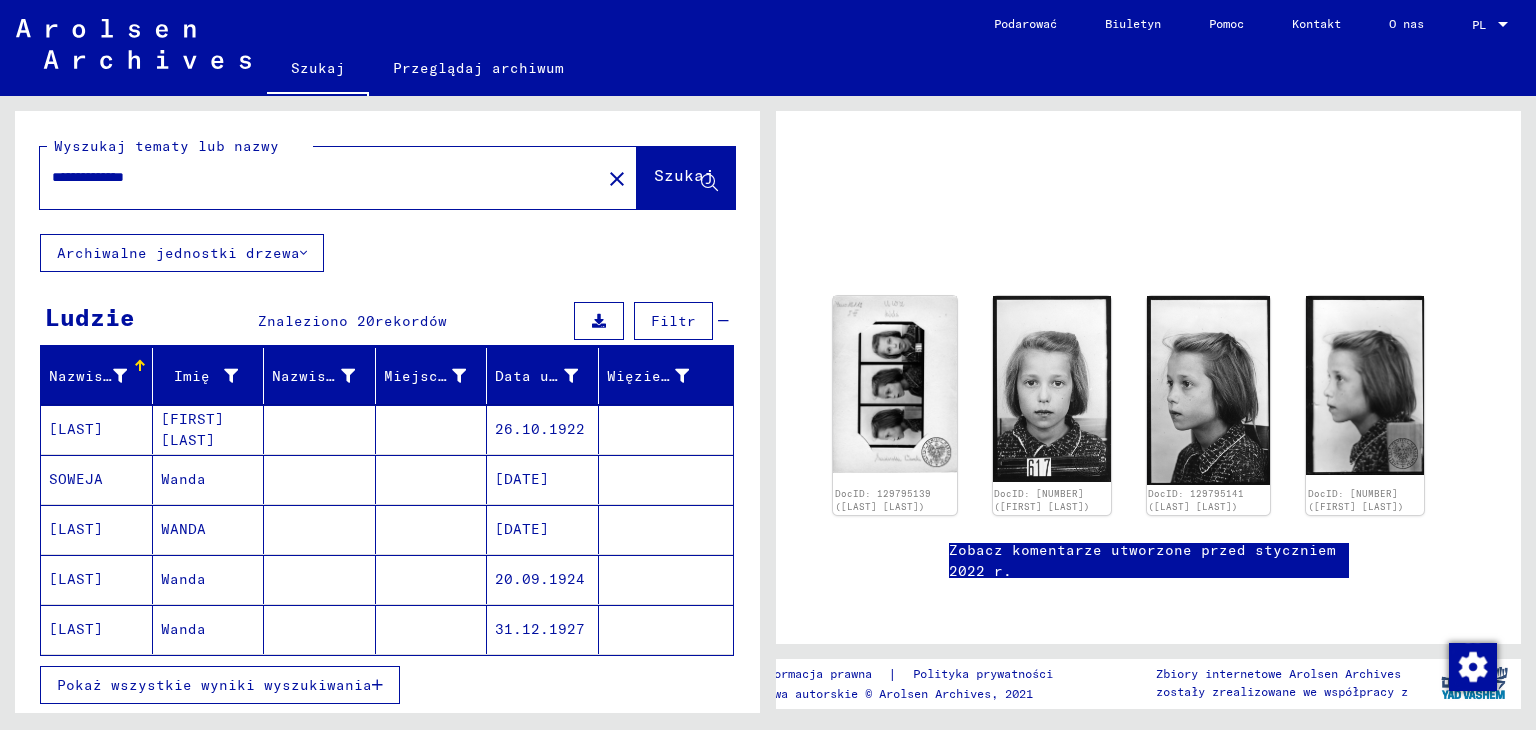 click on "[FIRST] [LAST]" at bounding box center (183, 479) 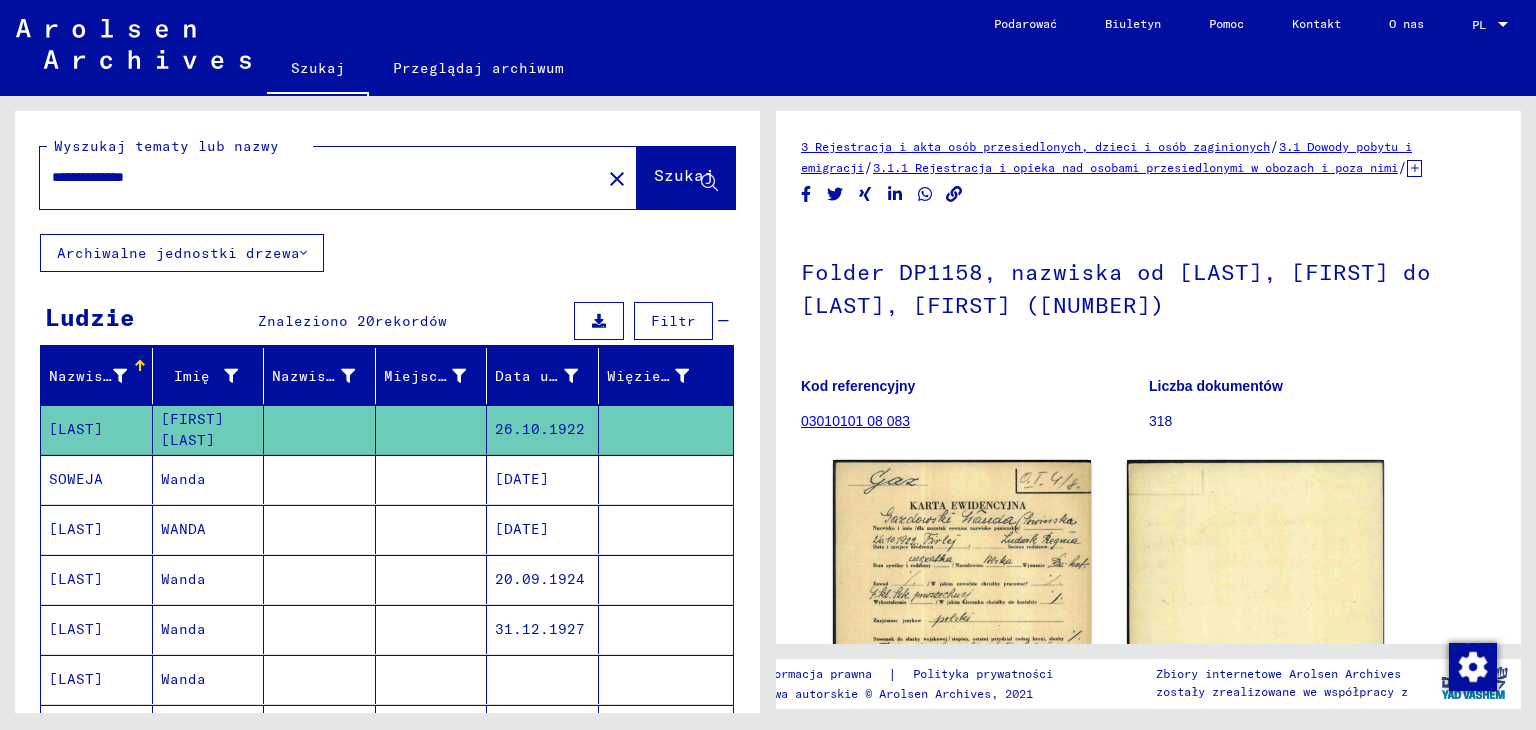 scroll, scrollTop: 0, scrollLeft: 0, axis: both 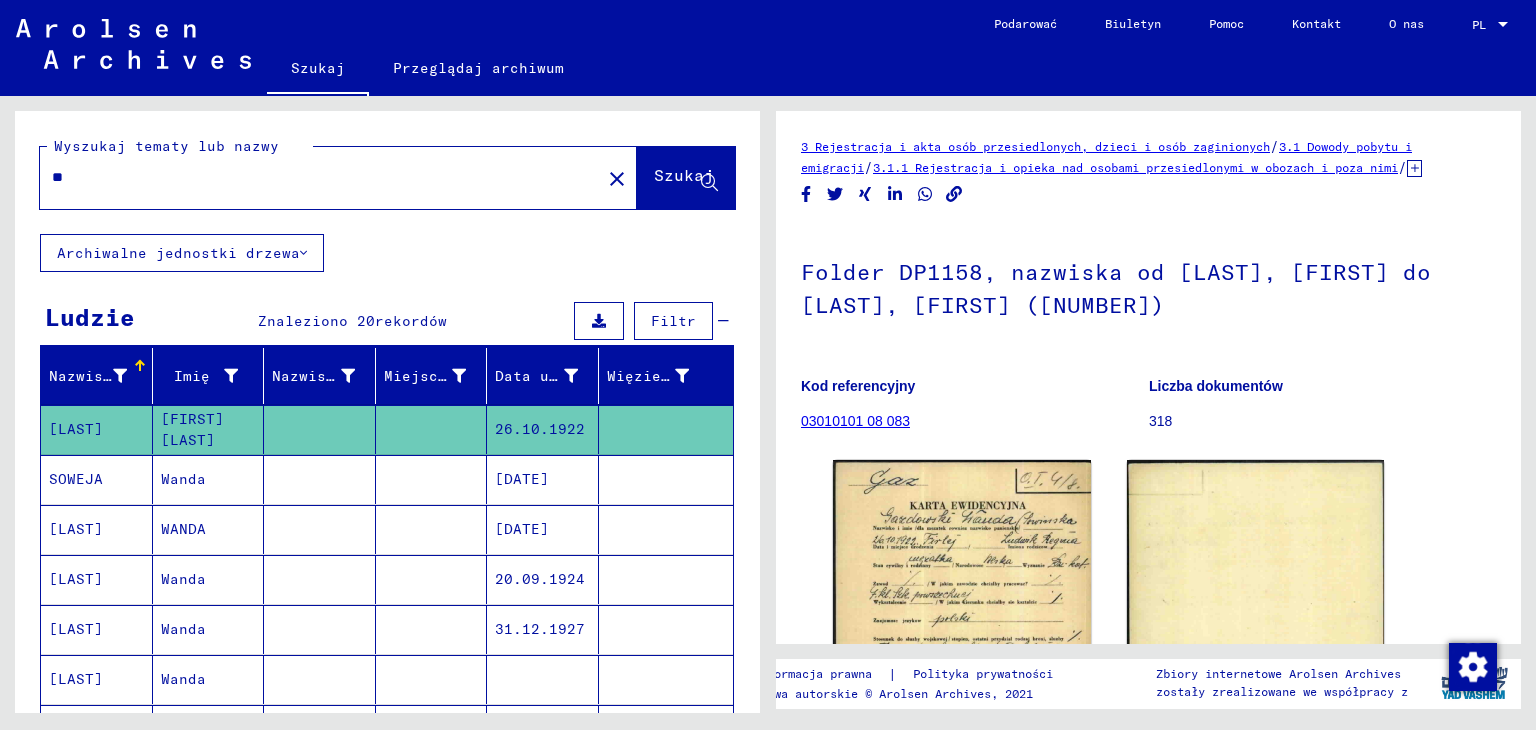type on "*" 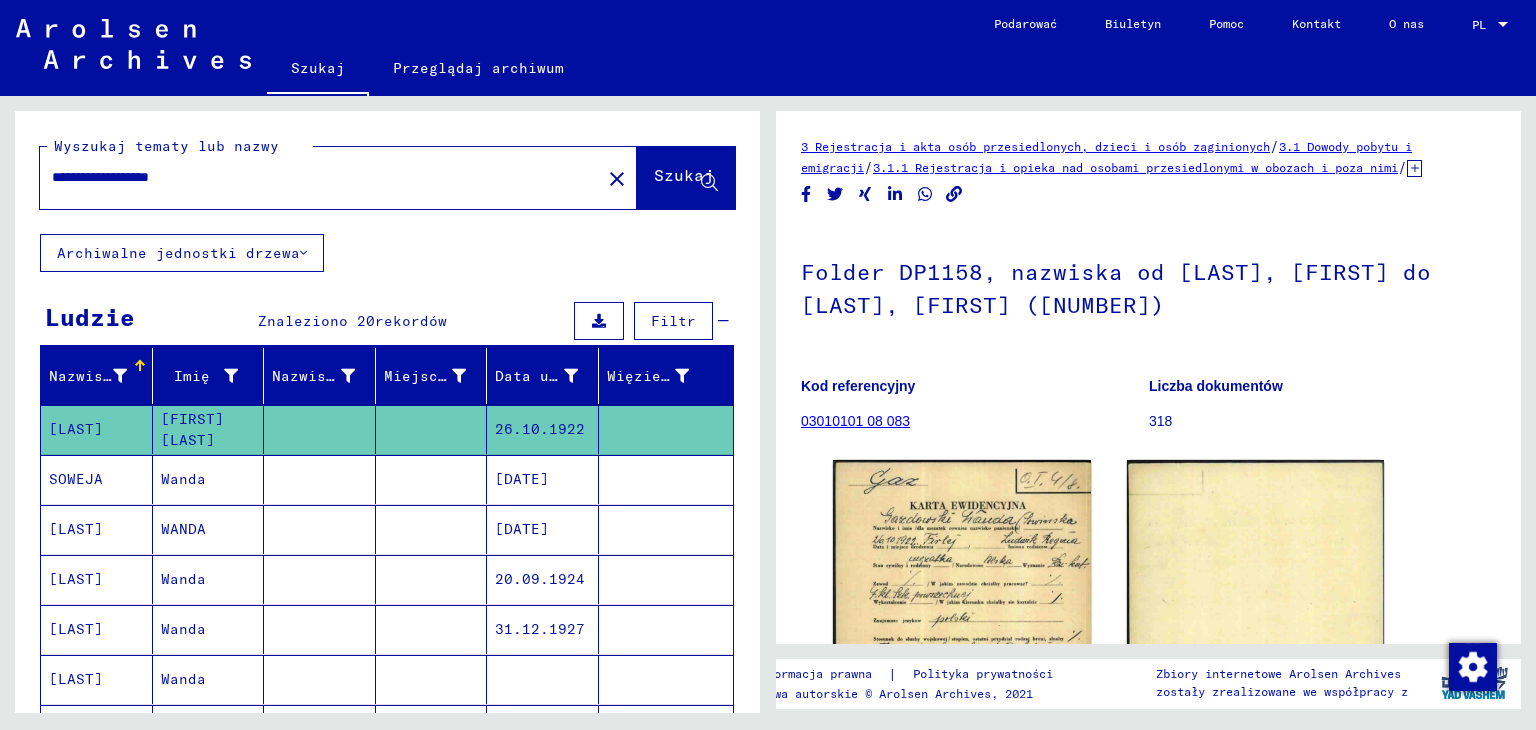 type on "**********" 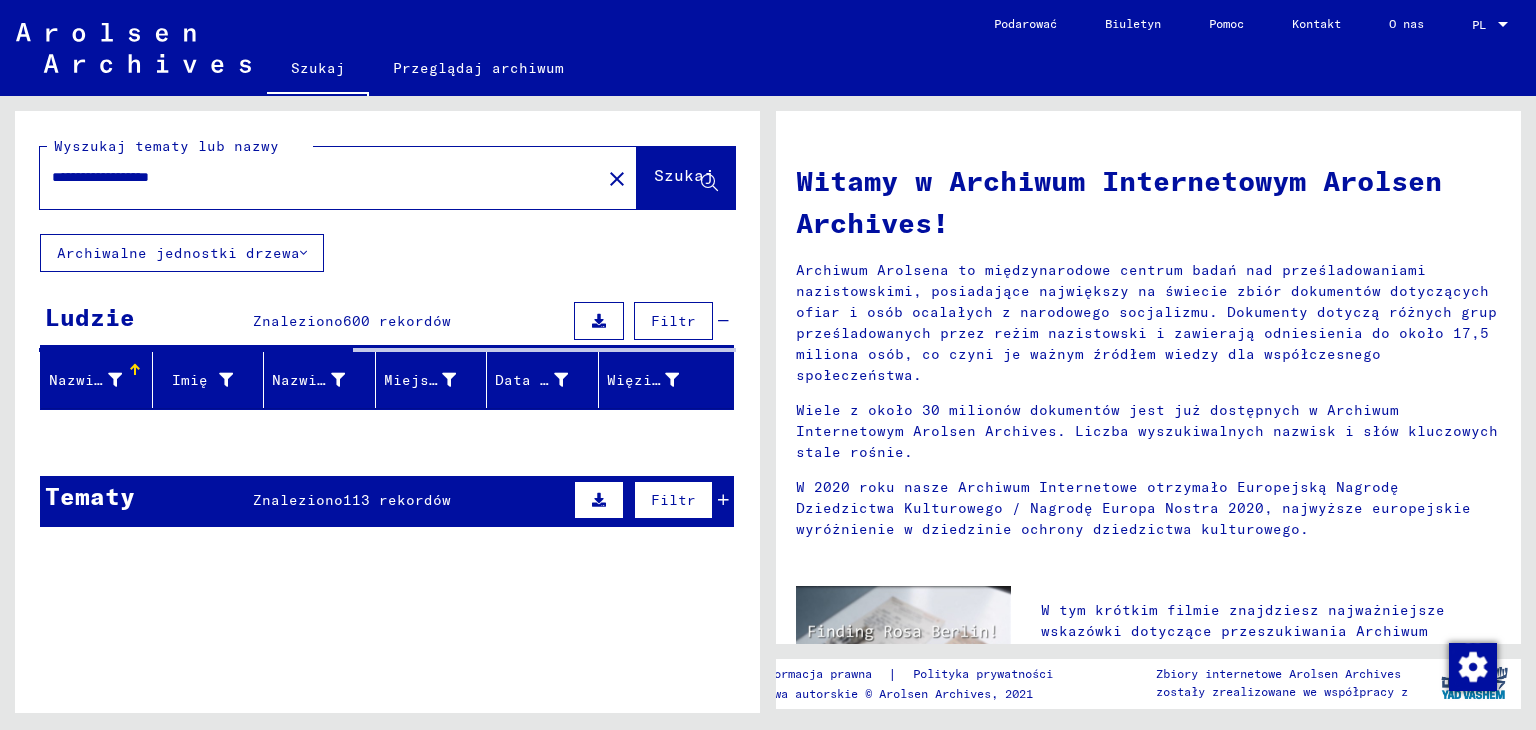 click on "**********" at bounding box center (314, 177) 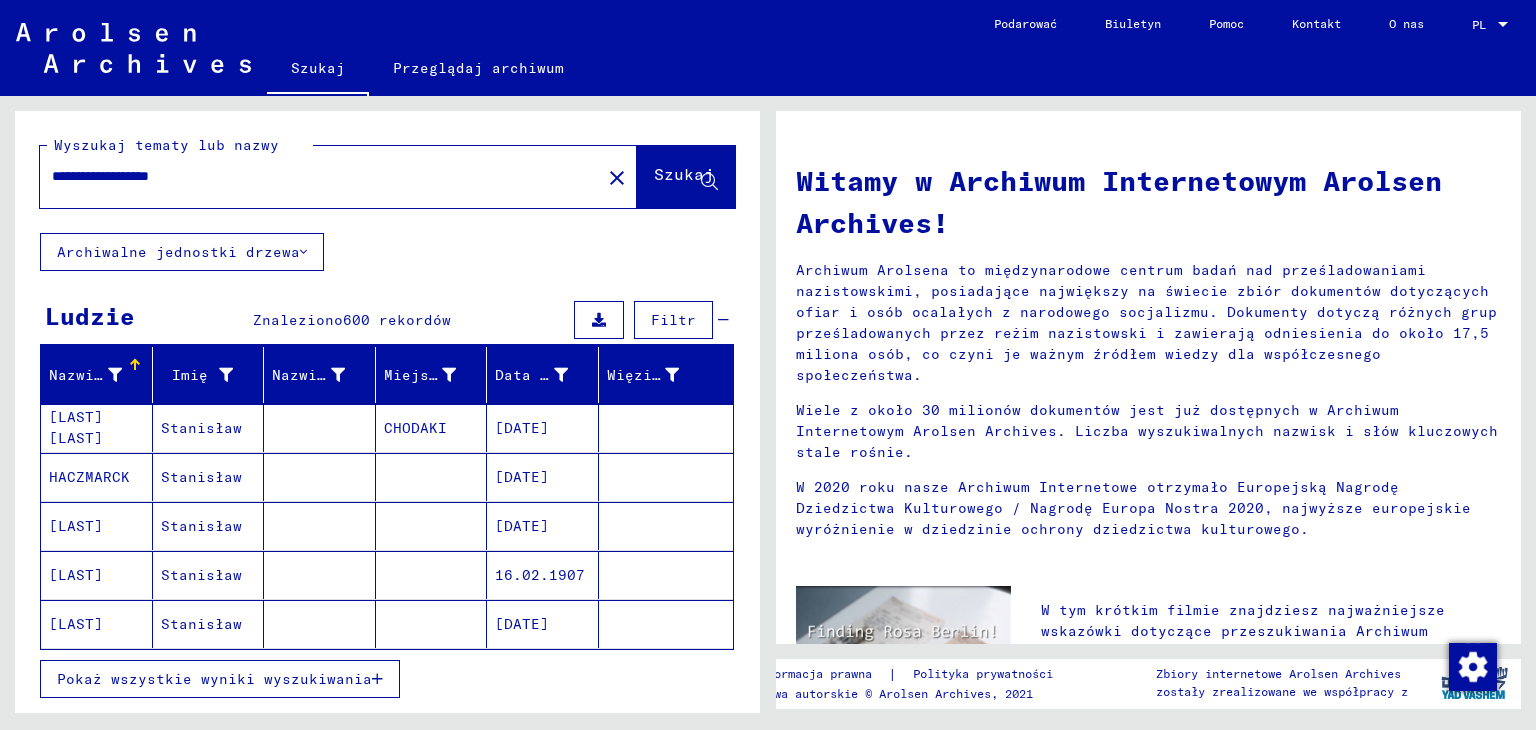 scroll, scrollTop: 0, scrollLeft: 0, axis: both 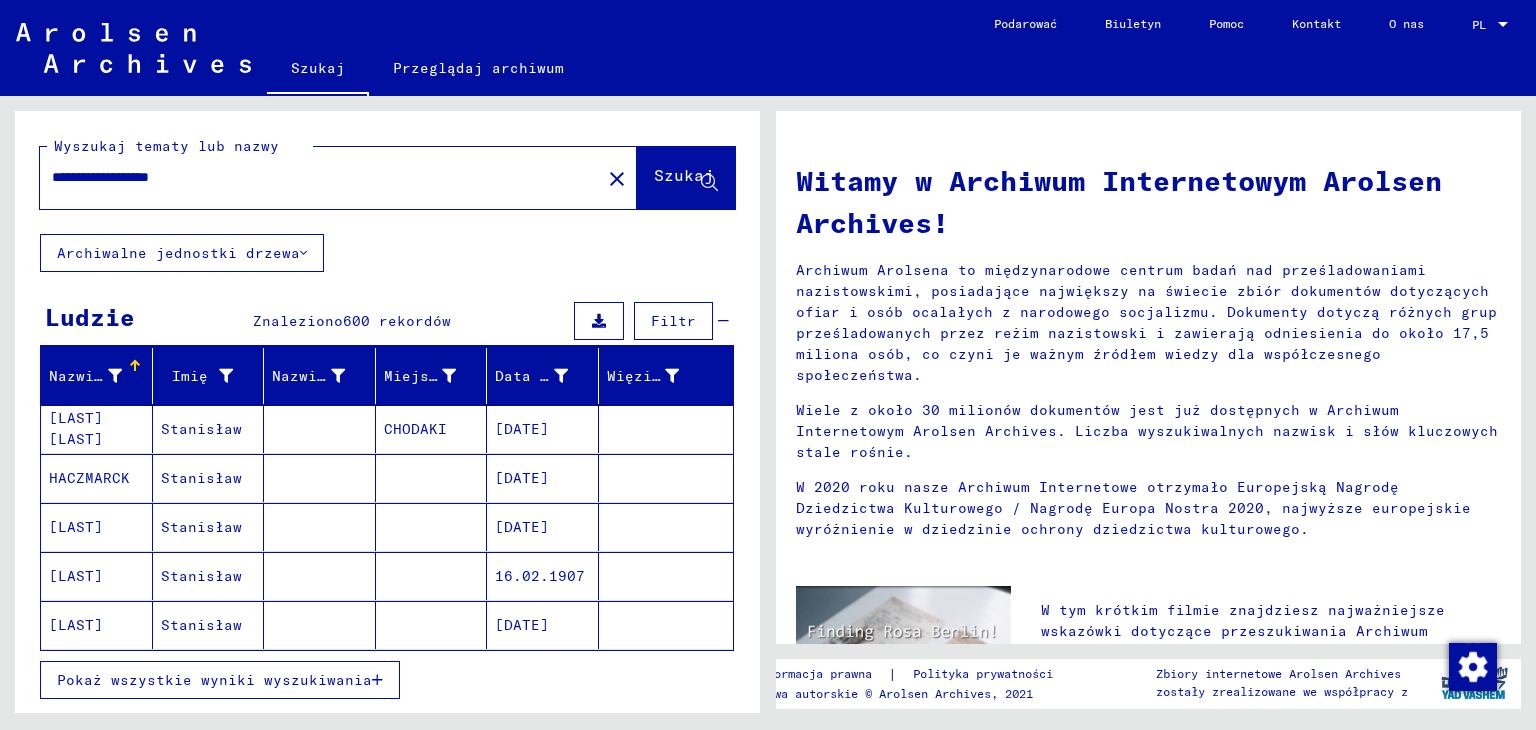 click on "[DATE]" at bounding box center (522, 527) 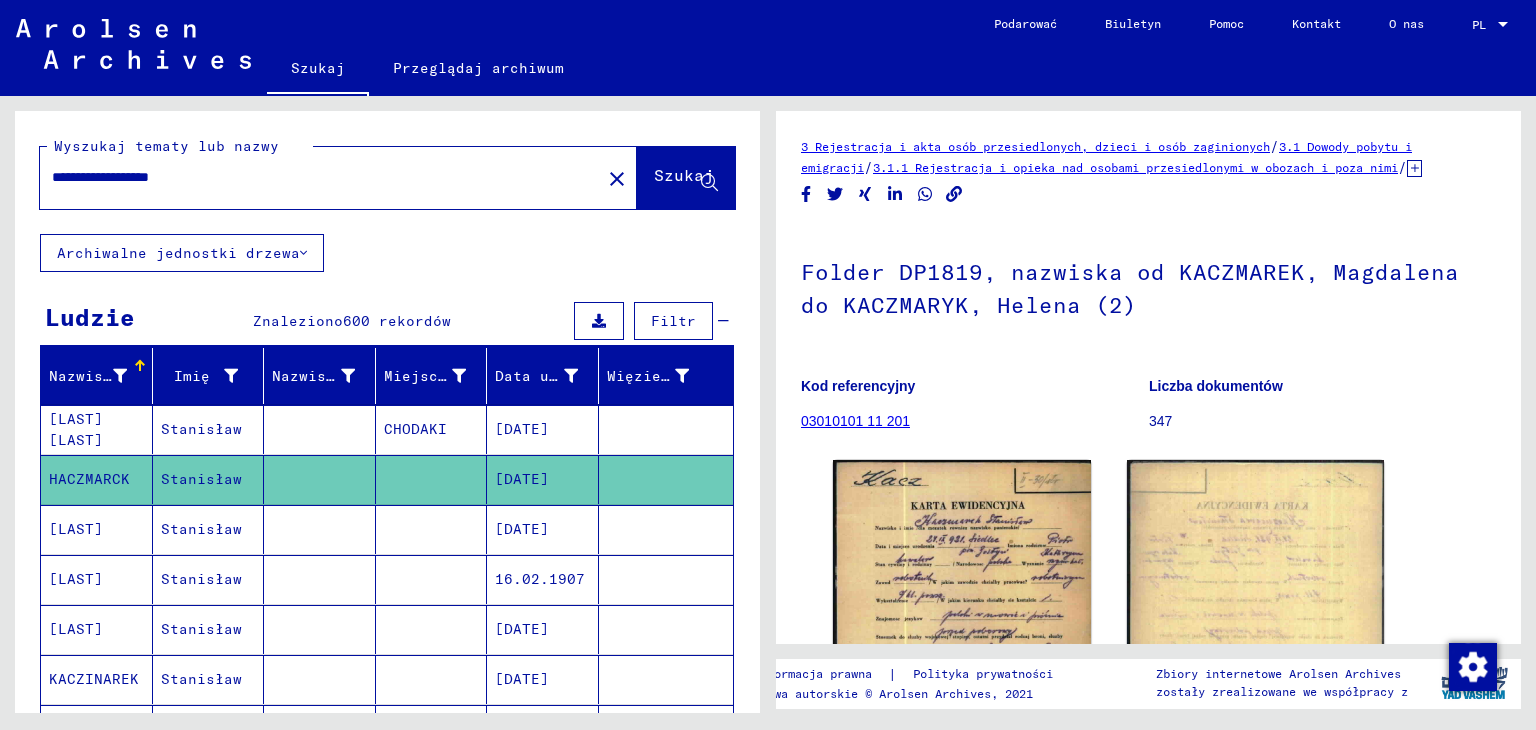 scroll, scrollTop: 0, scrollLeft: 0, axis: both 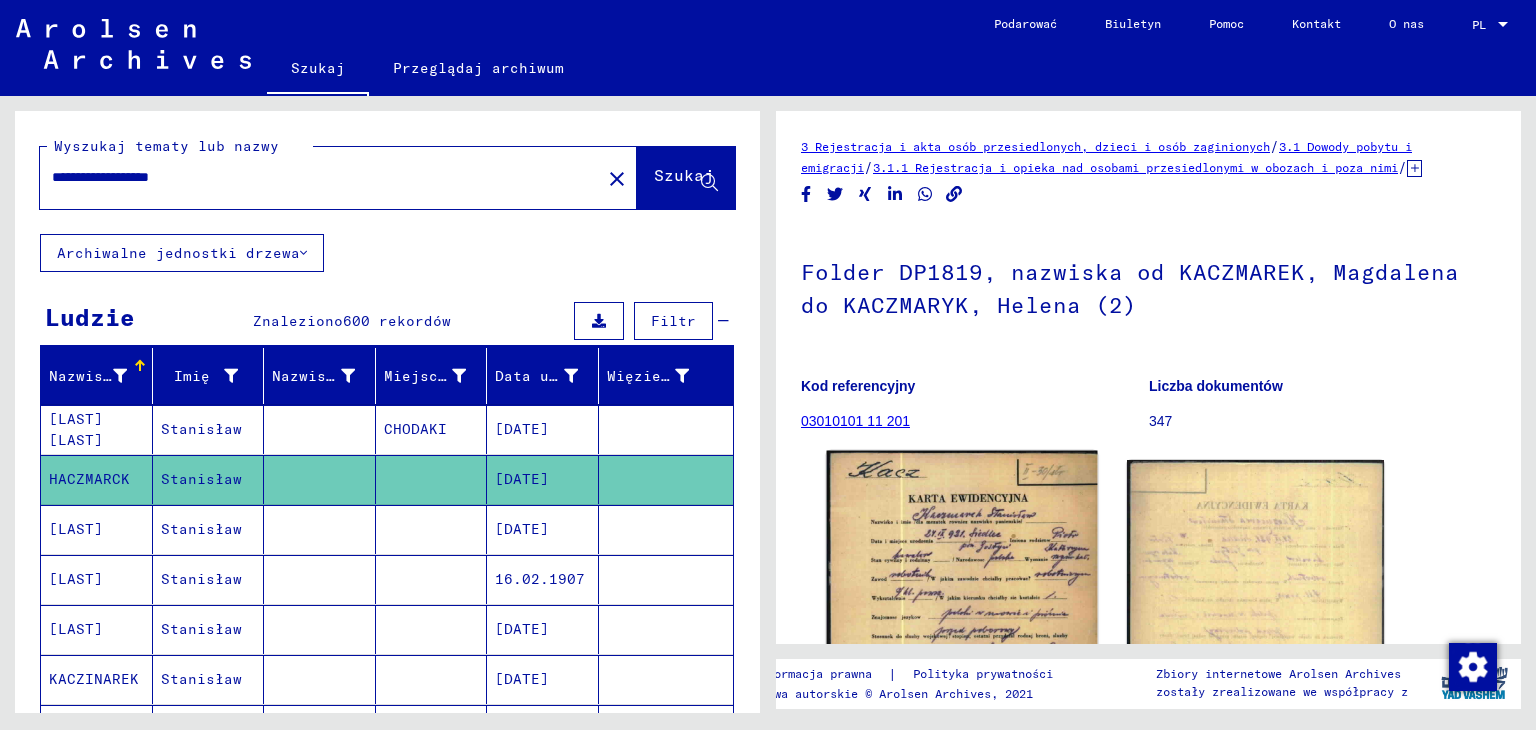 click 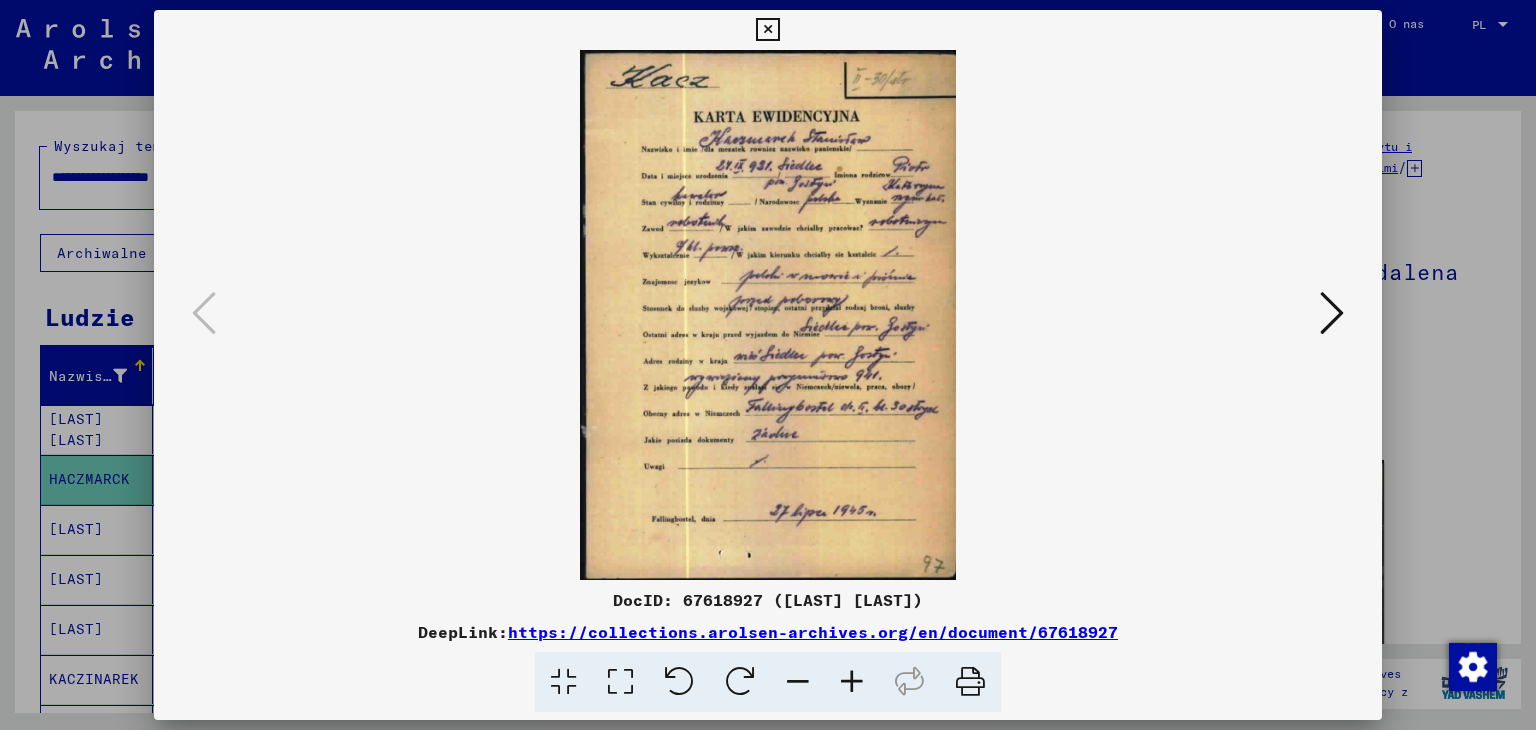 click at bounding box center (1332, 313) 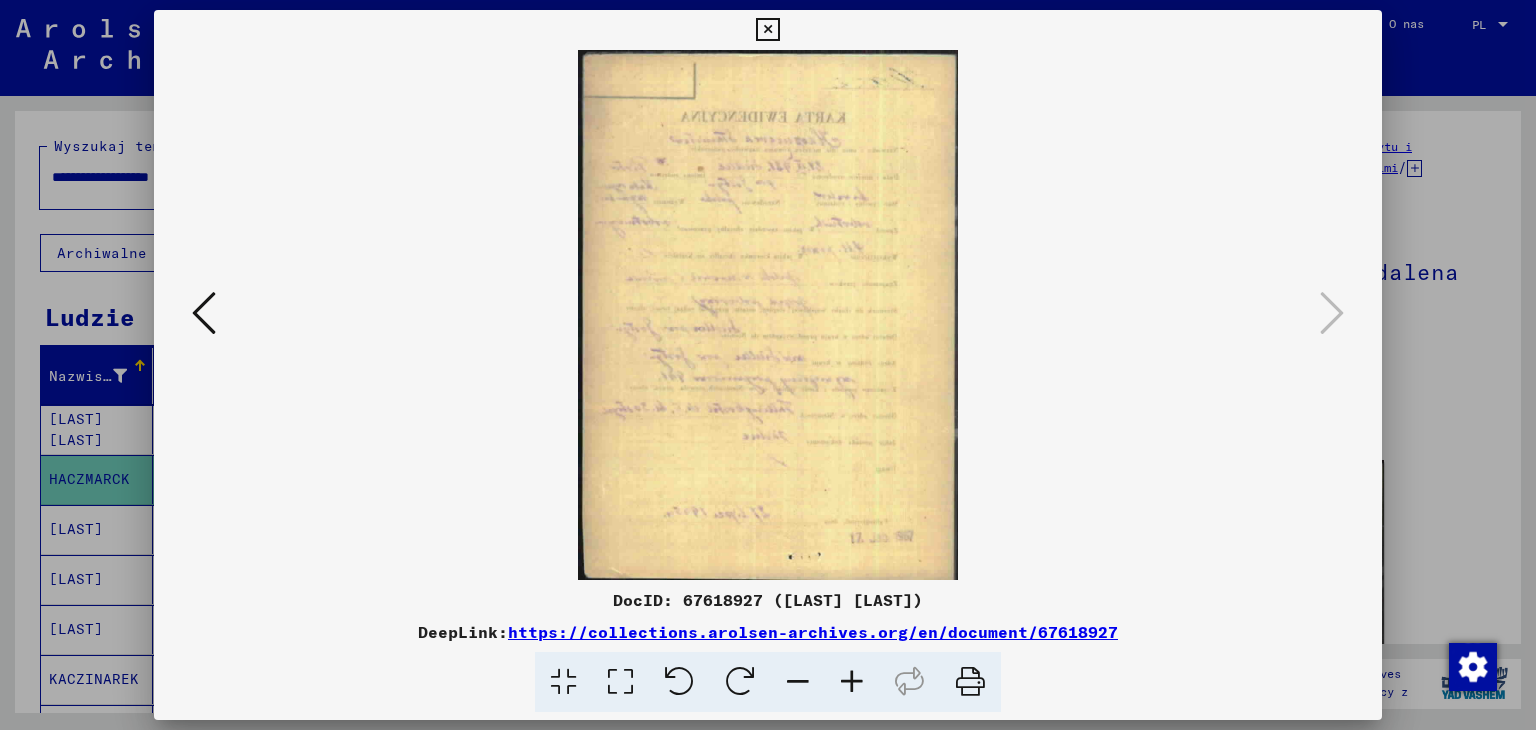 click at bounding box center (767, 30) 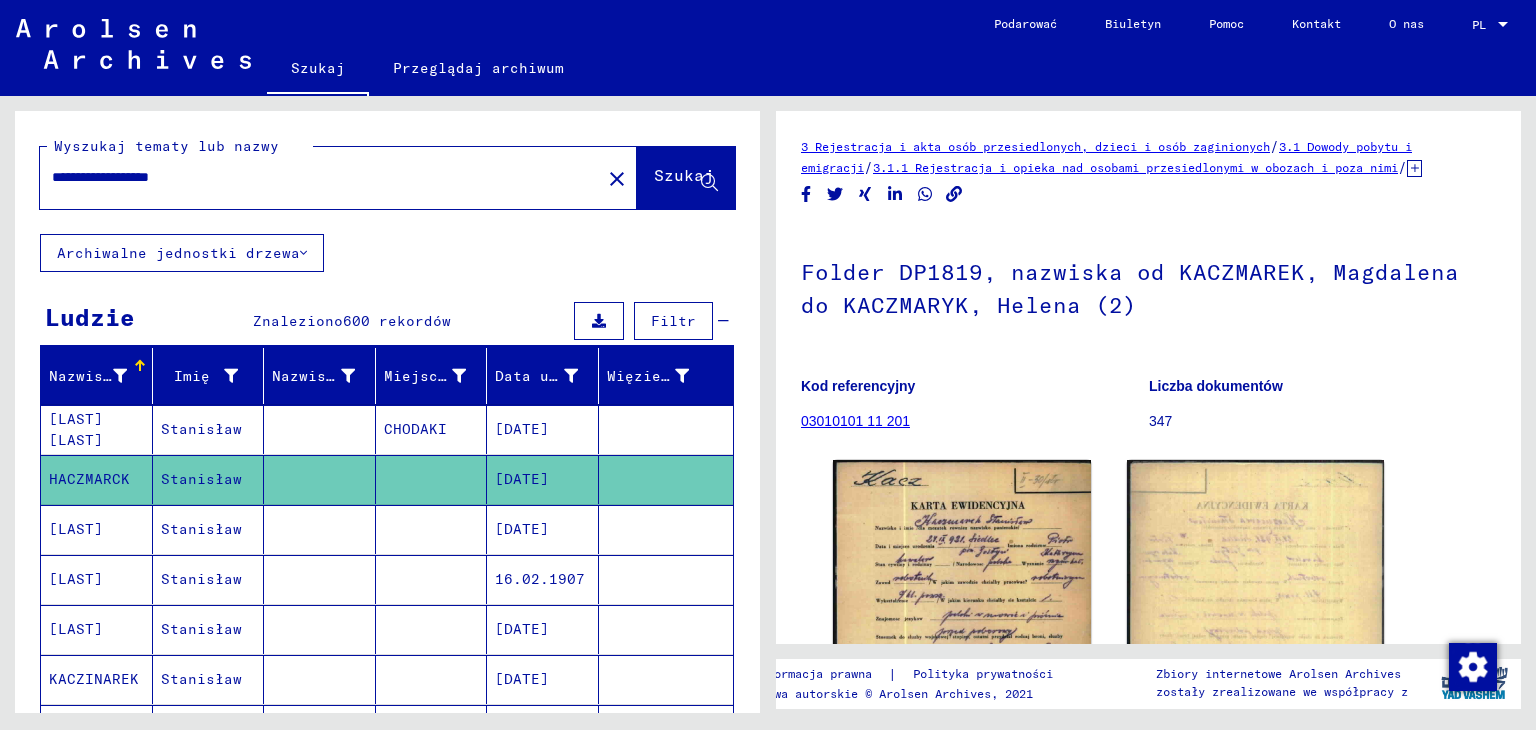 click on "03010101 11 201" 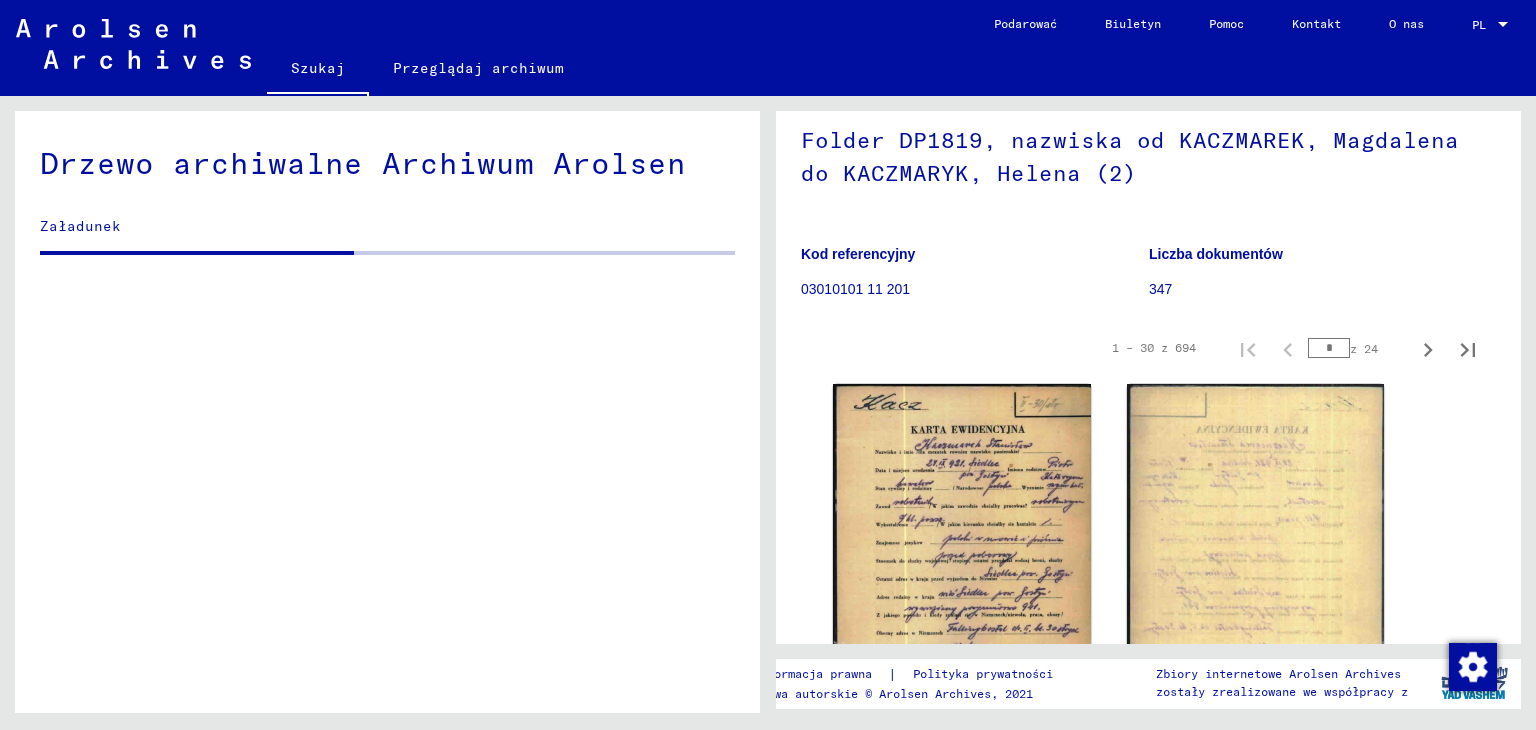 scroll, scrollTop: 300, scrollLeft: 0, axis: vertical 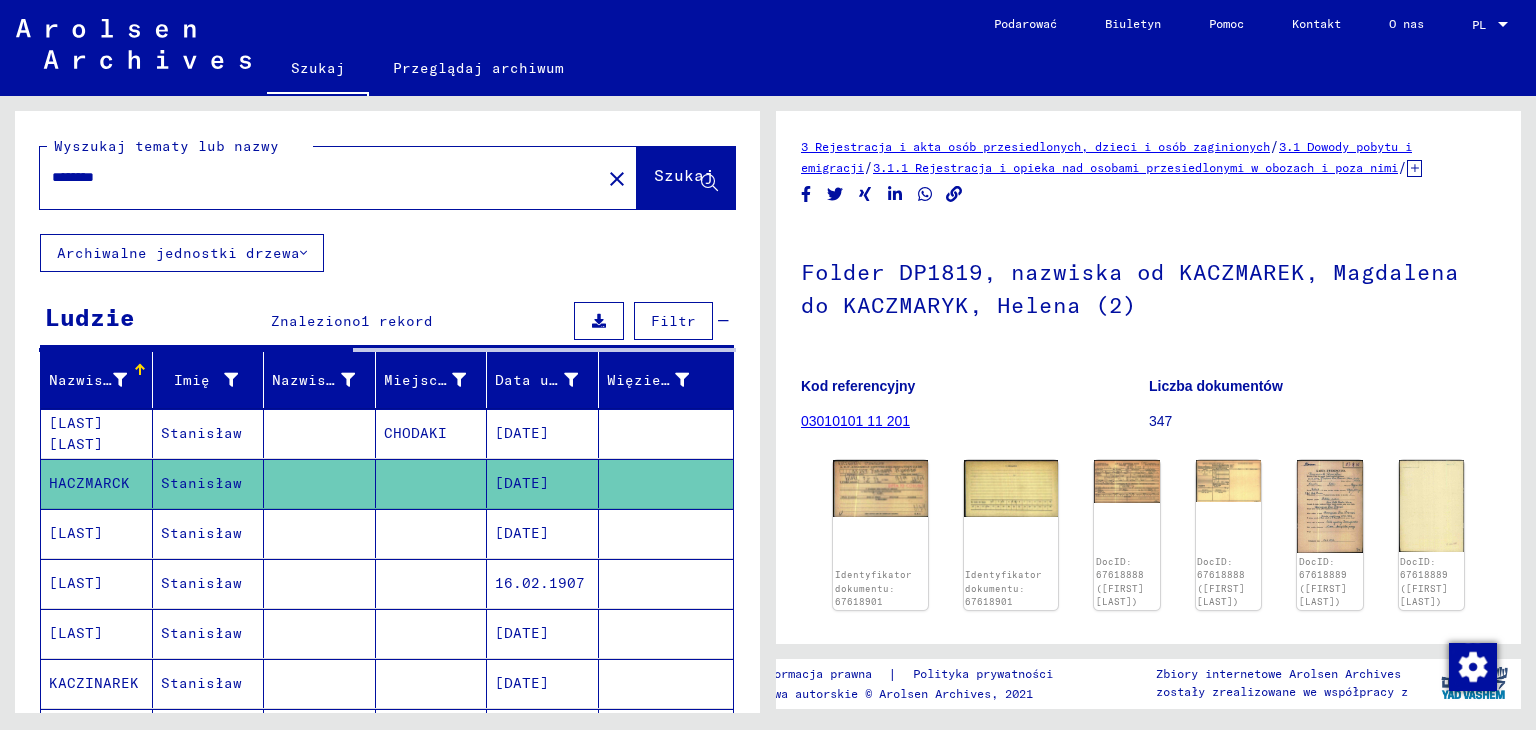 click on "********" at bounding box center (320, 177) 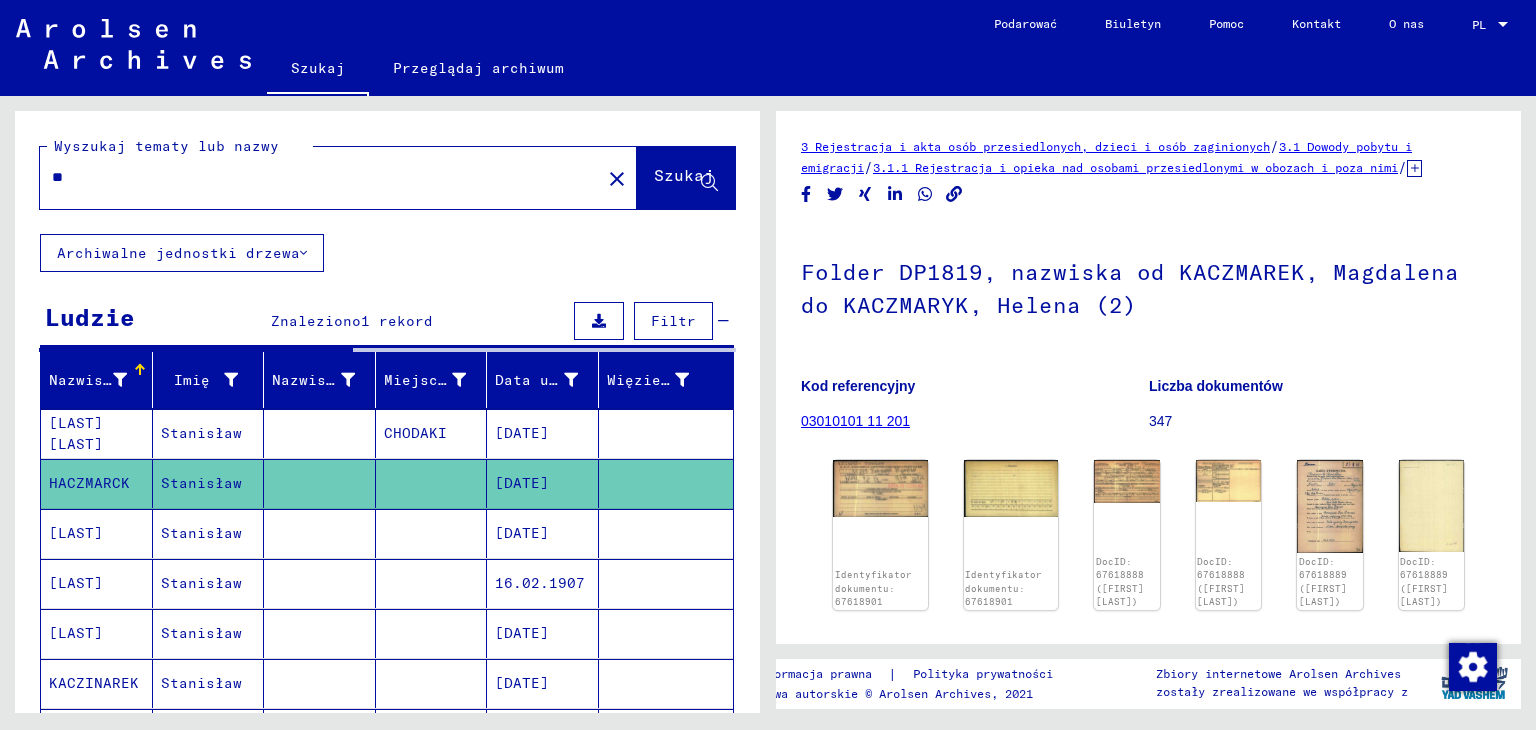 type on "*" 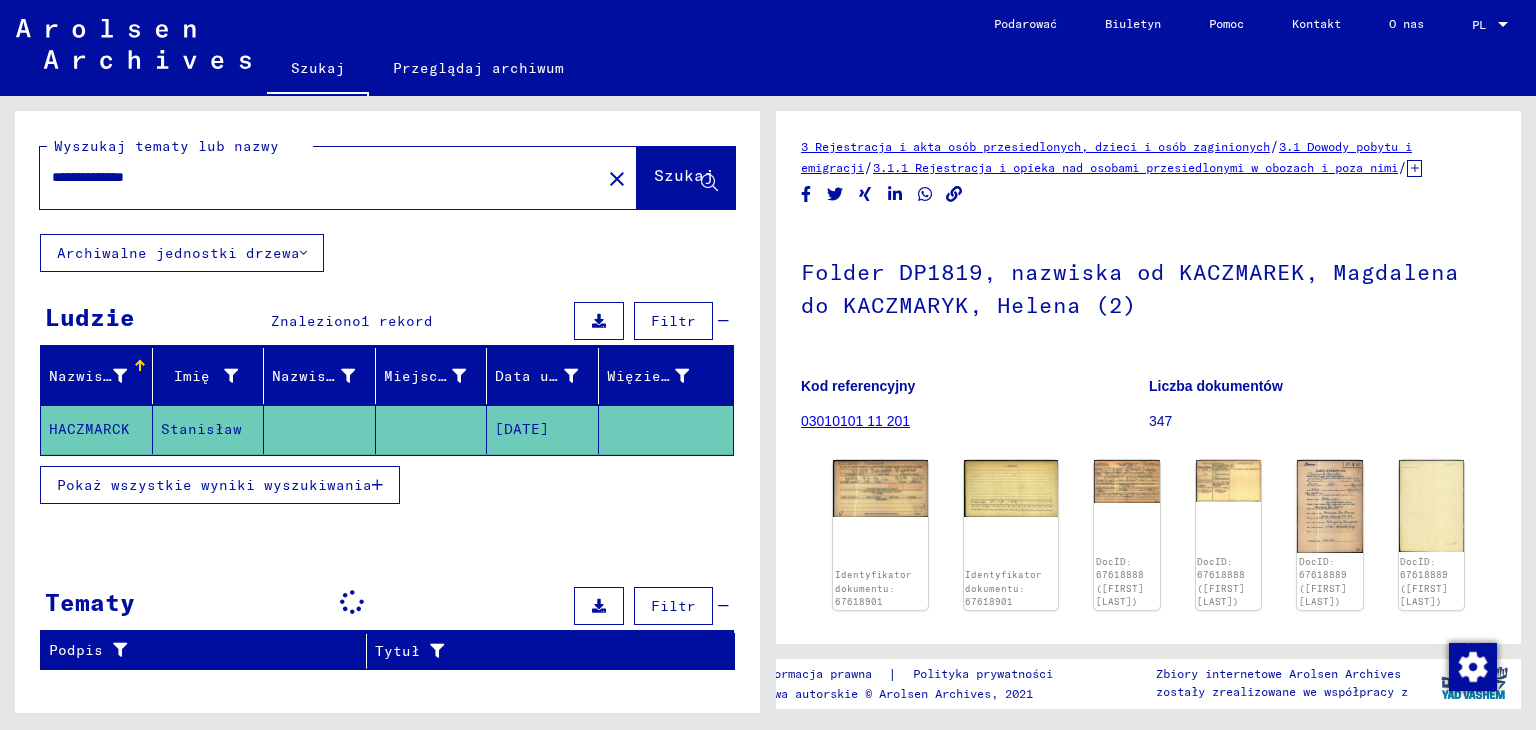 type on "**********" 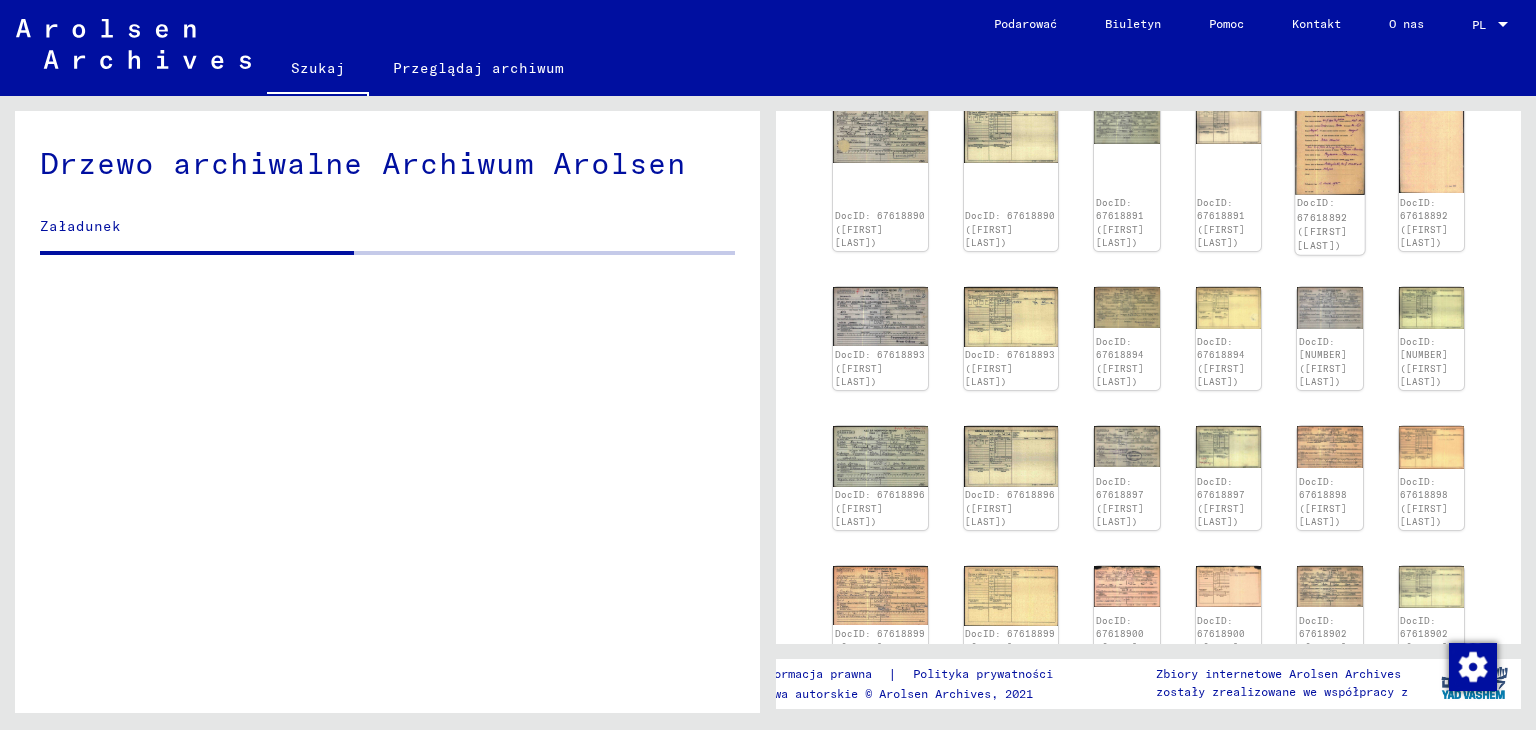 scroll, scrollTop: 1000, scrollLeft: 0, axis: vertical 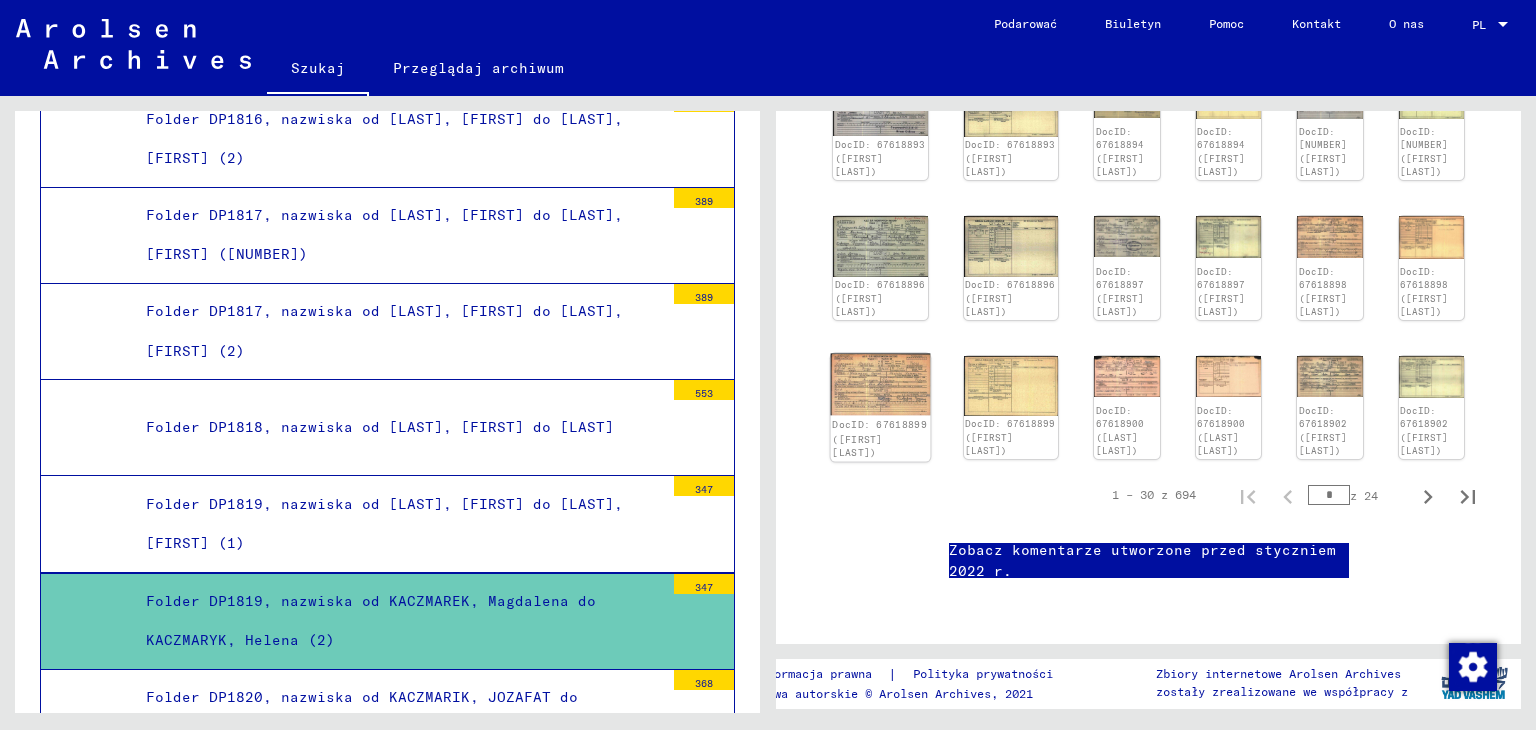 click 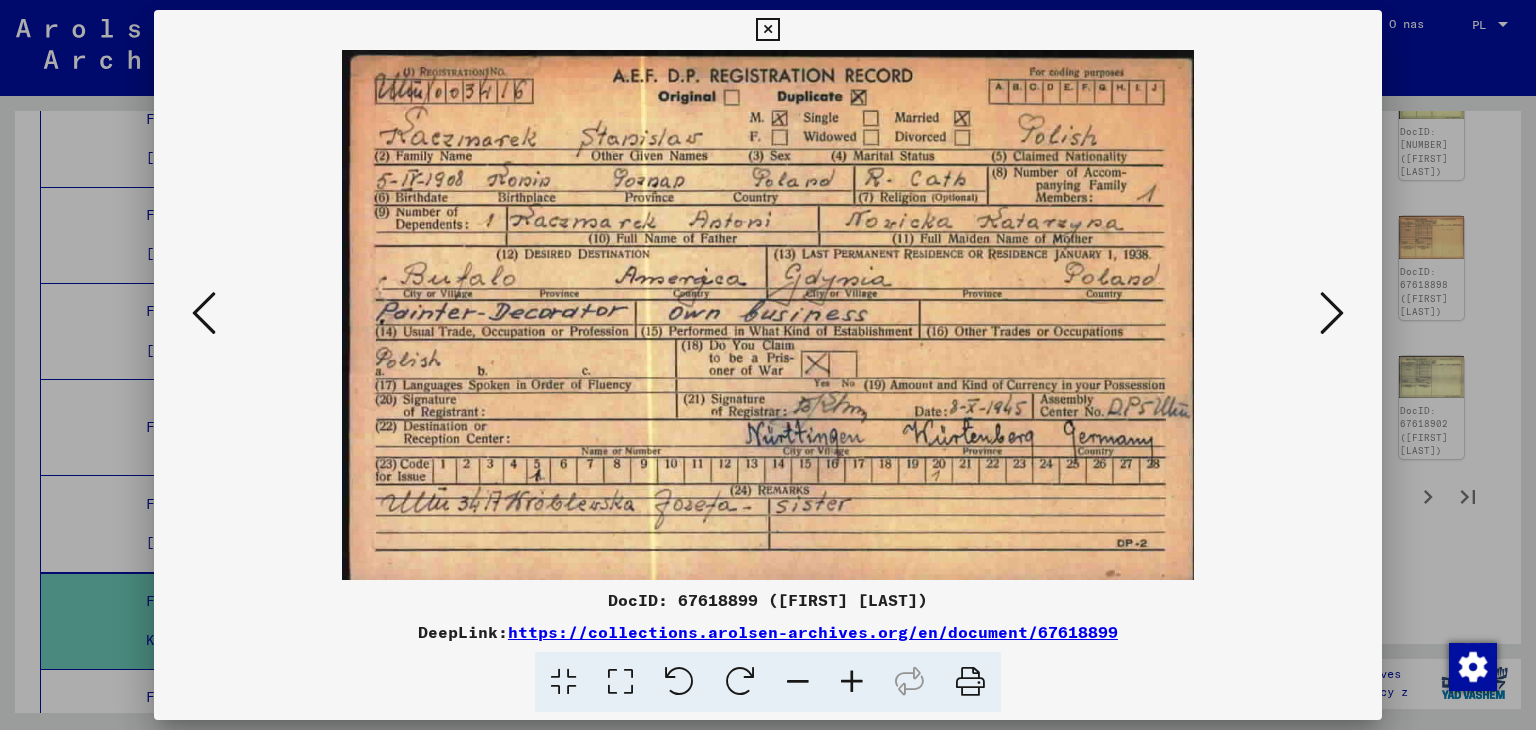 click at bounding box center (1332, 313) 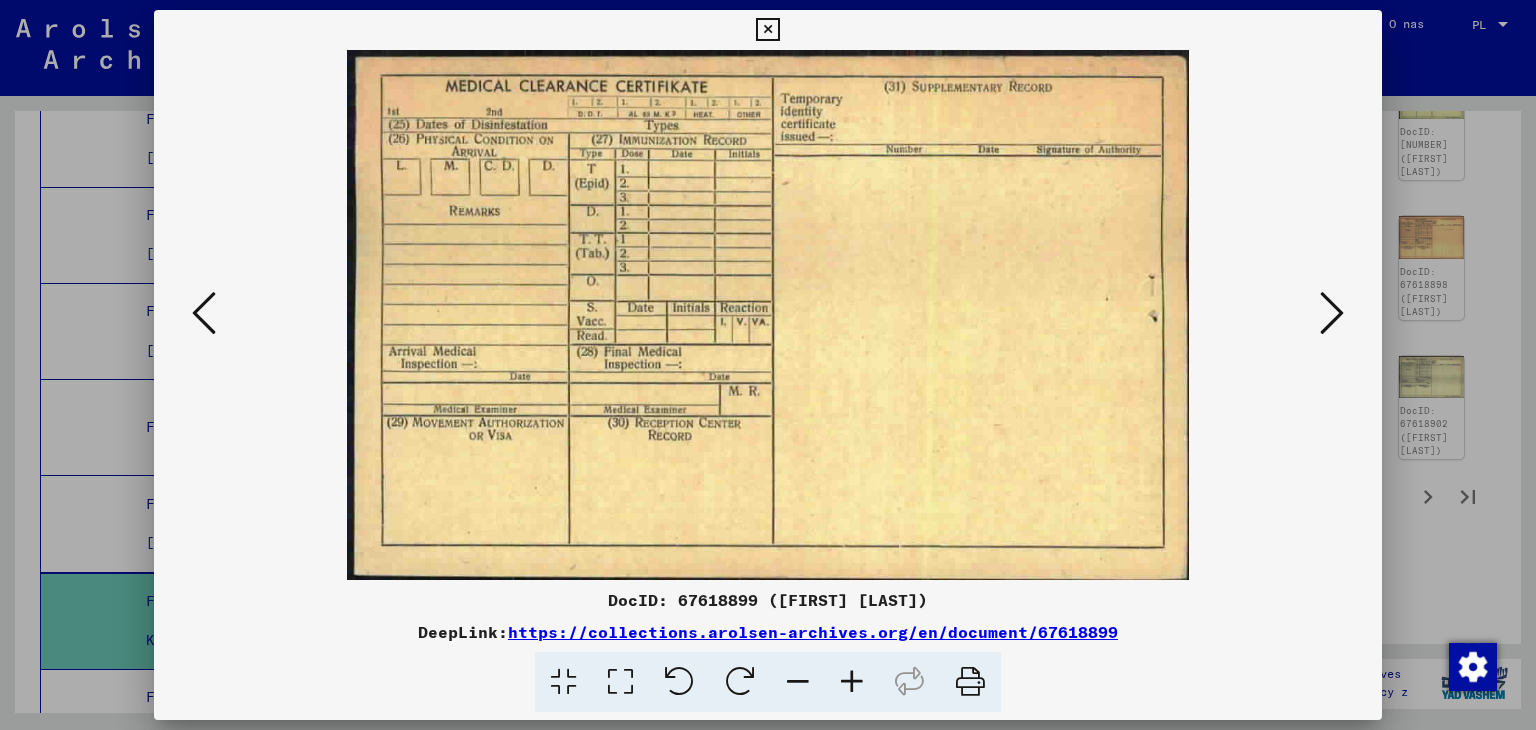click at bounding box center (1332, 313) 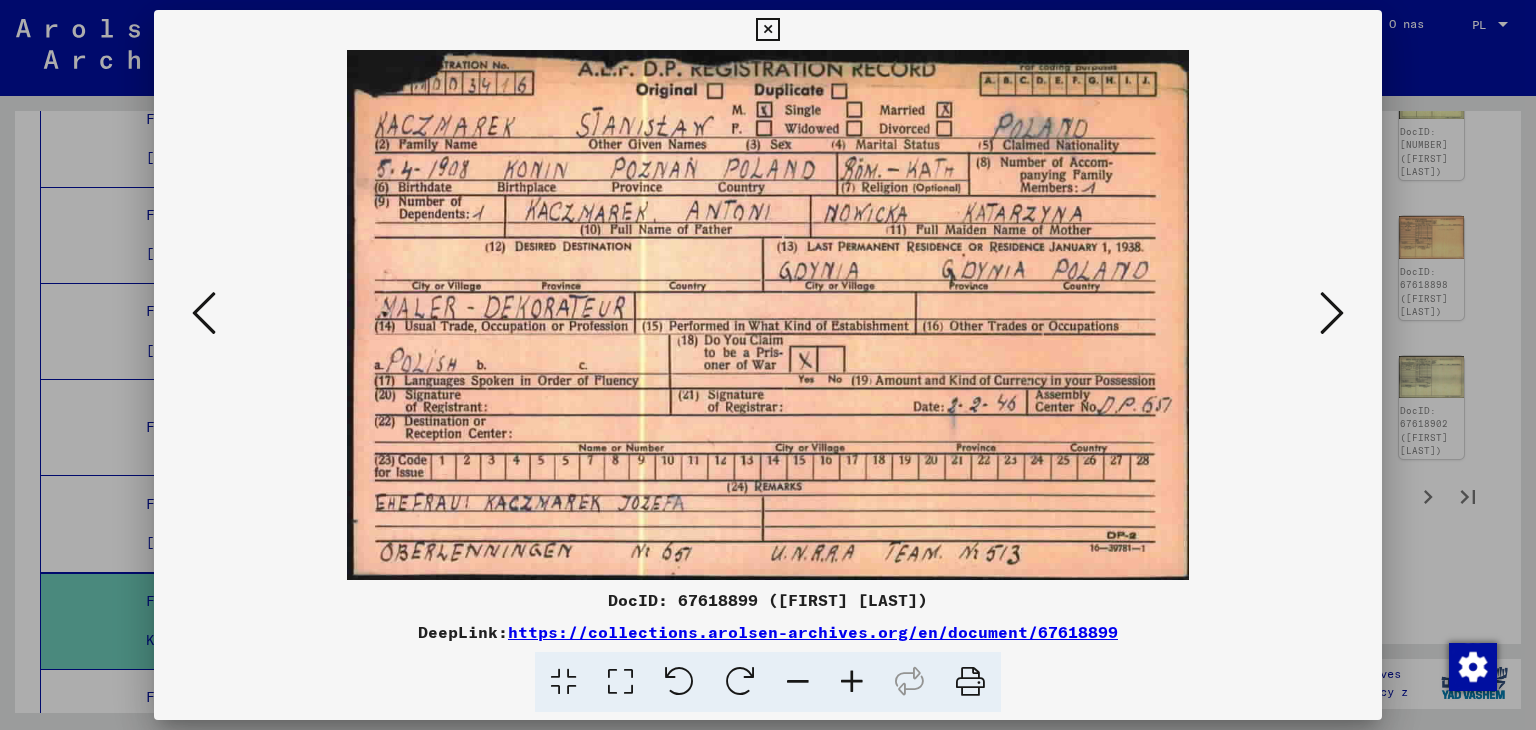 click at bounding box center (1332, 313) 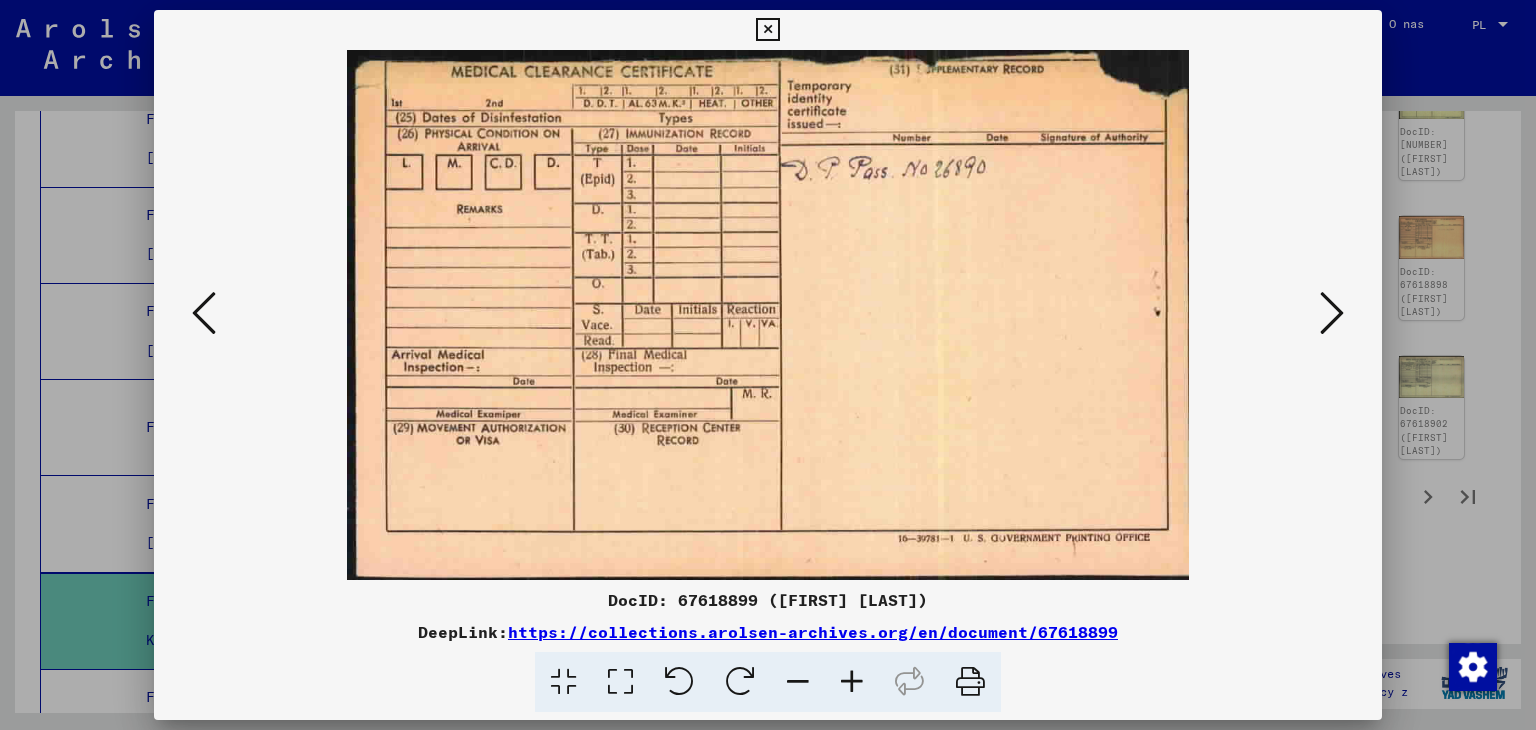 click at bounding box center (1332, 313) 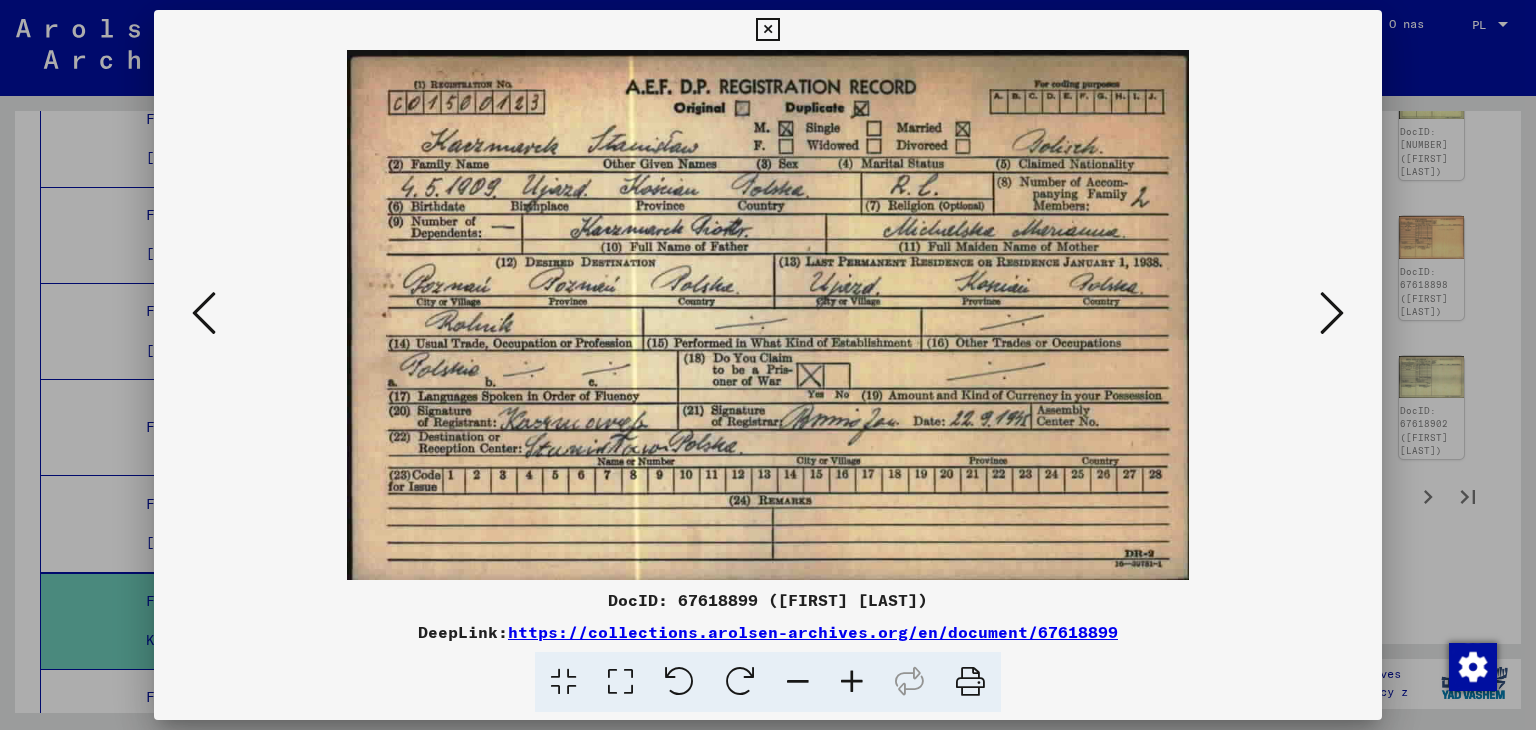 click at bounding box center [1332, 313] 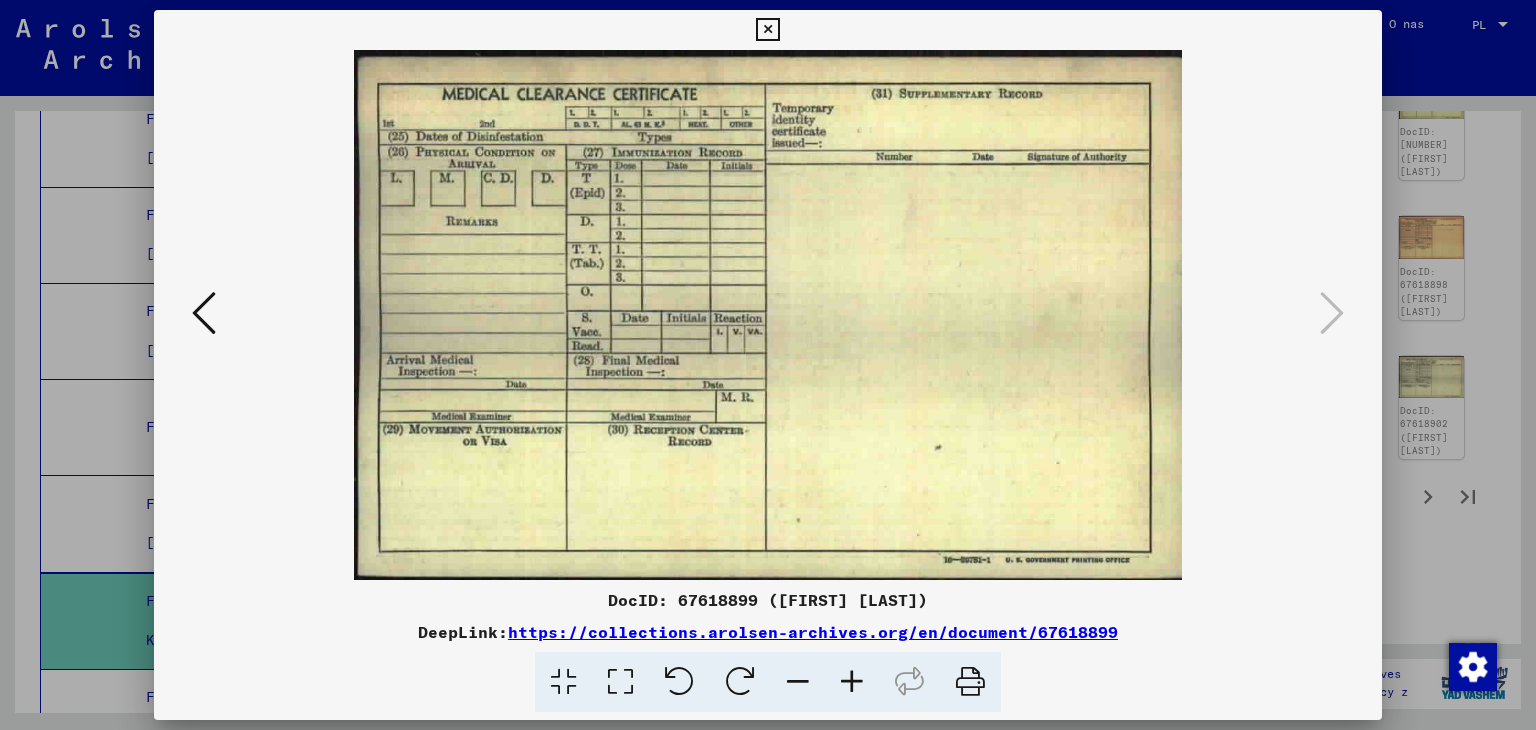 click at bounding box center (204, 313) 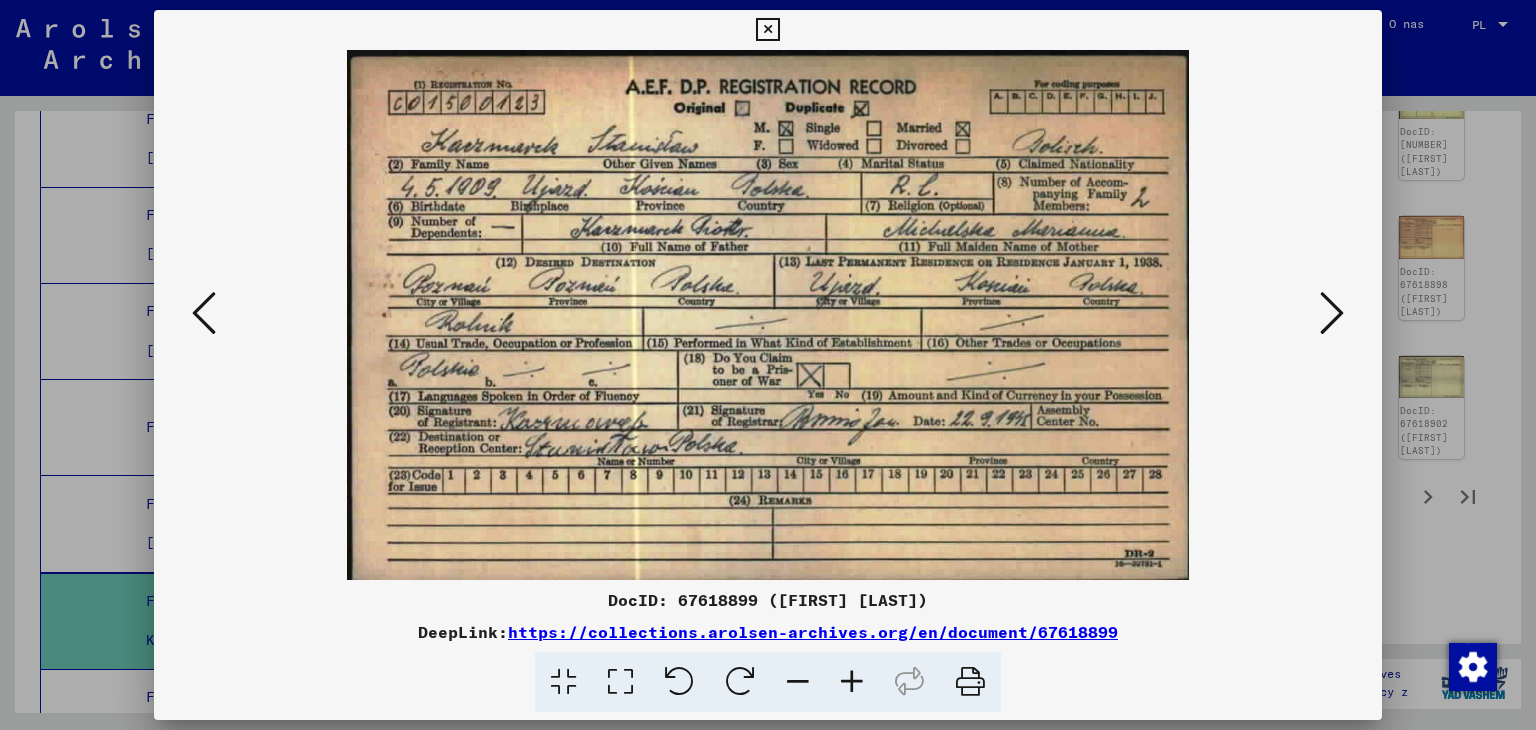 click at bounding box center (204, 313) 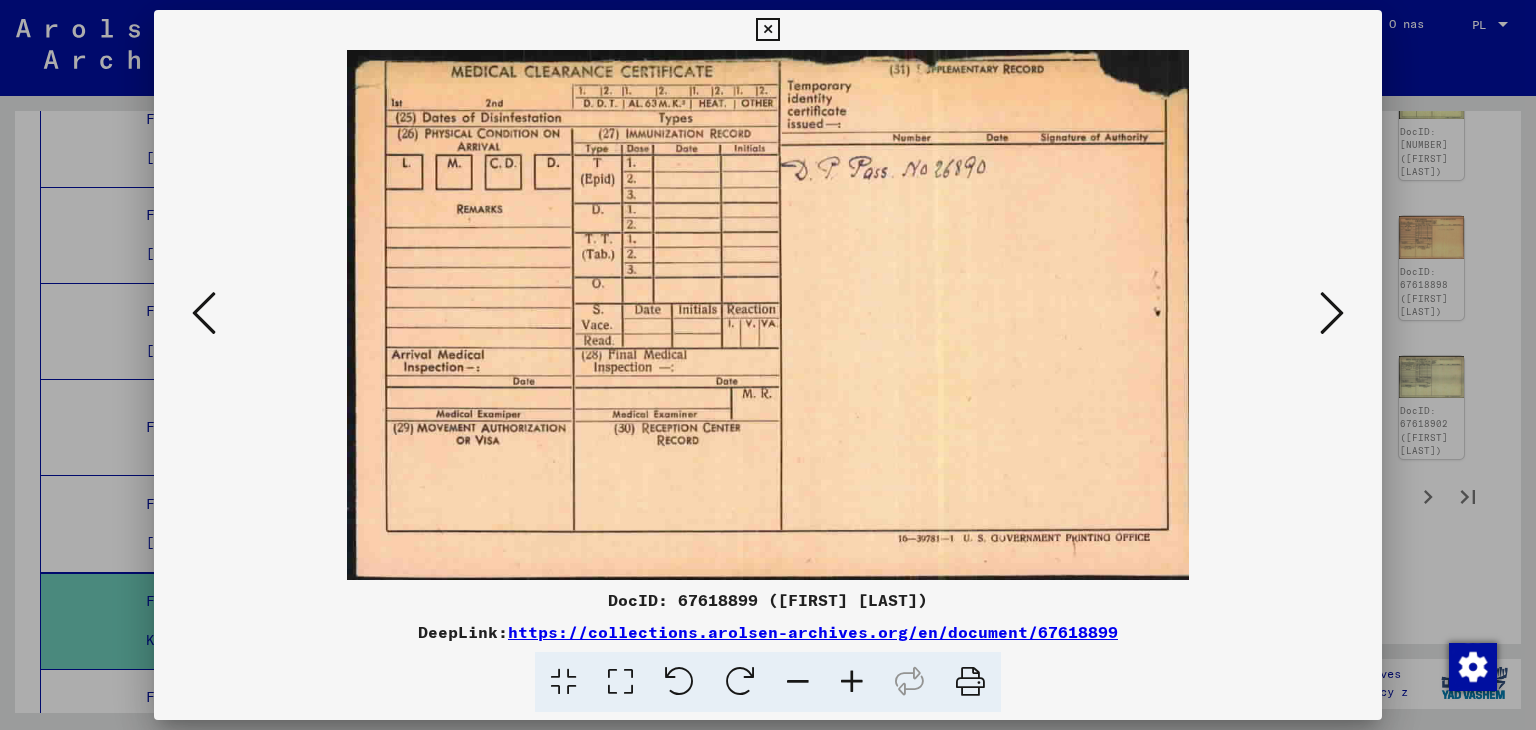 click at bounding box center (204, 313) 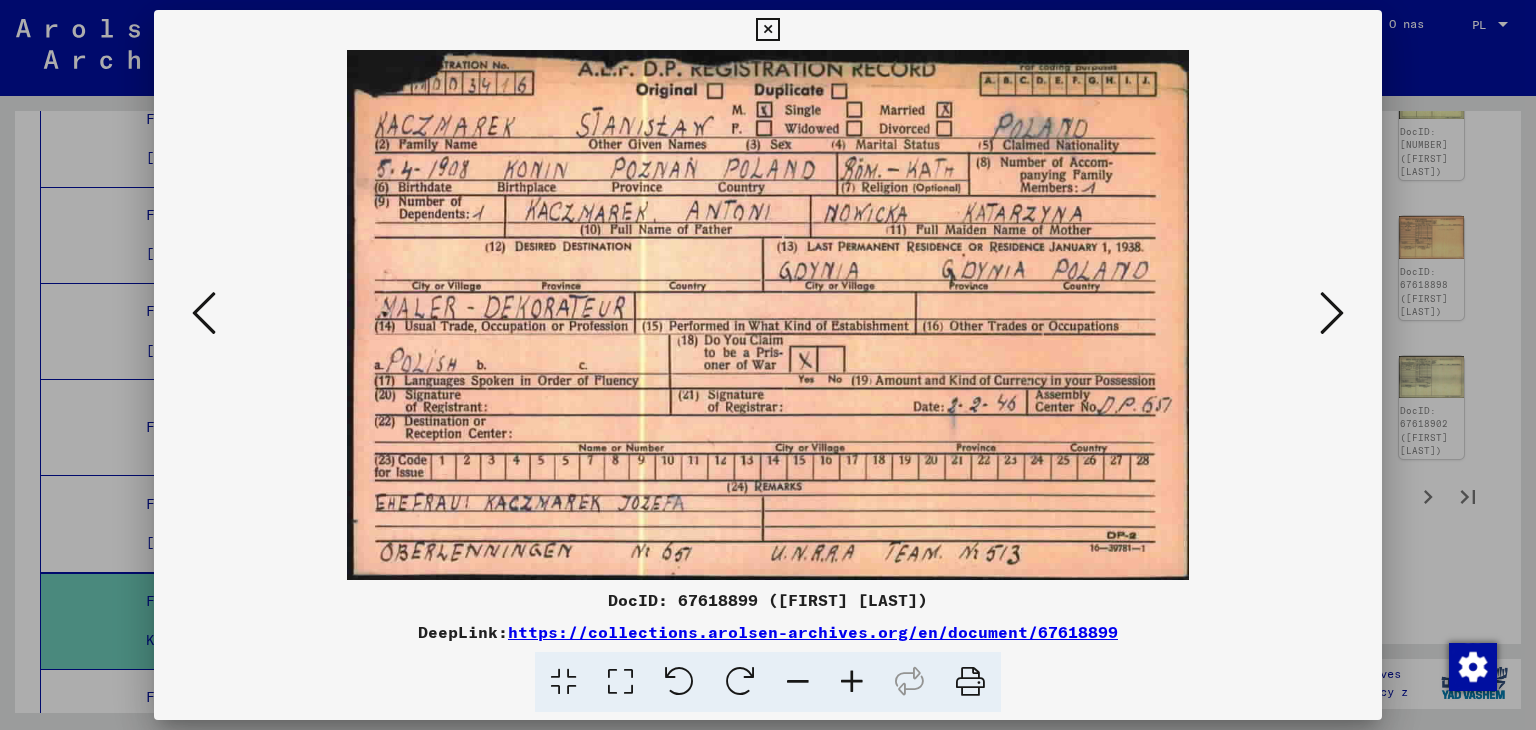 click at bounding box center [767, 30] 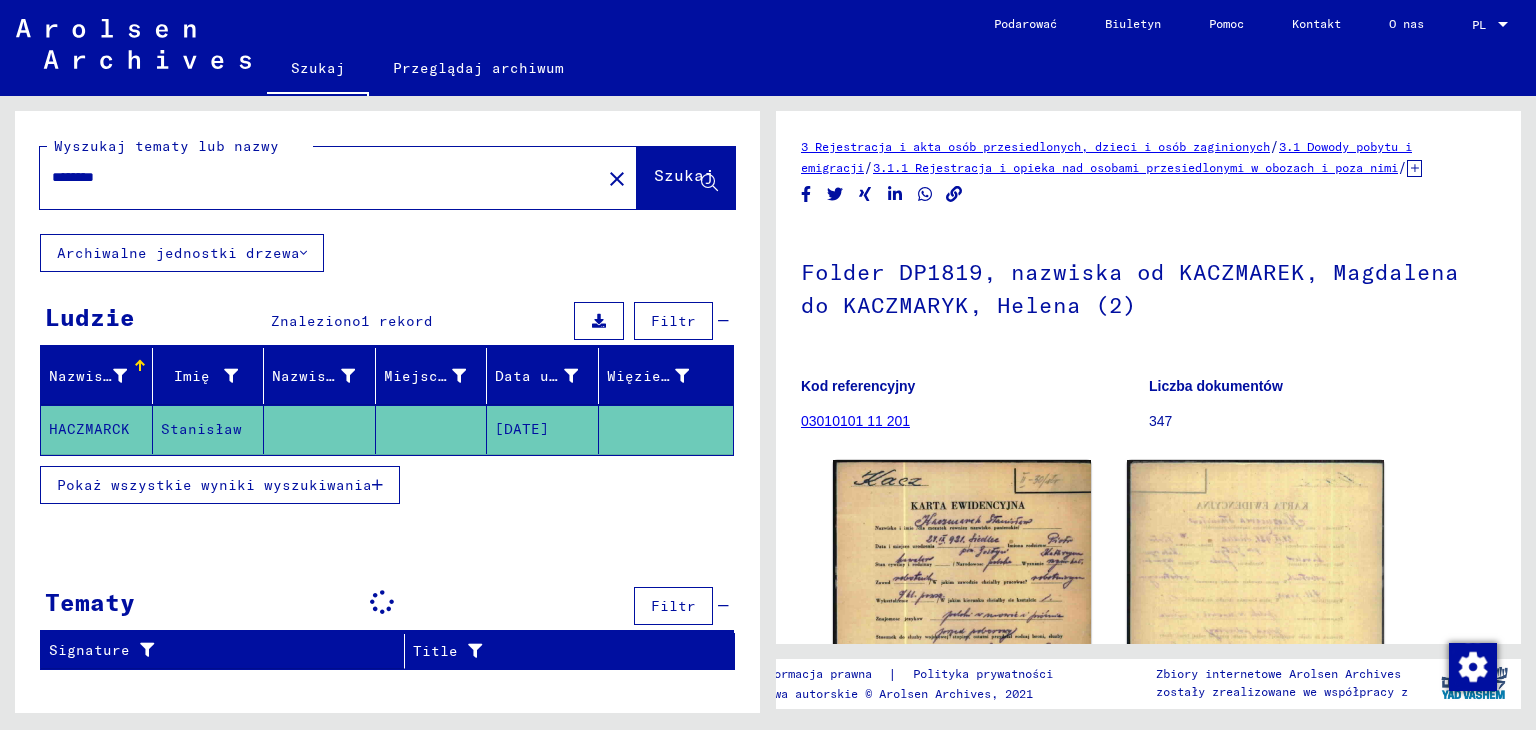 scroll, scrollTop: 0, scrollLeft: 0, axis: both 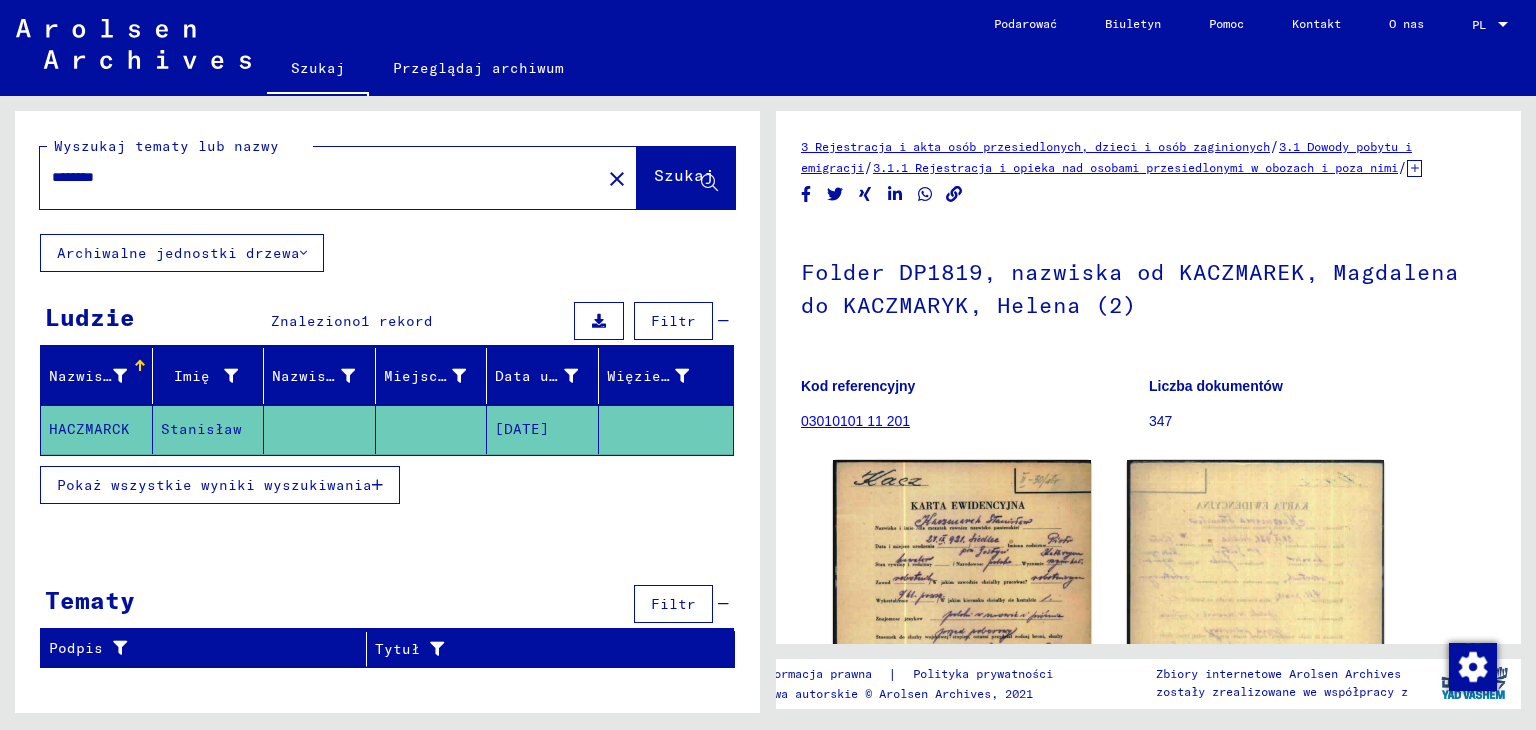 click on "********" at bounding box center [320, 177] 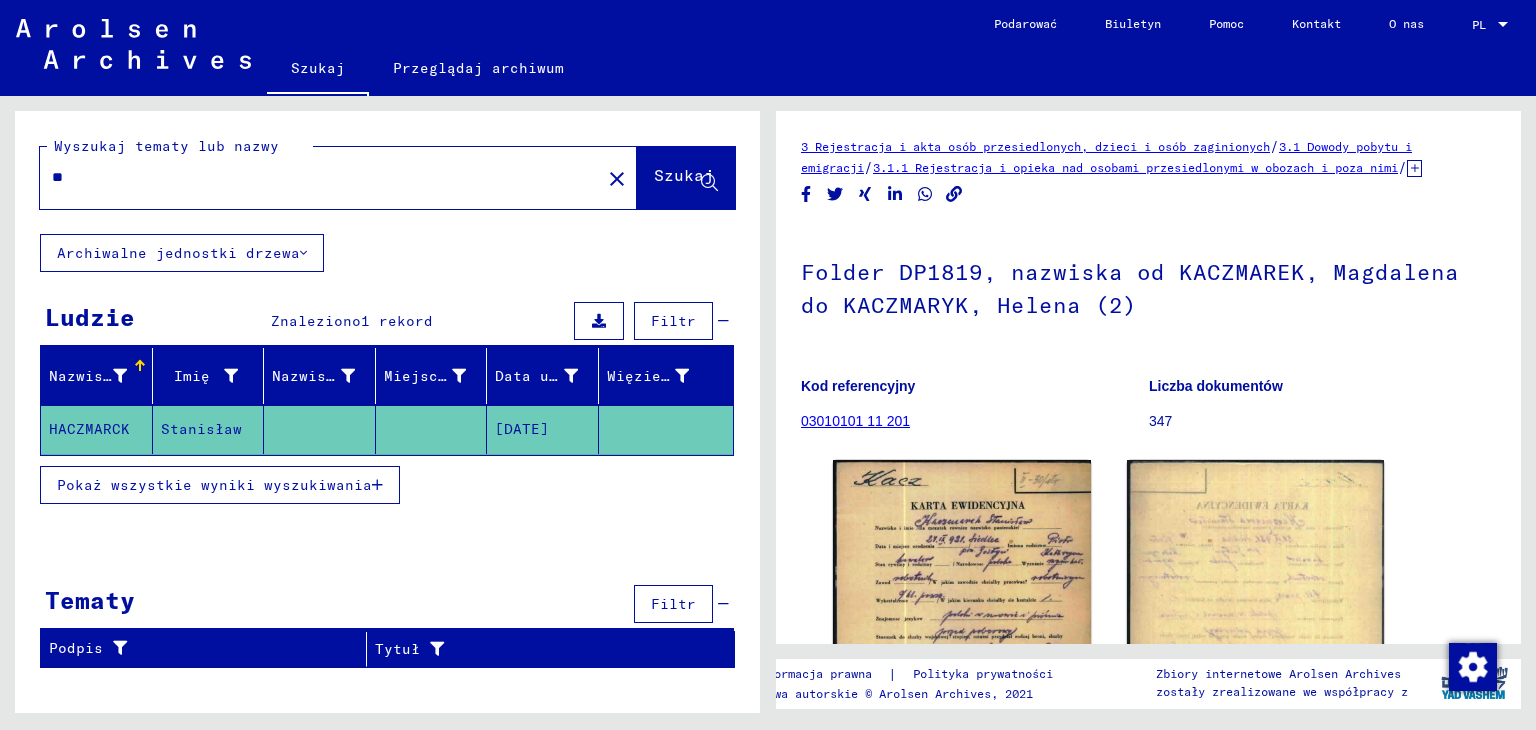 type on "*" 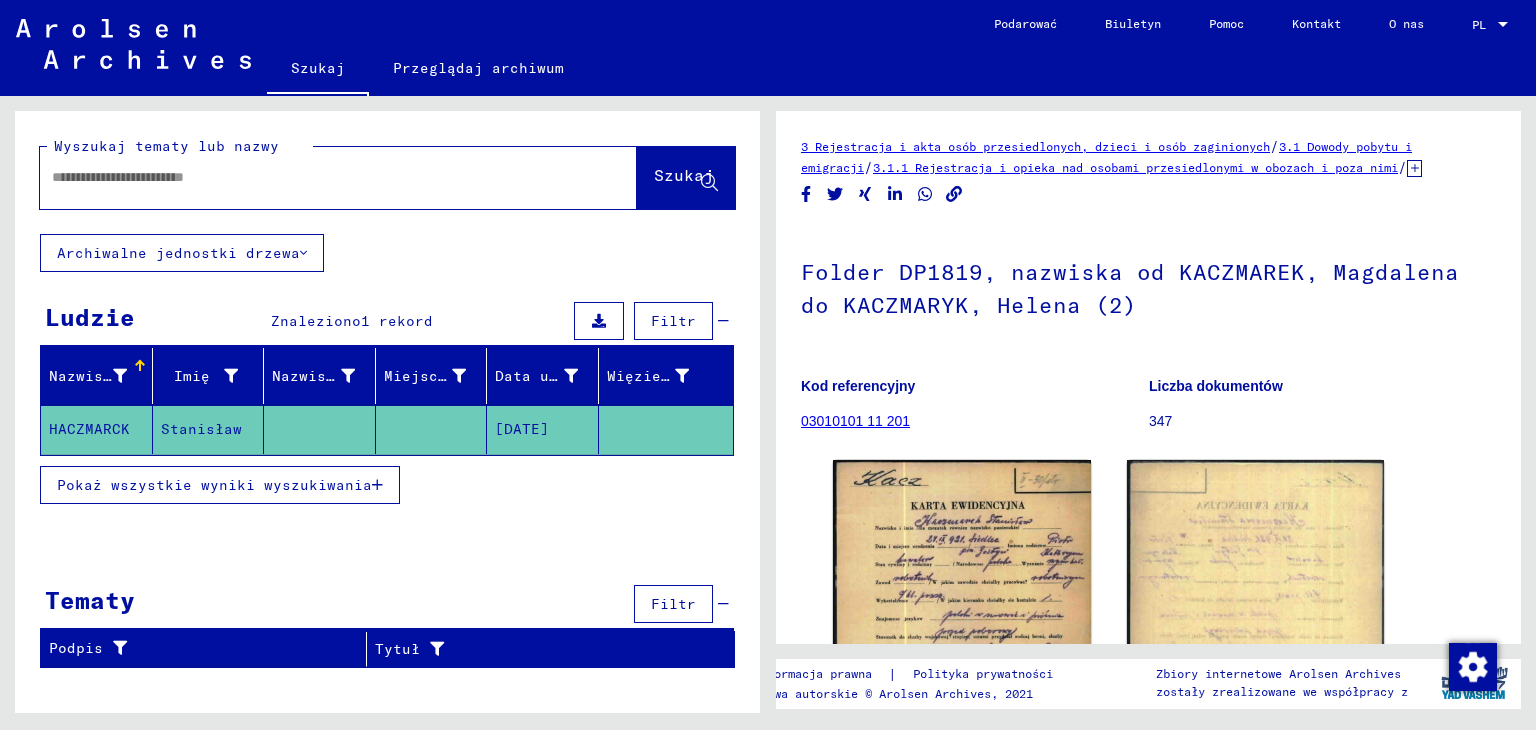 type on "*" 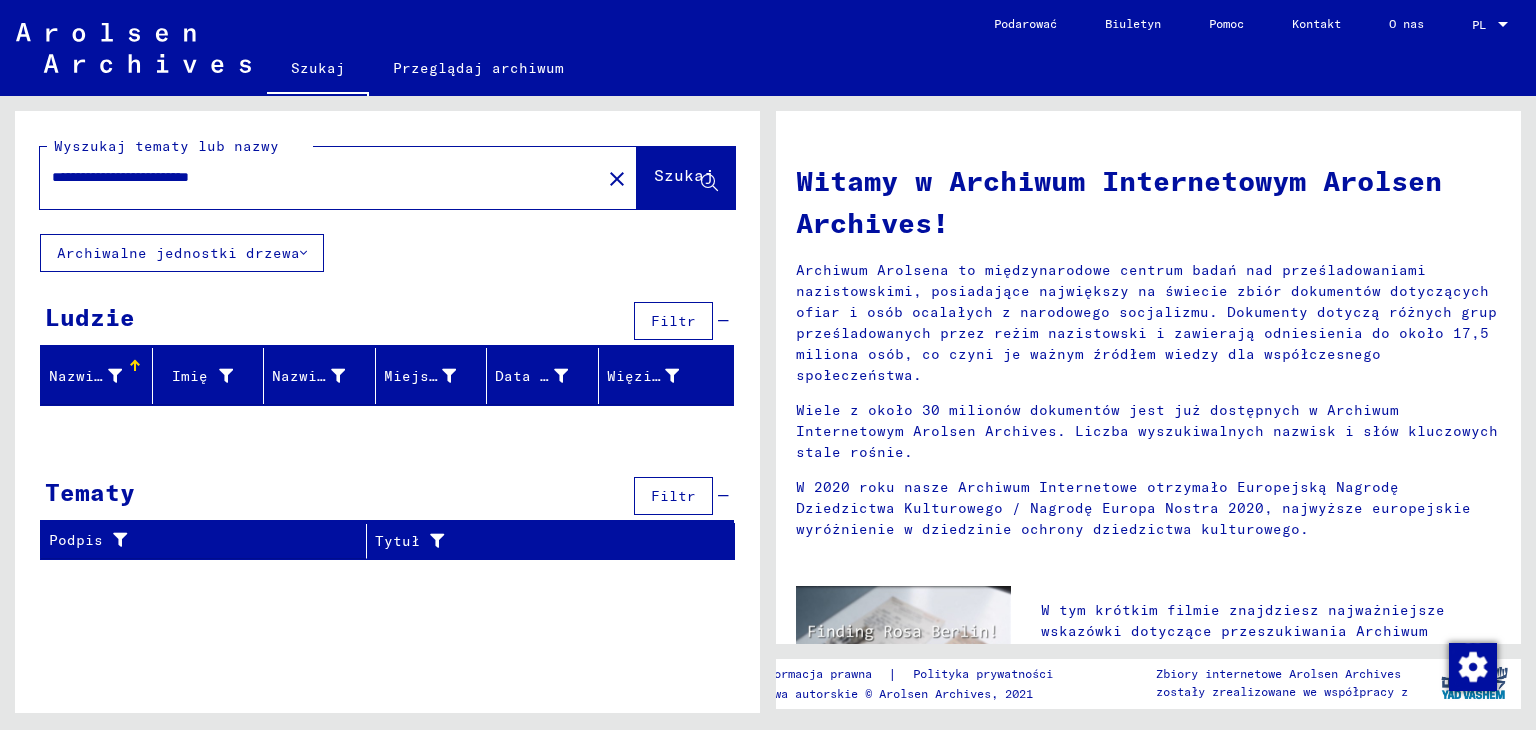 click on "**********" at bounding box center (314, 177) 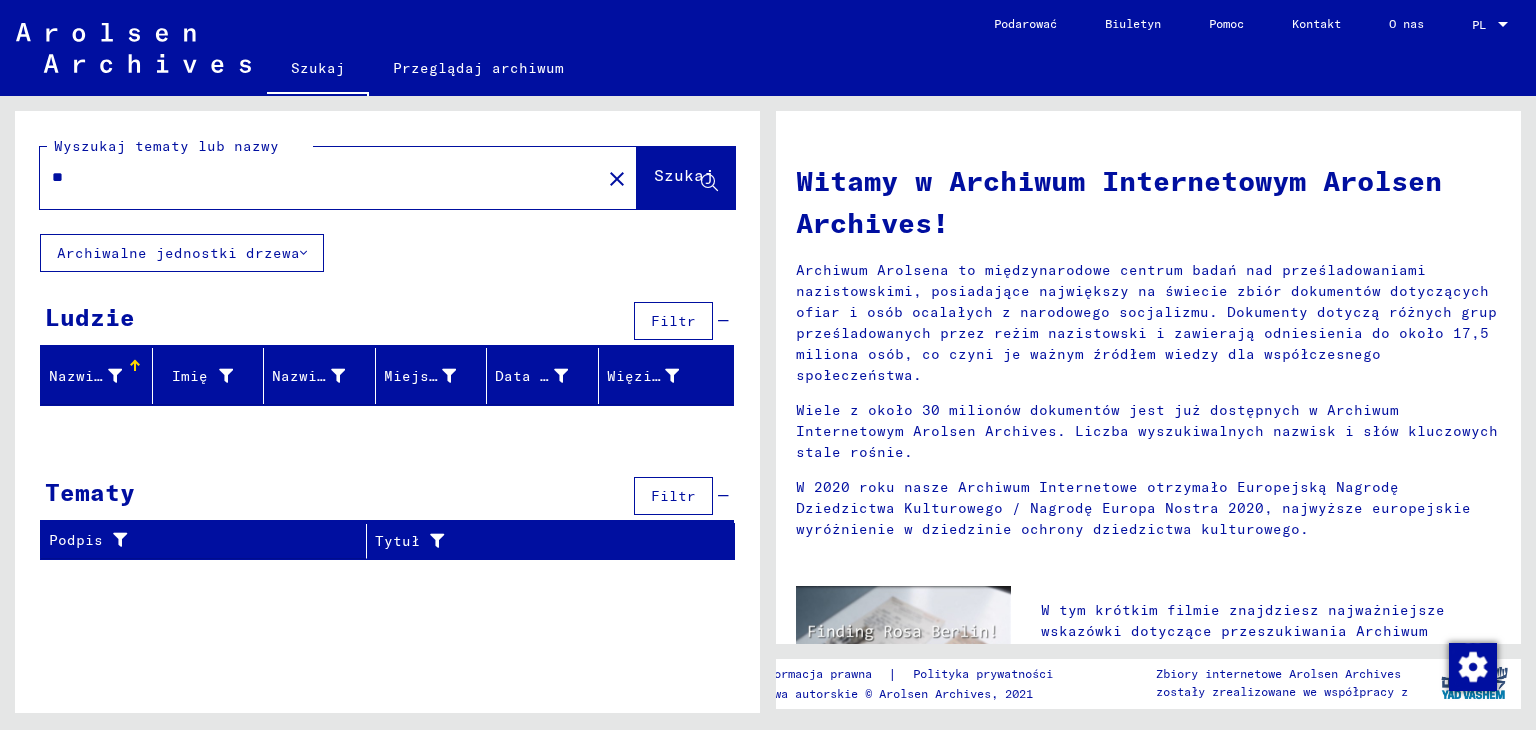 type on "*" 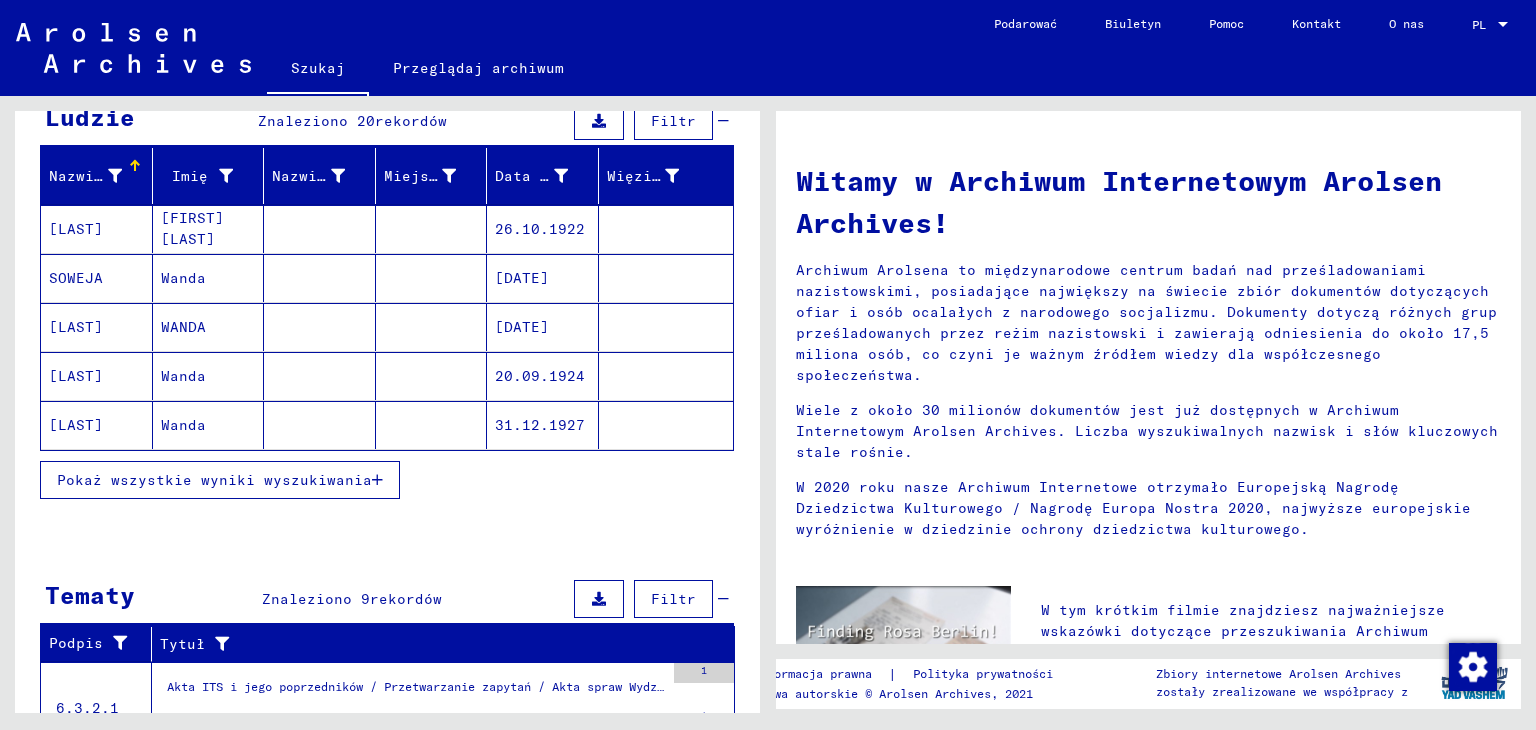 scroll, scrollTop: 0, scrollLeft: 0, axis: both 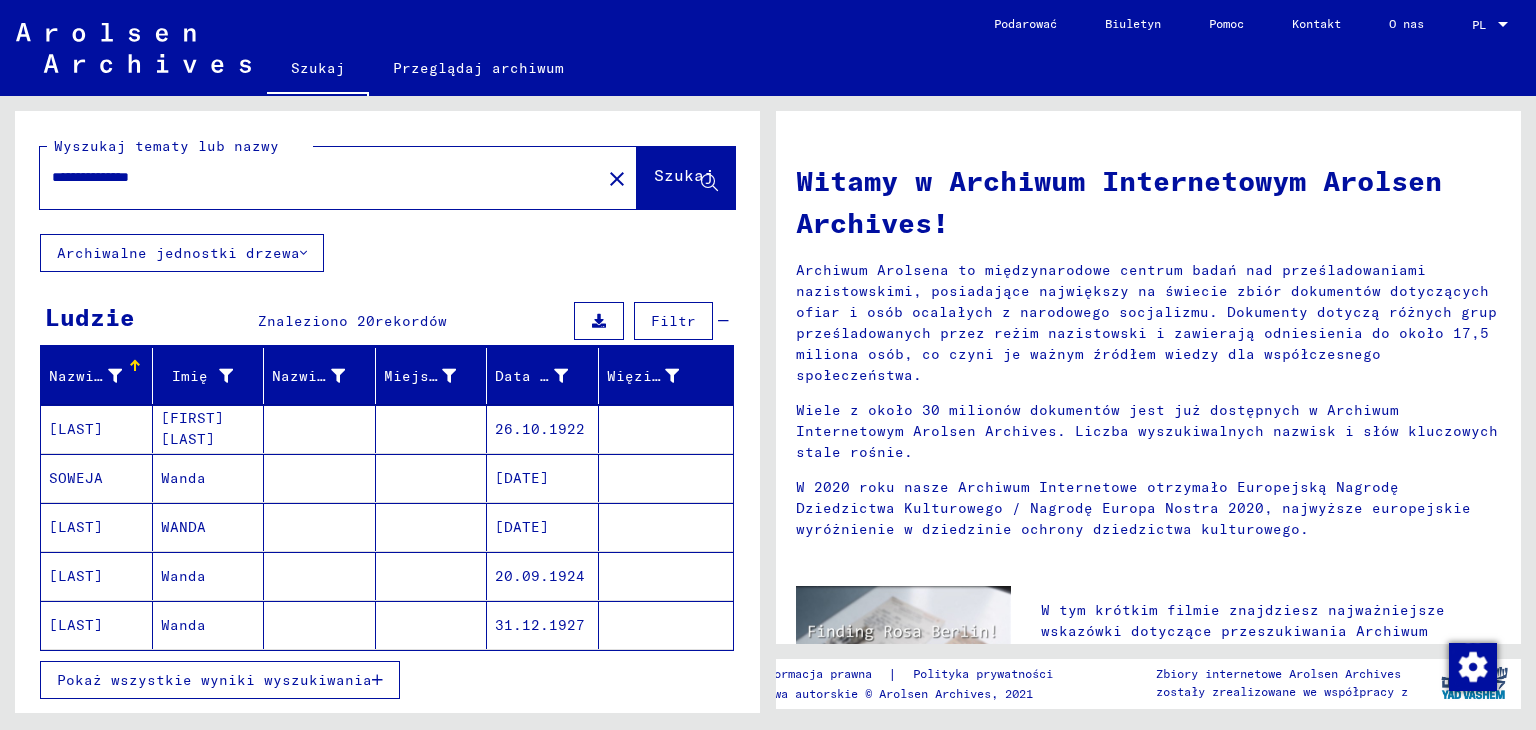 click on "**********" at bounding box center (314, 177) 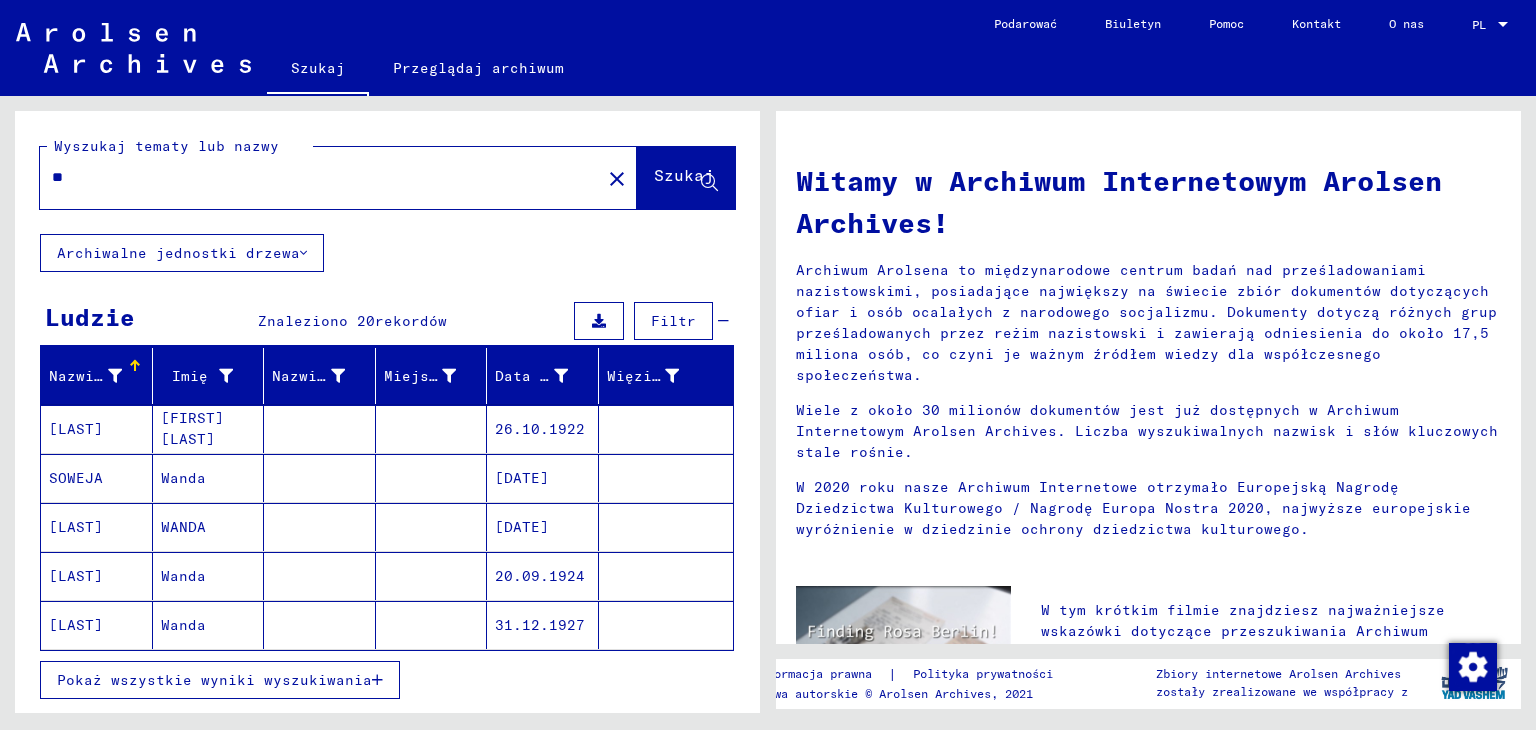 type on "*" 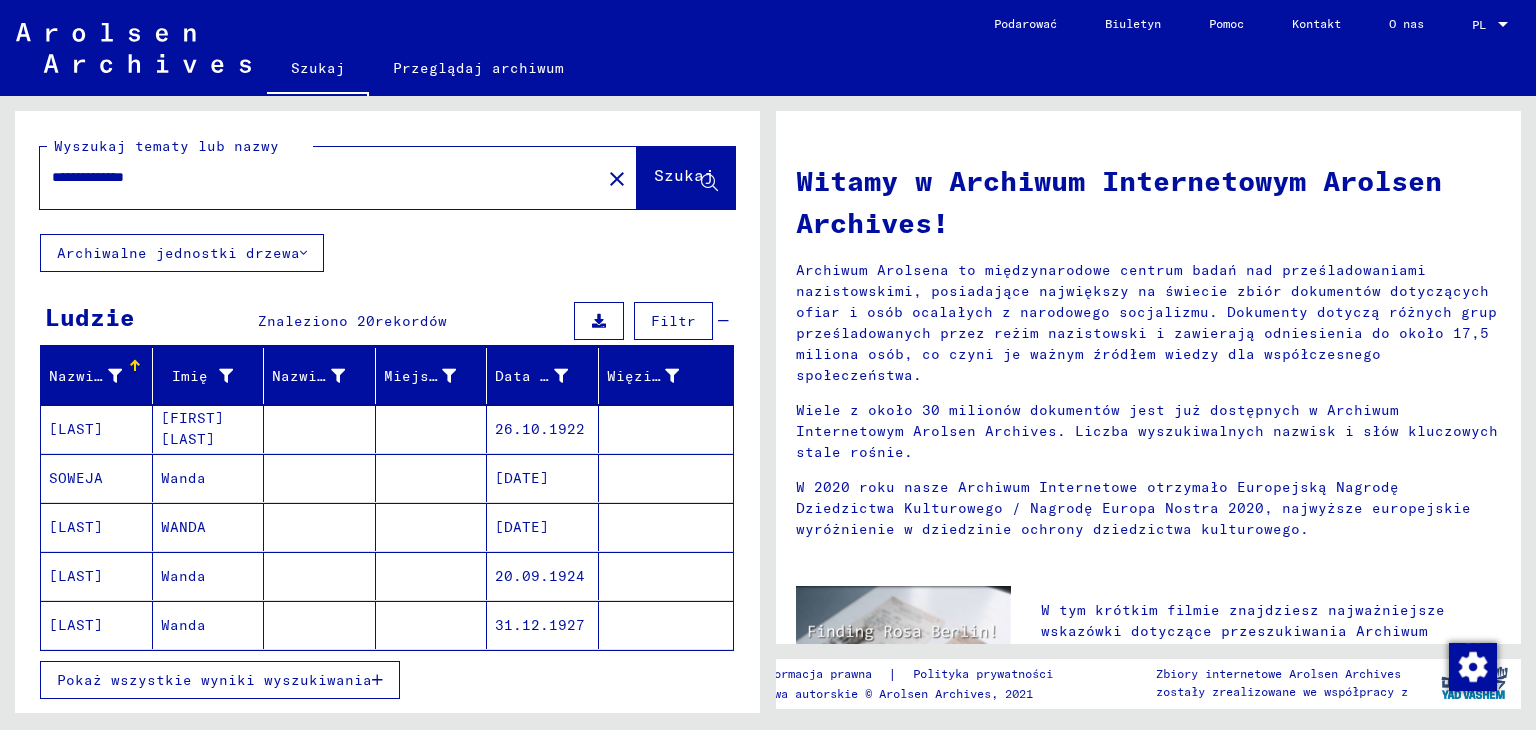 click on "31.12.1927" 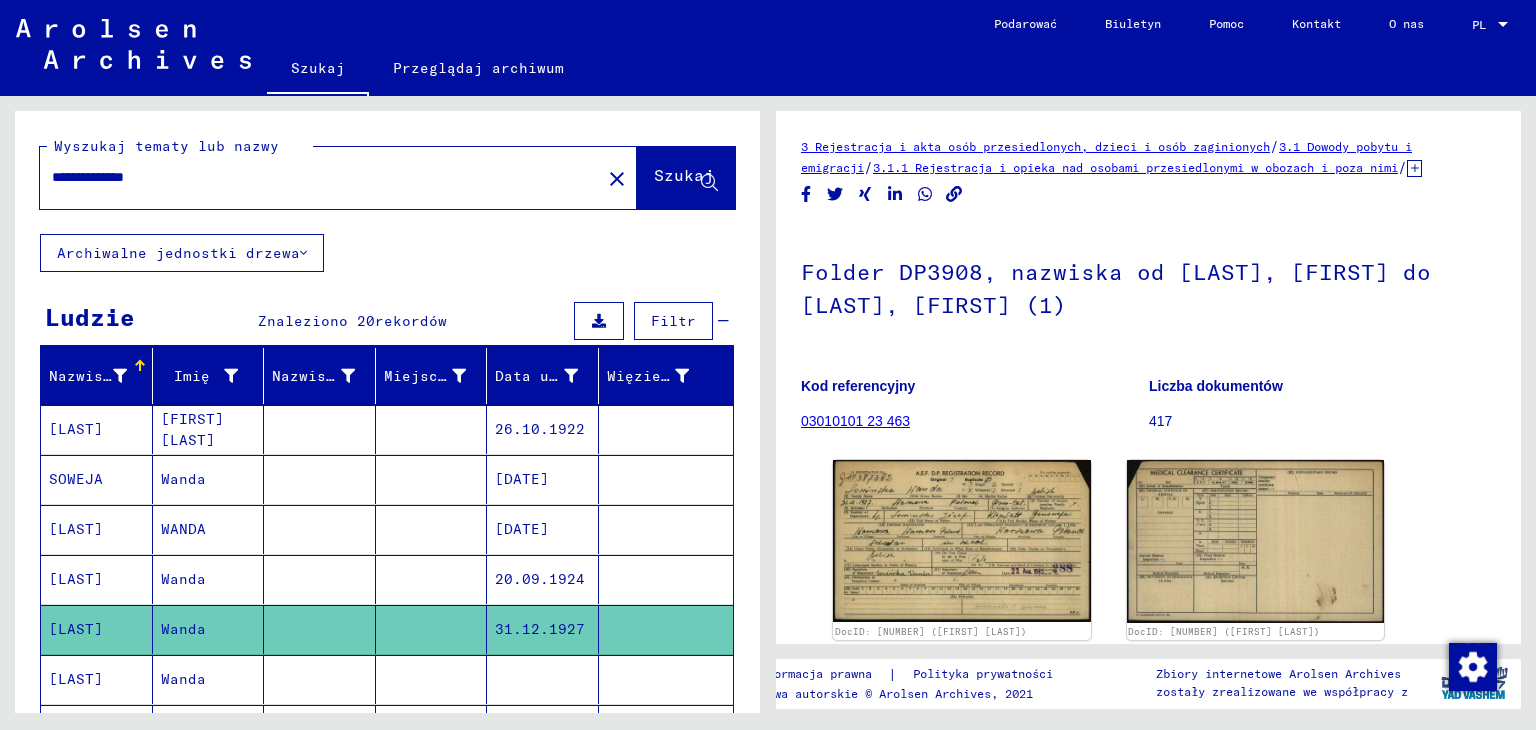 scroll, scrollTop: 0, scrollLeft: 0, axis: both 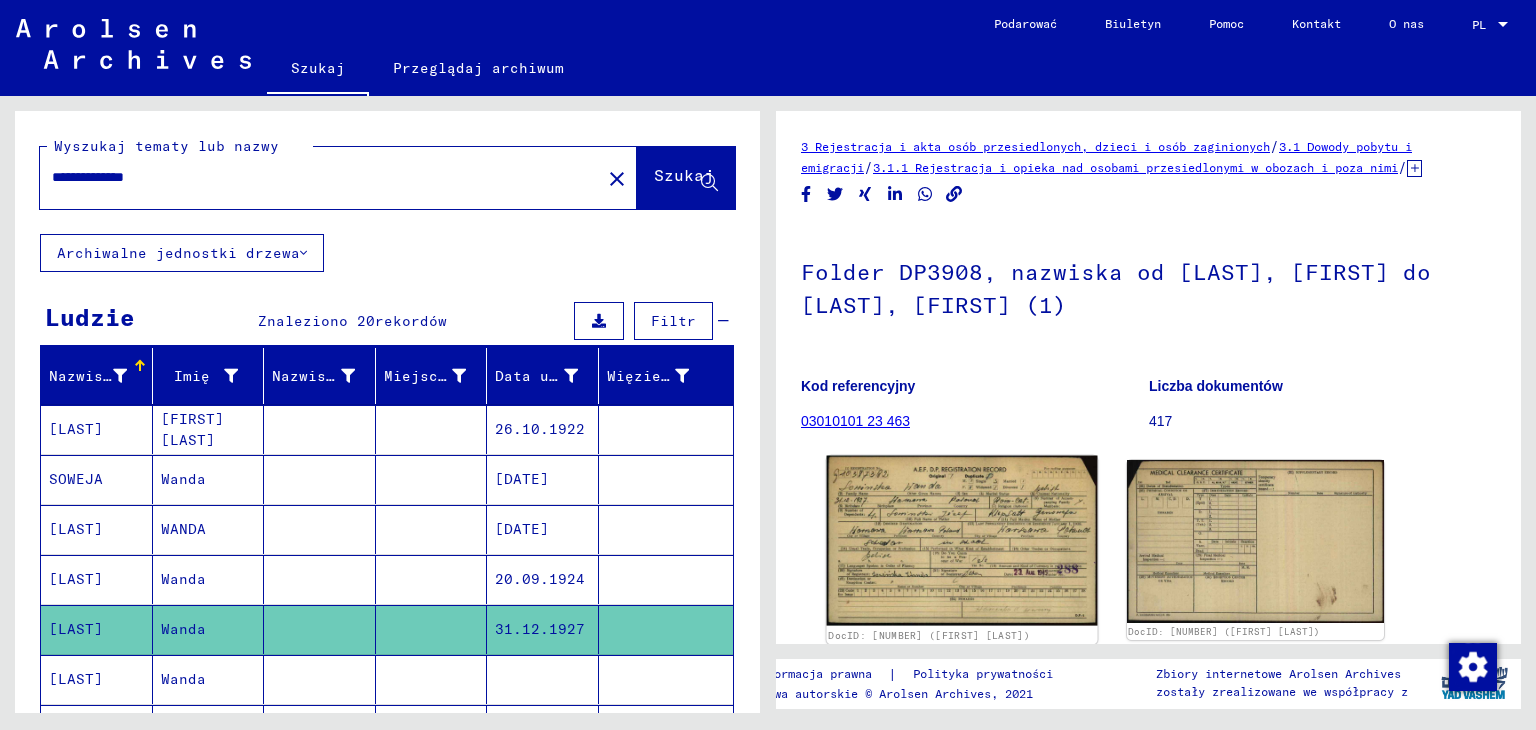 click 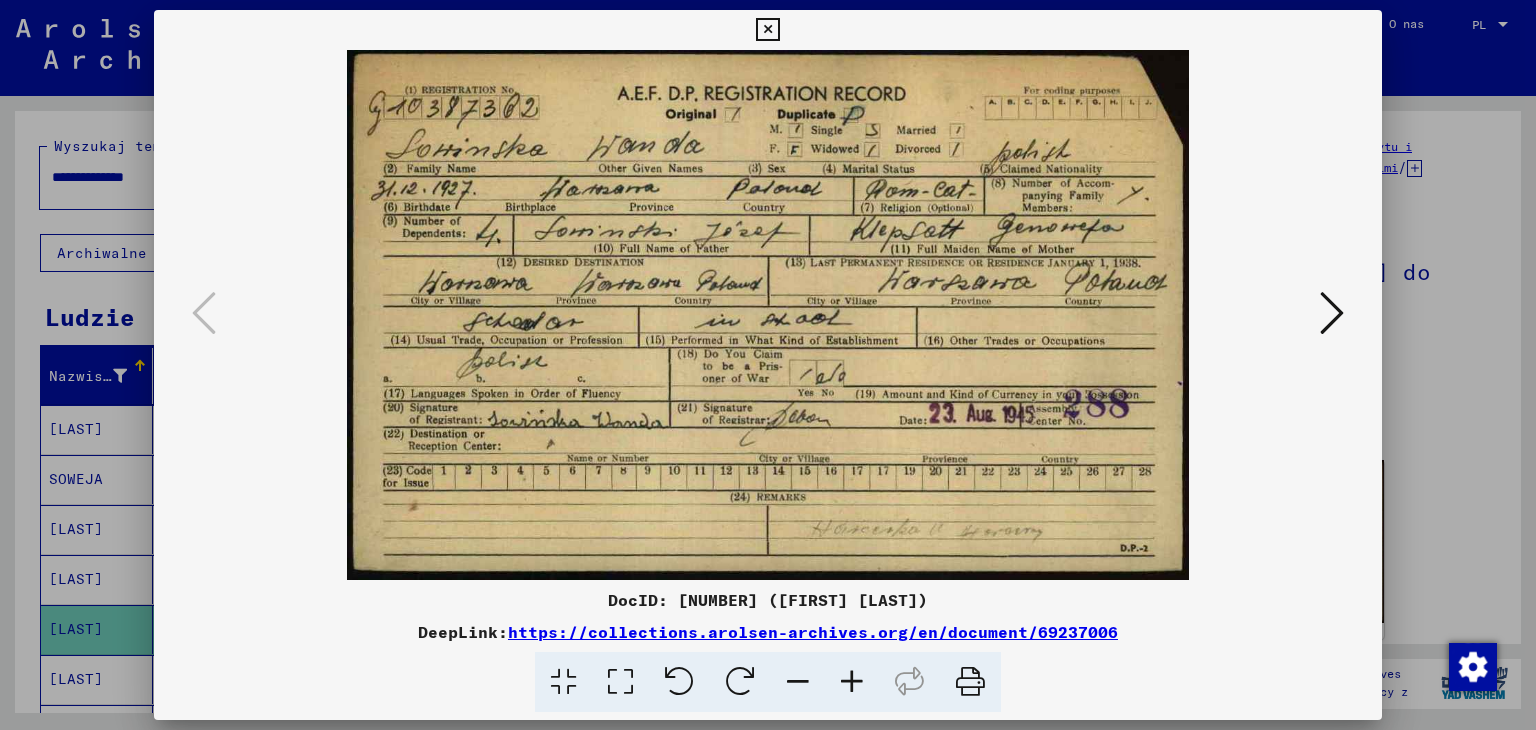 click at bounding box center (1332, 313) 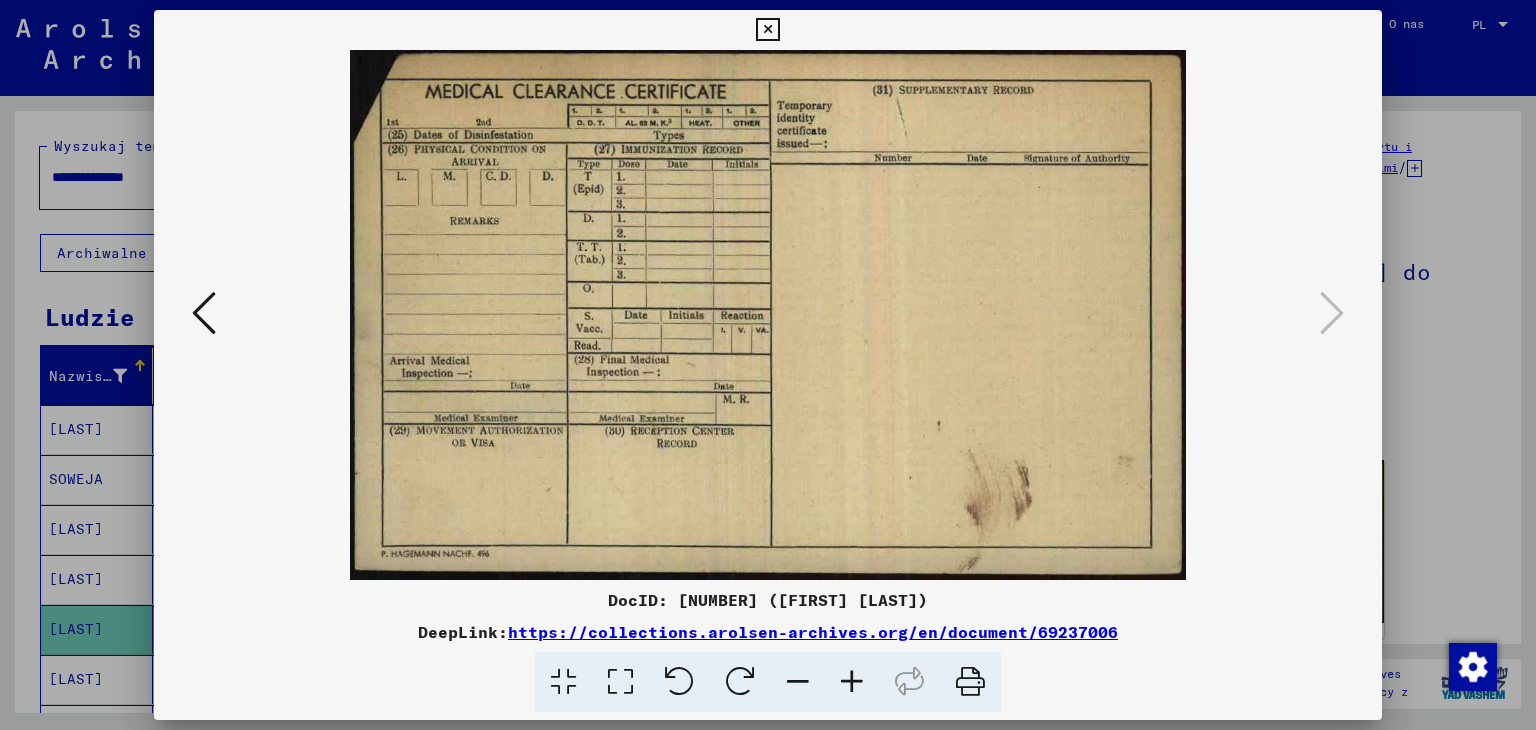 click at bounding box center [767, 30] 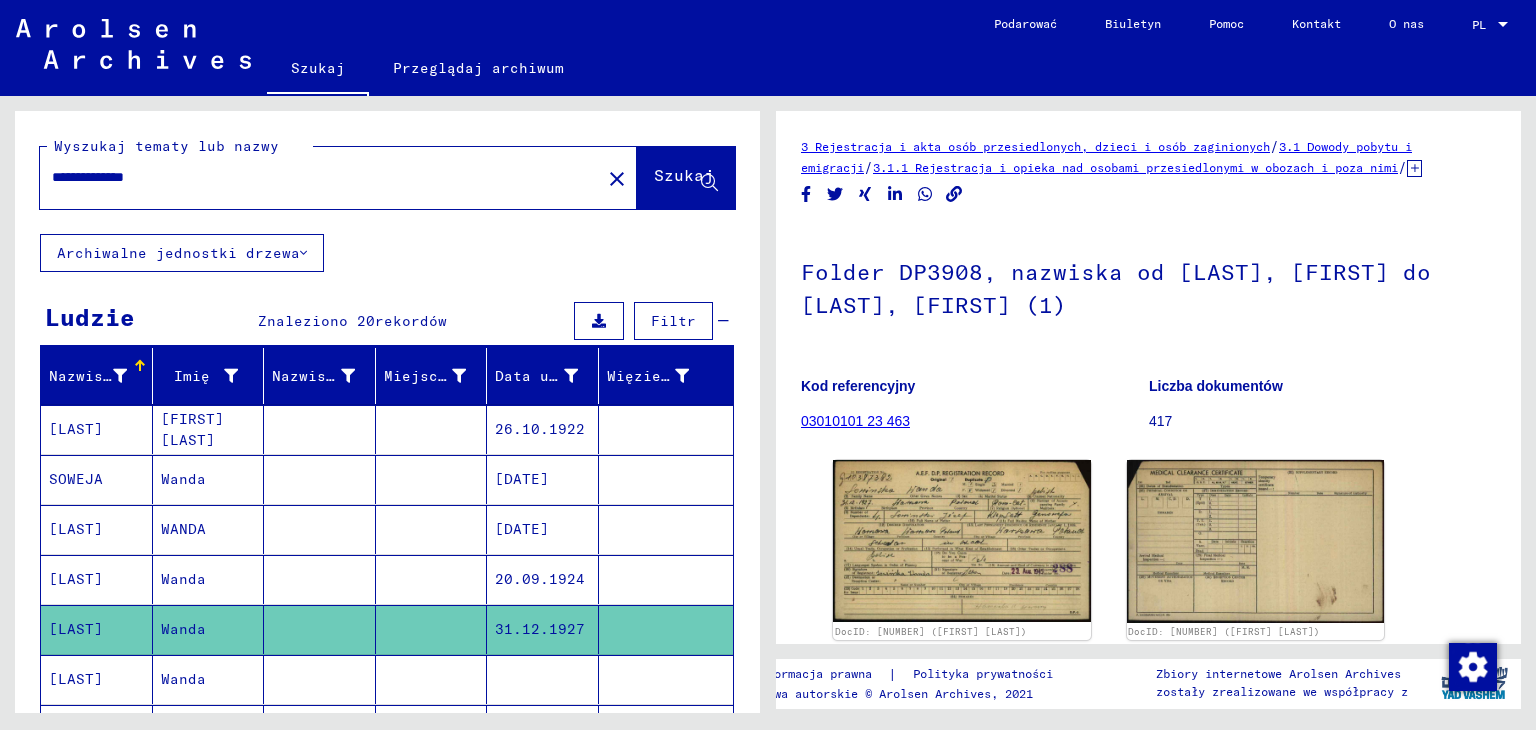 click on "**********" 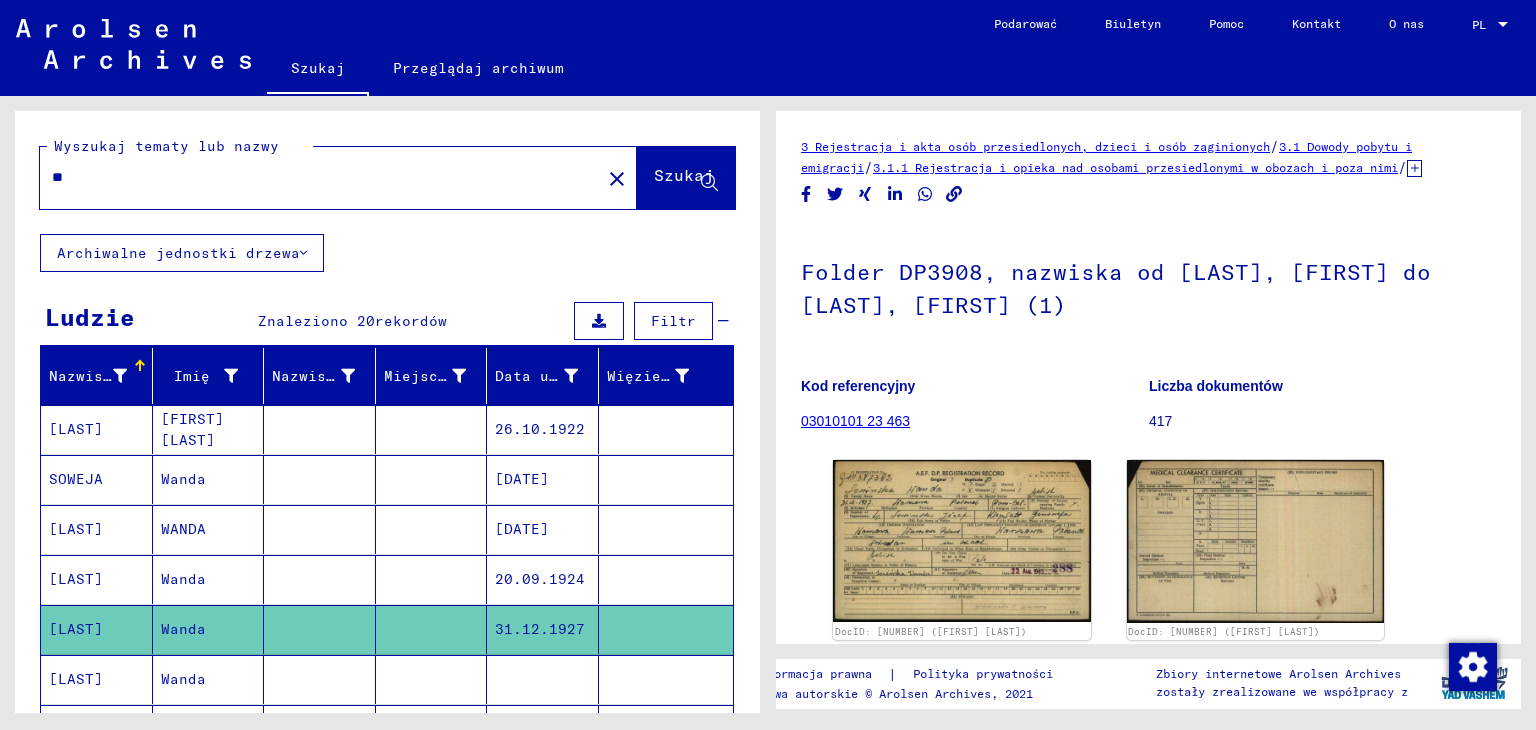 type on "*" 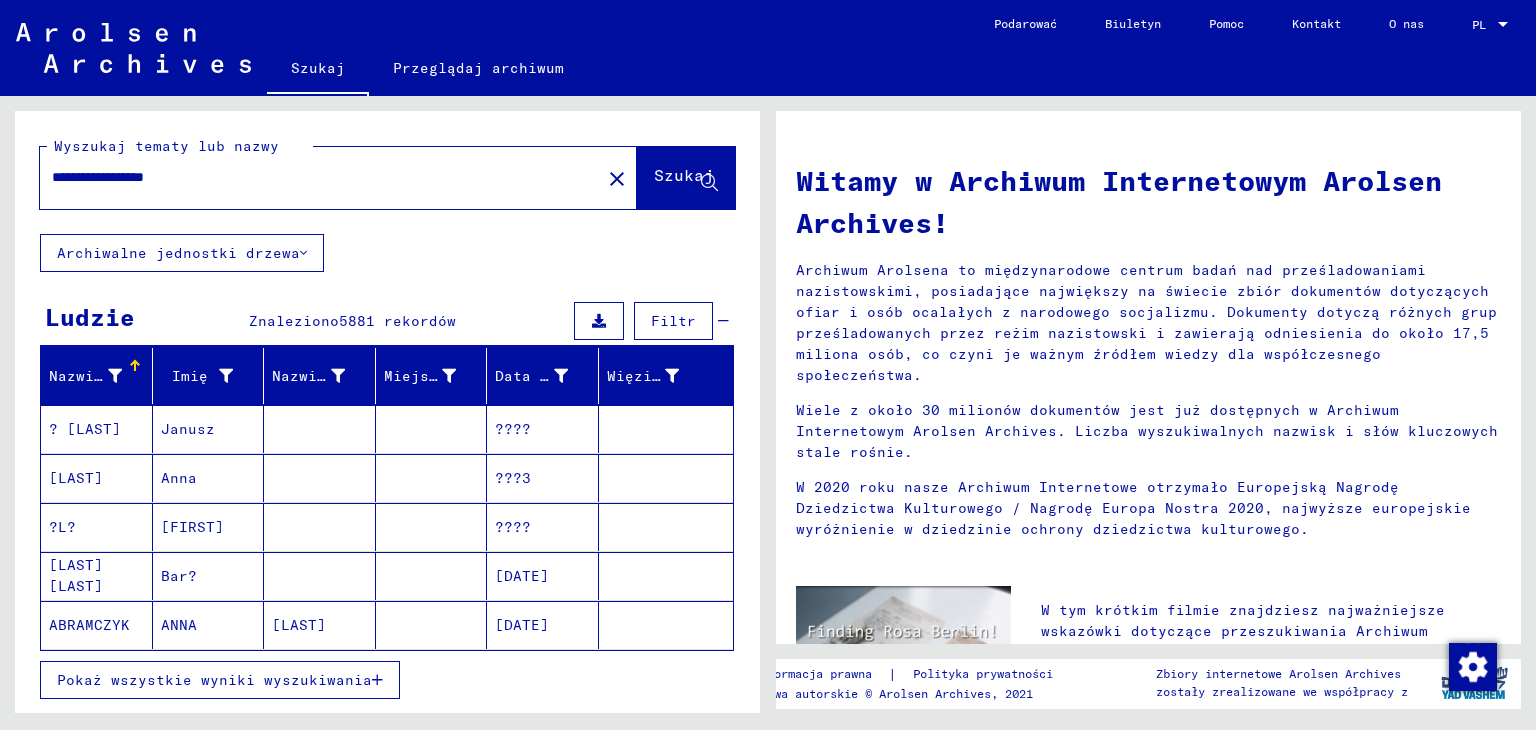 type on "**********" 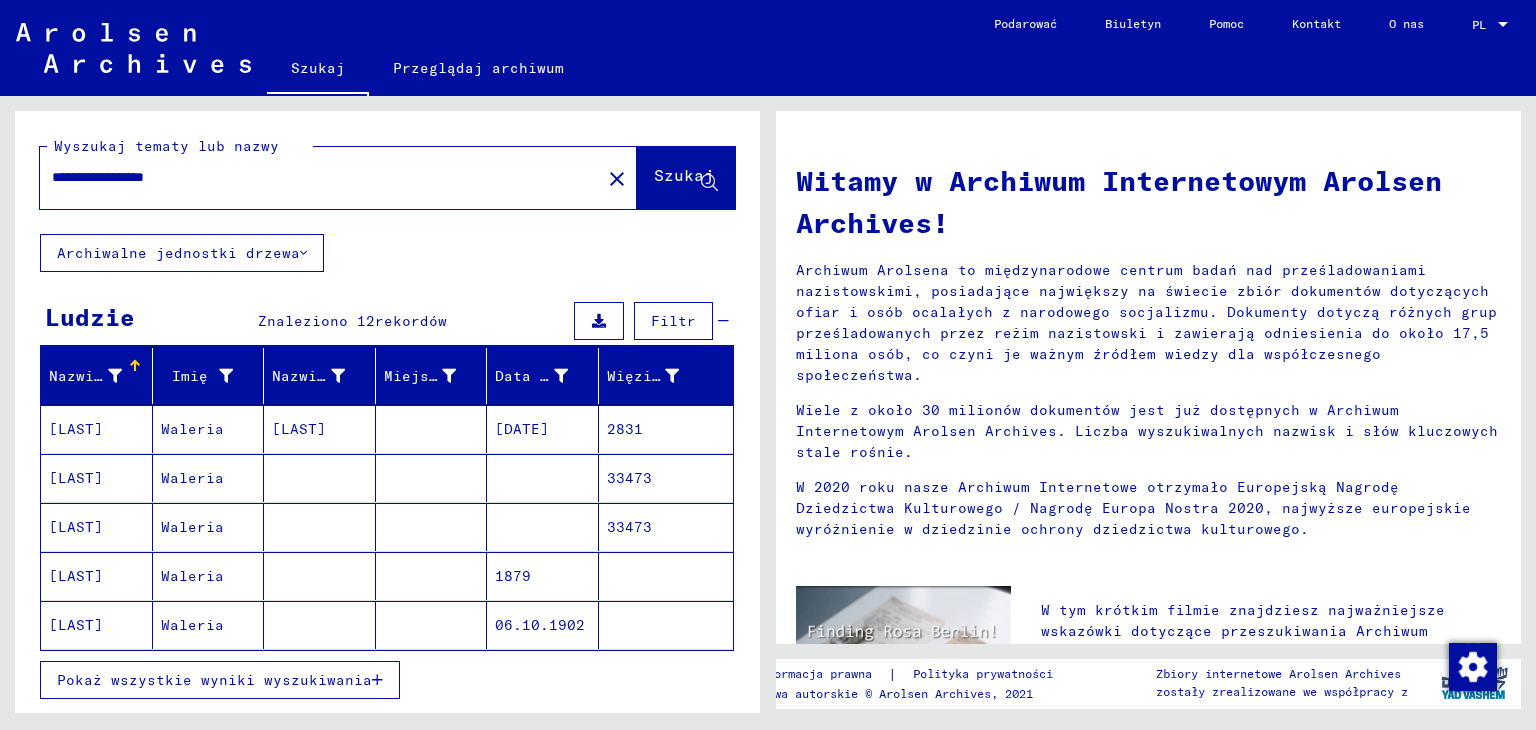 click on "[DATE]" 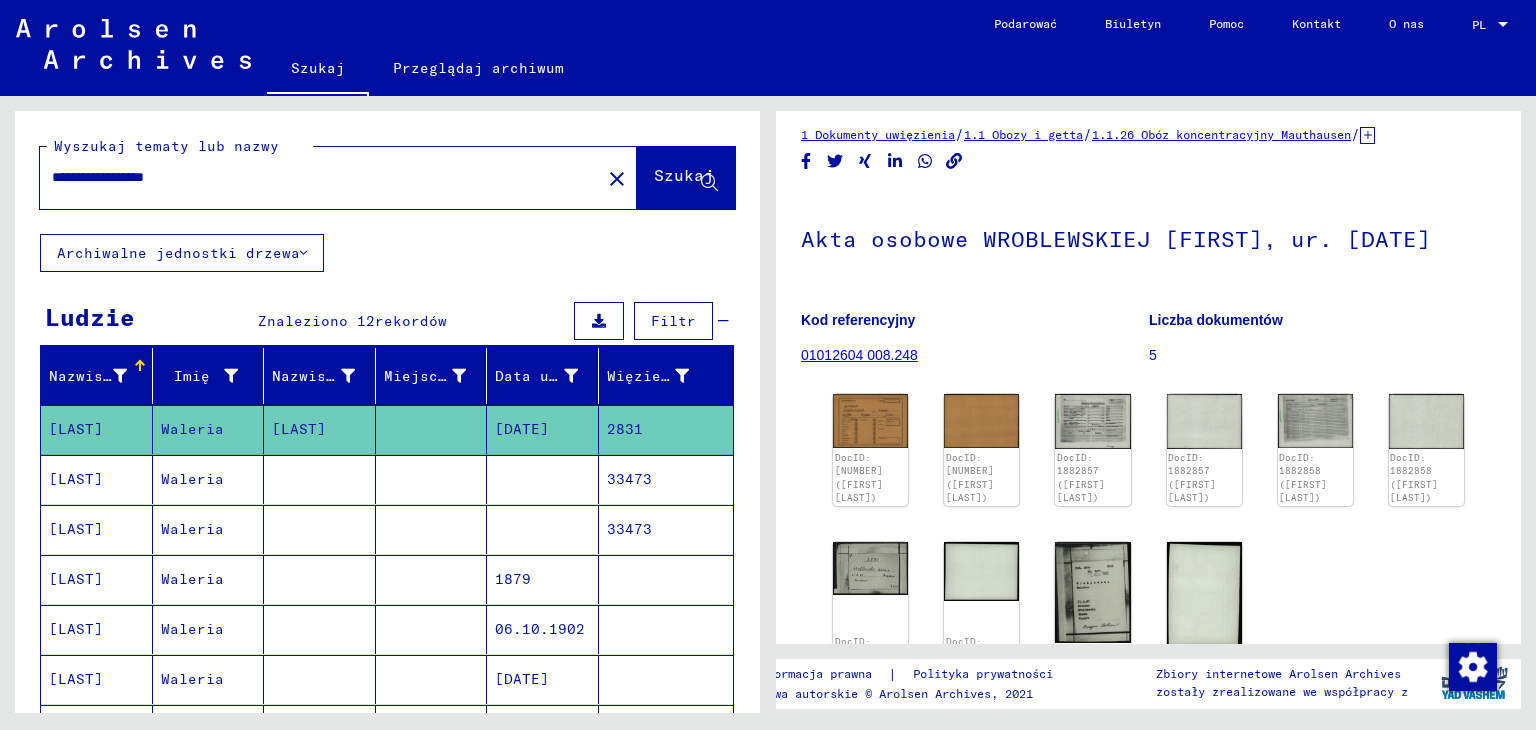 scroll, scrollTop: 0, scrollLeft: 0, axis: both 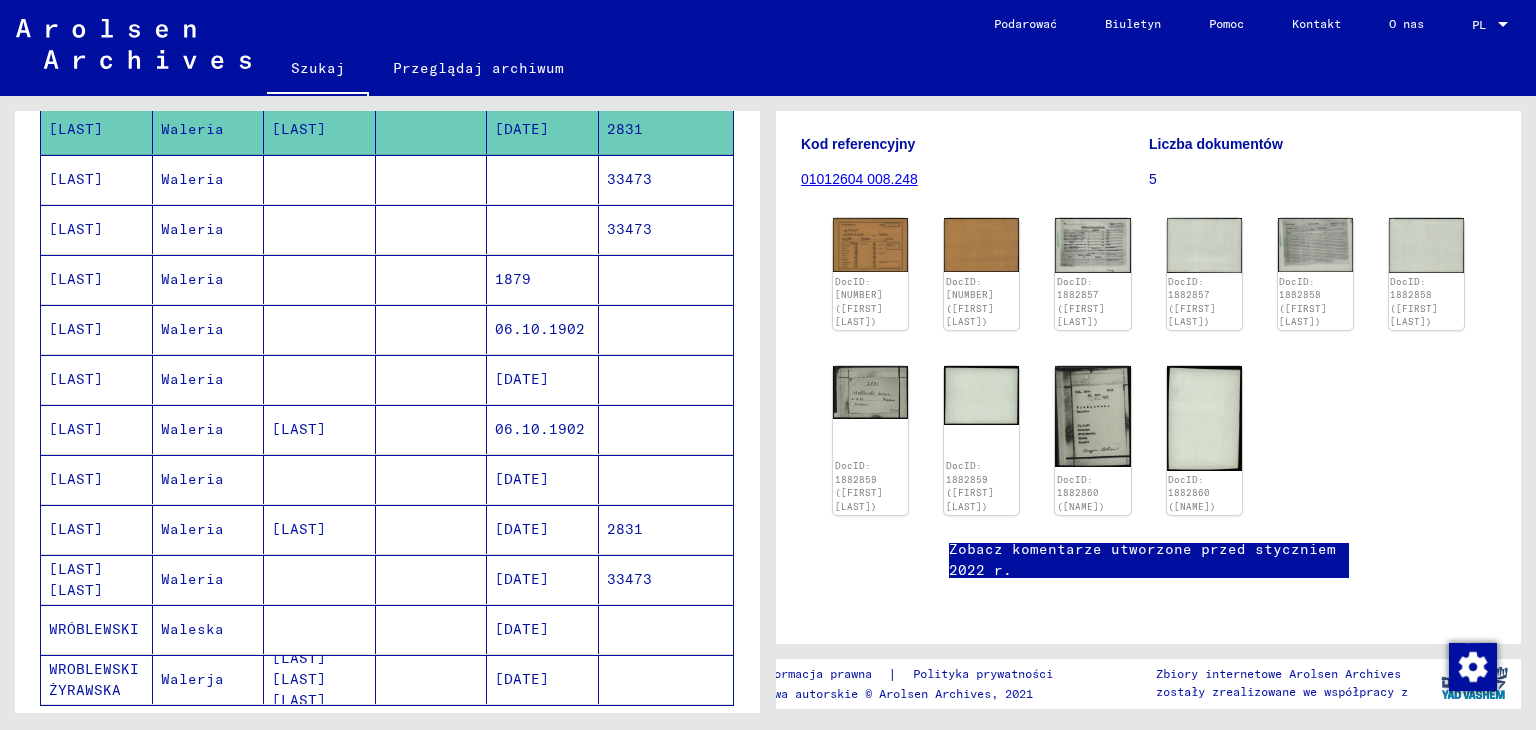 click on "2831" at bounding box center (629, 579) 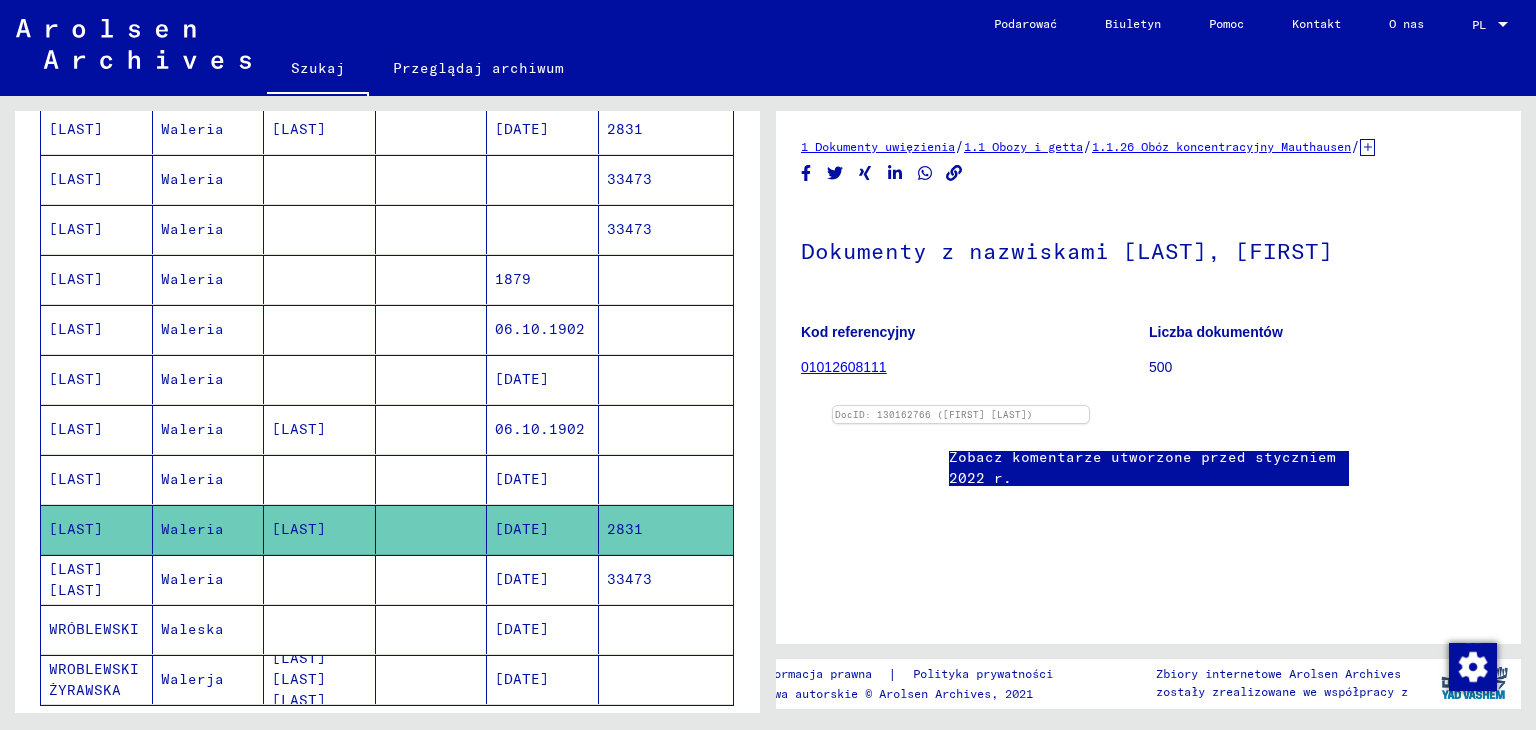 scroll, scrollTop: 200, scrollLeft: 0, axis: vertical 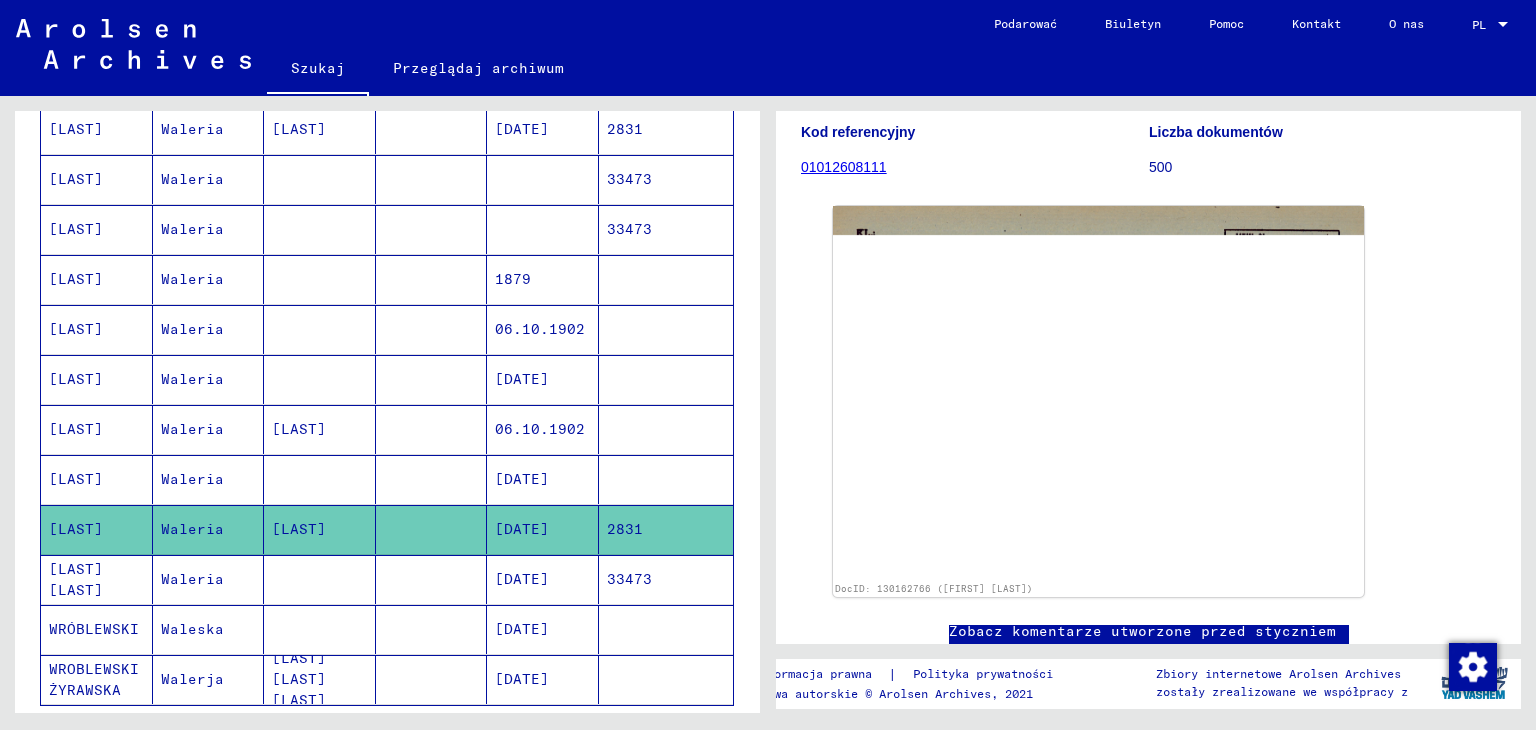 click on "[DATE]" at bounding box center (522, 629) 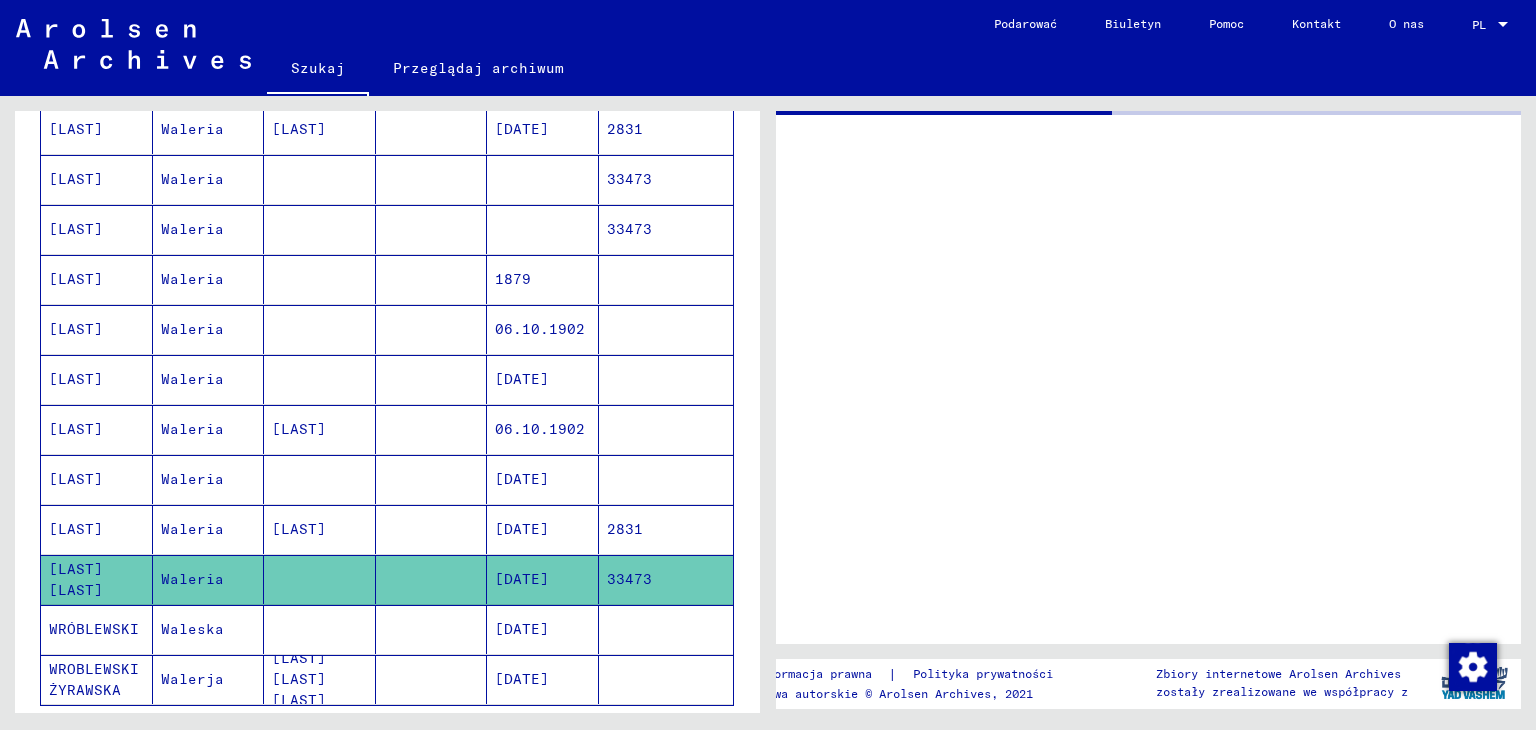 scroll, scrollTop: 0, scrollLeft: 0, axis: both 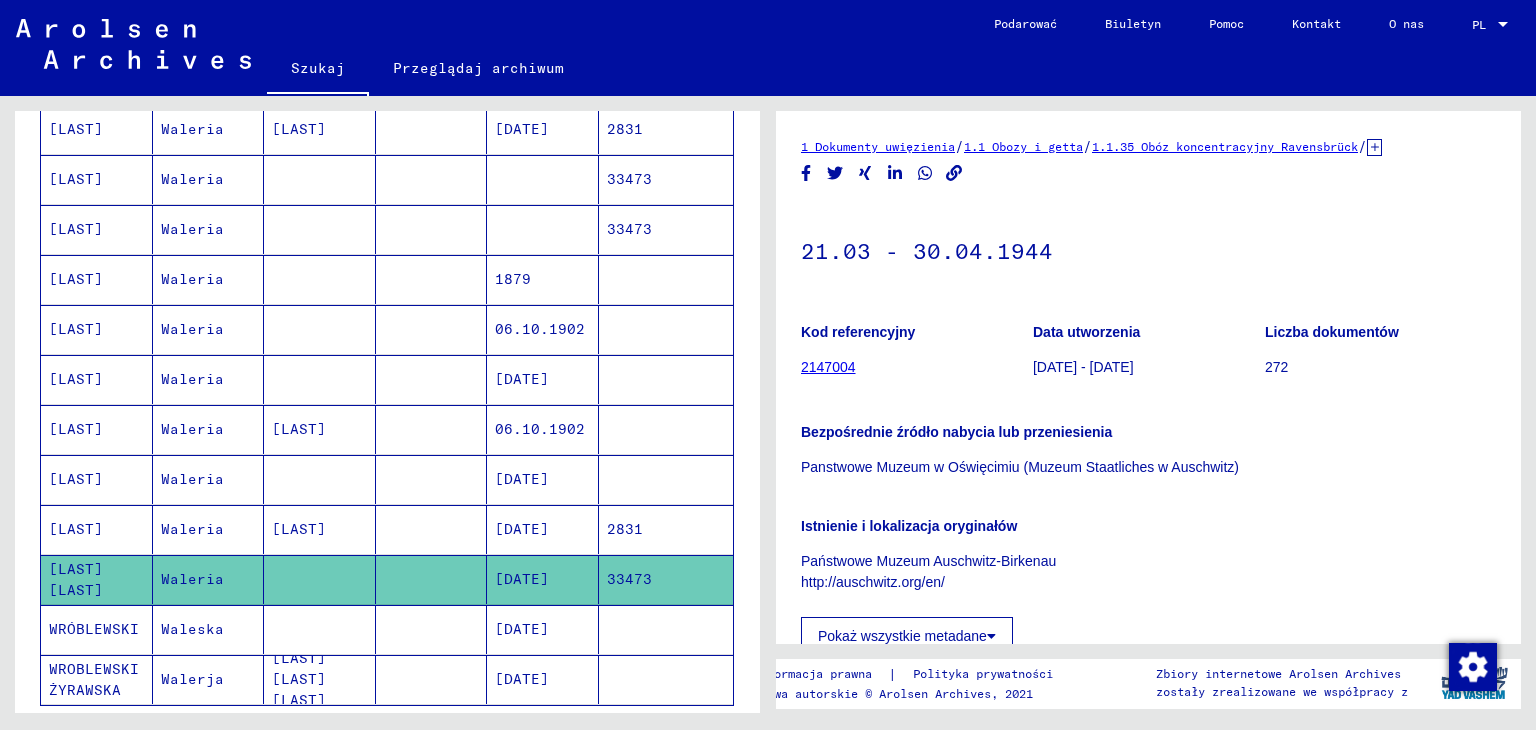 click on "2147004" 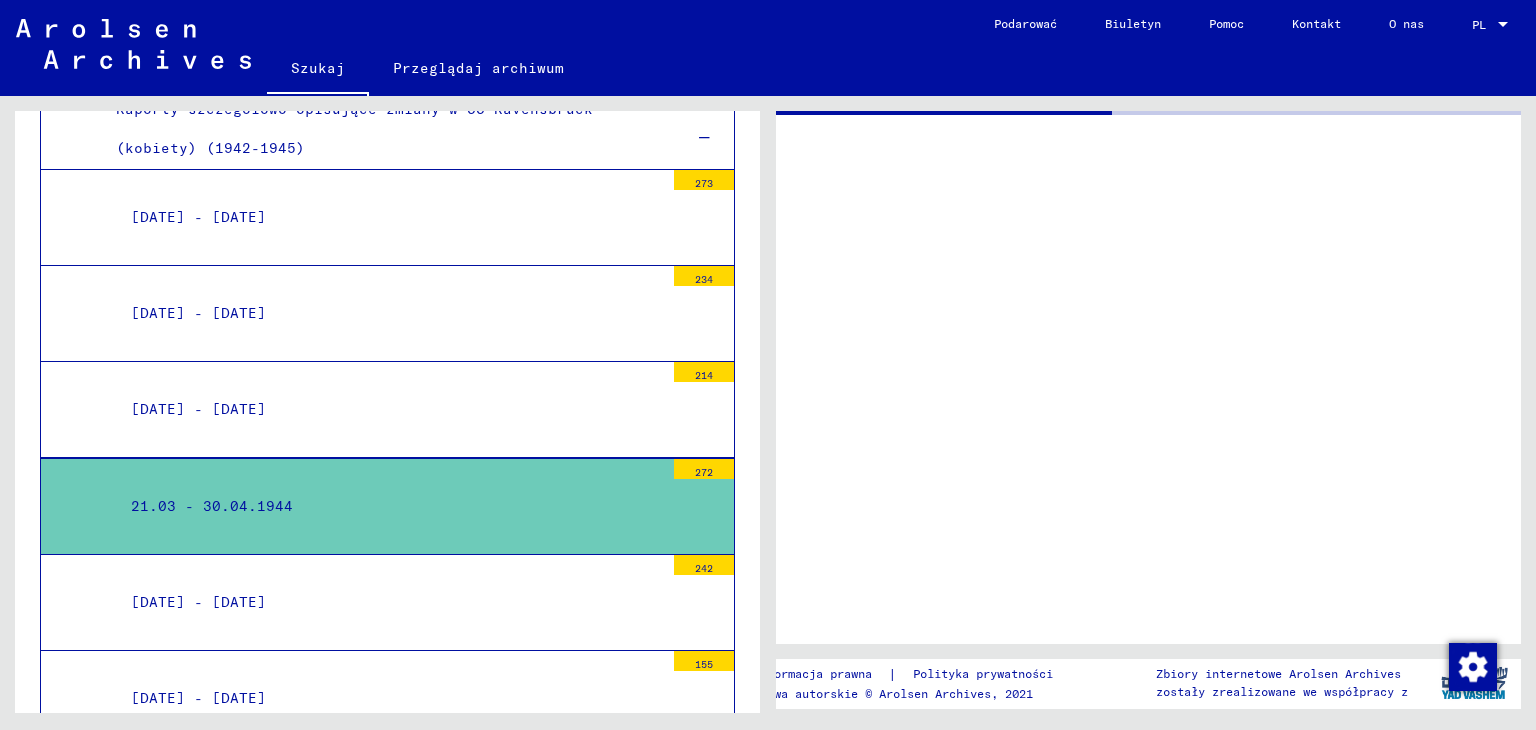scroll, scrollTop: 6657, scrollLeft: 0, axis: vertical 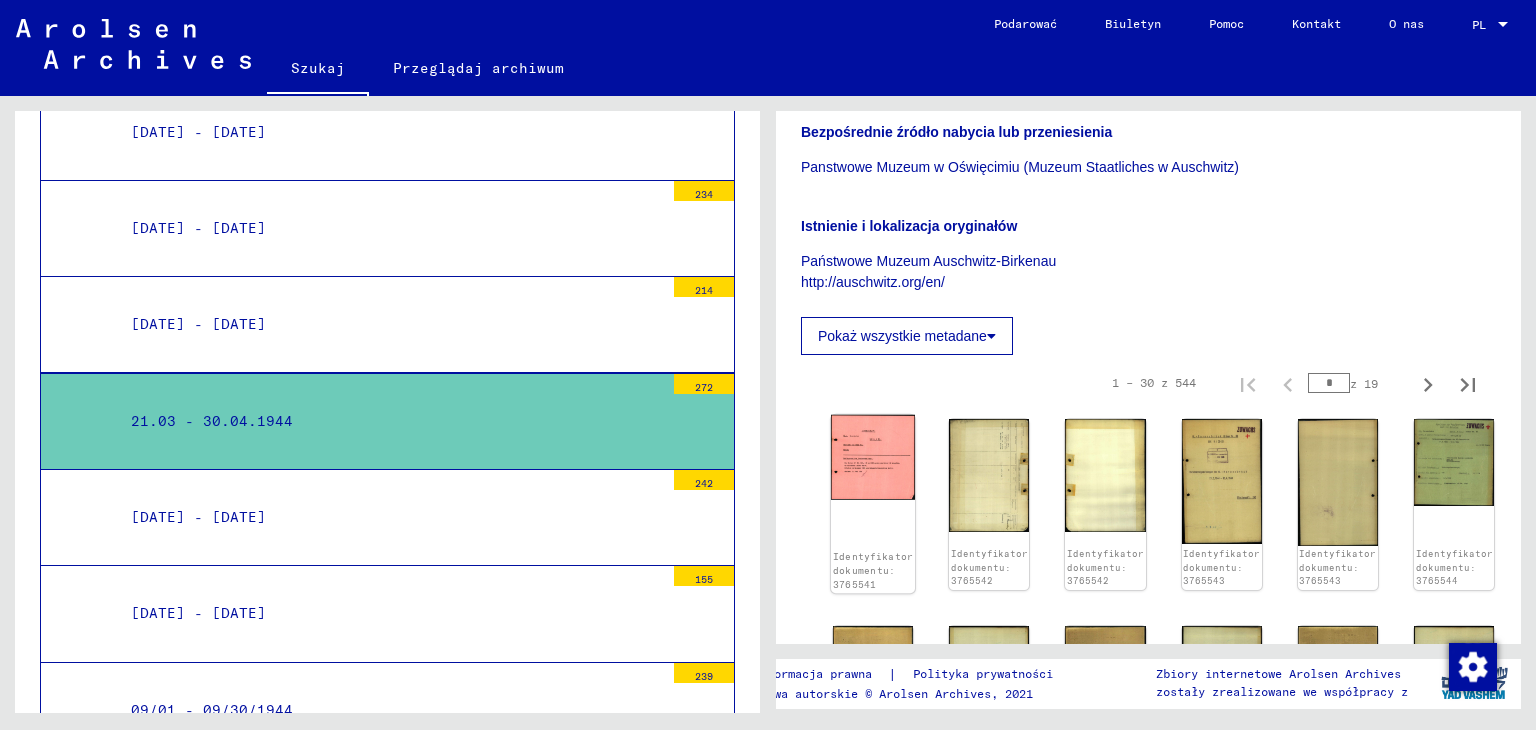 click 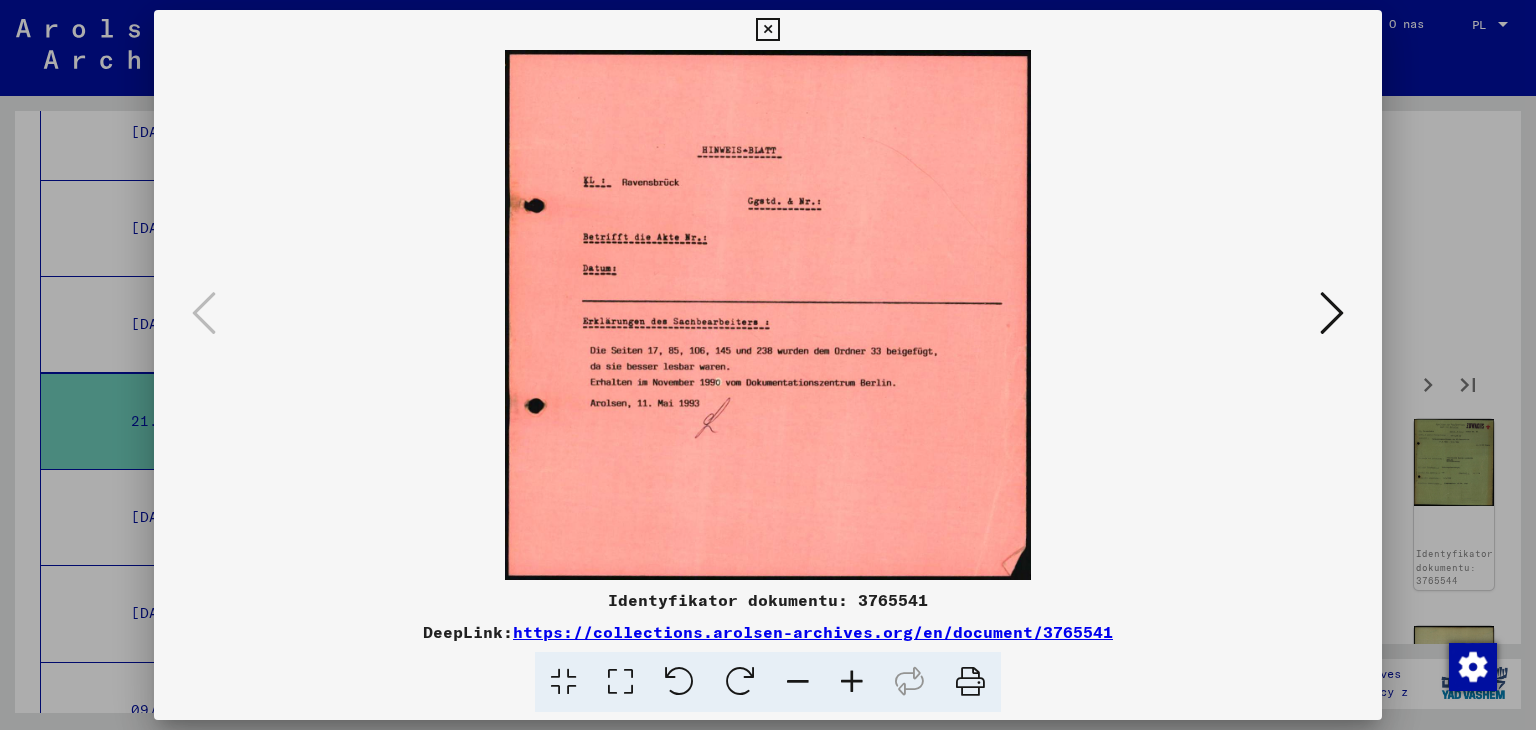 click at bounding box center [1332, 313] 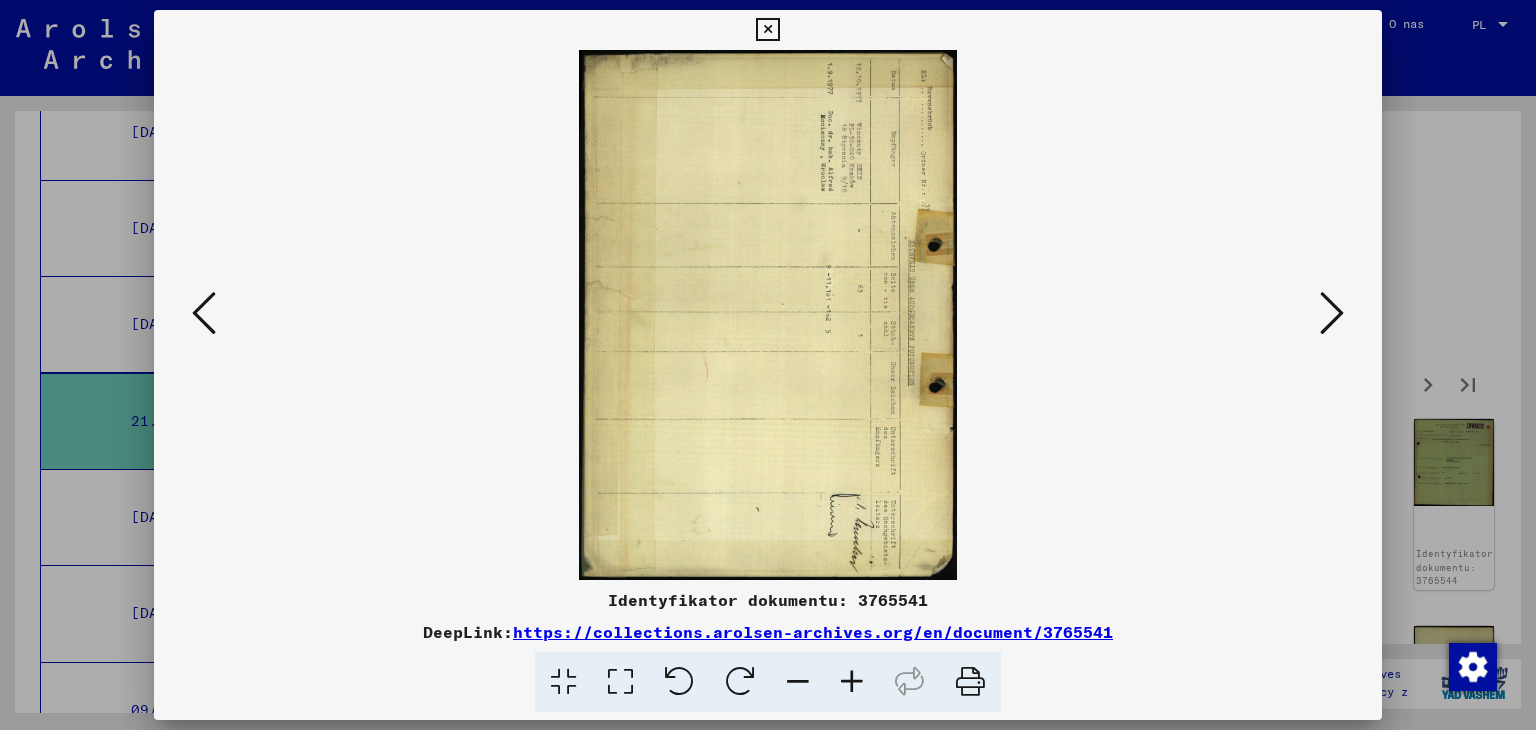 click at bounding box center (1332, 313) 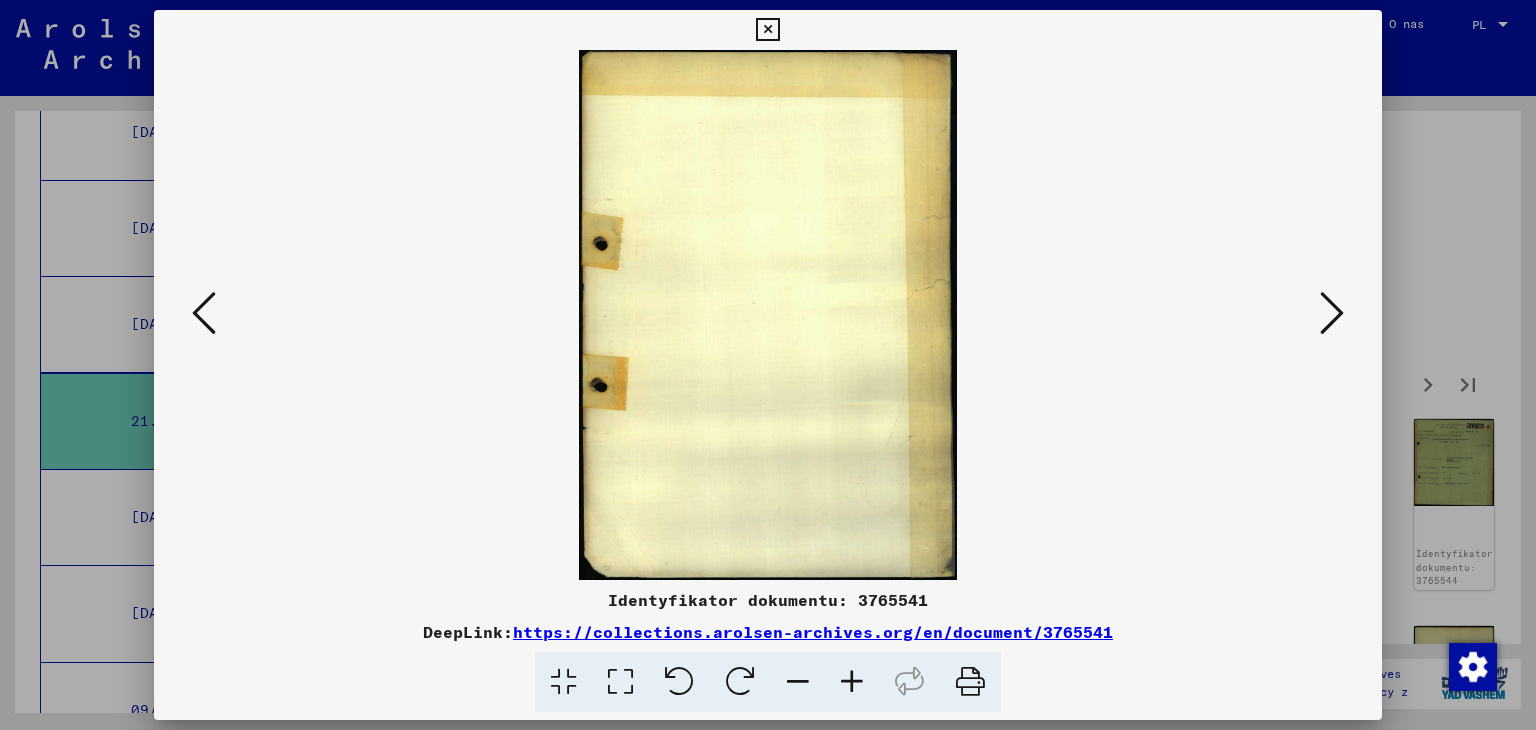 click at bounding box center (1332, 313) 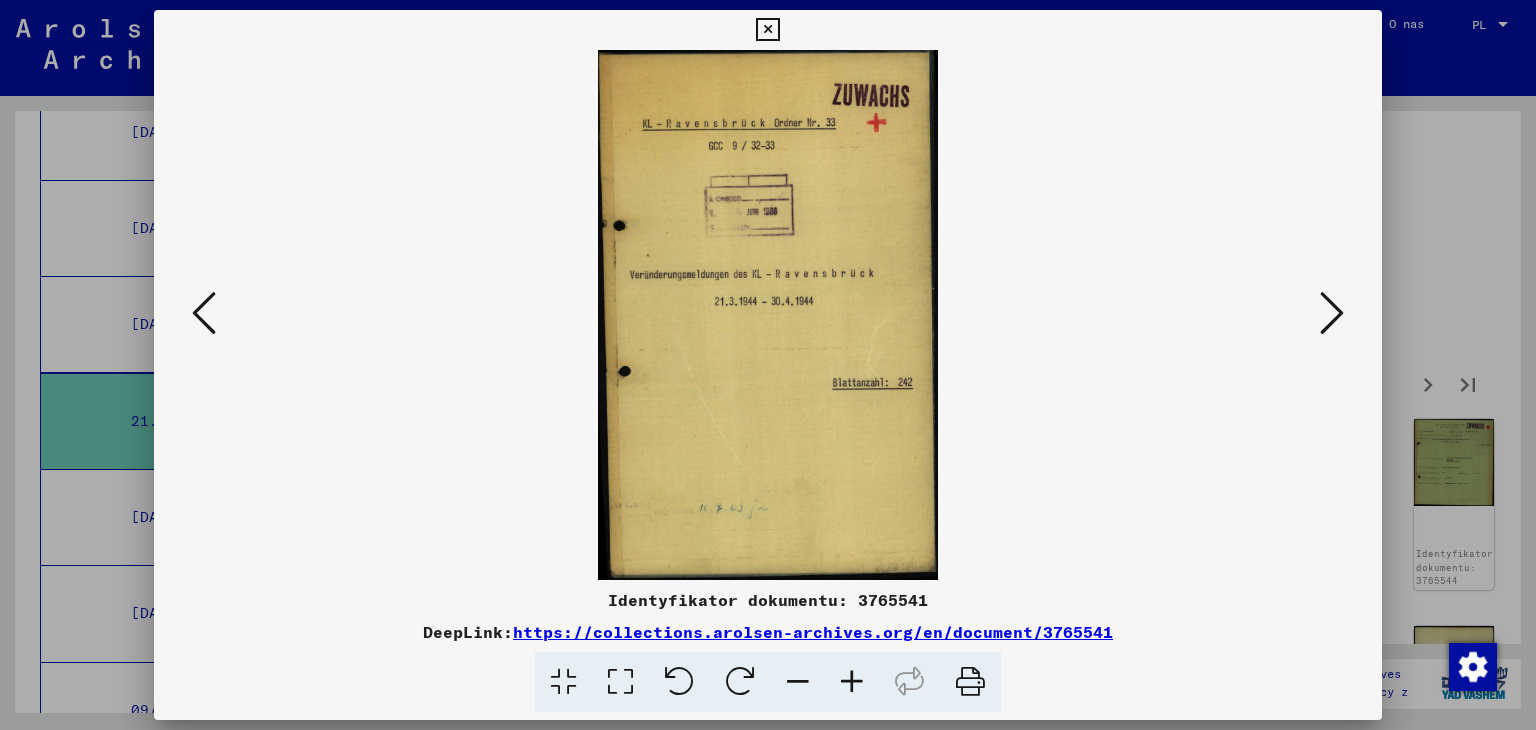 click at bounding box center (1332, 313) 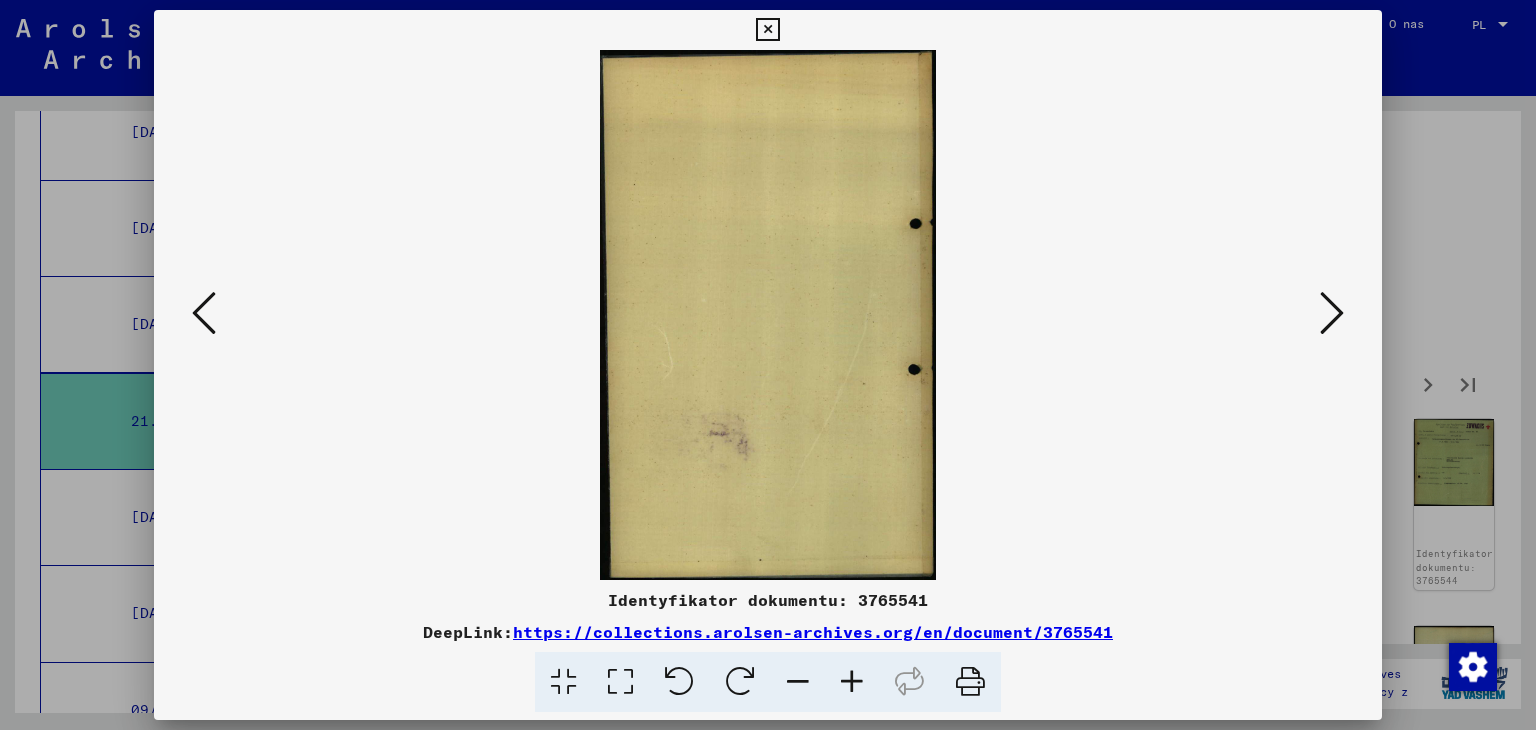 click at bounding box center [1332, 313] 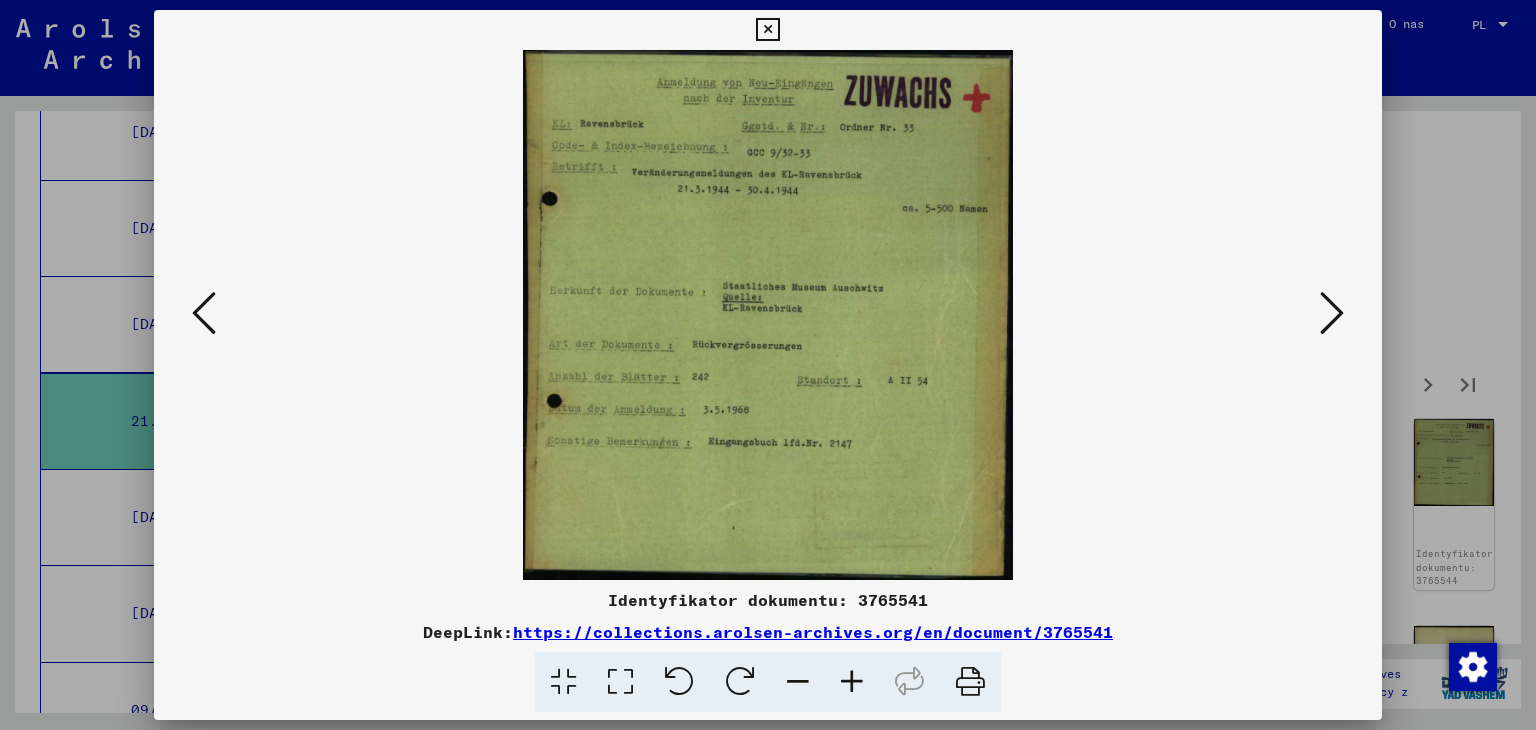 click at bounding box center [1332, 313] 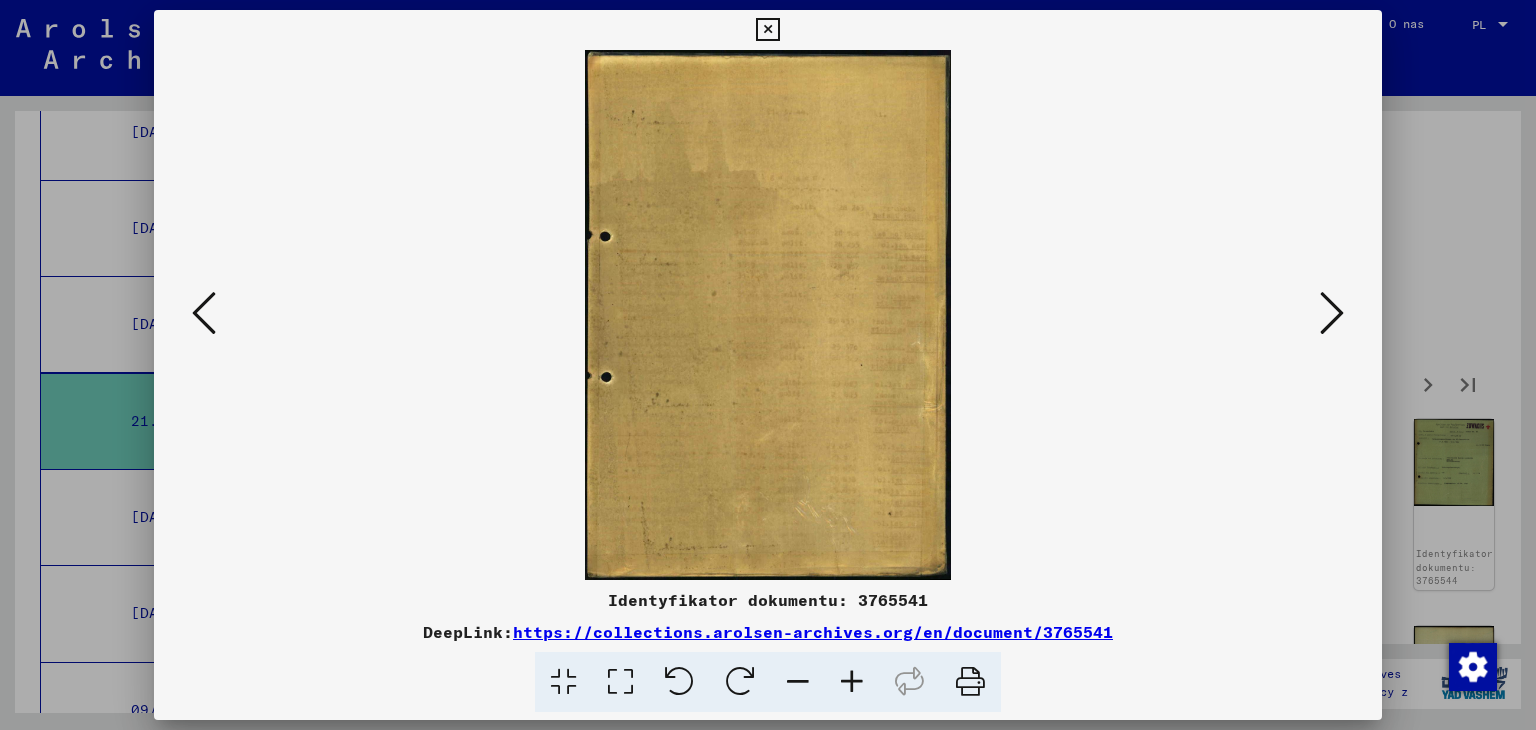 click at bounding box center (1332, 313) 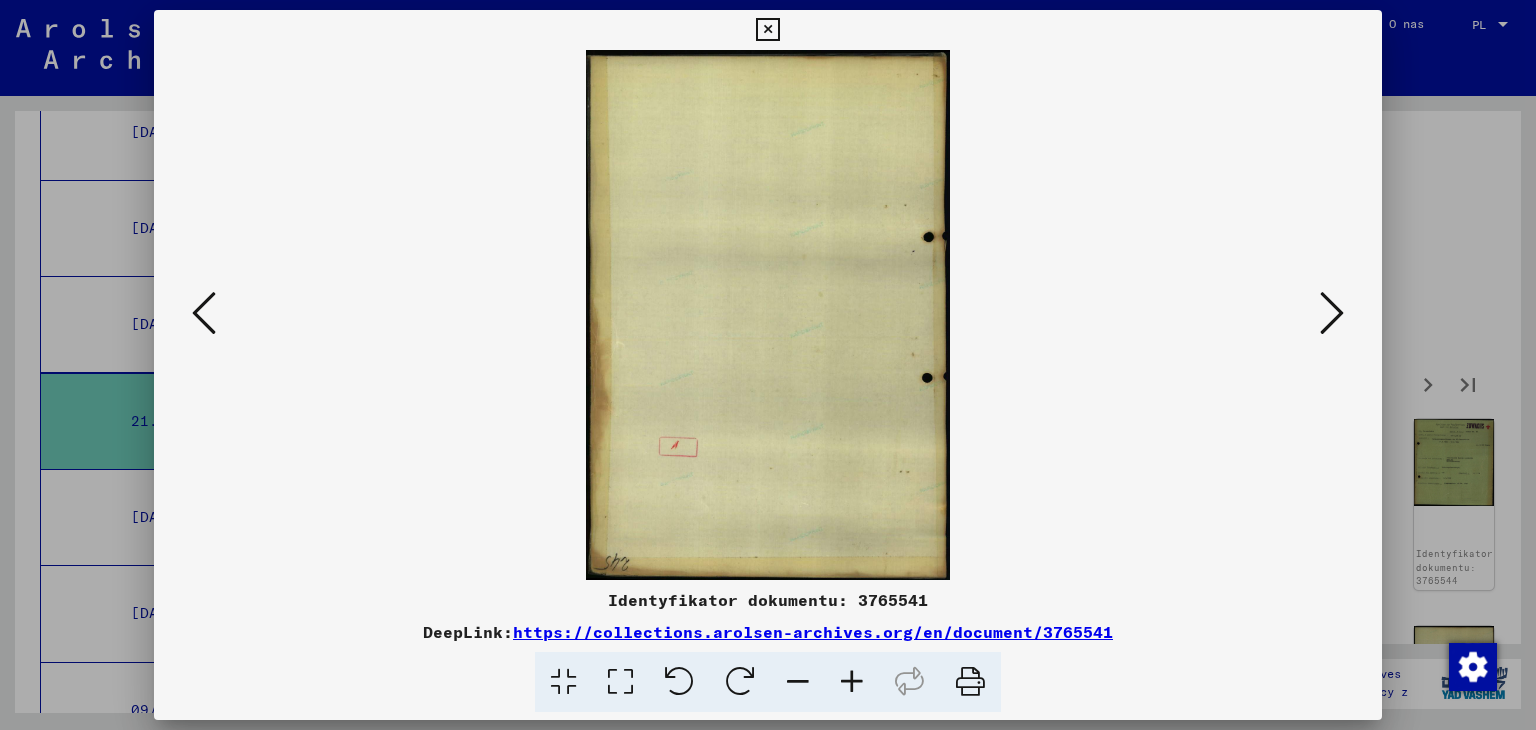 click at bounding box center (1332, 313) 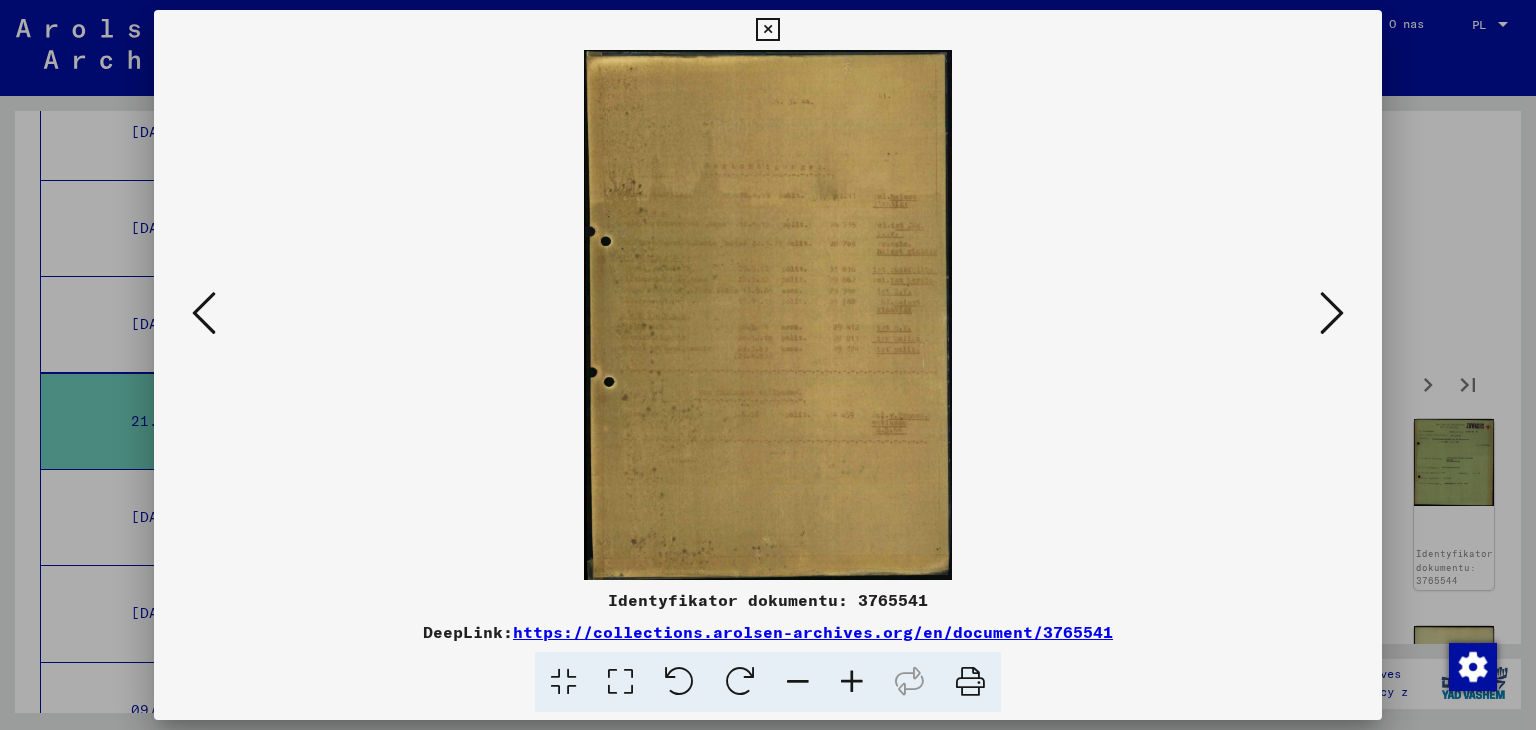 click at bounding box center (1332, 313) 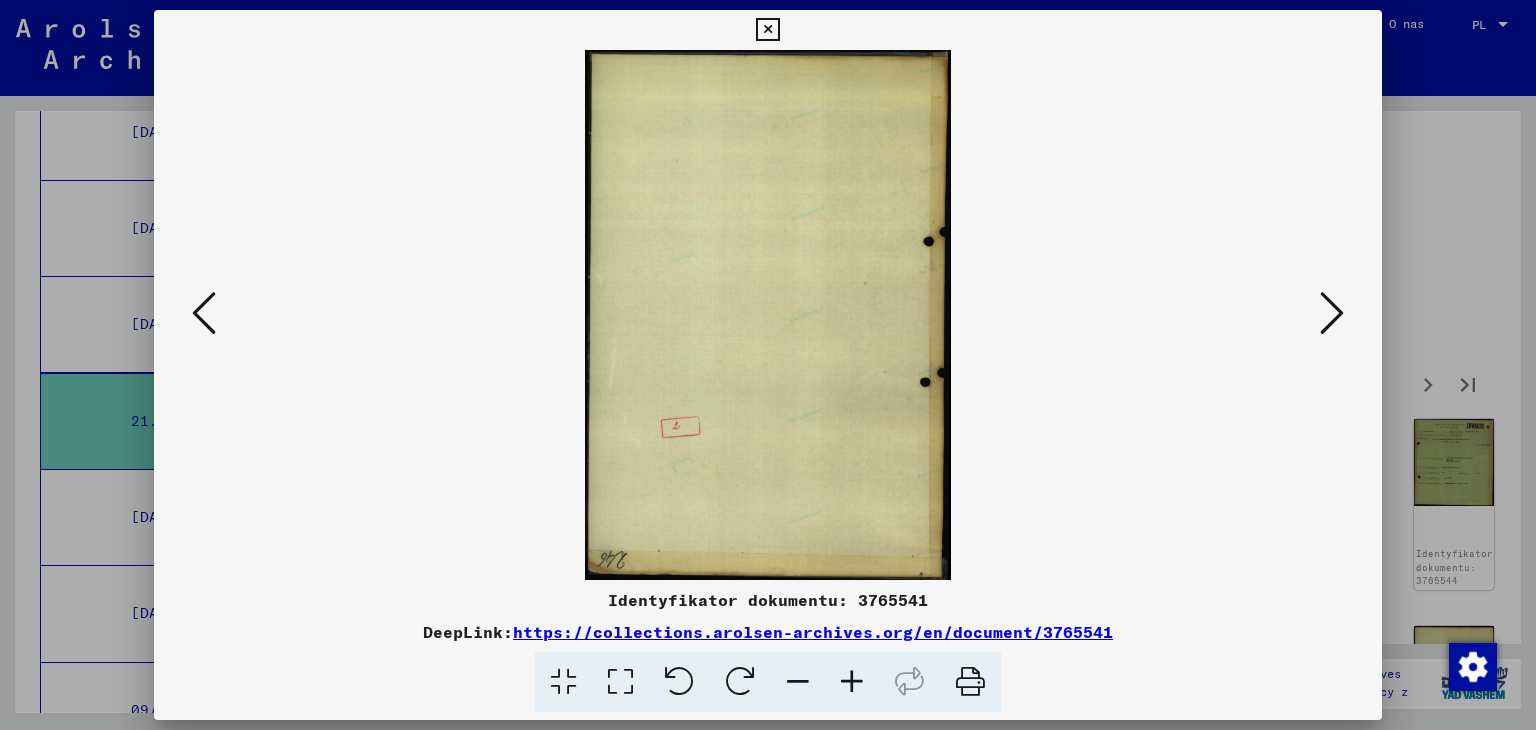 click at bounding box center (1332, 313) 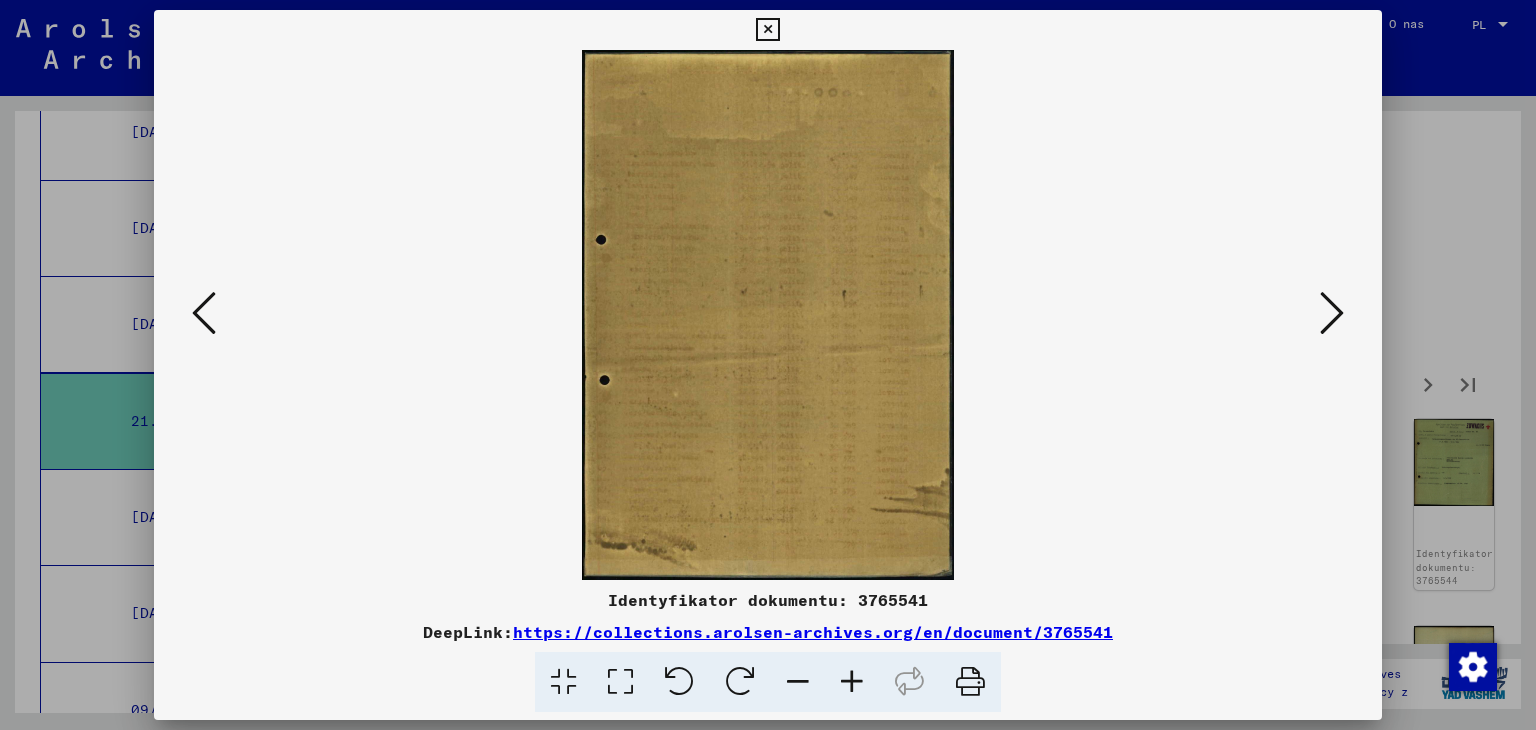 click at bounding box center (1332, 313) 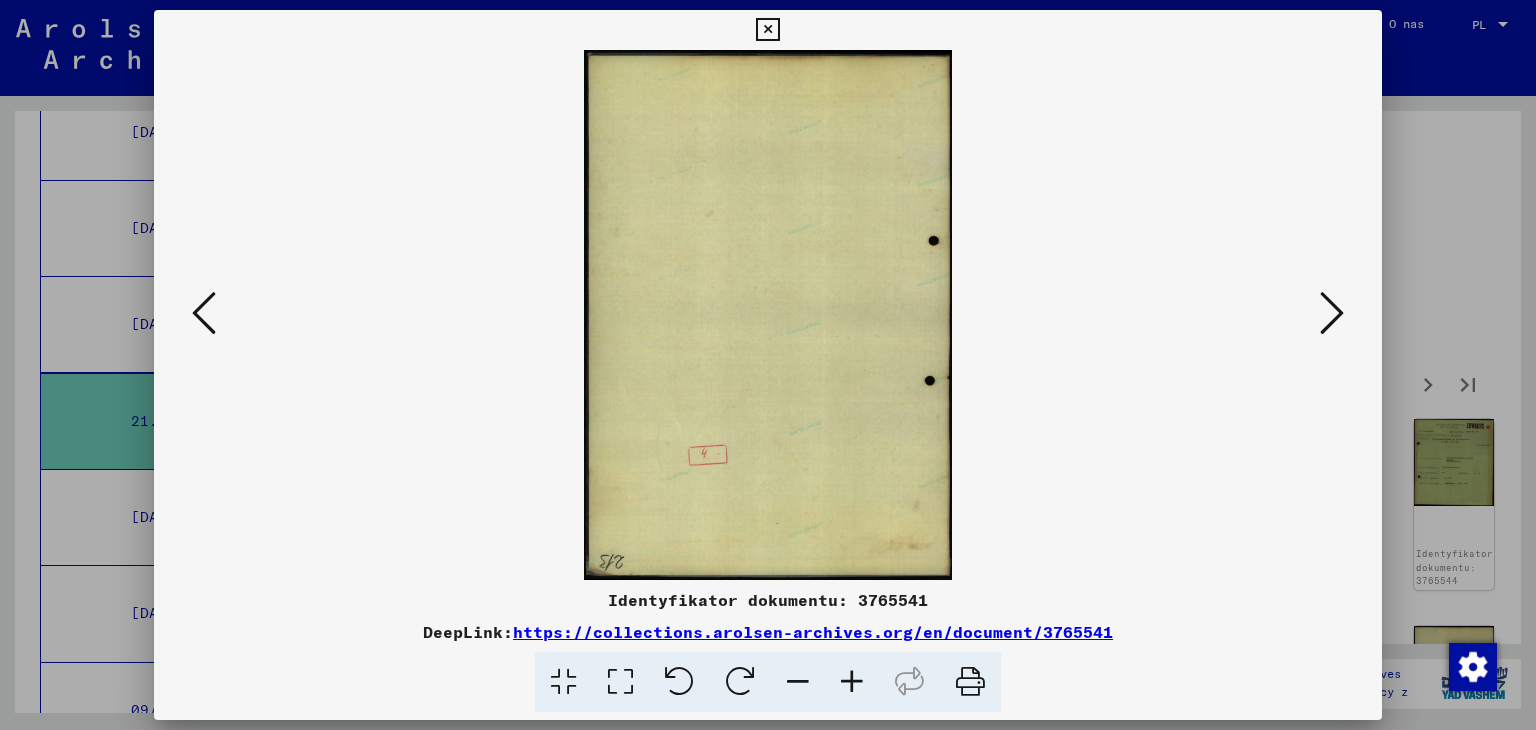 click at bounding box center [1332, 313] 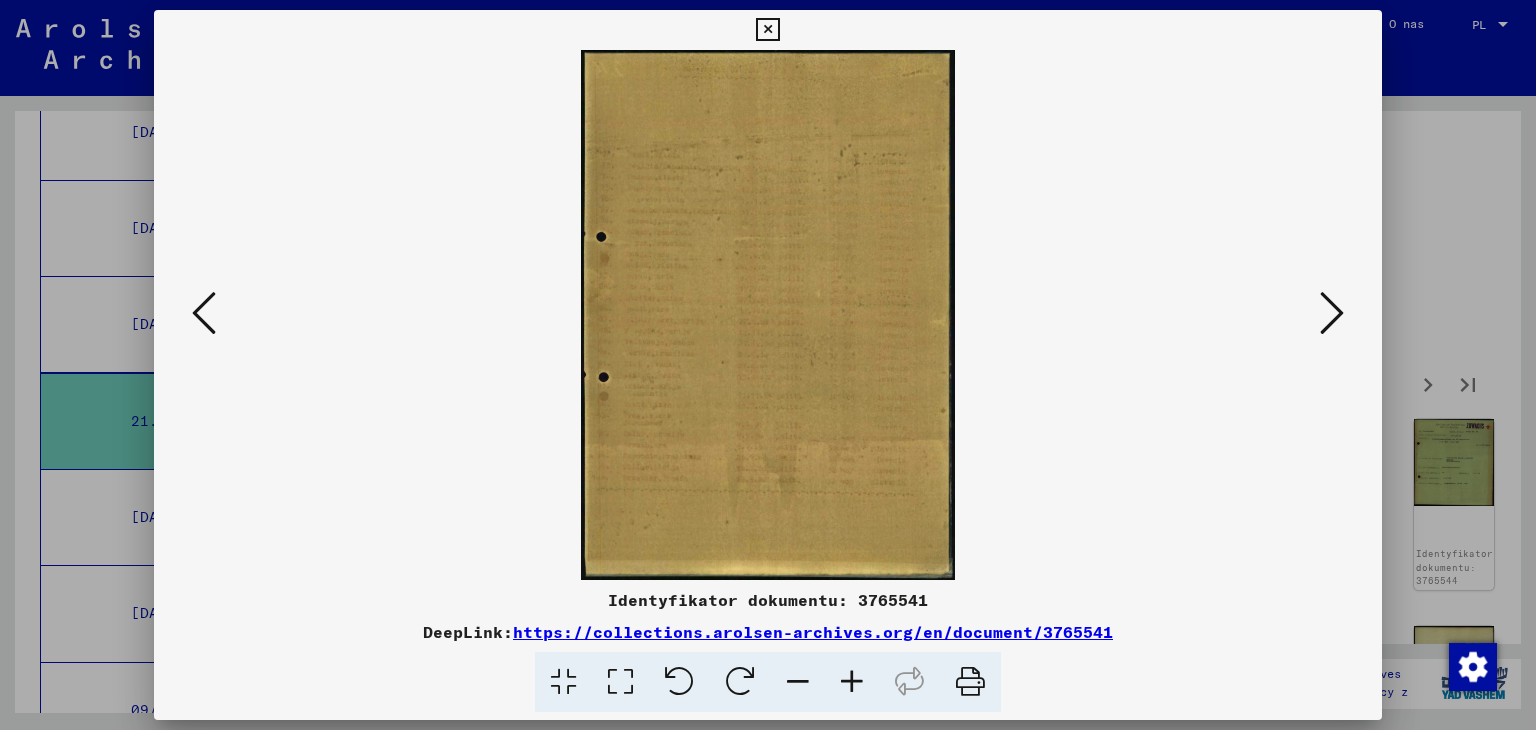 click at bounding box center (1332, 313) 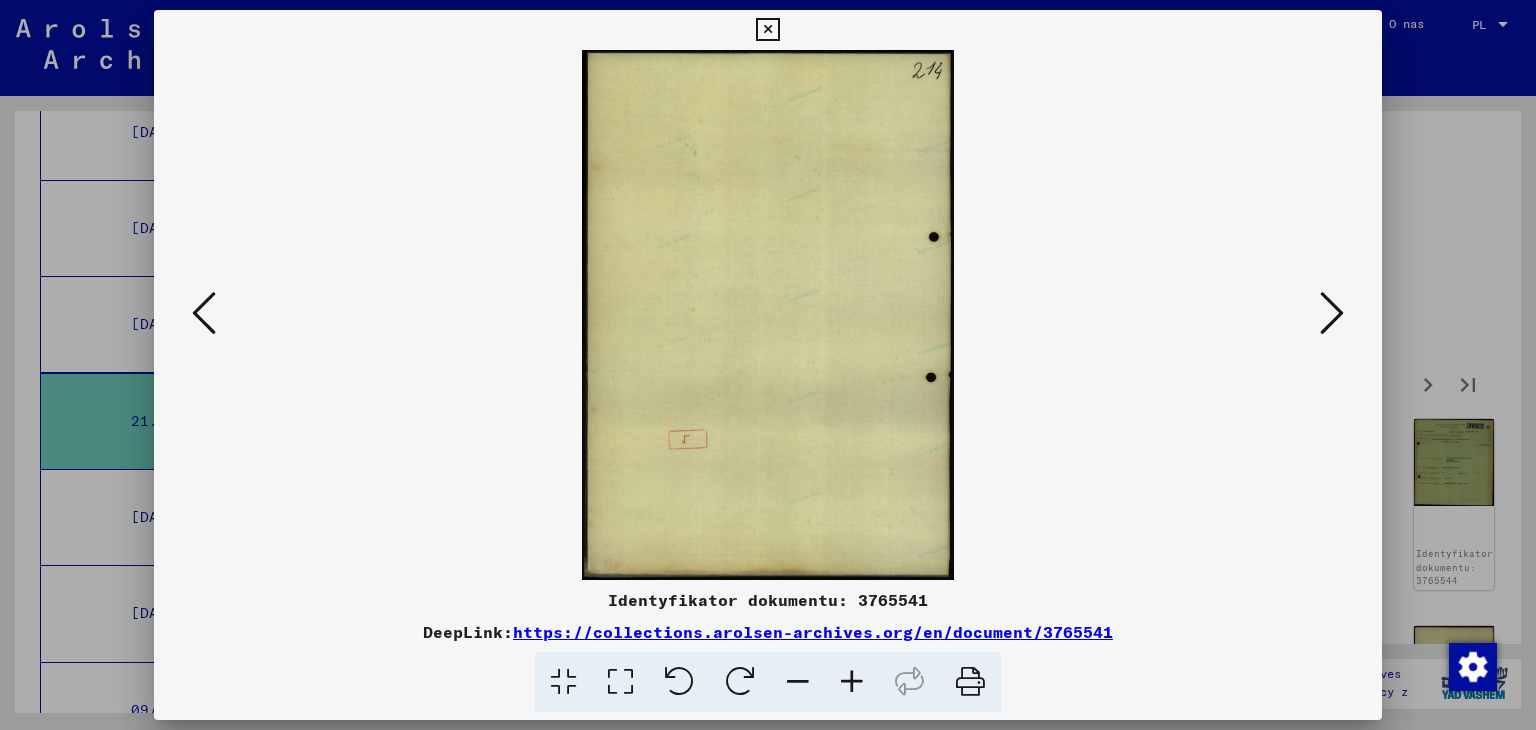 click at bounding box center (1332, 313) 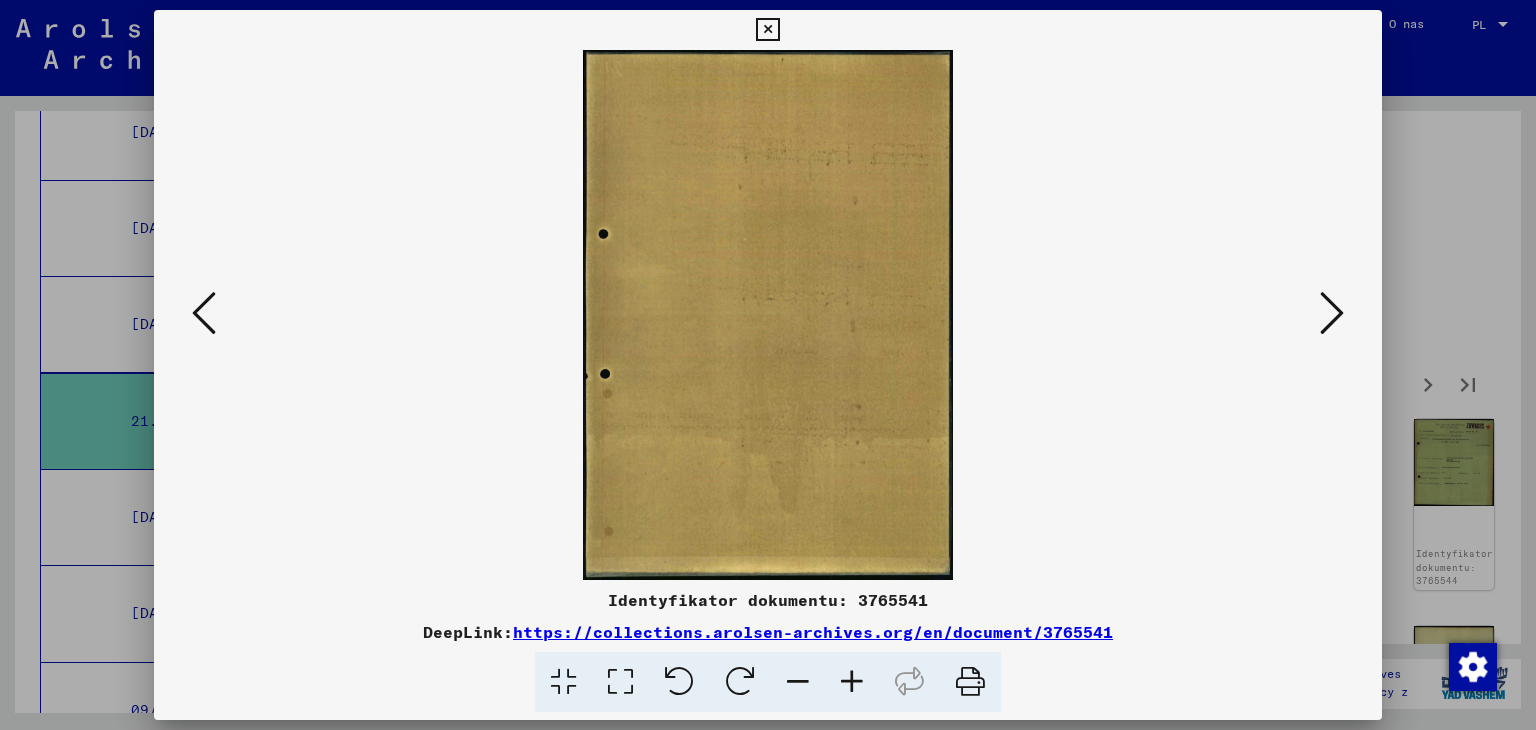 click at bounding box center (1332, 313) 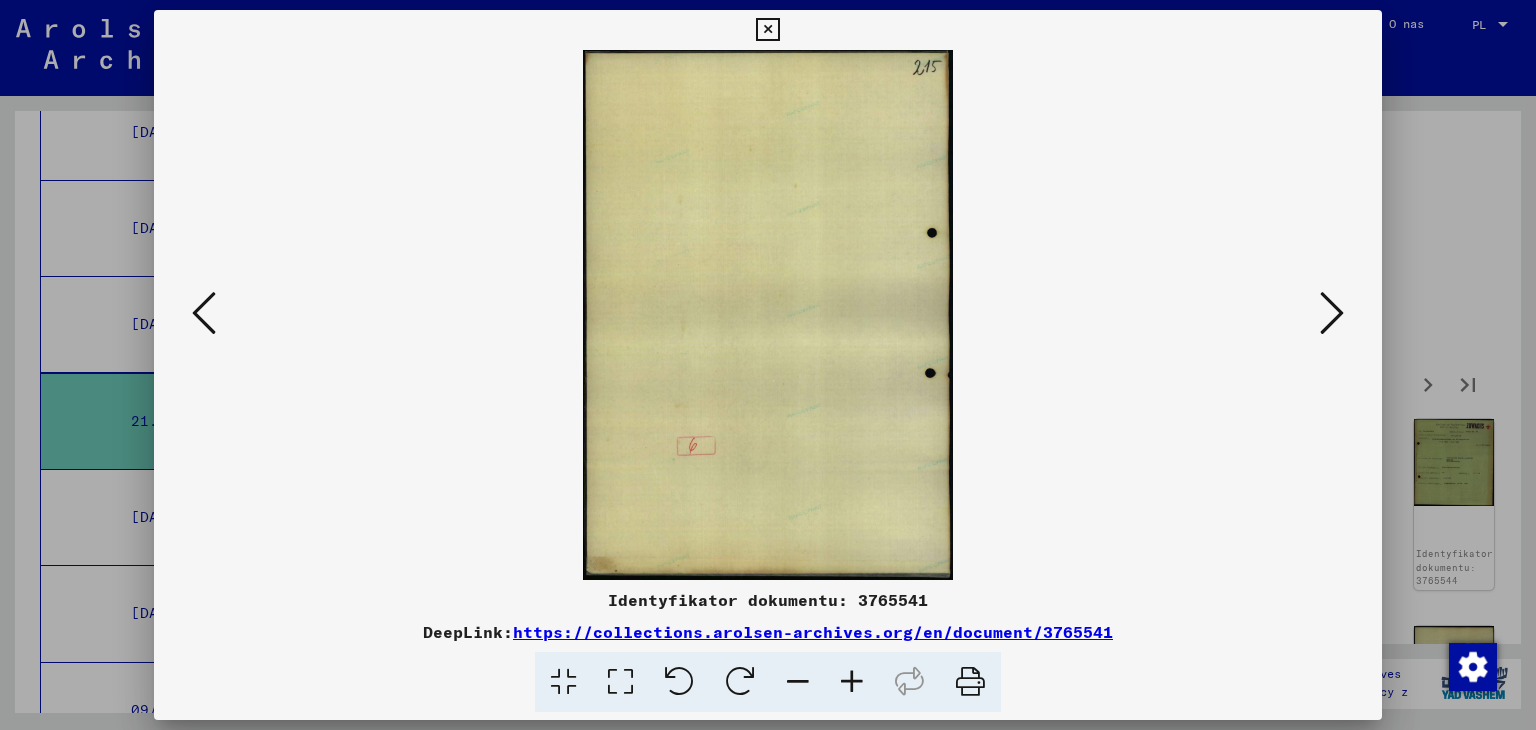 click at bounding box center (1332, 313) 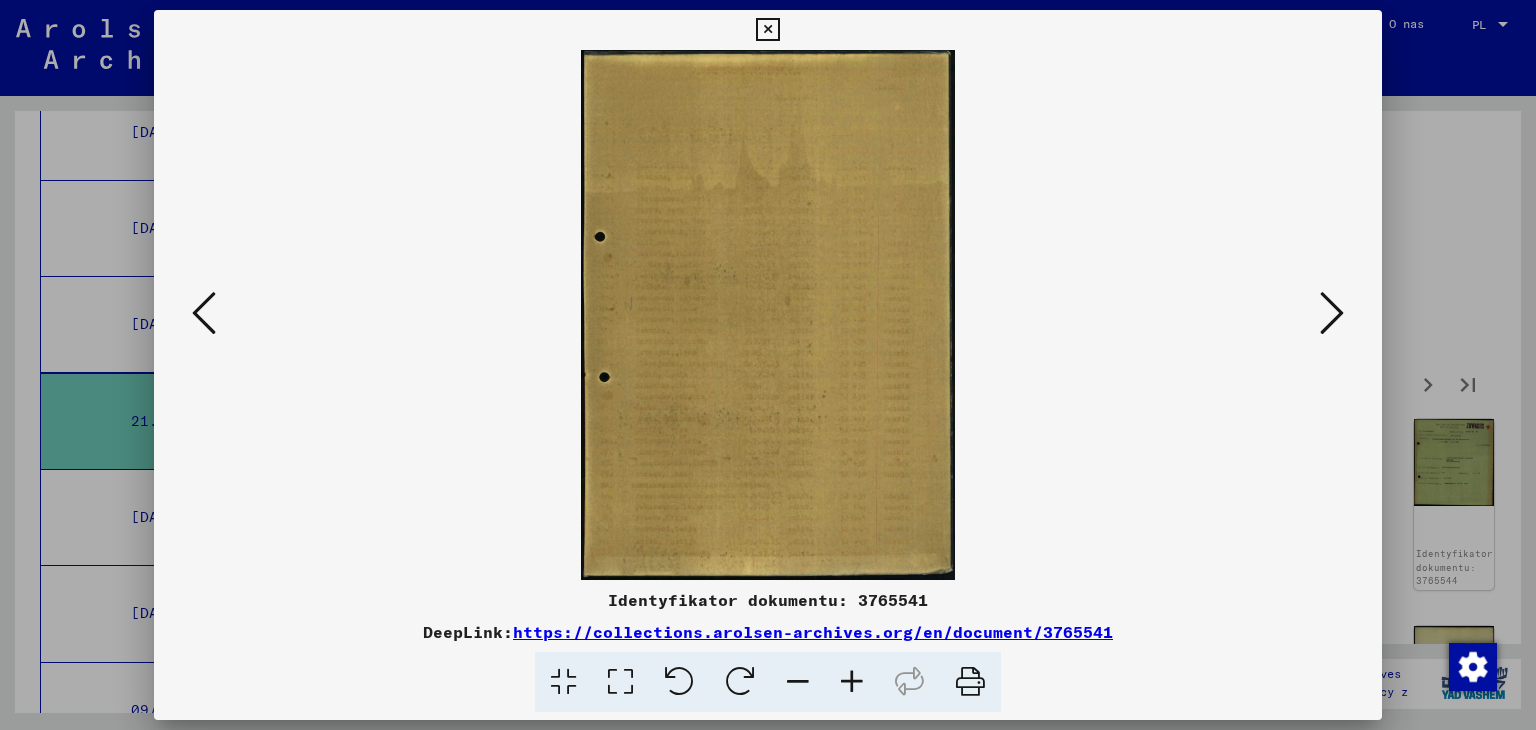 click at bounding box center (1332, 313) 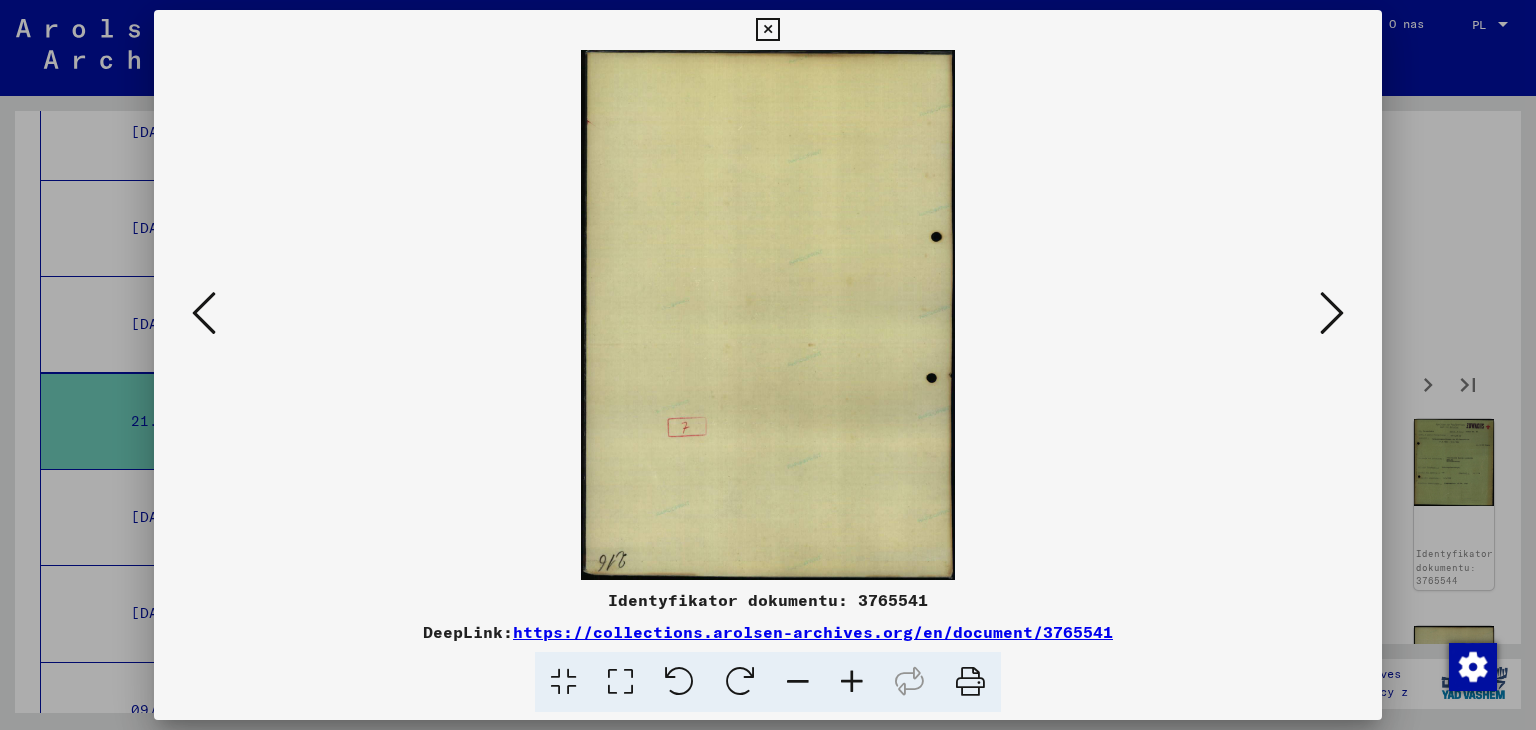 click at bounding box center (1332, 313) 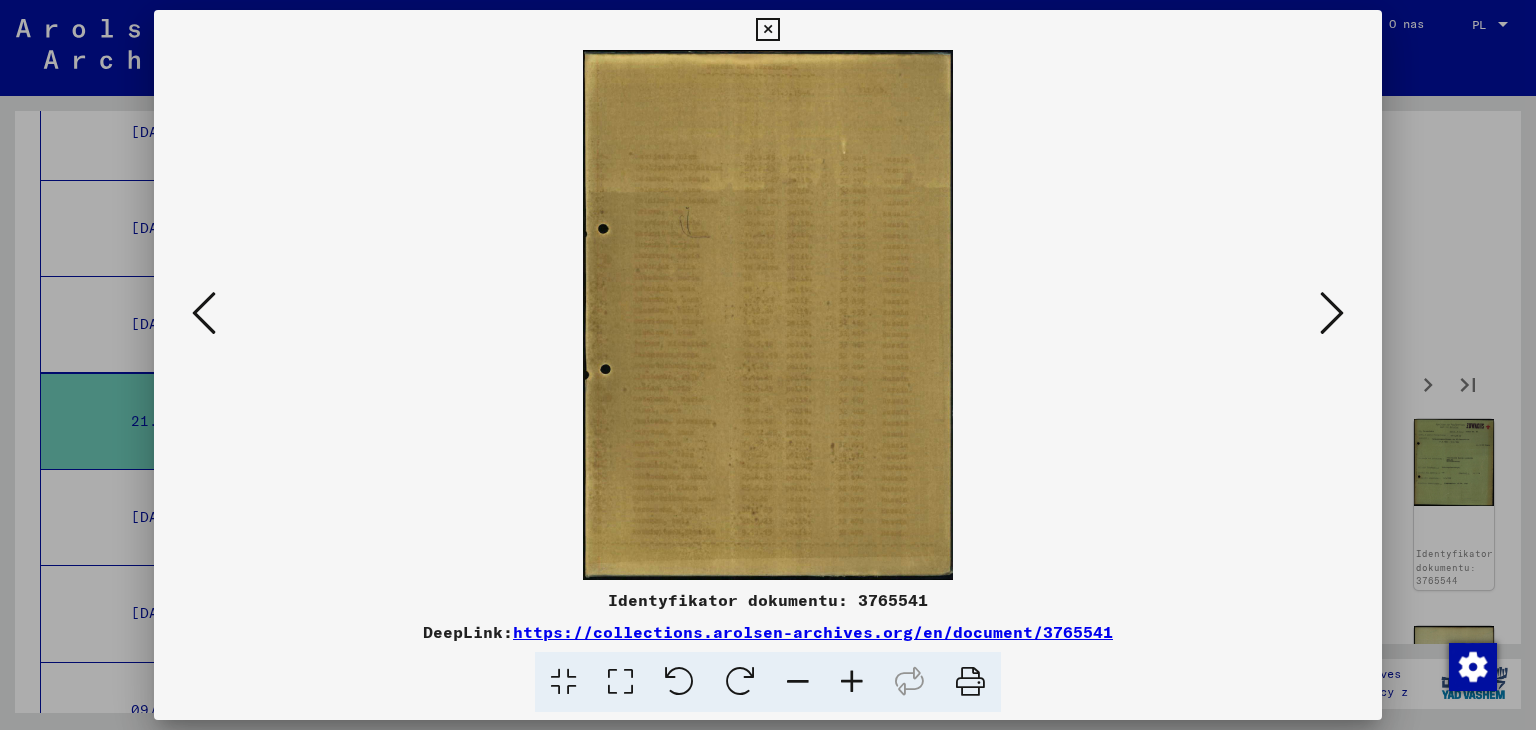 click at bounding box center (1332, 313) 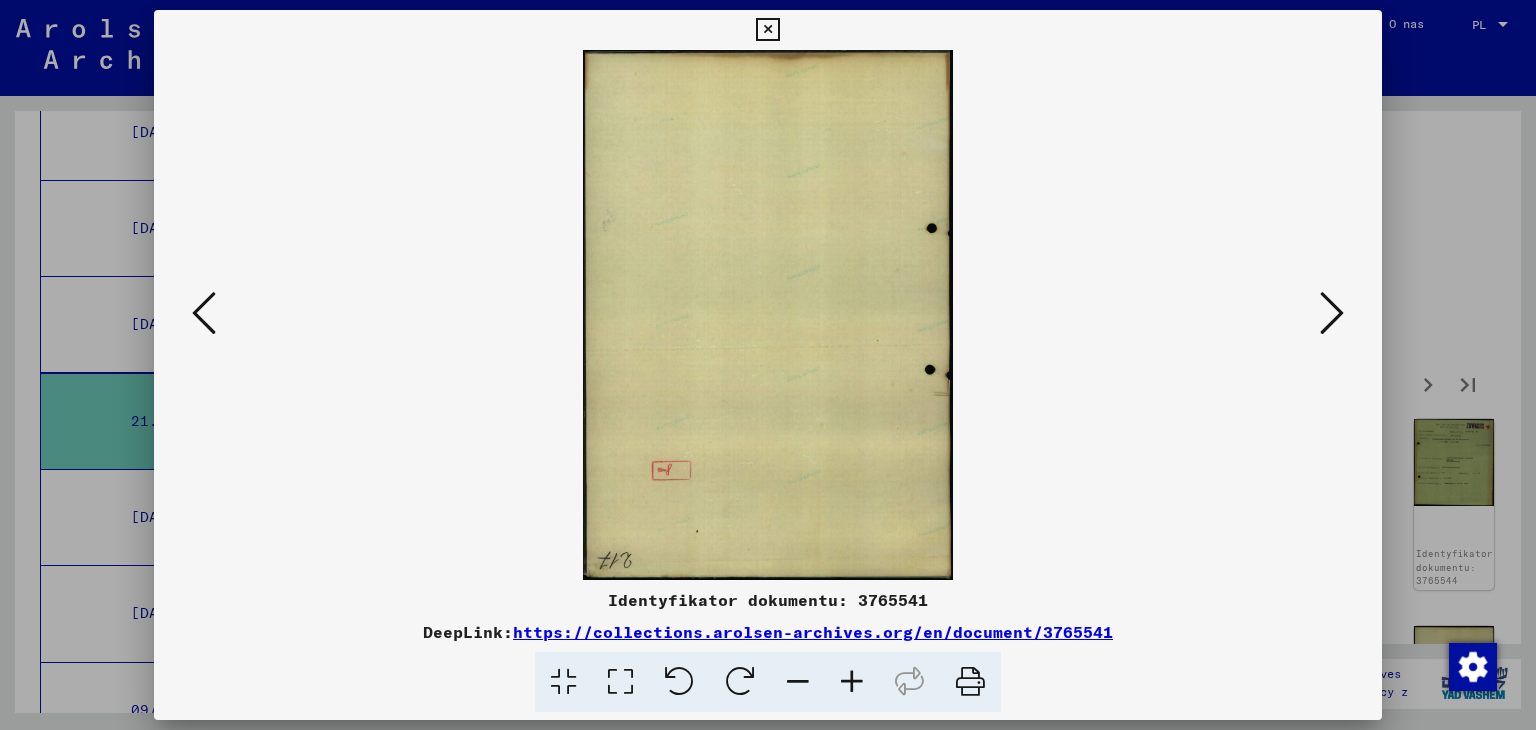 click at bounding box center [1332, 313] 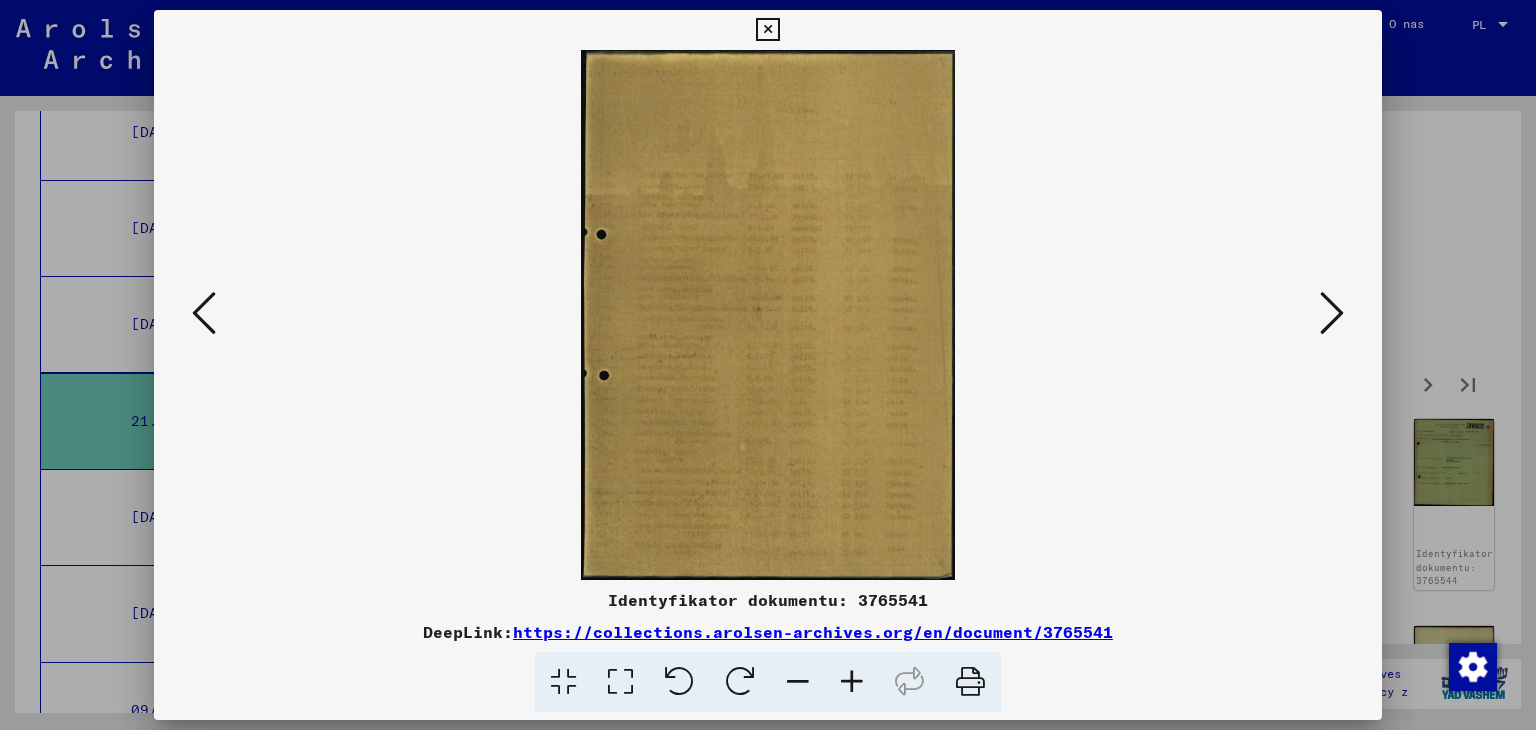 click at bounding box center (1332, 313) 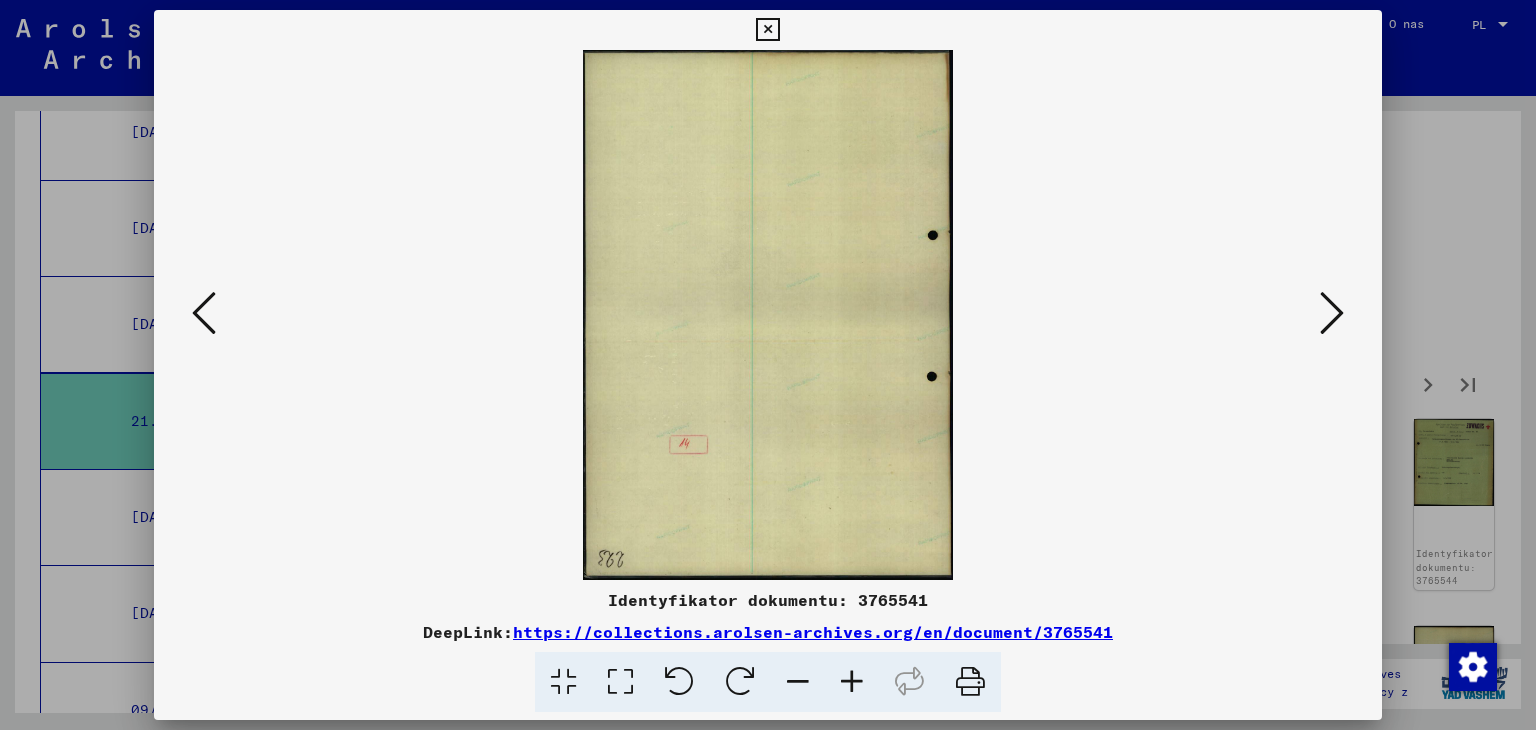 click at bounding box center [1332, 313] 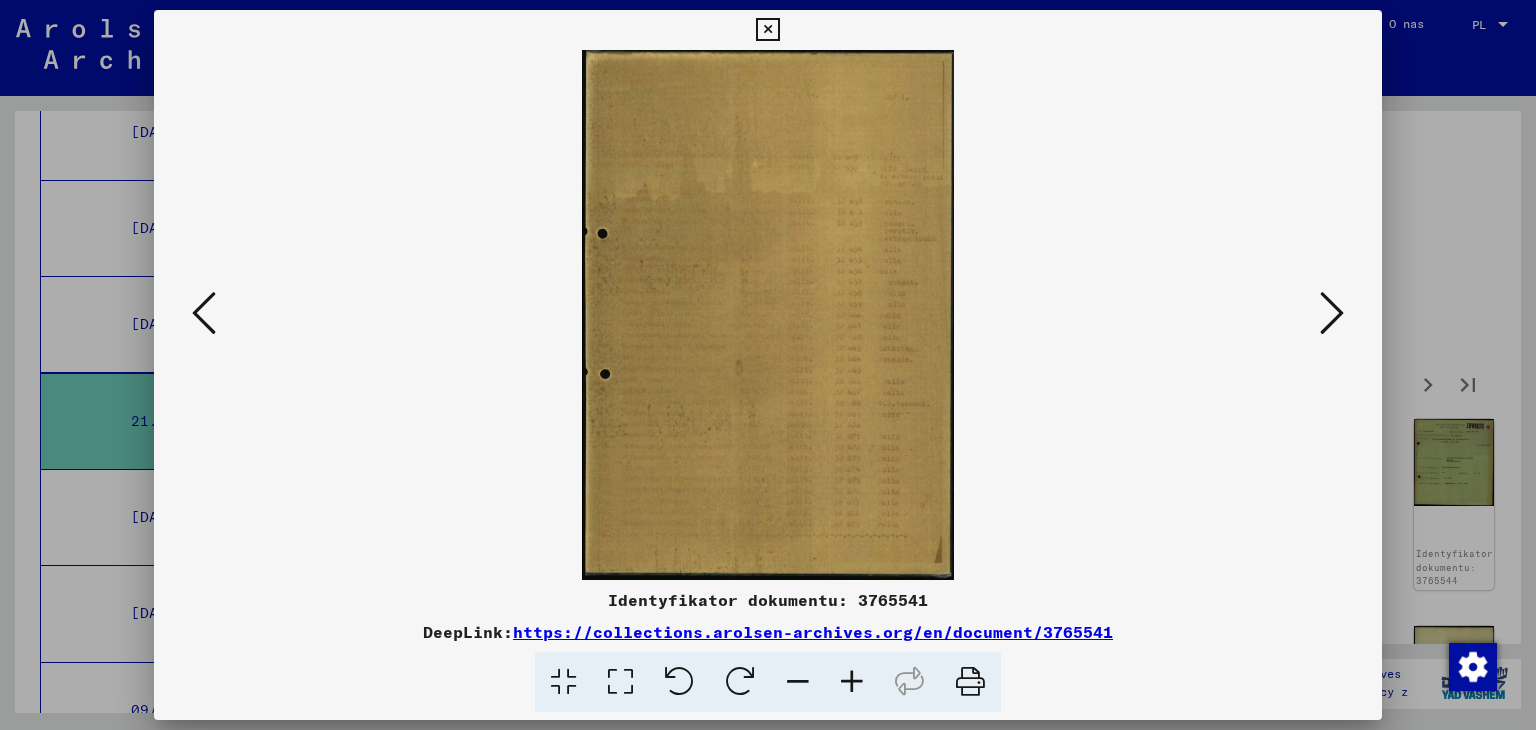 click at bounding box center [1332, 313] 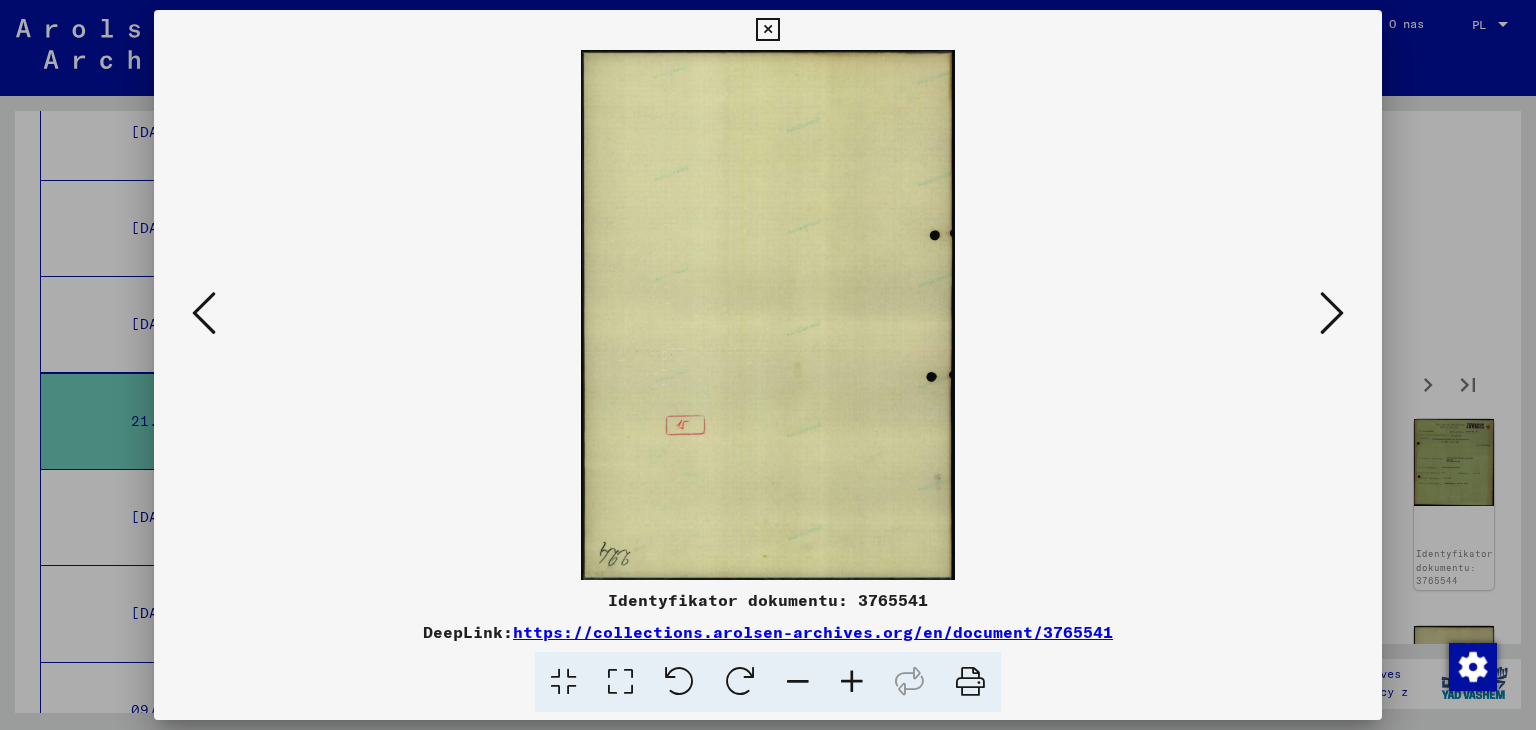 click at bounding box center [1332, 313] 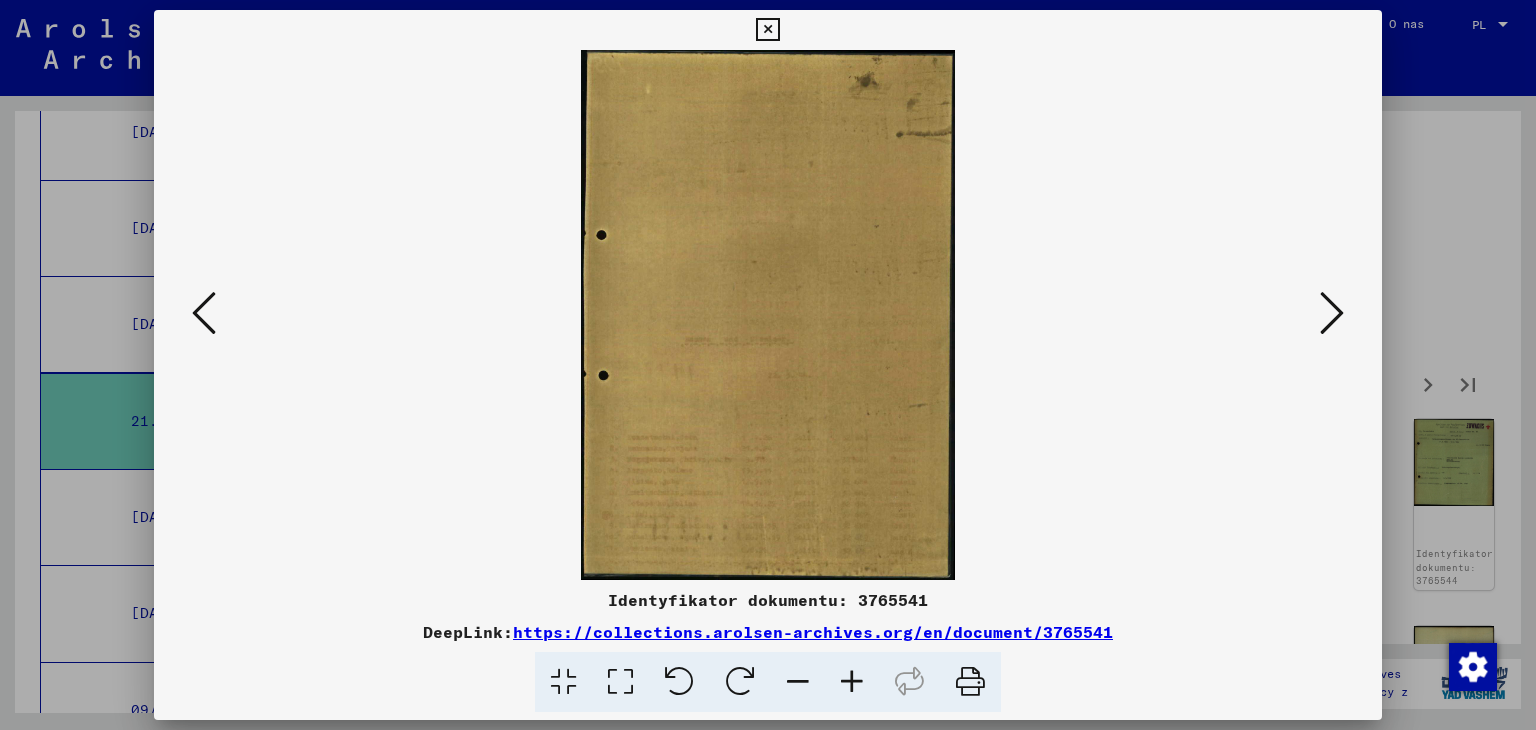 click at bounding box center [1332, 313] 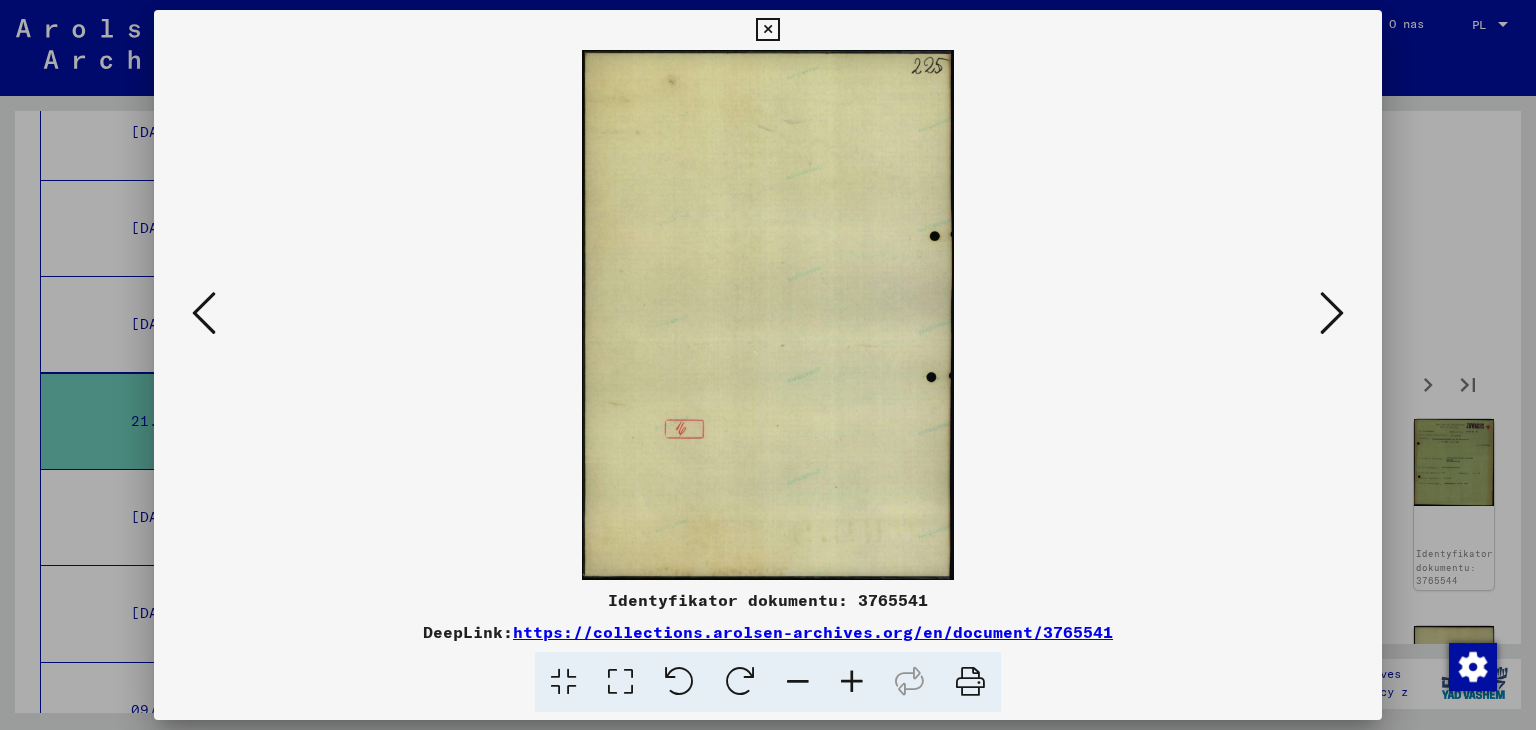 click at bounding box center (1332, 313) 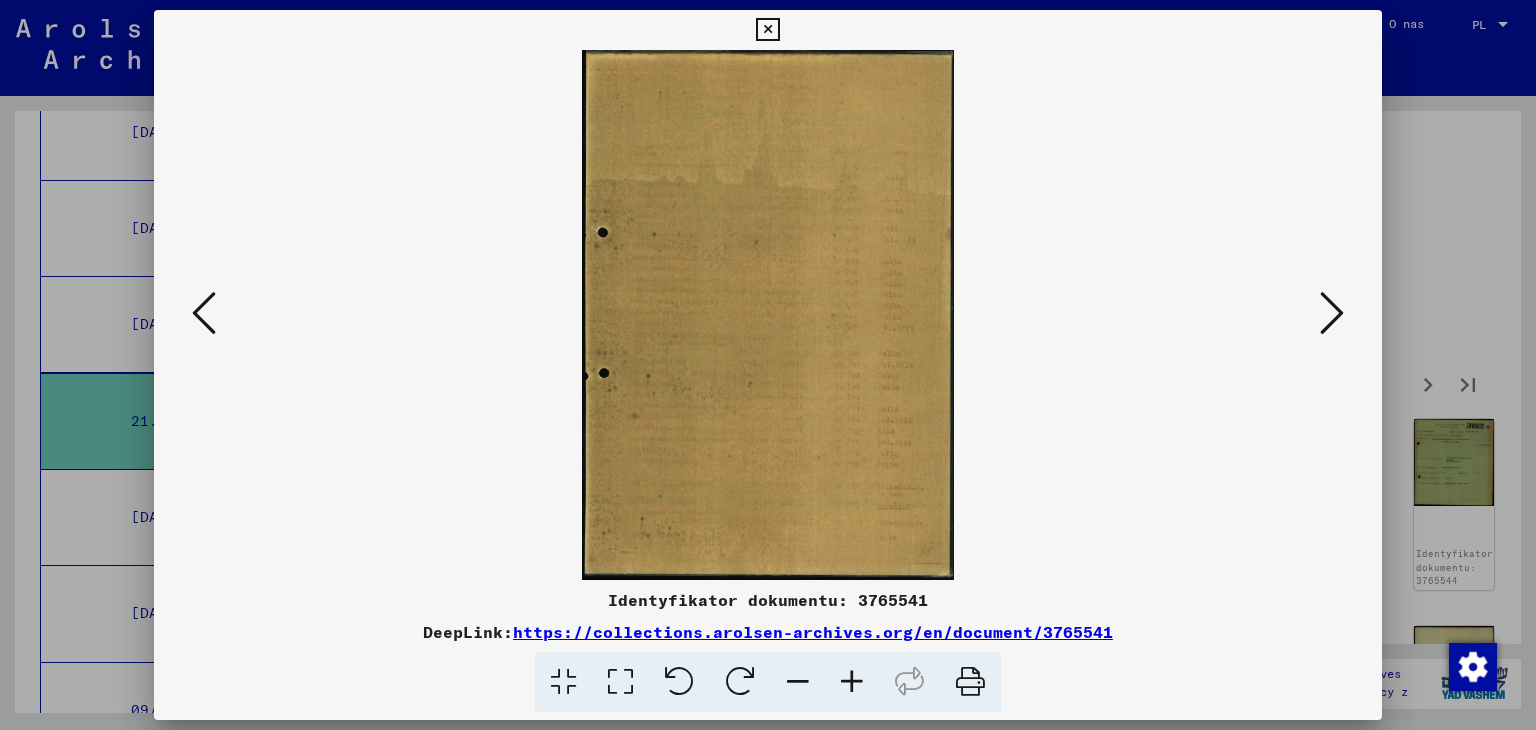 click at bounding box center [1332, 313] 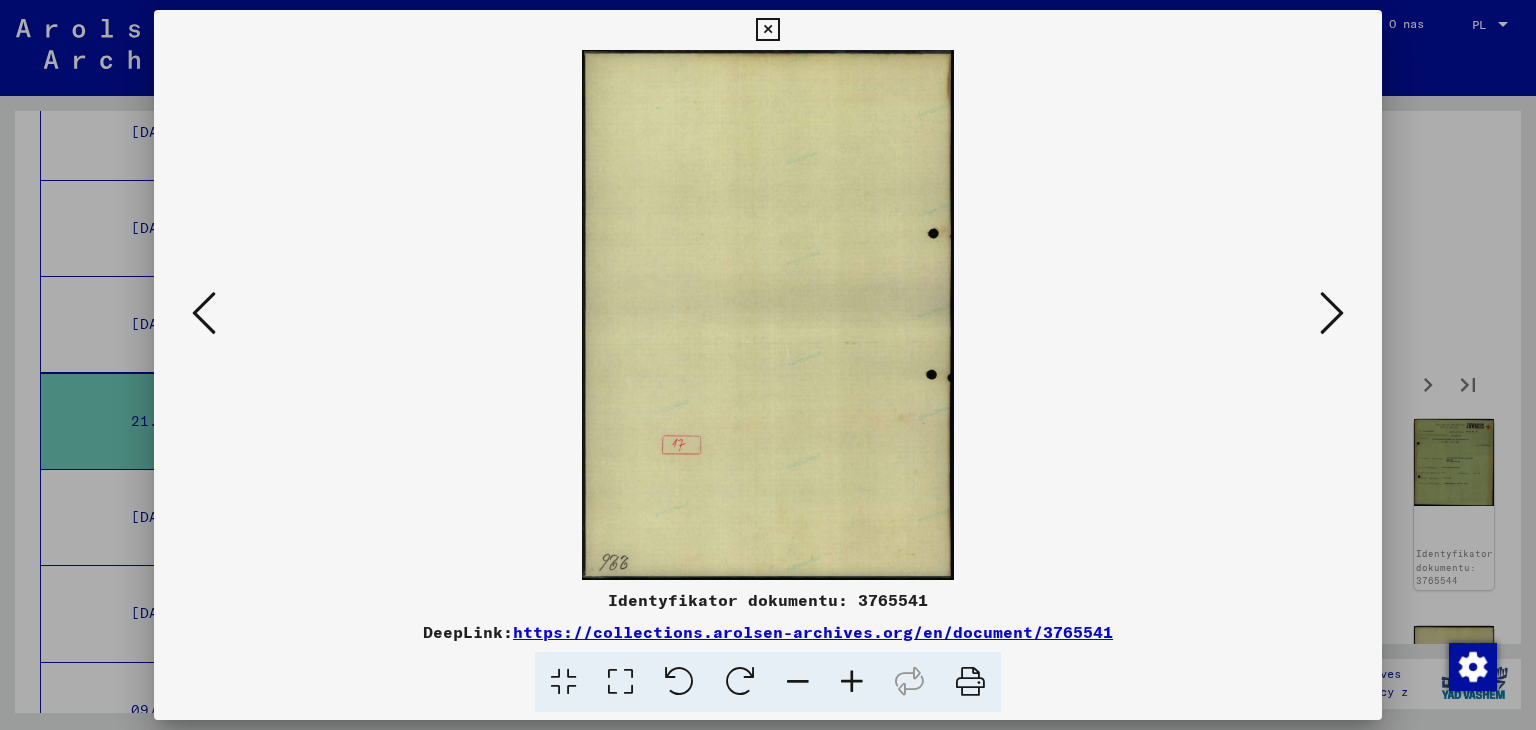 click at bounding box center [1332, 313] 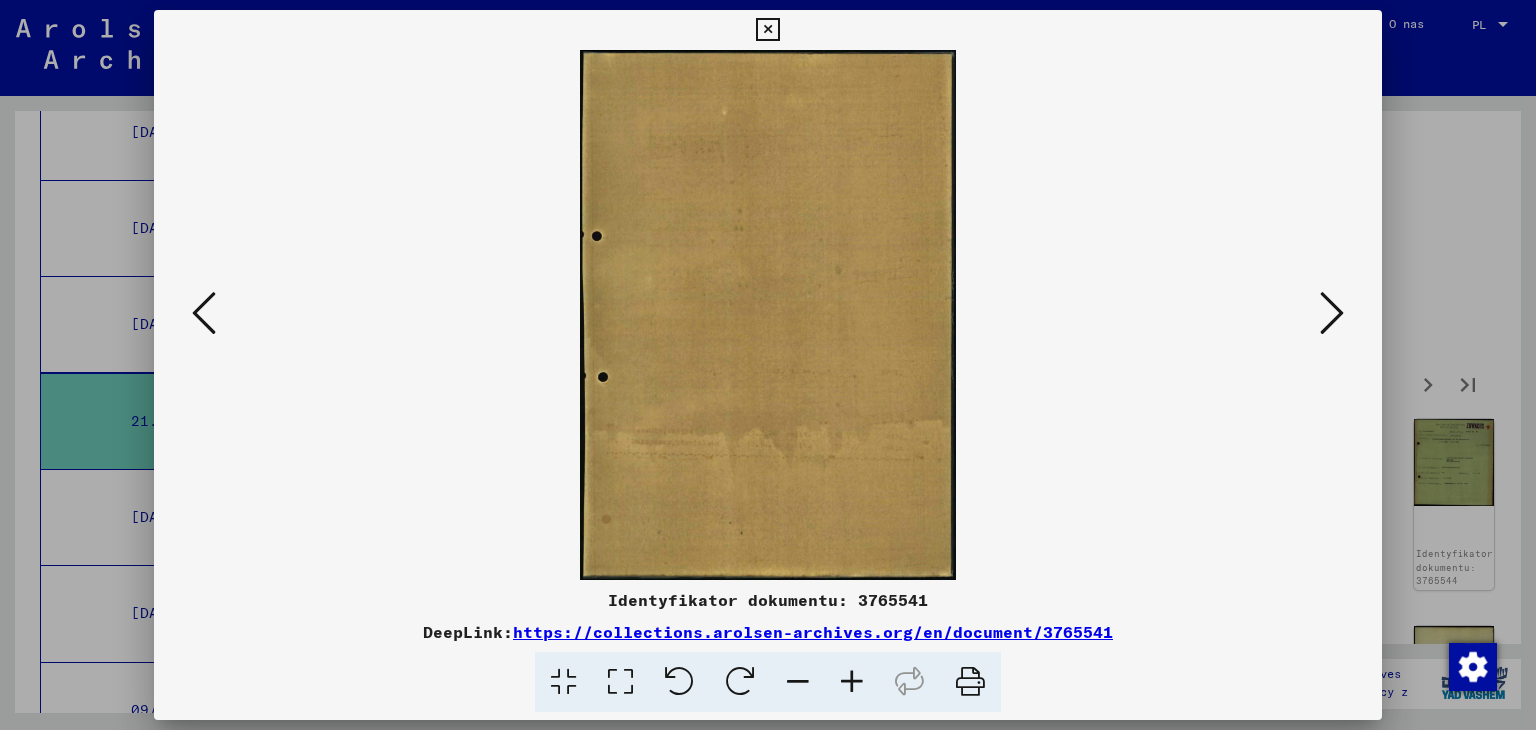 click at bounding box center [1332, 313] 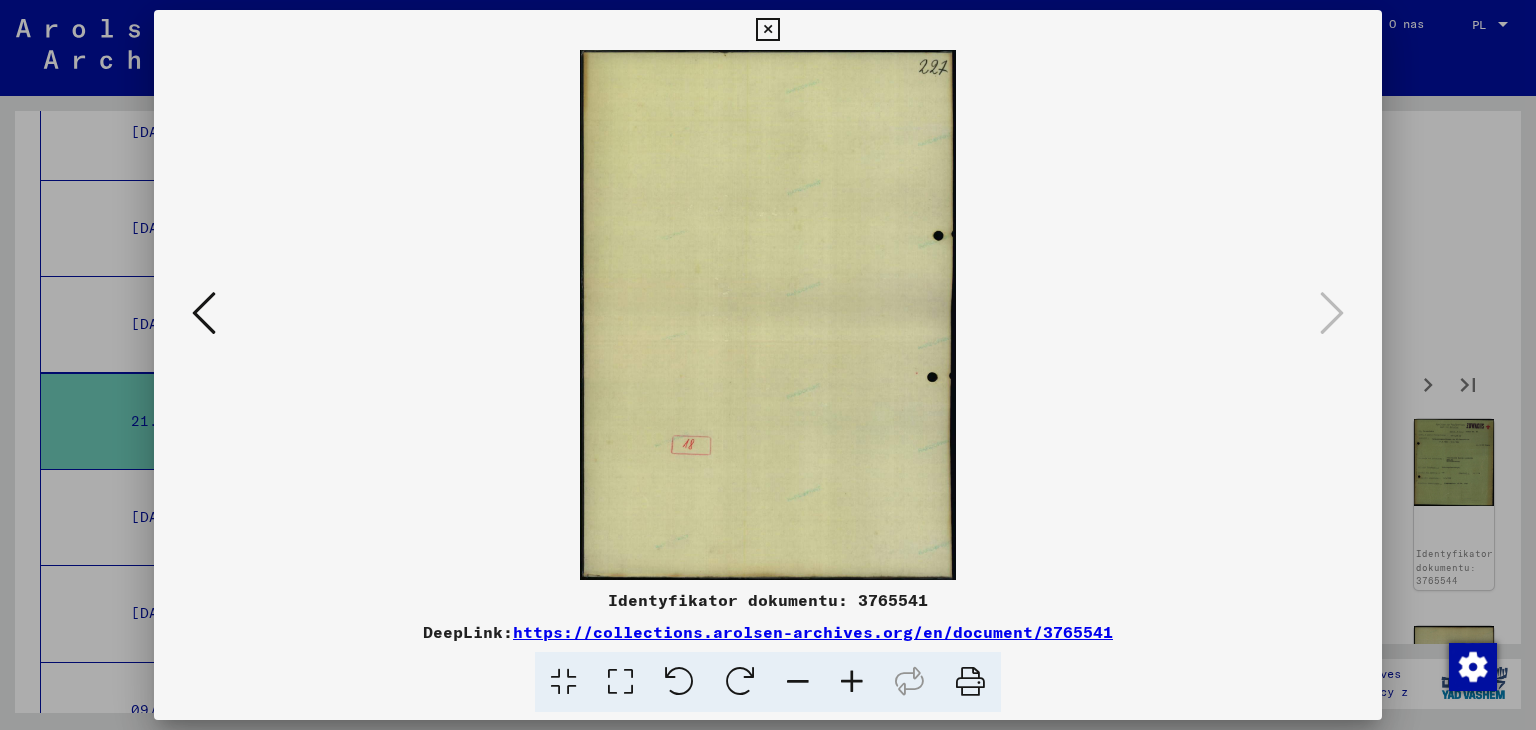 click at bounding box center (767, 30) 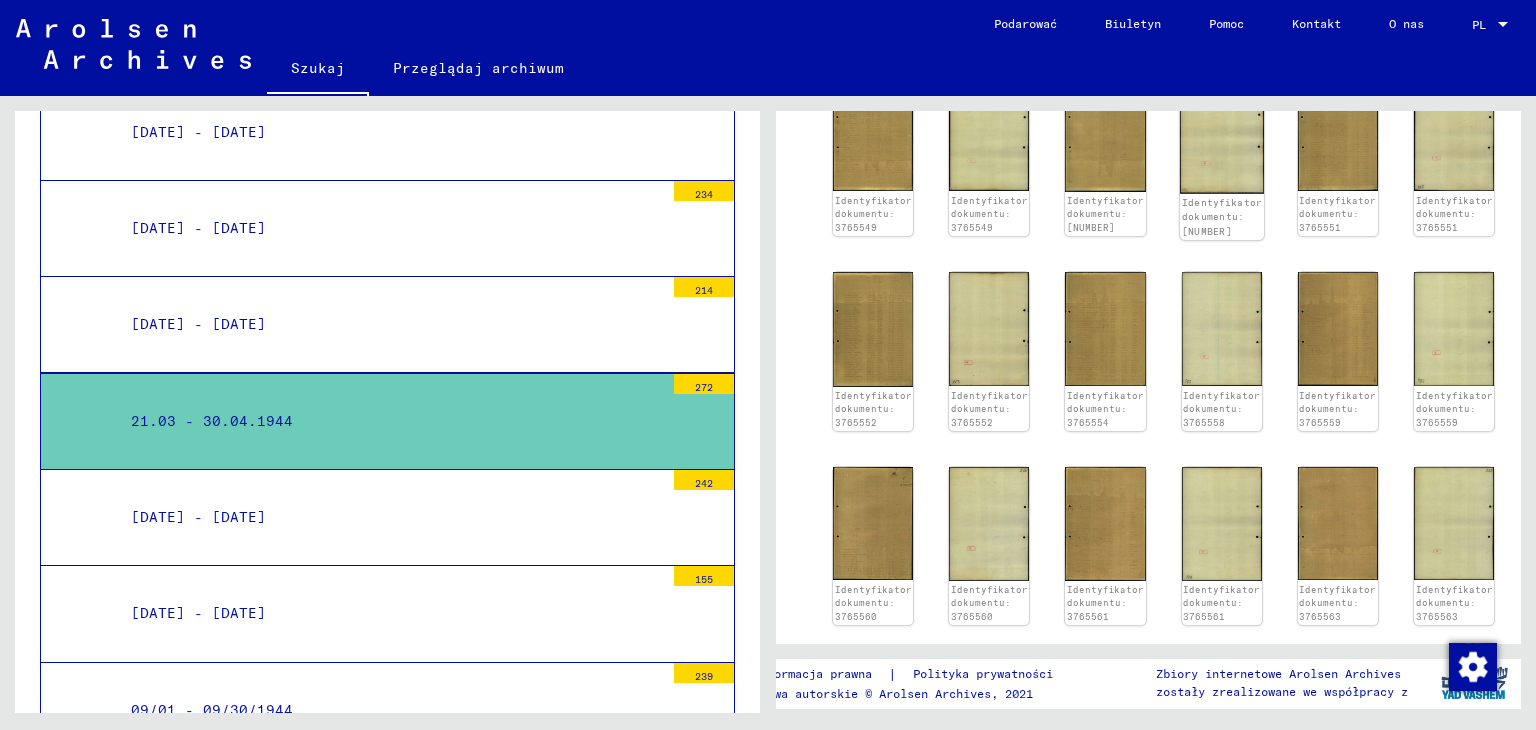 scroll, scrollTop: 1200, scrollLeft: 0, axis: vertical 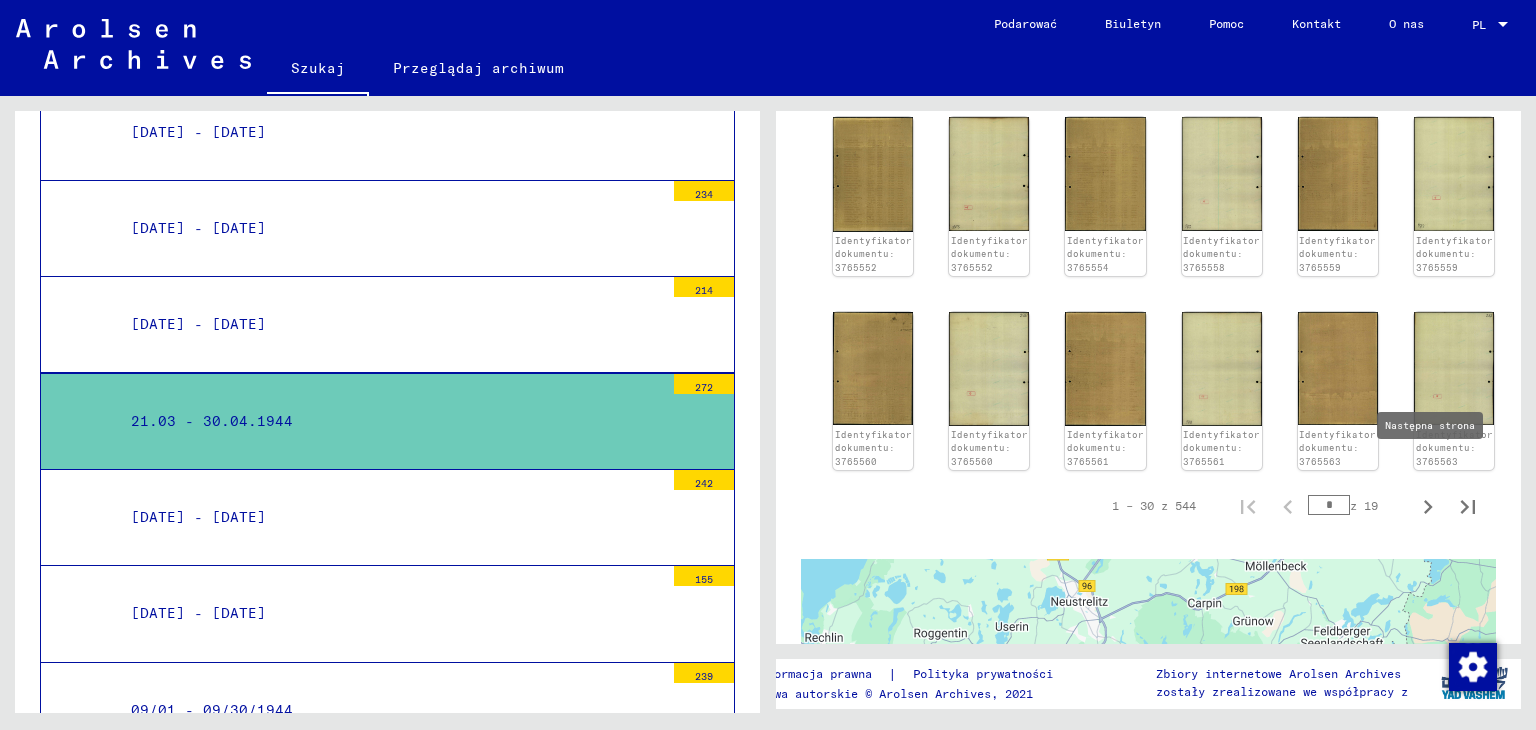 click 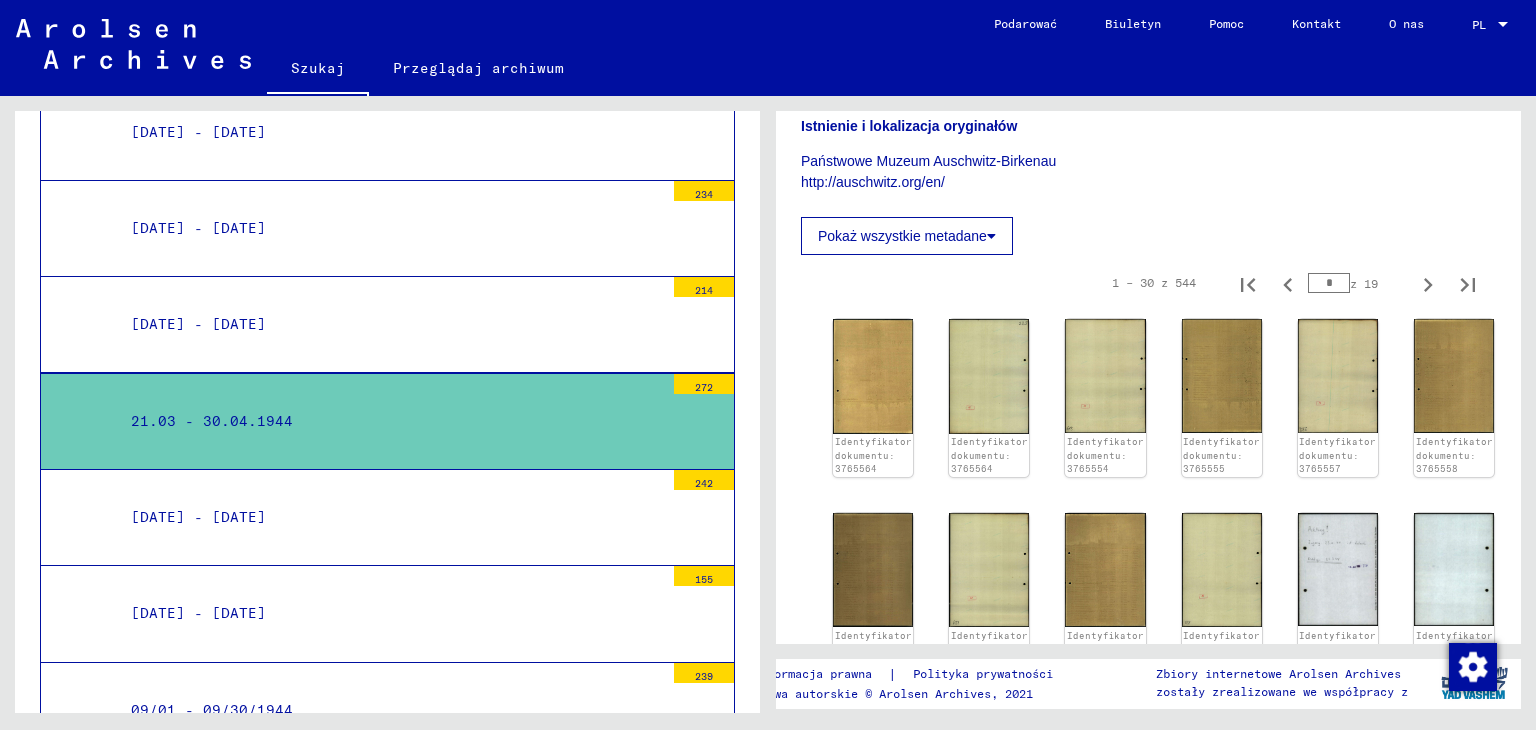 scroll, scrollTop: 700, scrollLeft: 0, axis: vertical 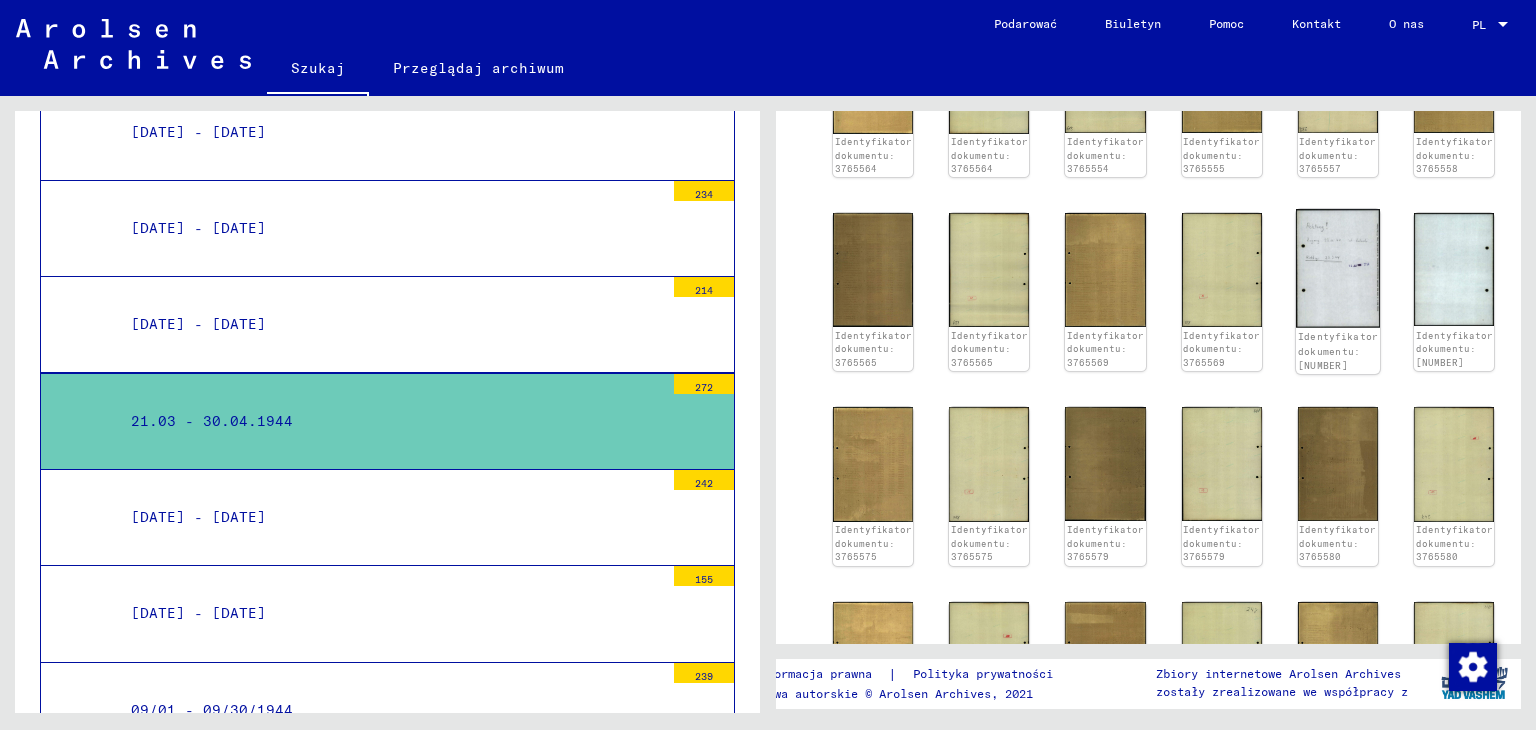 click 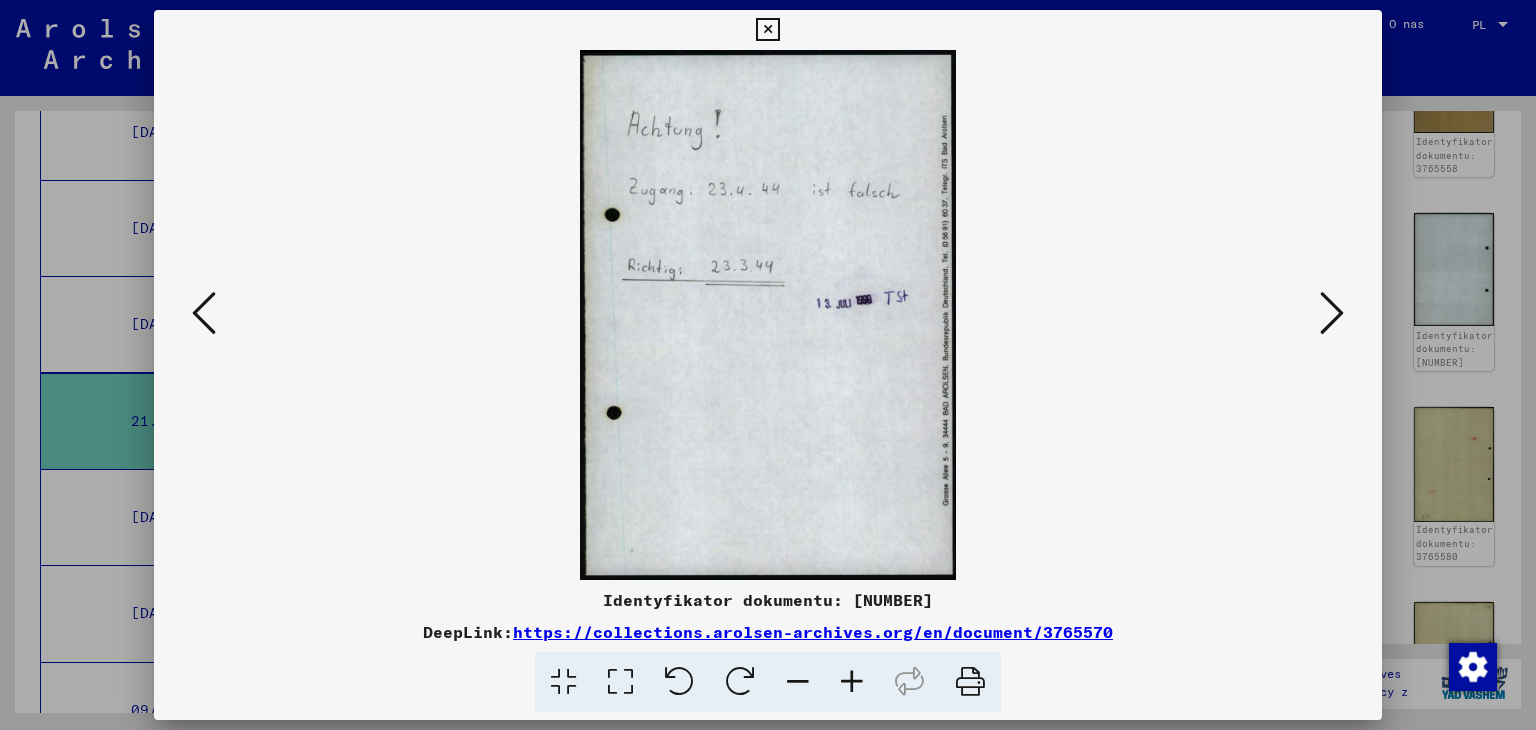 click at bounding box center [1332, 313] 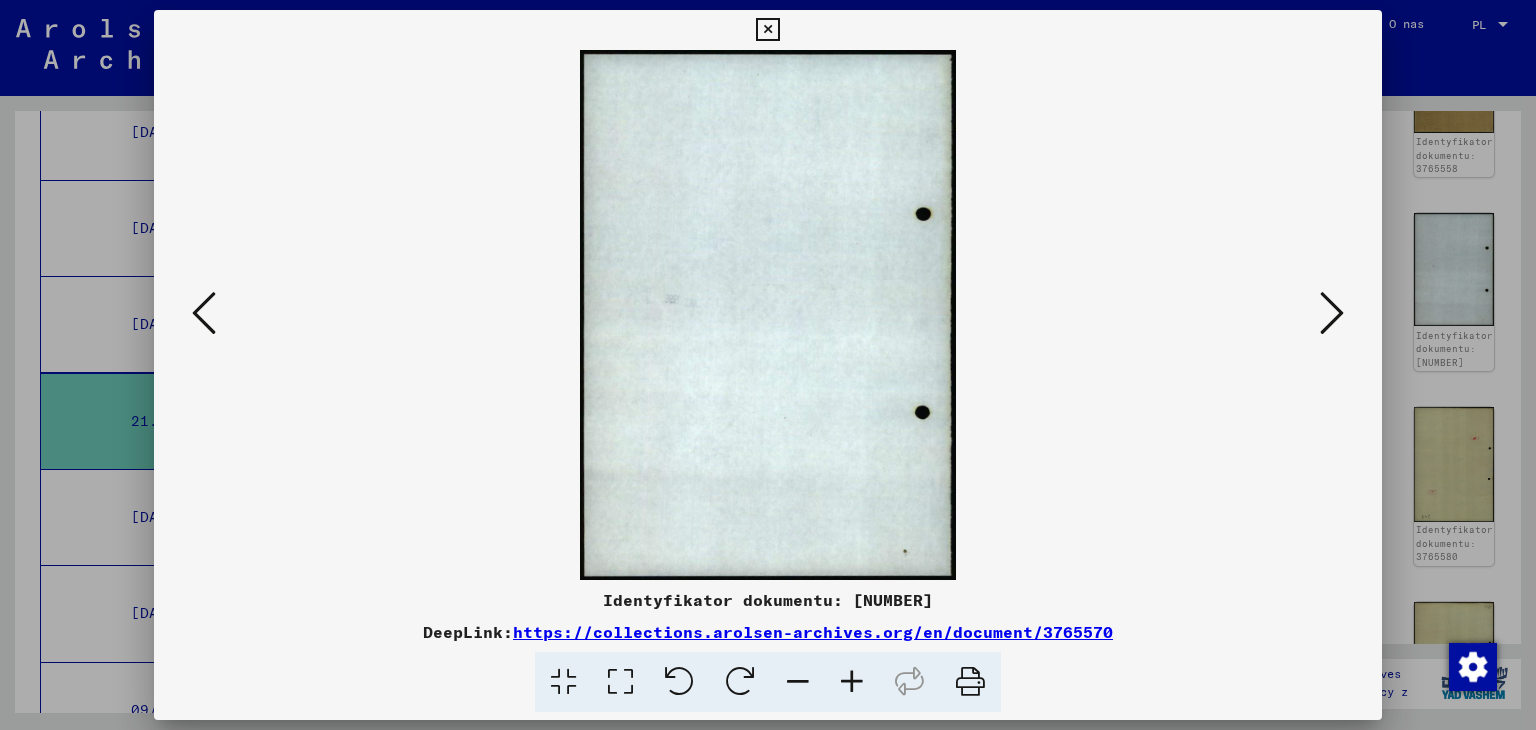 click at bounding box center (1332, 313) 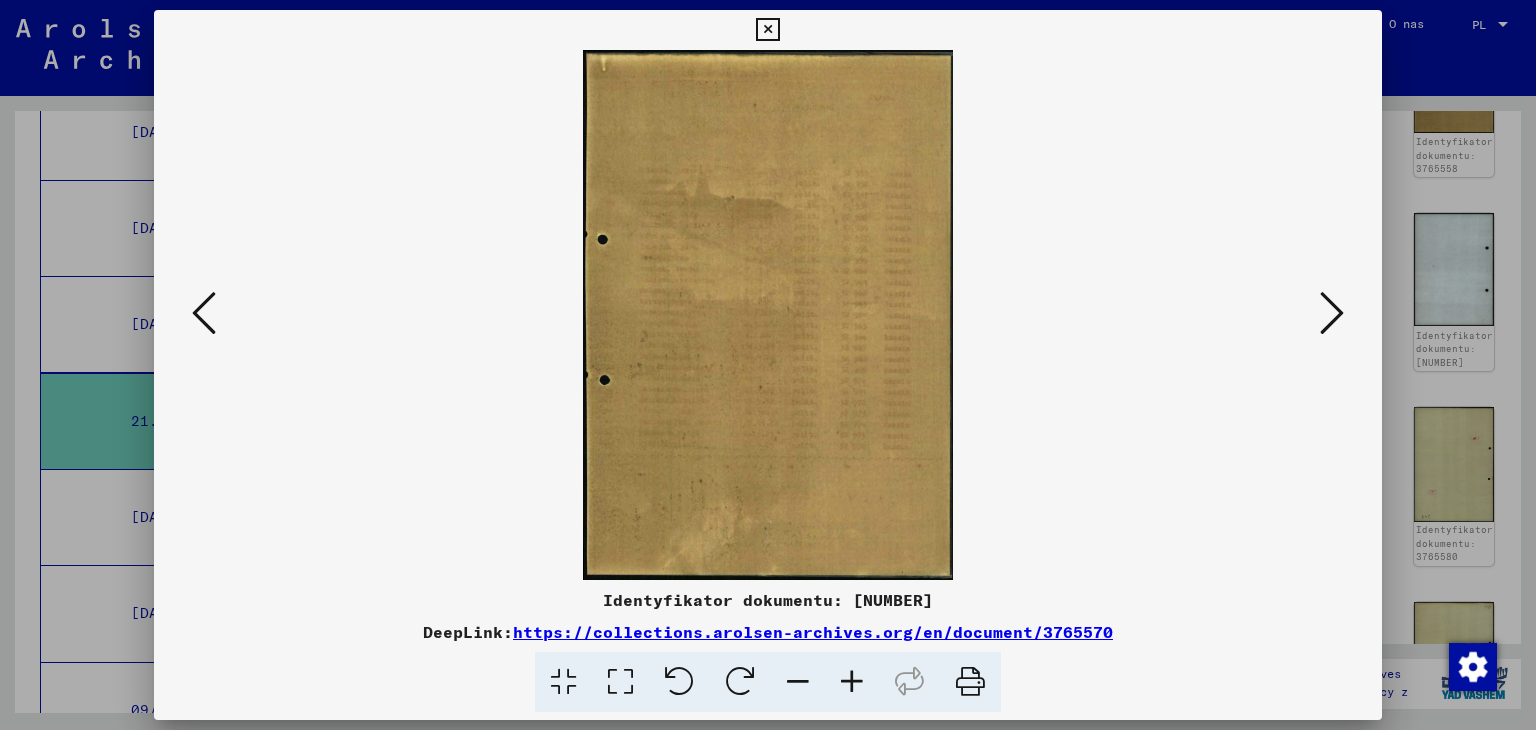 click at bounding box center [1332, 313] 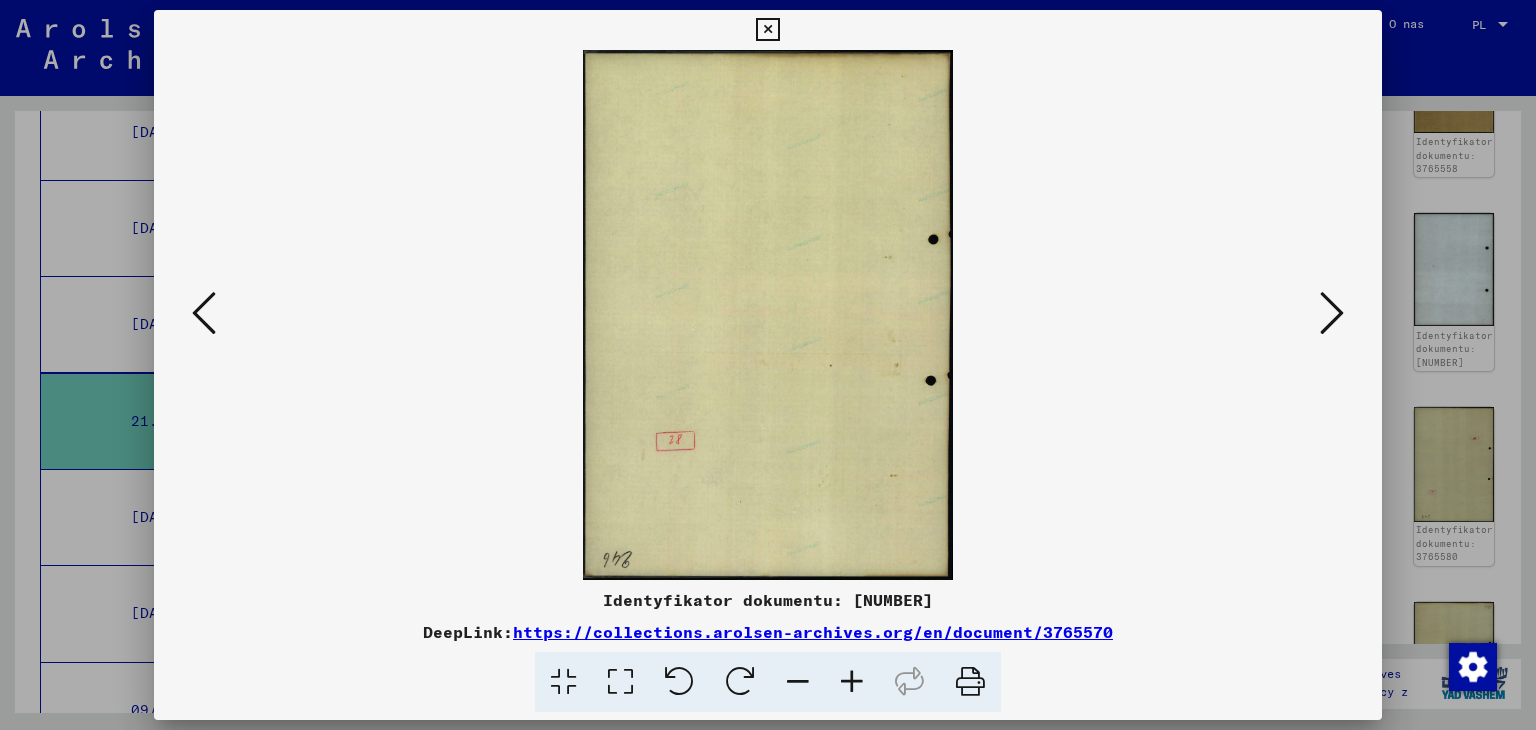 click at bounding box center (1332, 313) 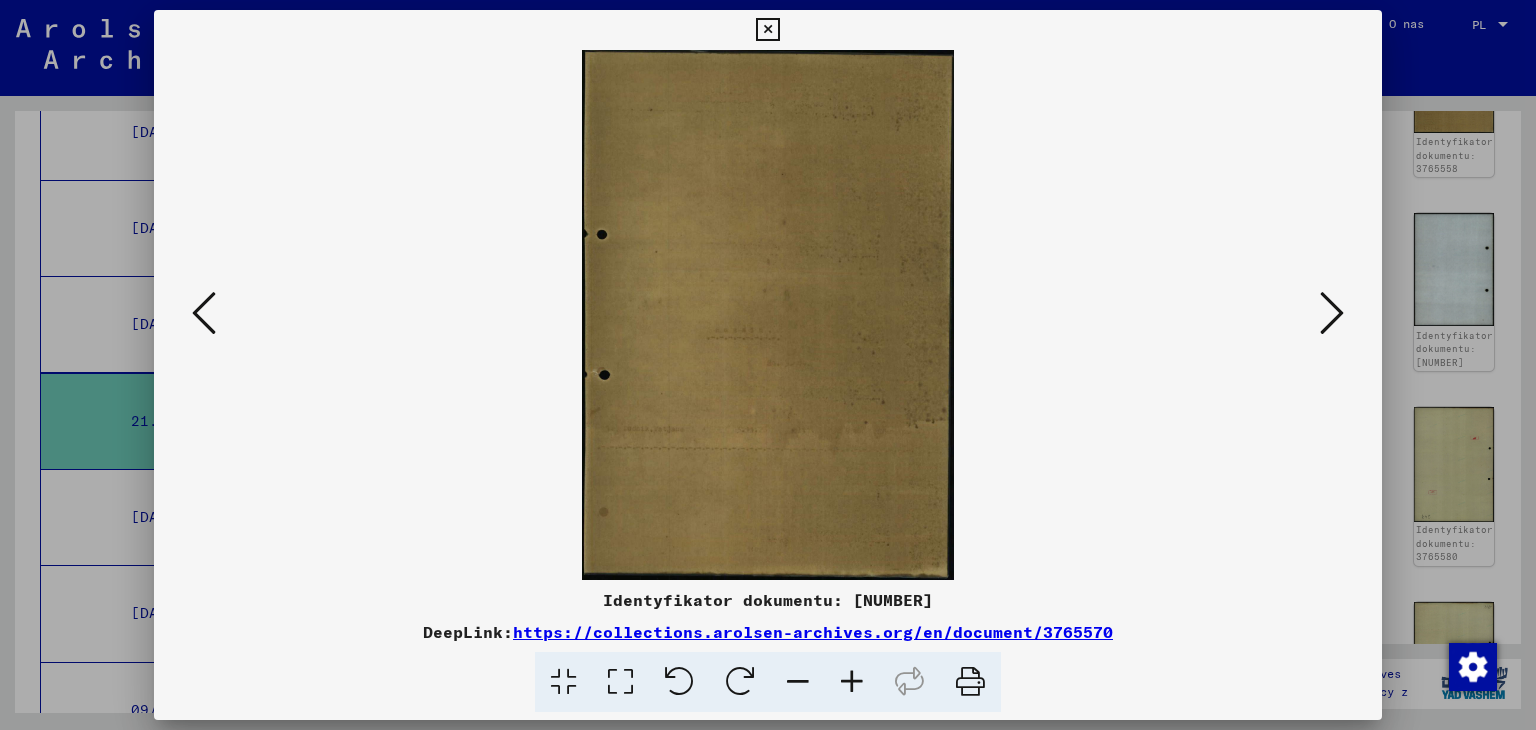 click at bounding box center [1332, 313] 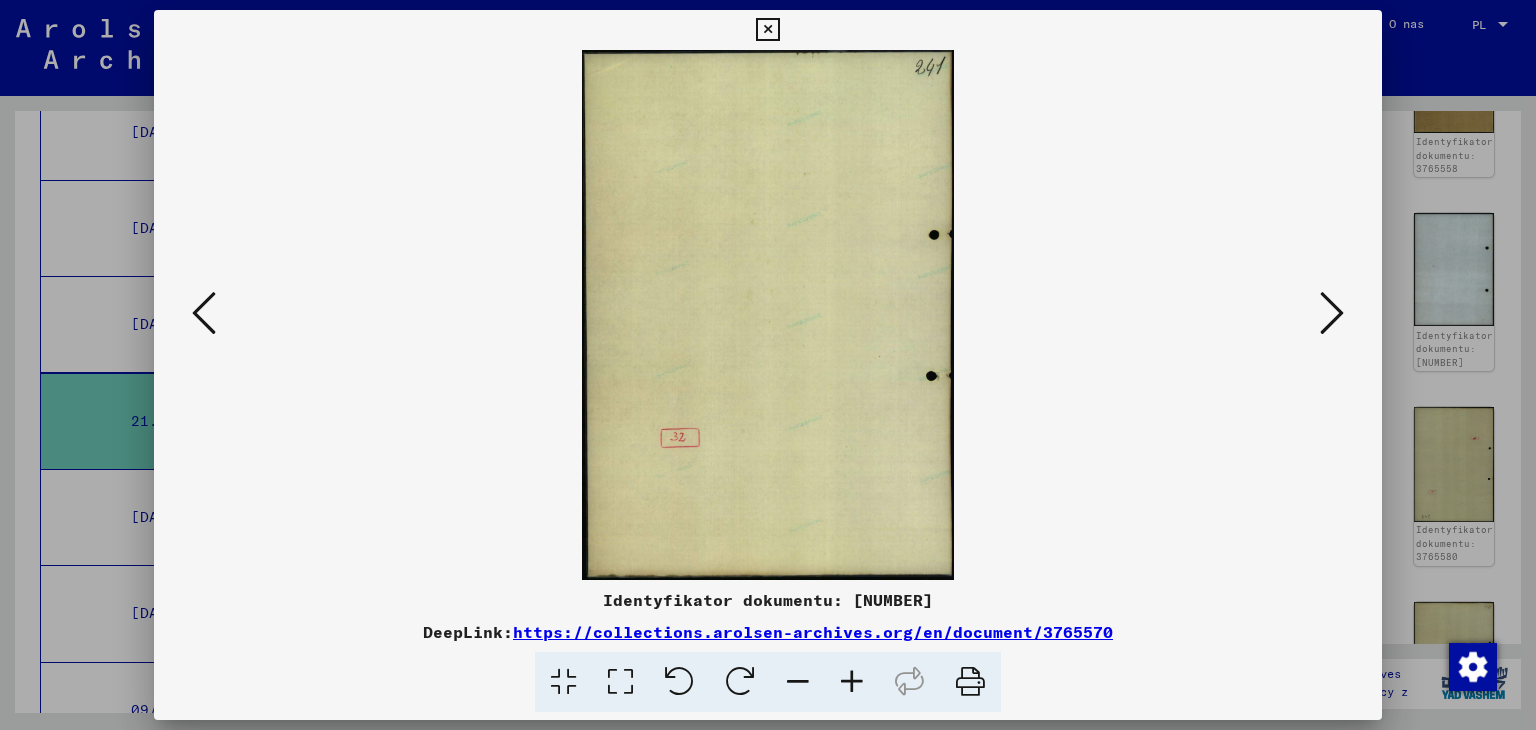 click at bounding box center [1332, 313] 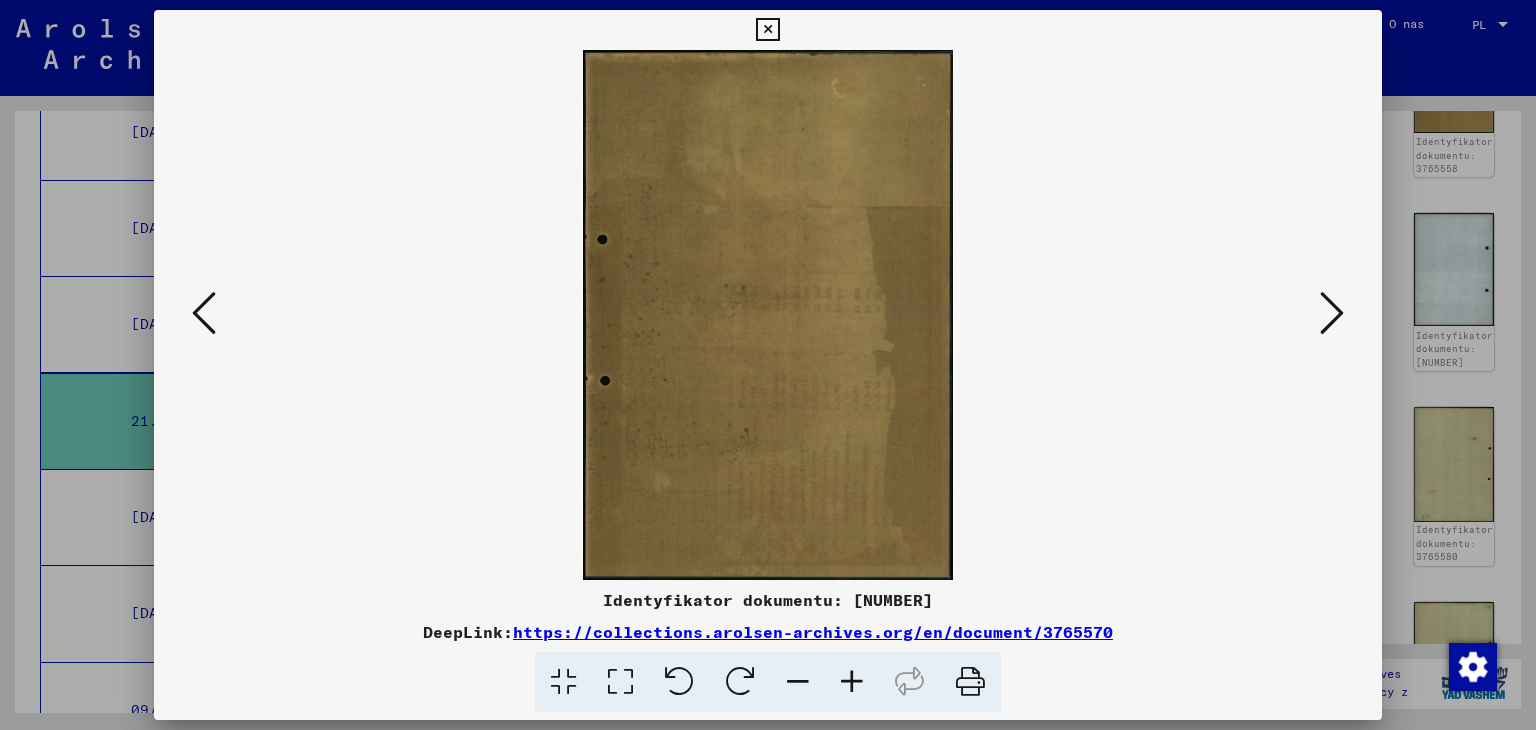 click at bounding box center [1332, 313] 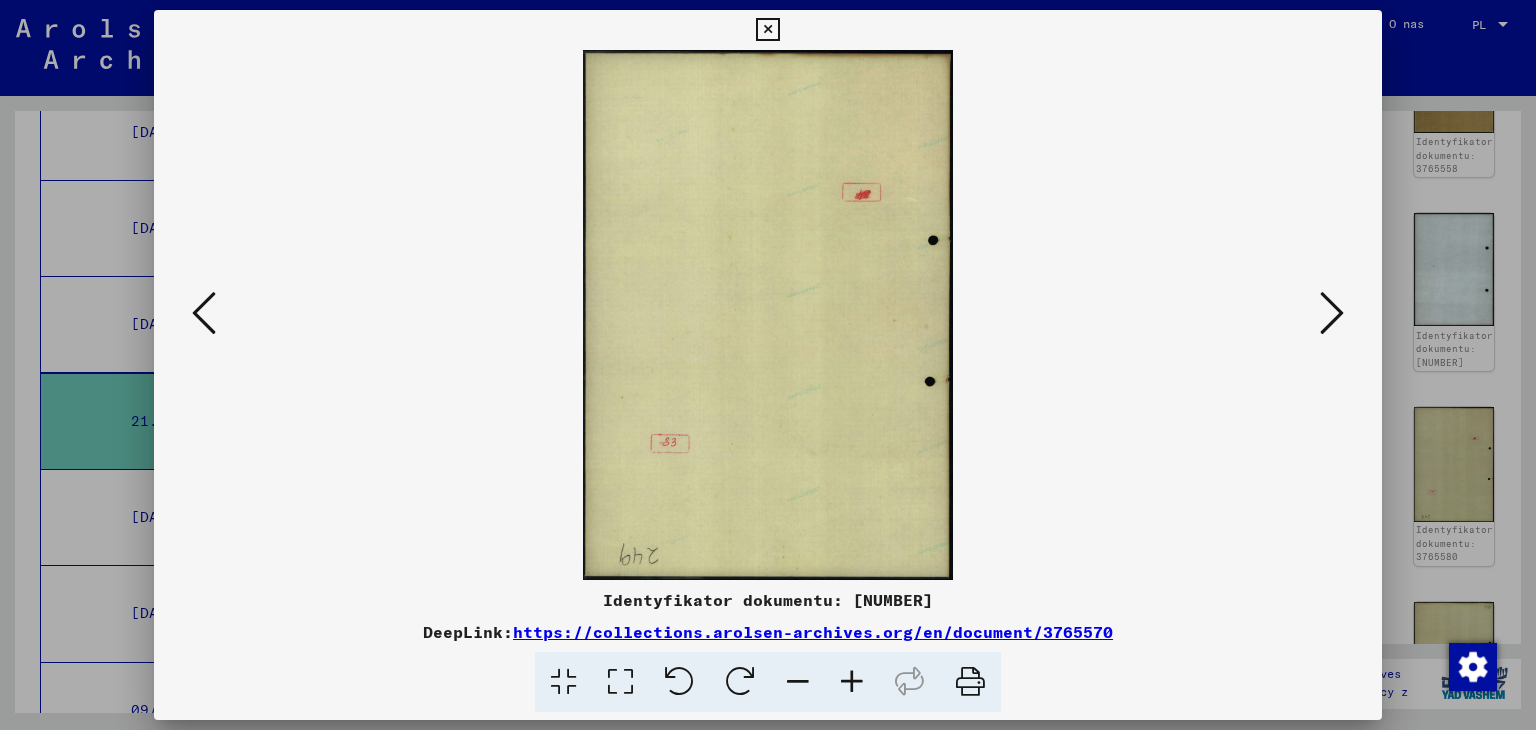 click at bounding box center (767, 30) 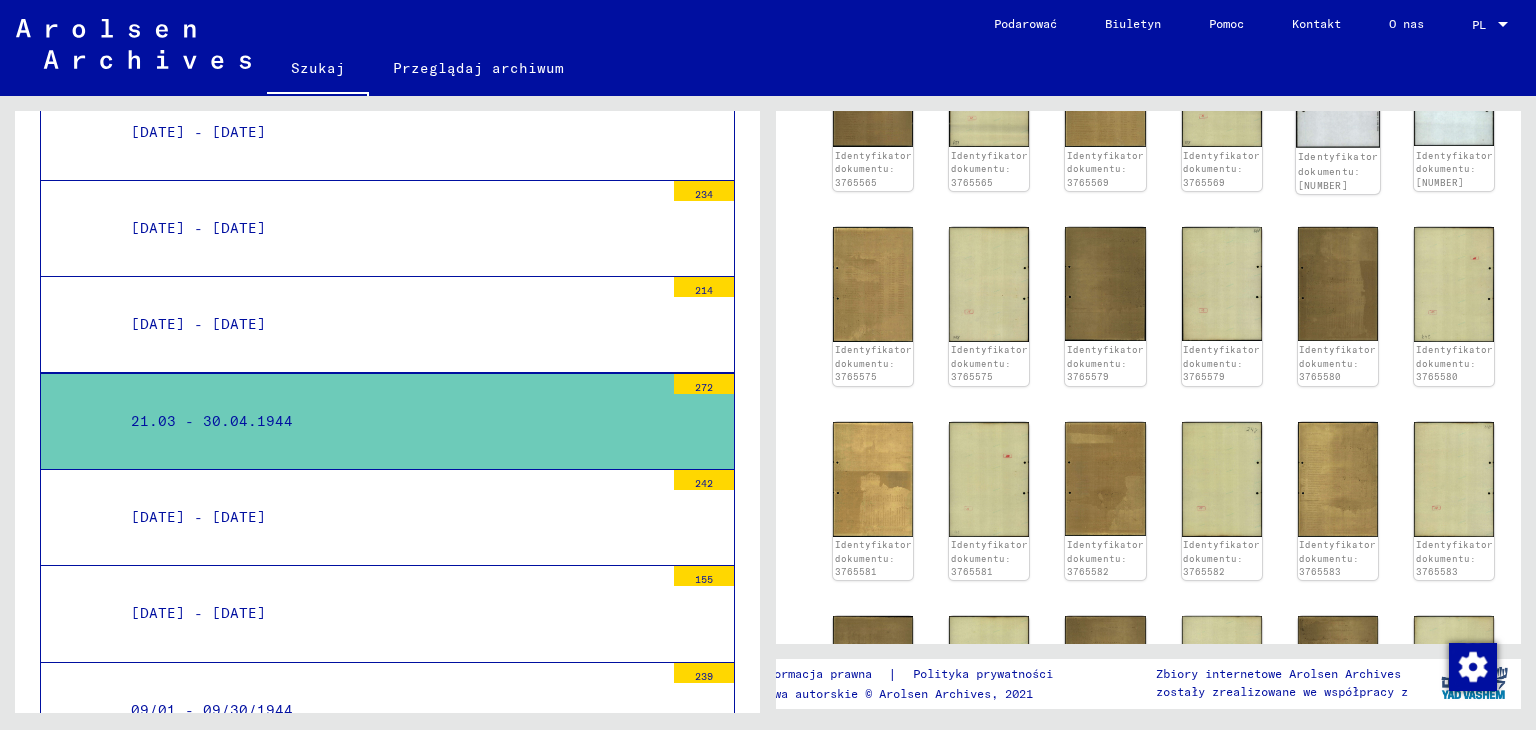 scroll, scrollTop: 1100, scrollLeft: 0, axis: vertical 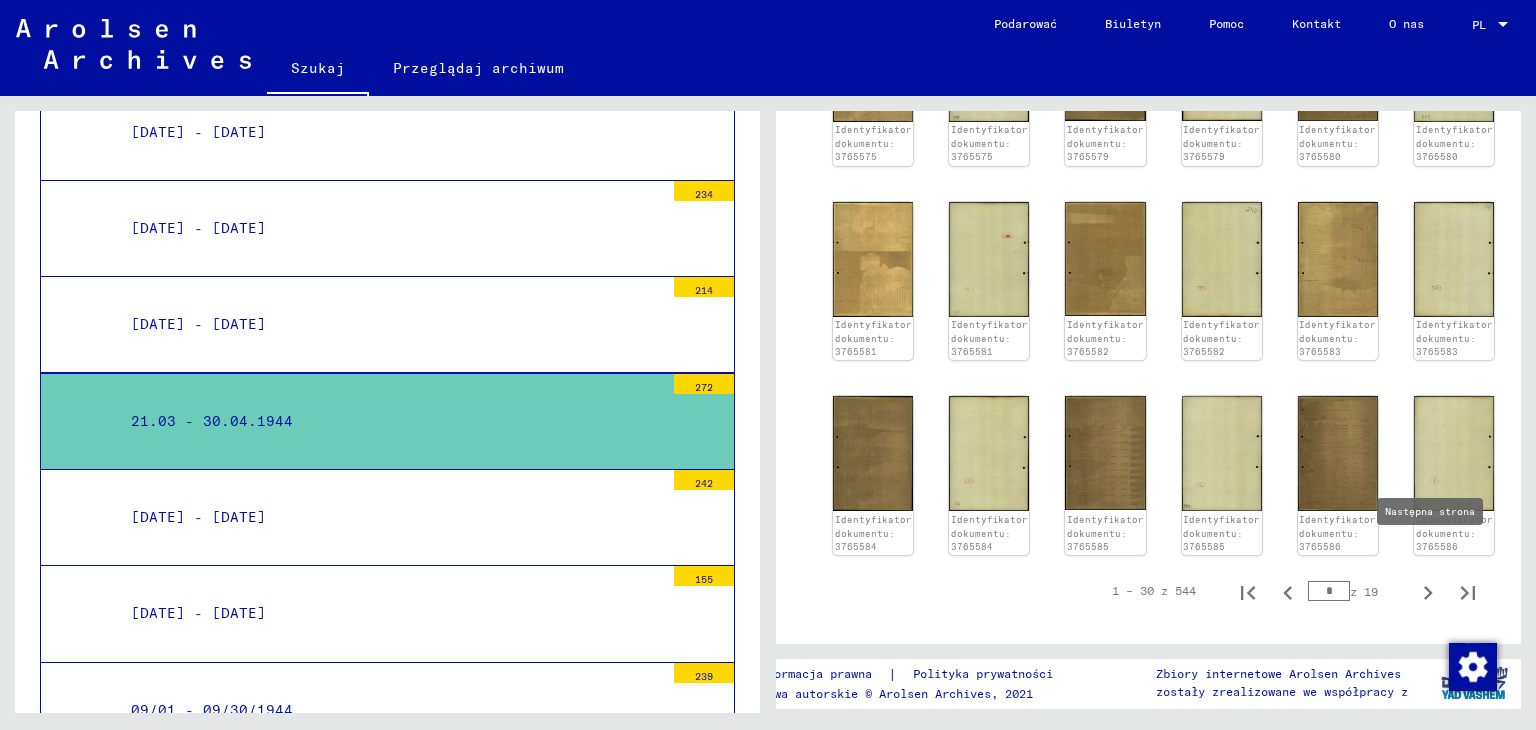 click 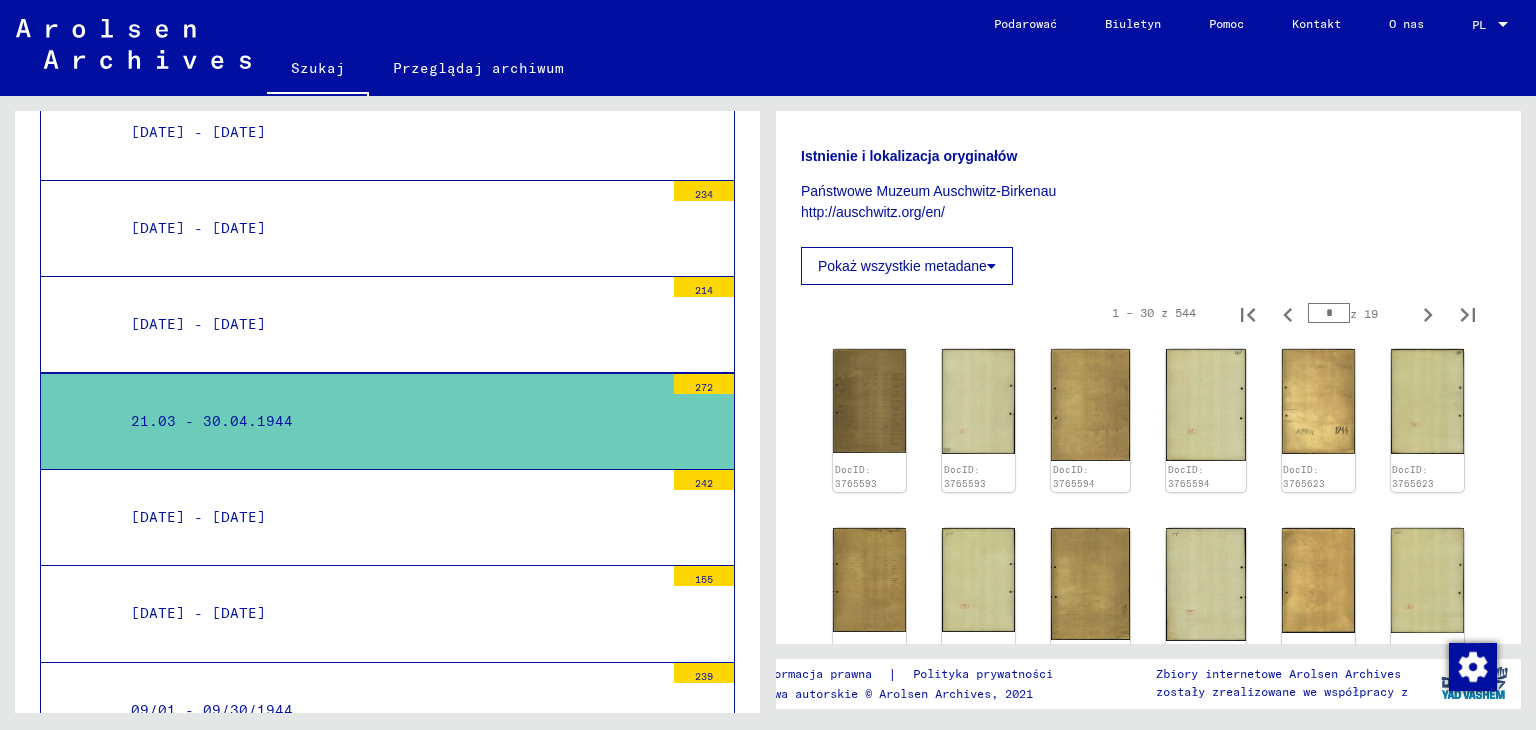 scroll, scrollTop: 363, scrollLeft: 0, axis: vertical 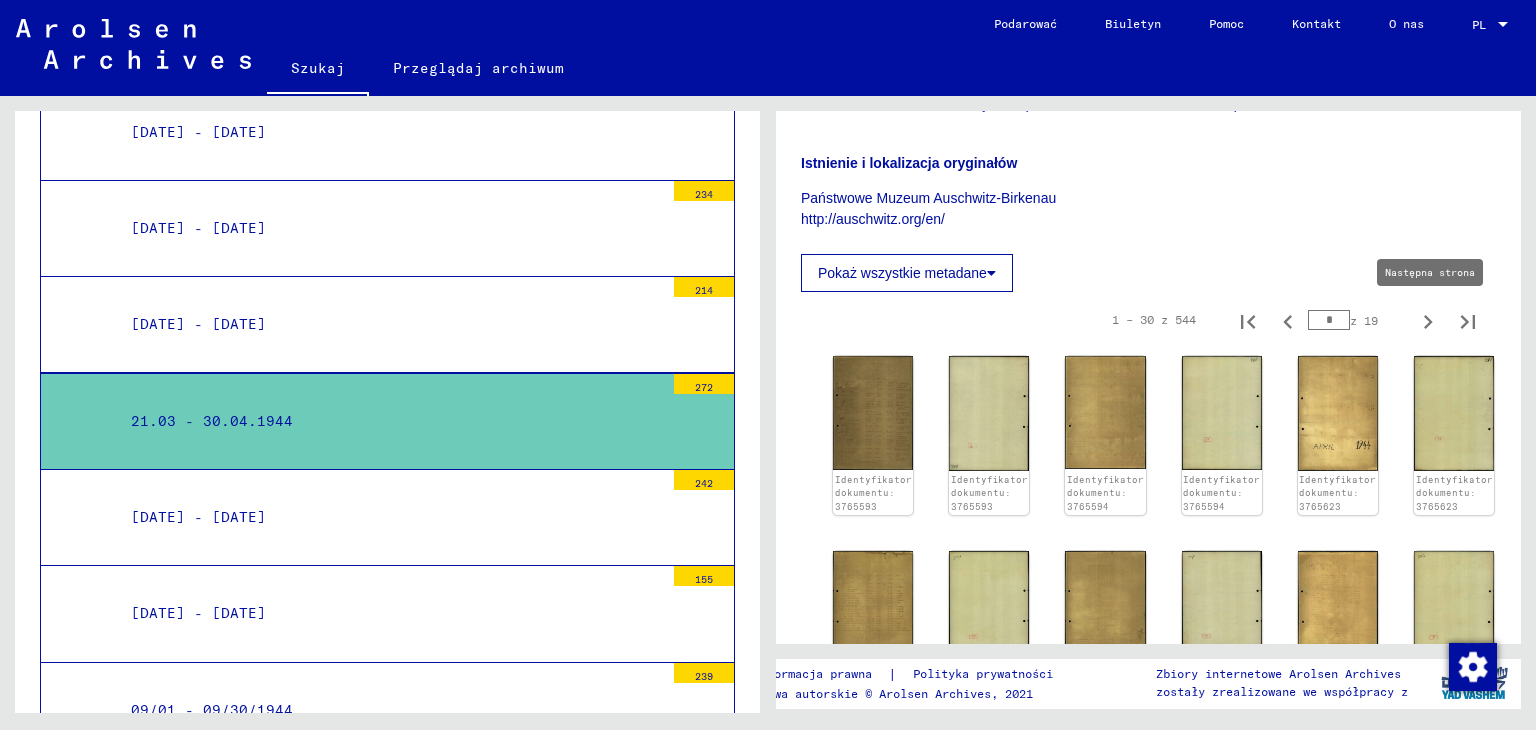 click 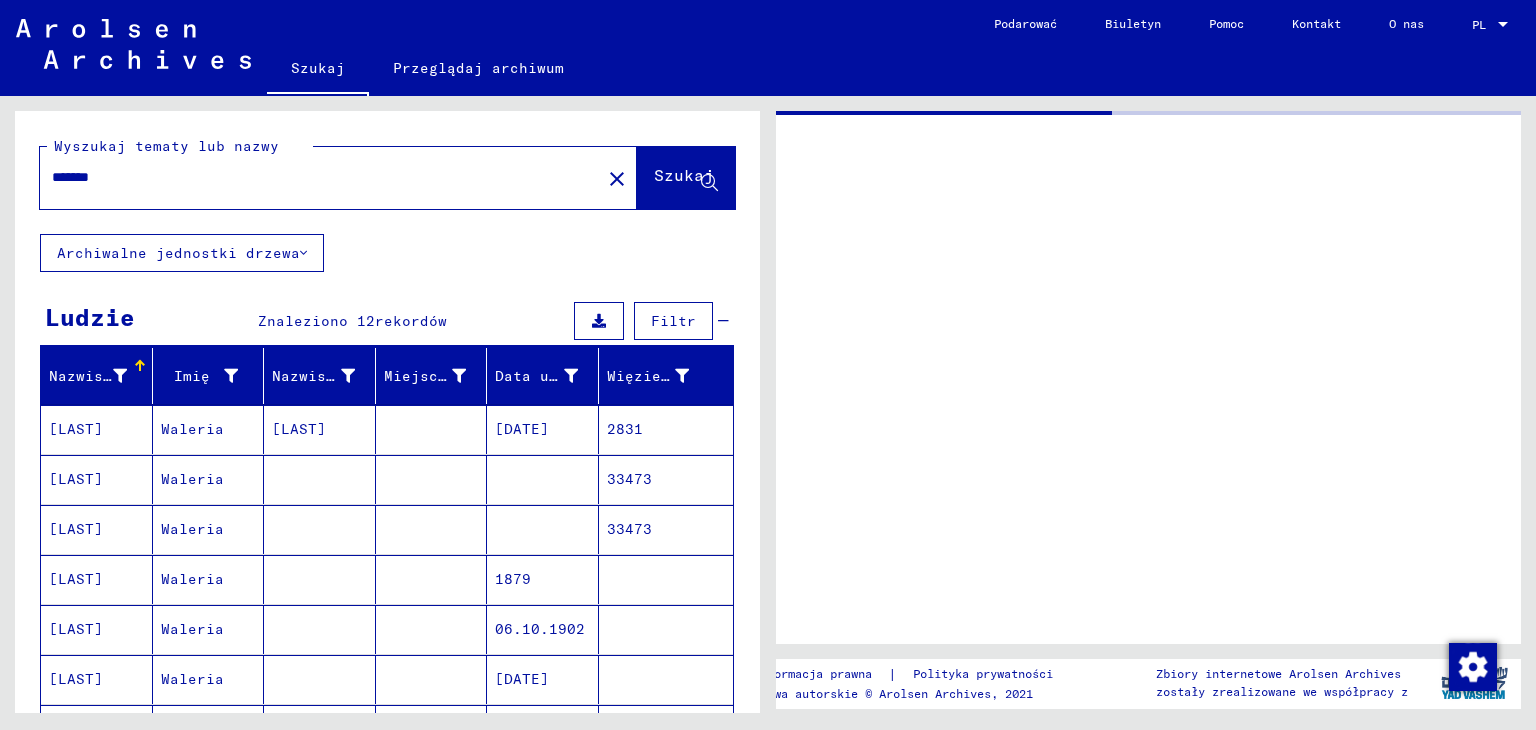 click on "*******" at bounding box center [320, 177] 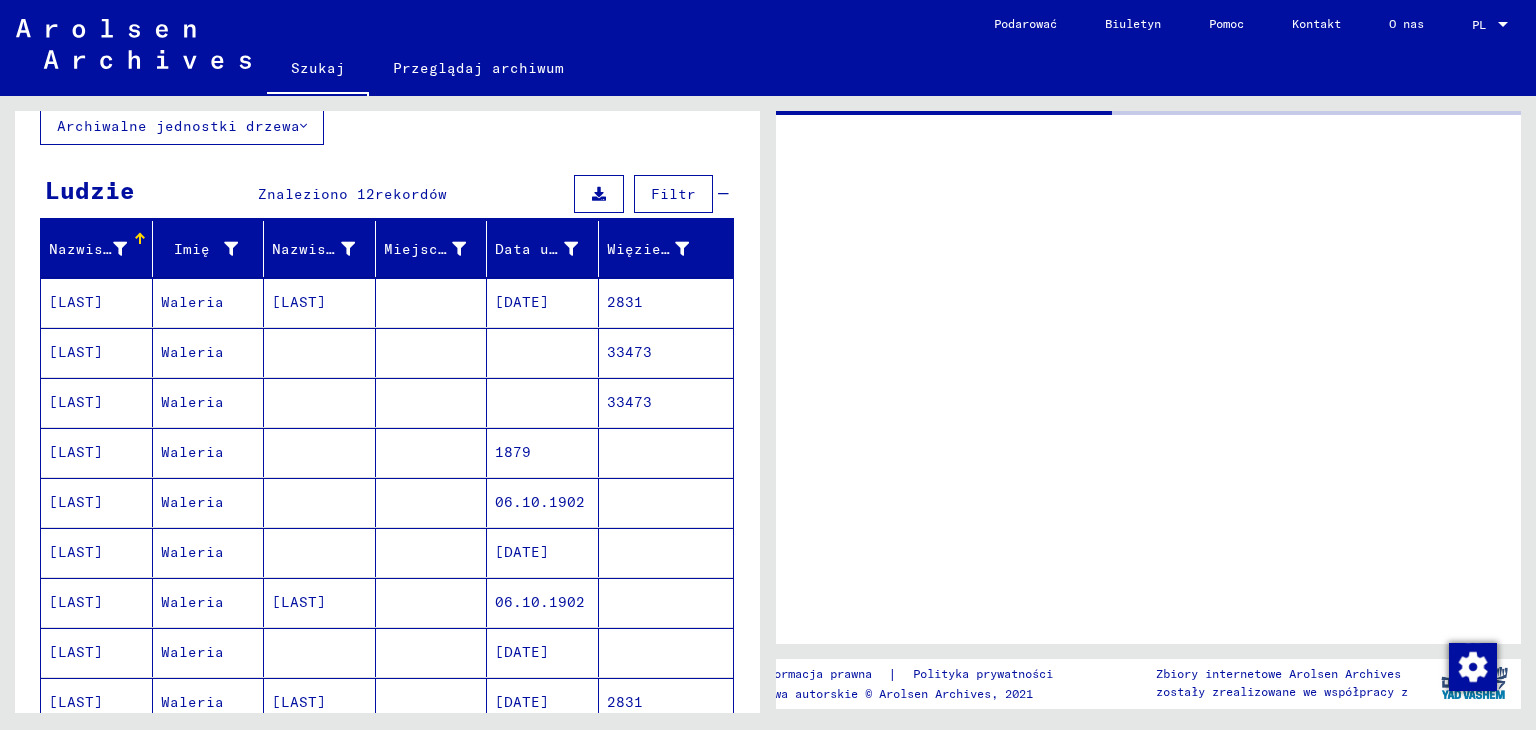 scroll, scrollTop: 0, scrollLeft: 0, axis: both 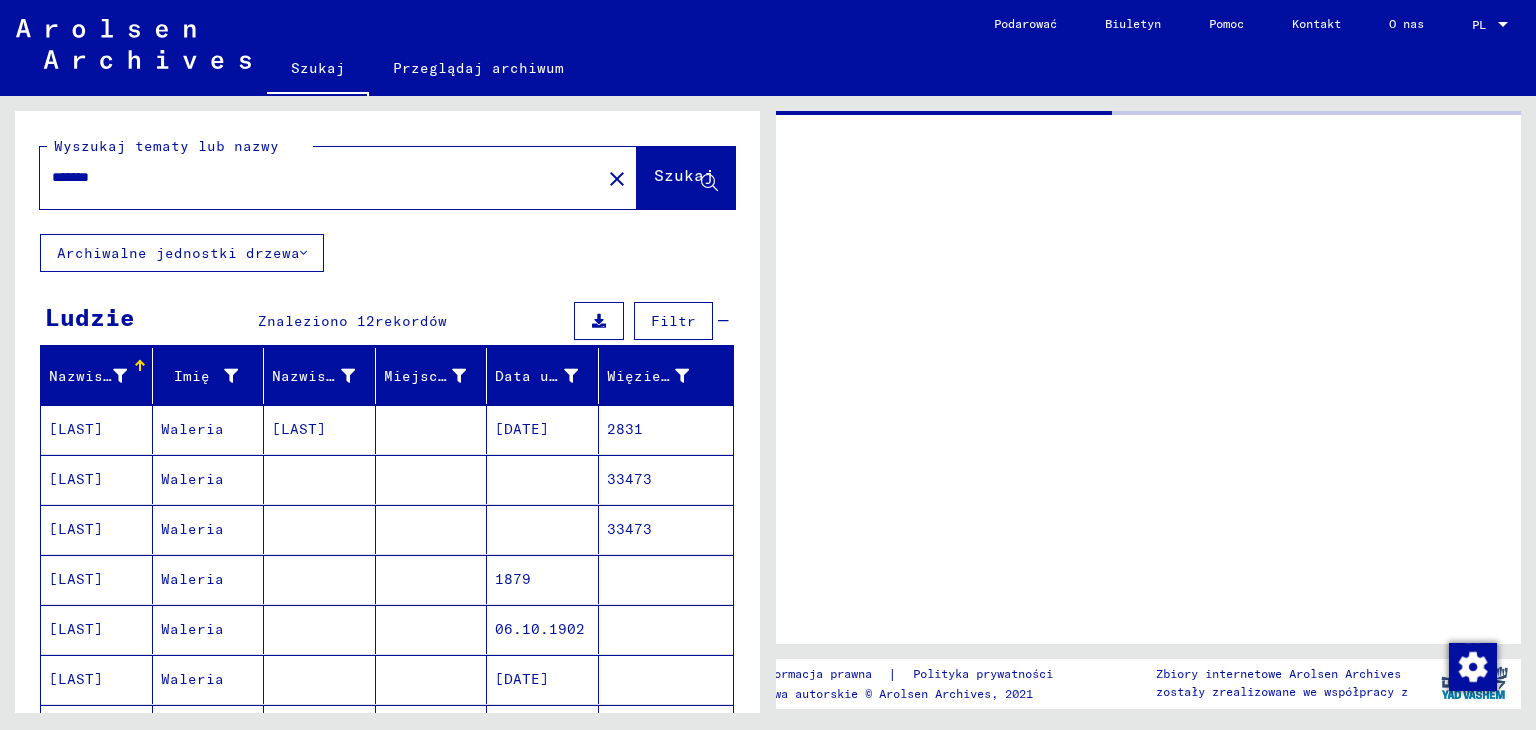 click on "2831" at bounding box center [629, 479] 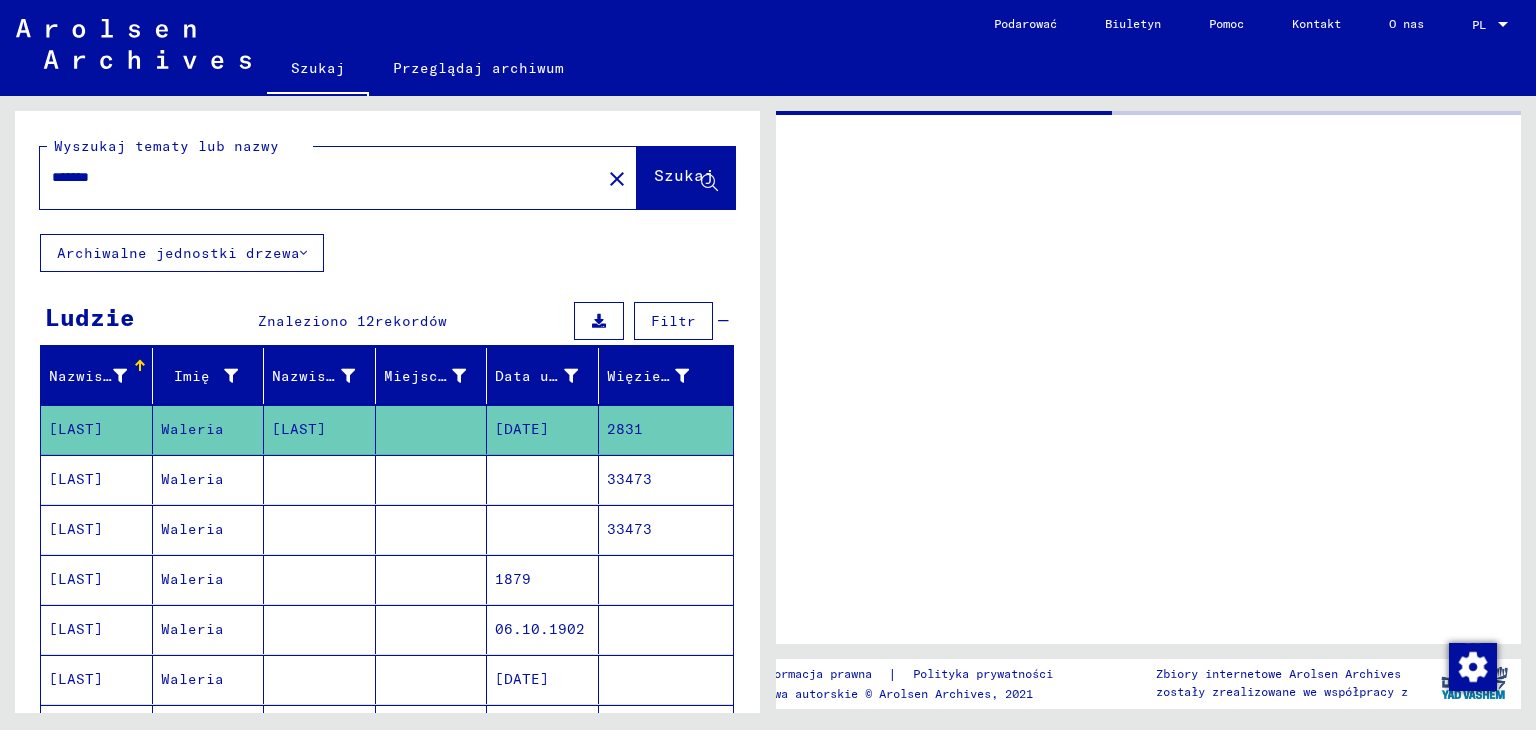 click on "2831" 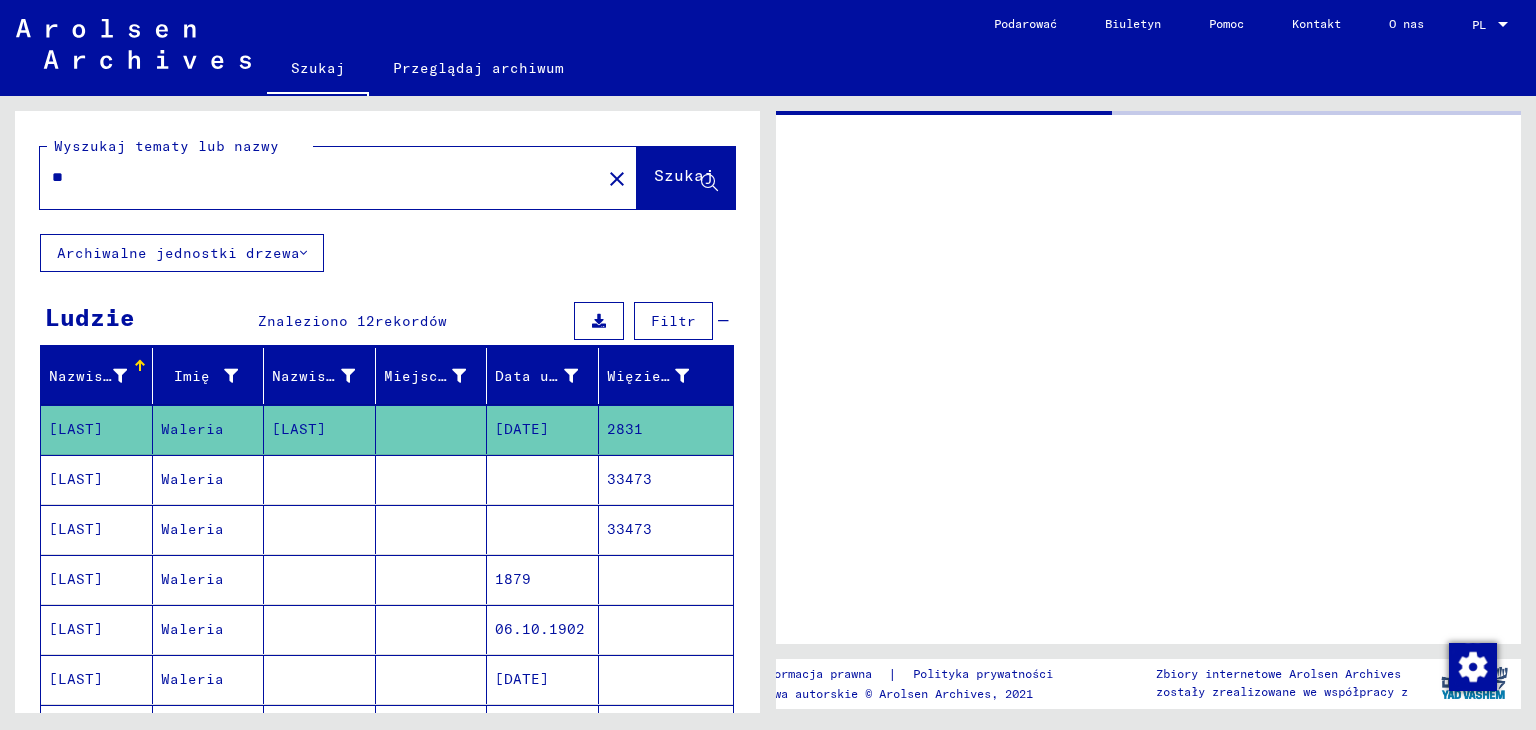 type on "*" 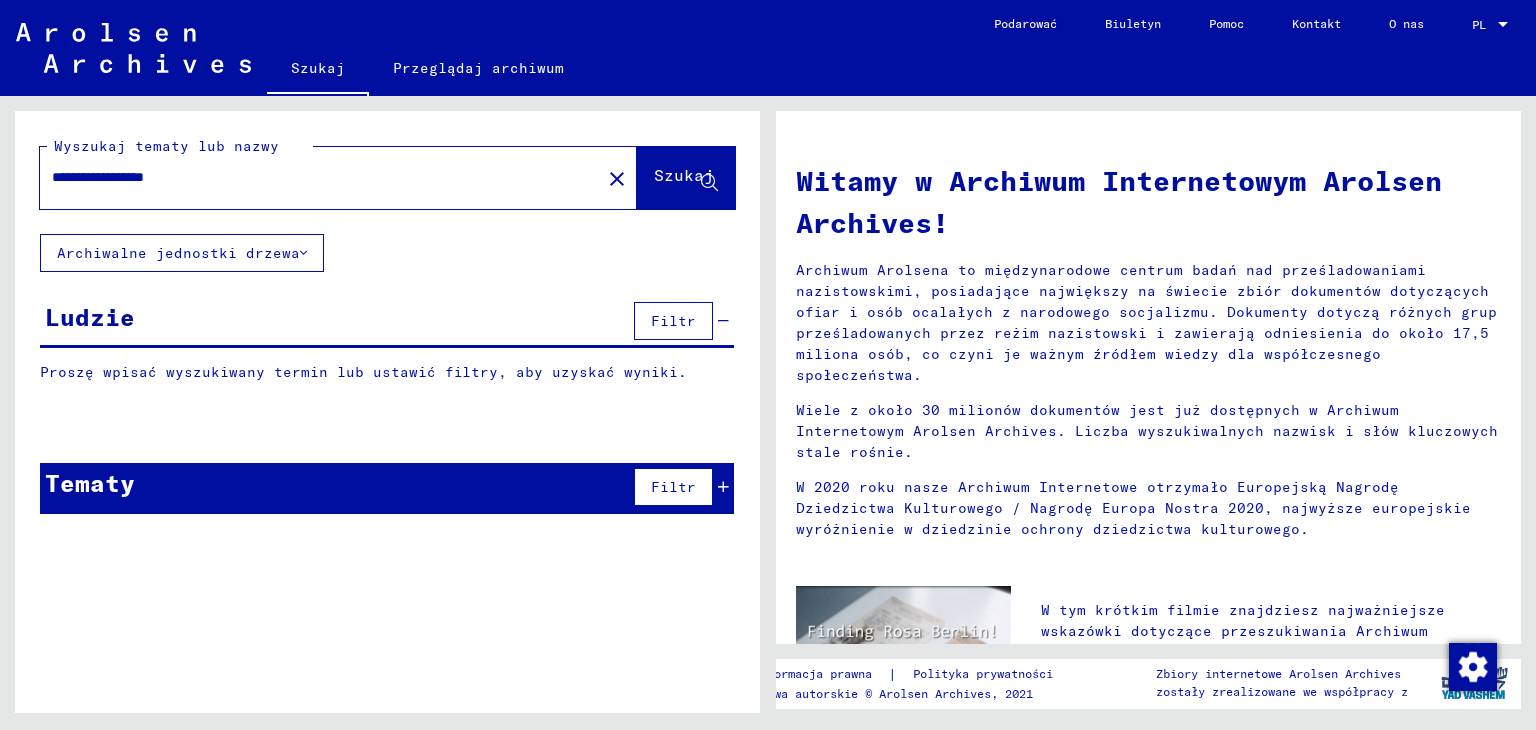 click on "Szukaj" 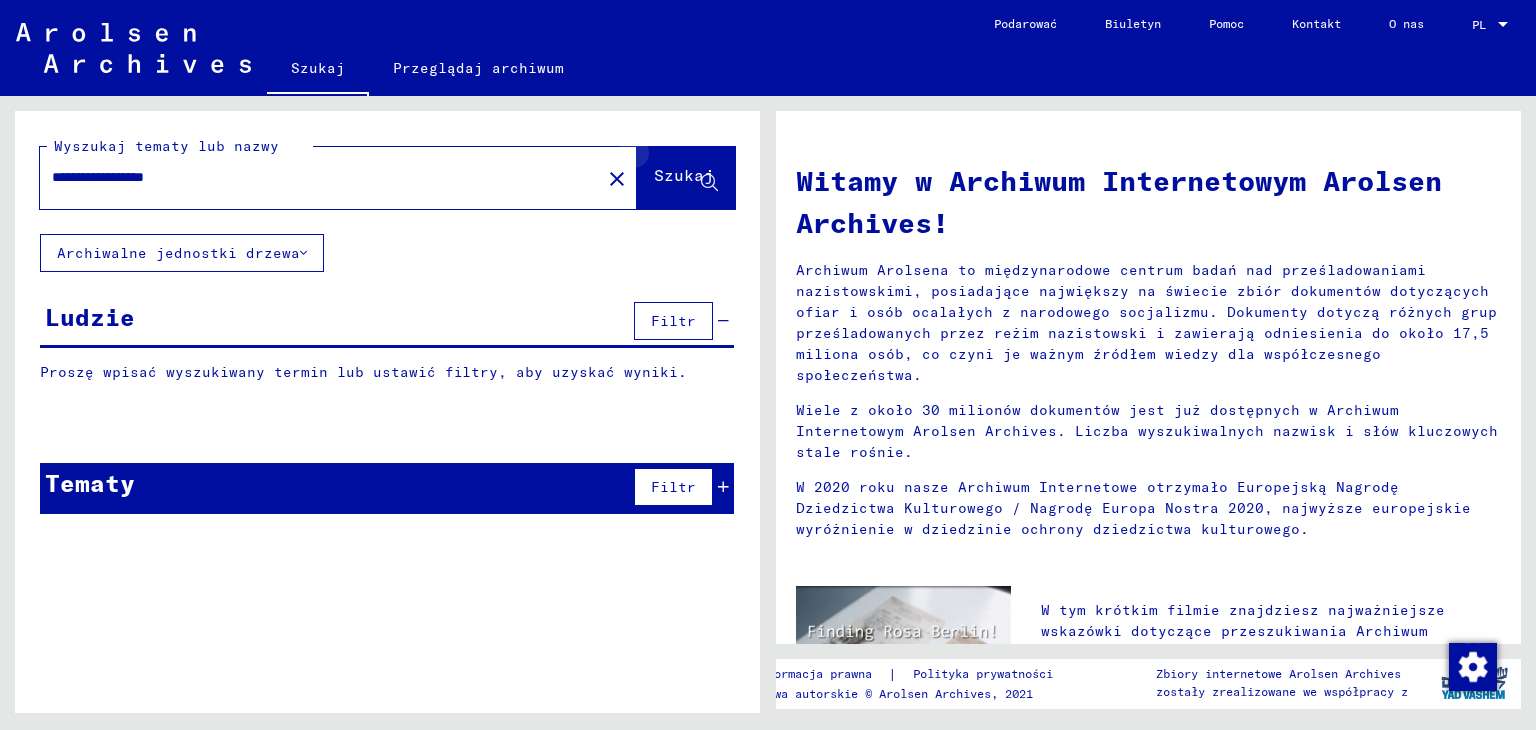 click 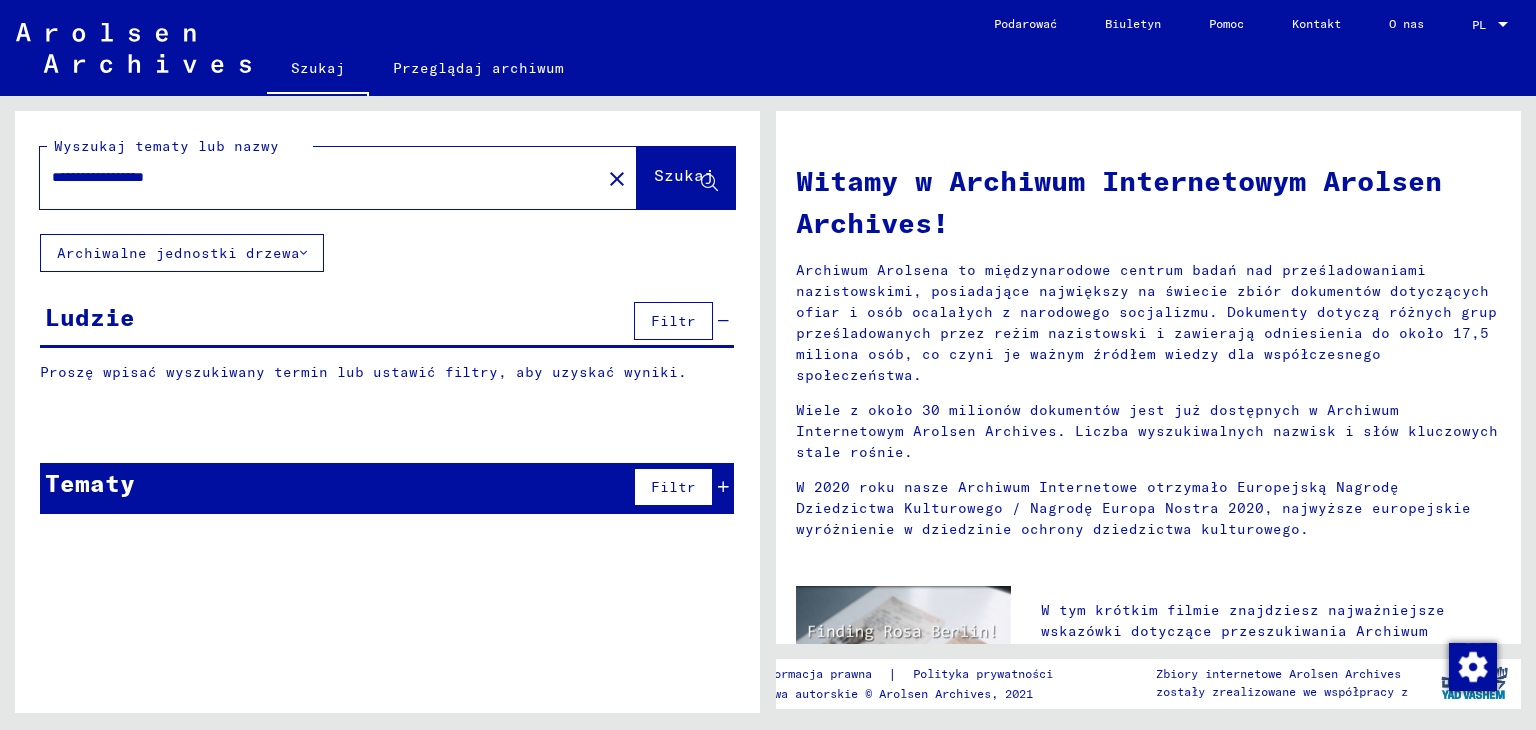 click 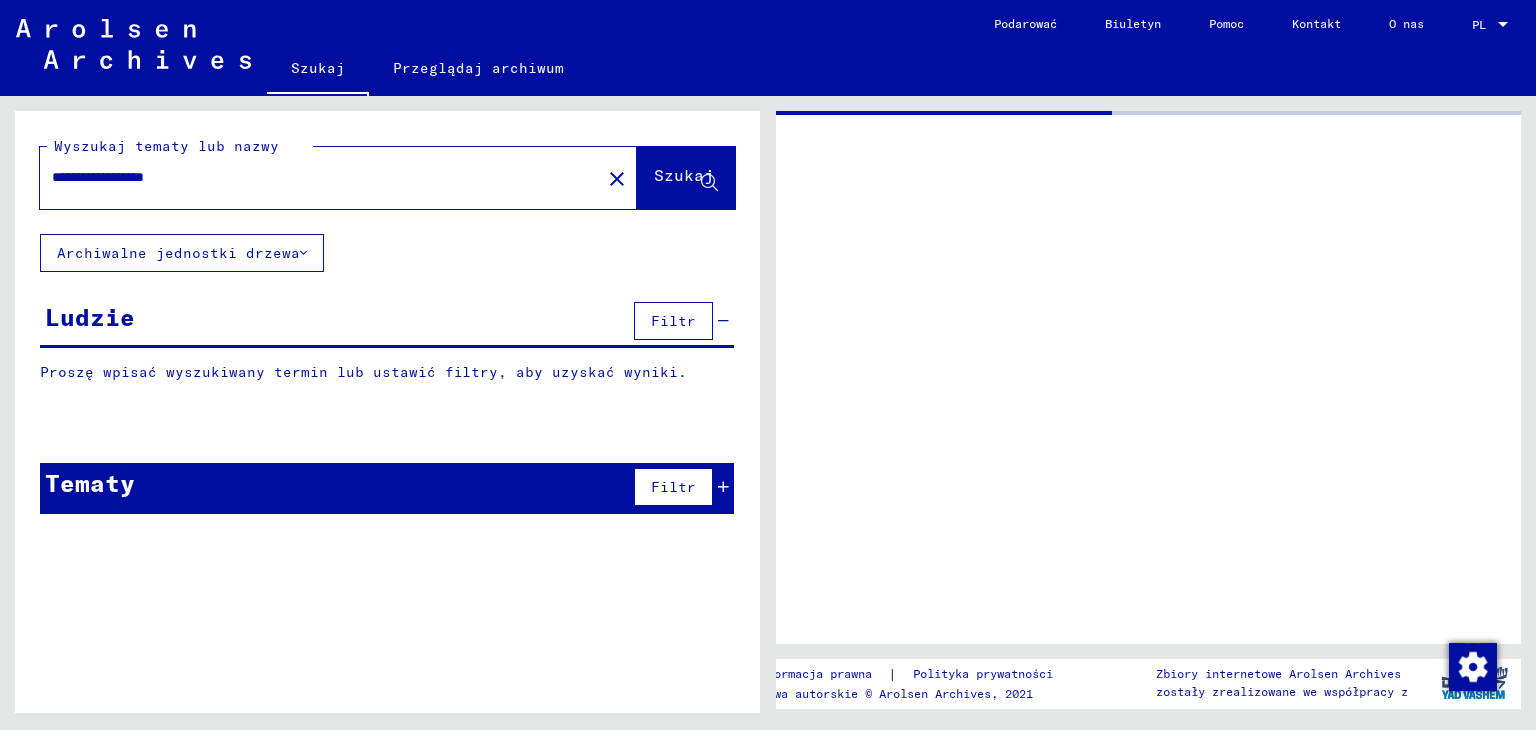 click on "Szukaj" 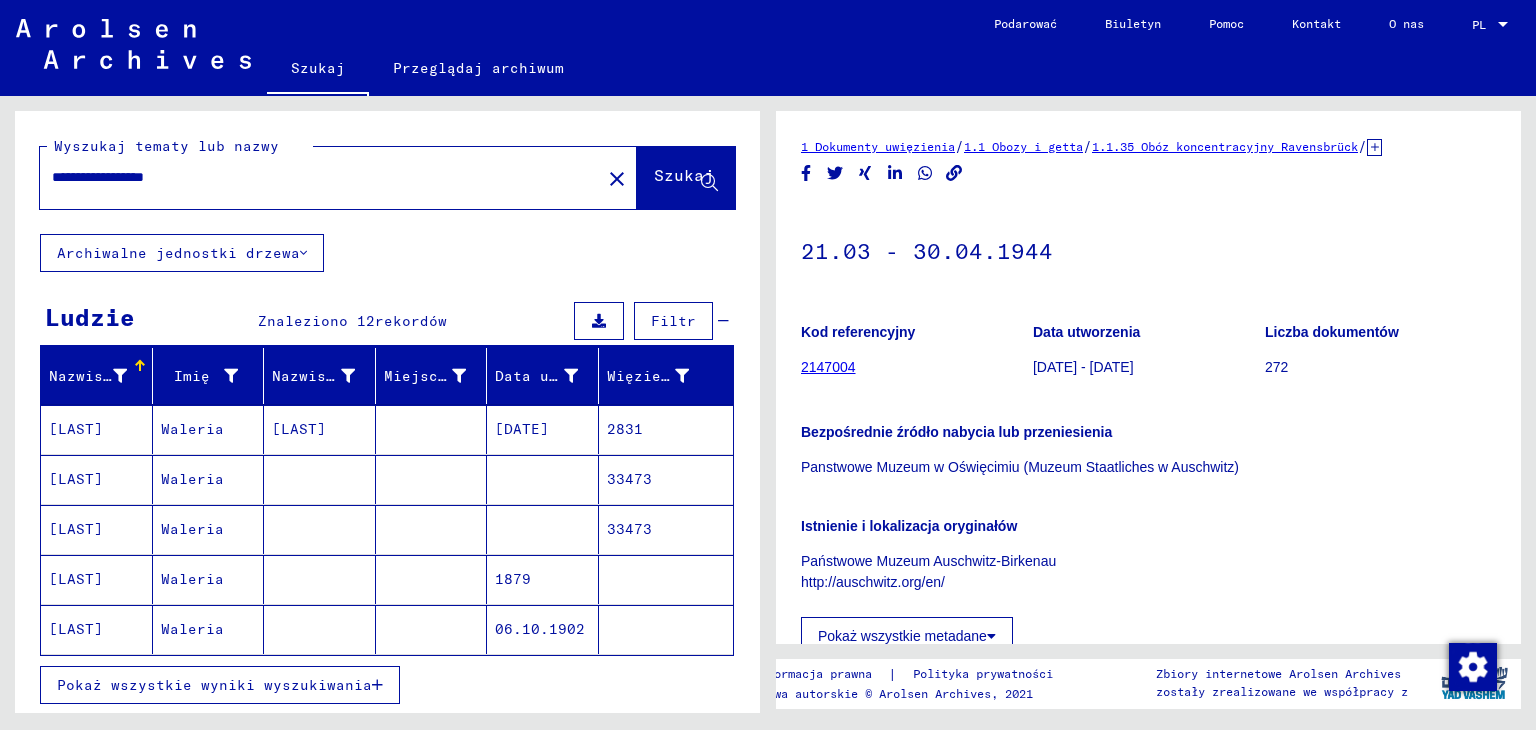 click on "2831" at bounding box center (629, 479) 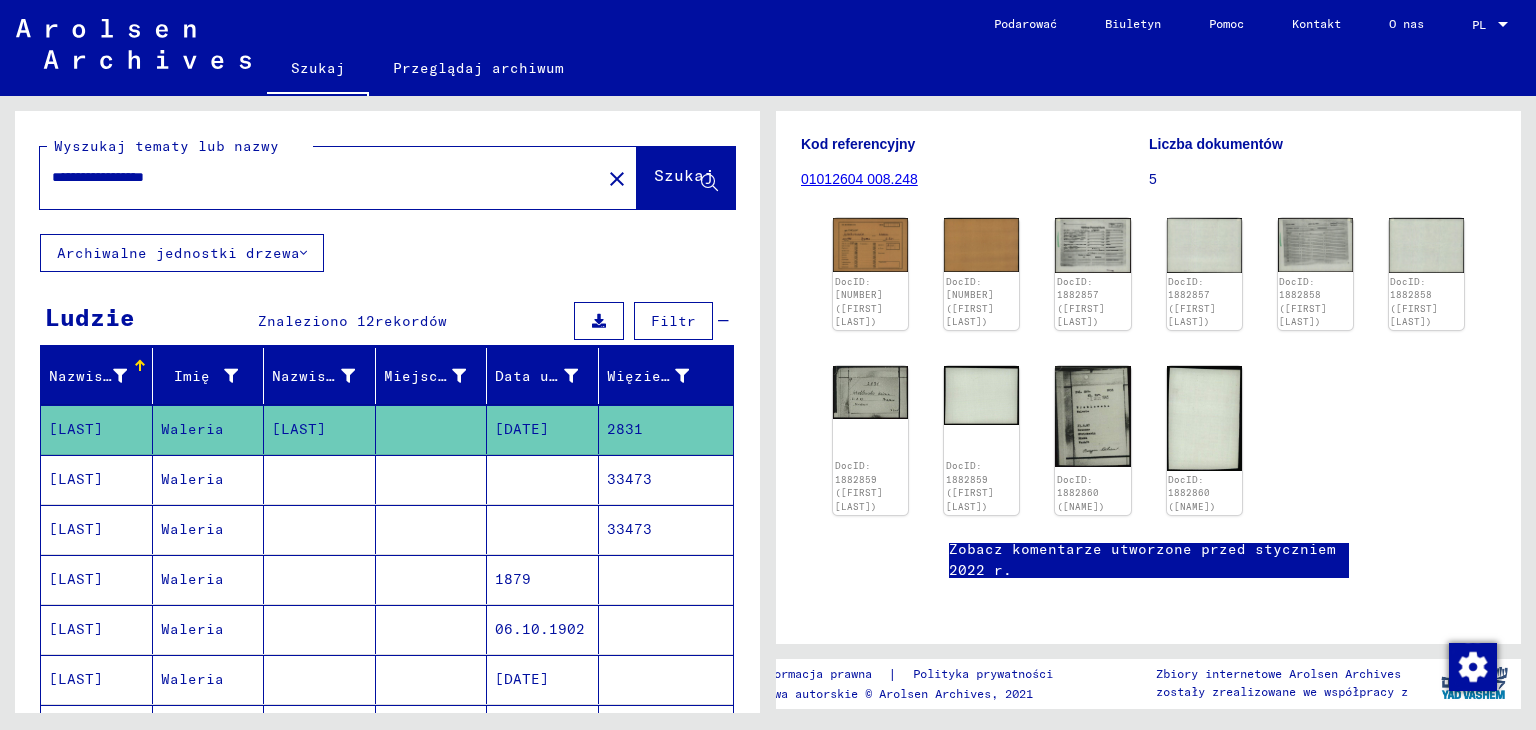 scroll, scrollTop: 100, scrollLeft: 0, axis: vertical 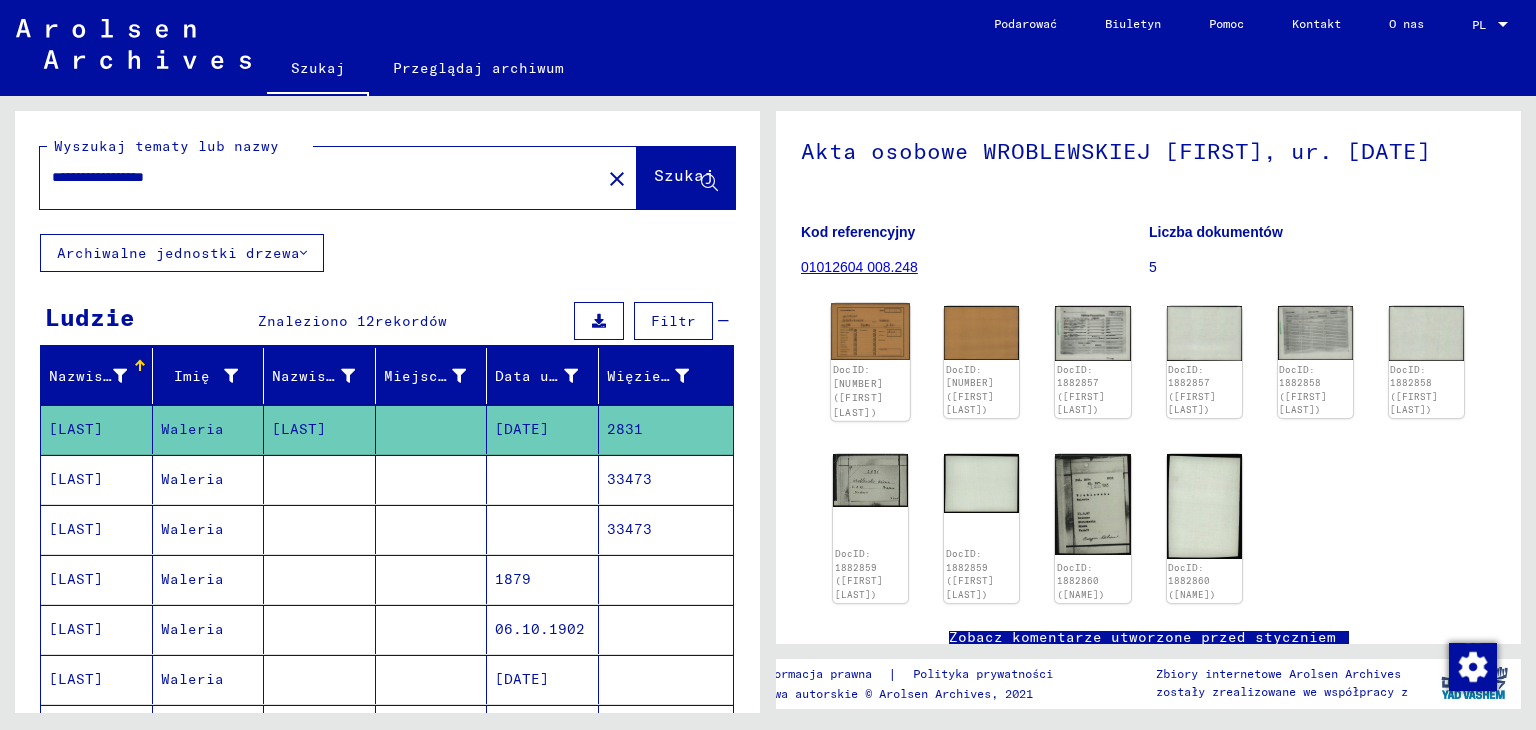 click 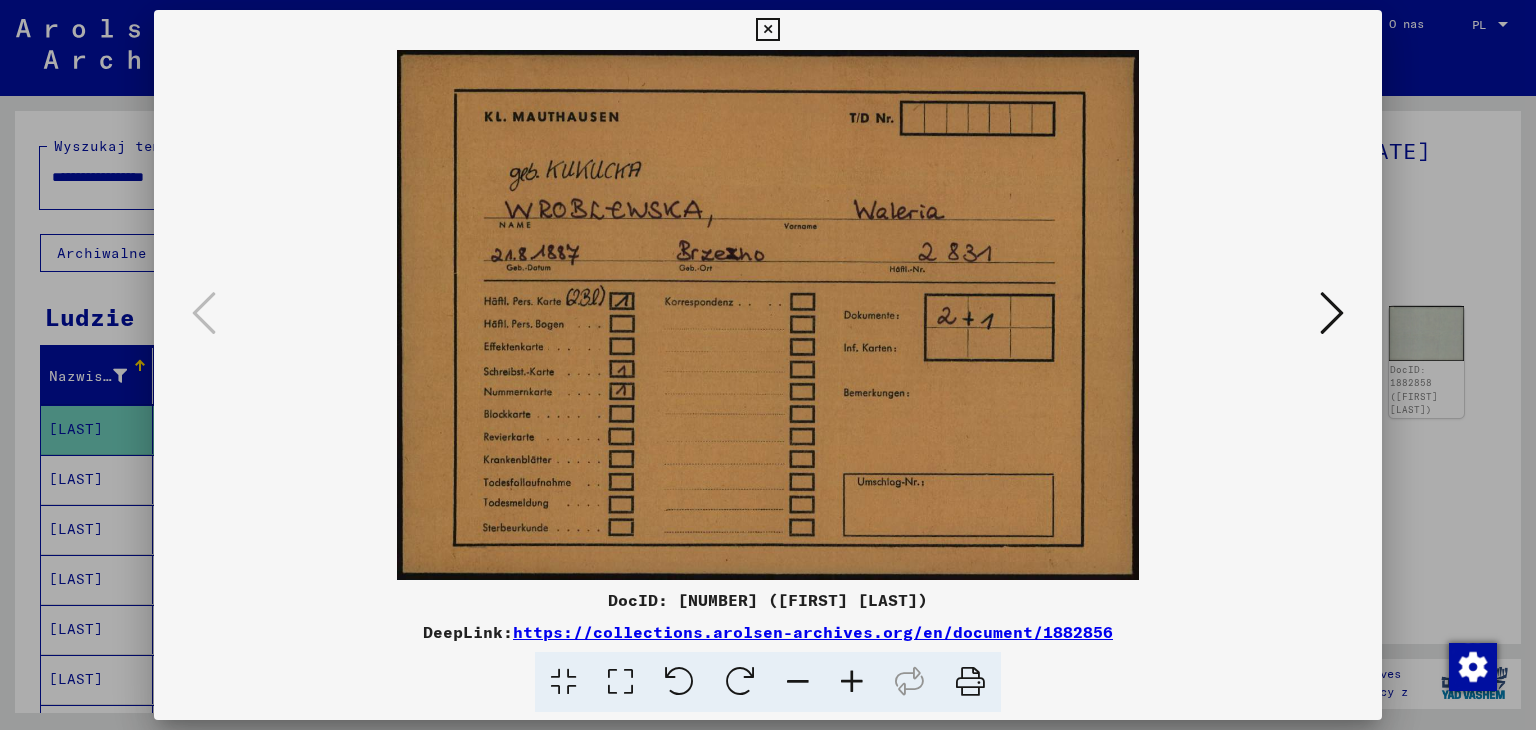 click at bounding box center [1332, 313] 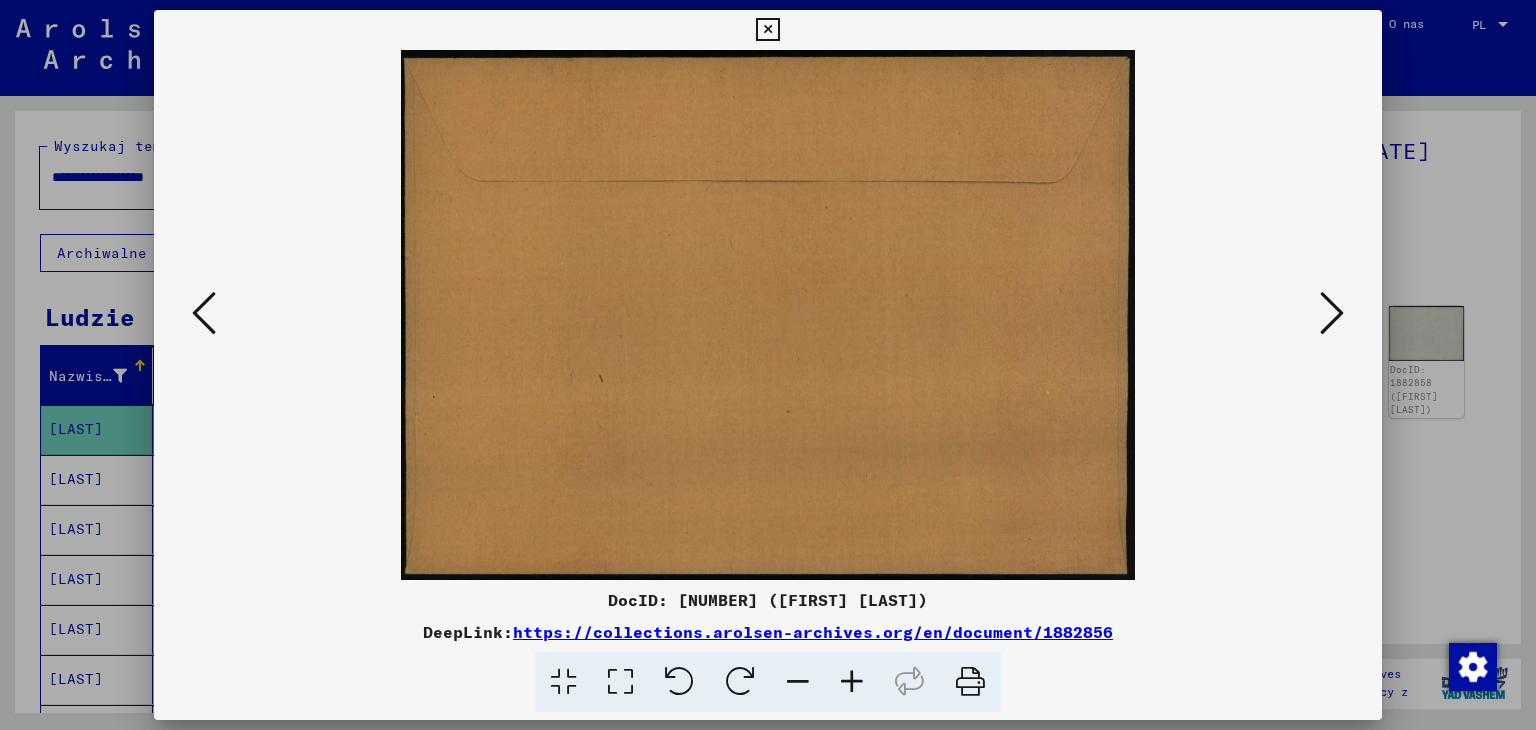 click at bounding box center [1332, 313] 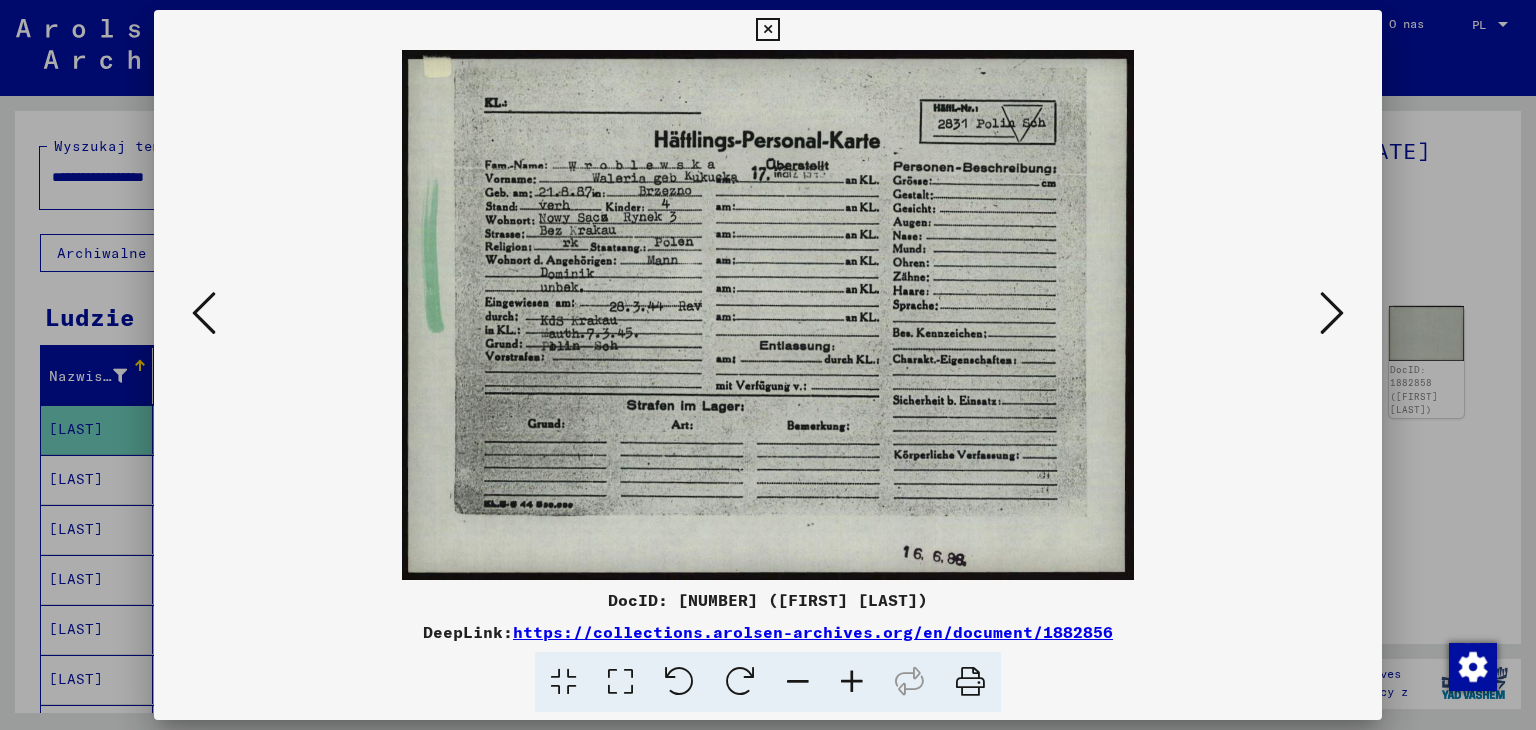 click at bounding box center (1332, 313) 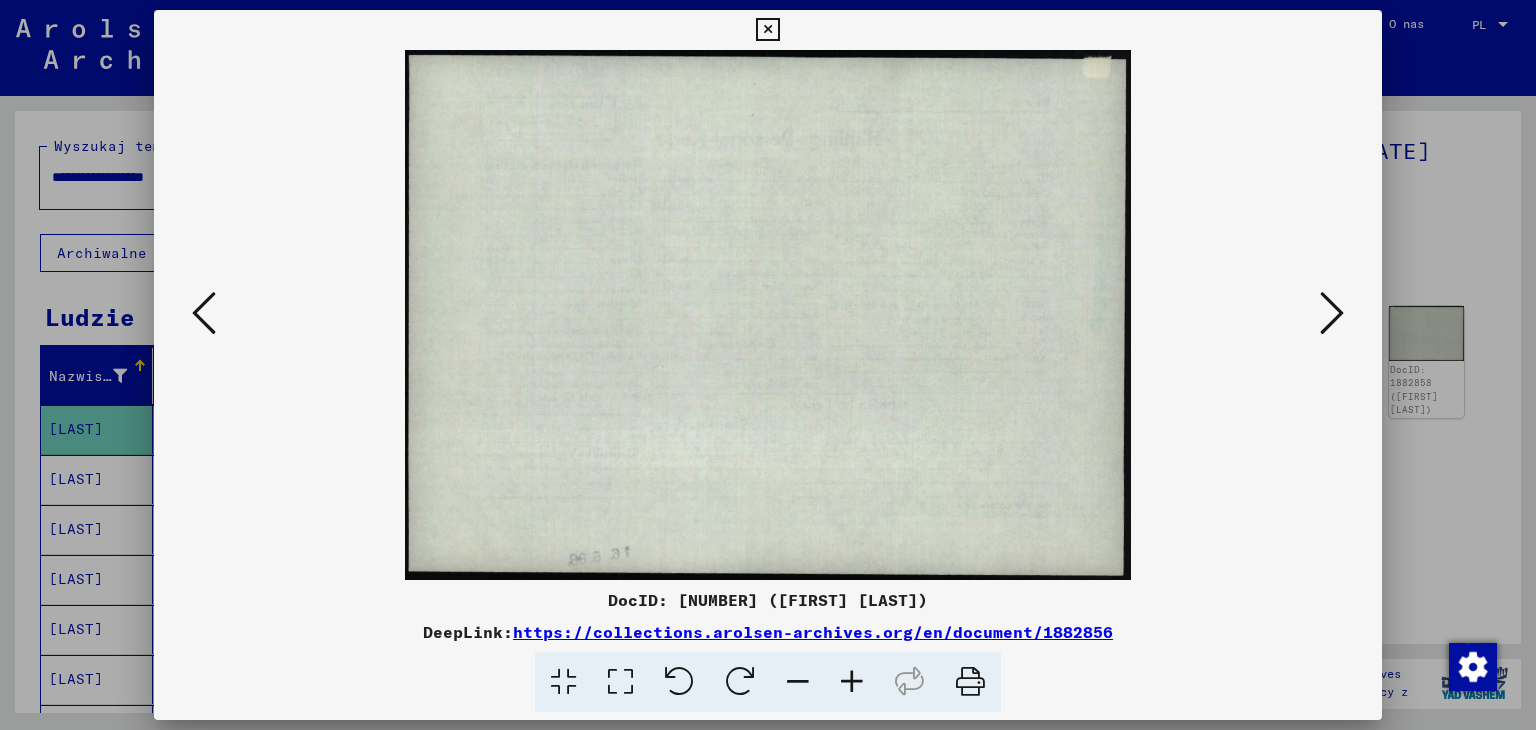click at bounding box center (1332, 313) 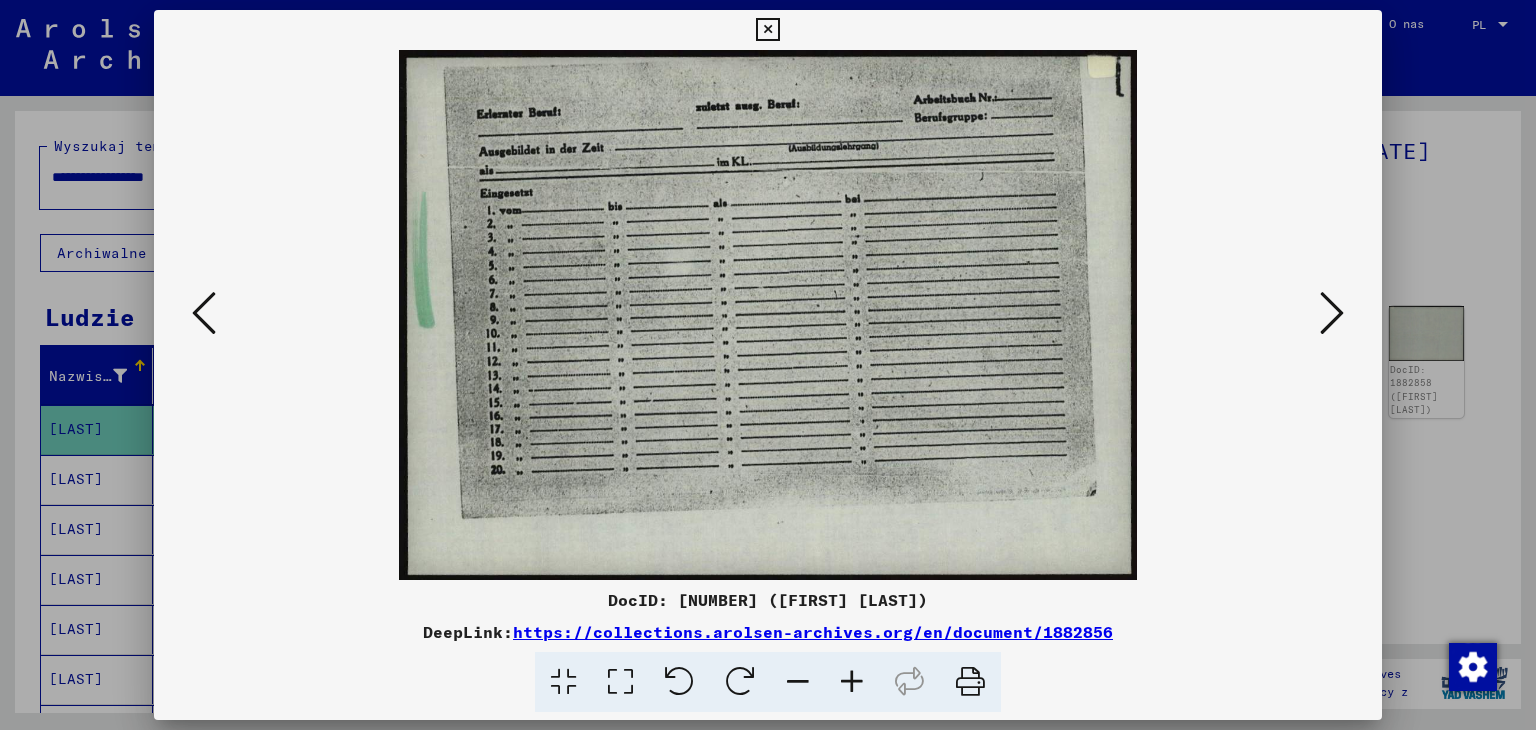 click at bounding box center (1332, 313) 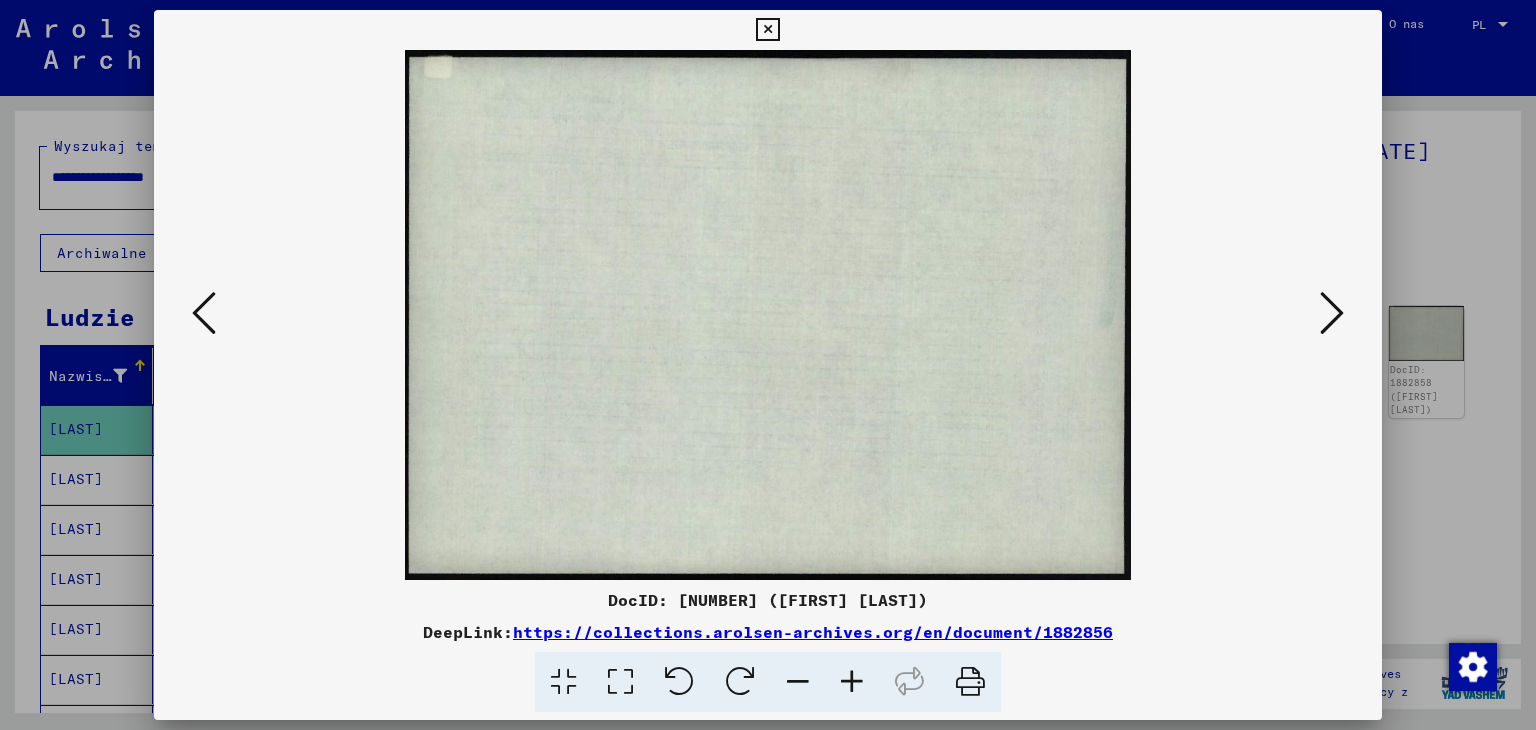 click at bounding box center (1332, 313) 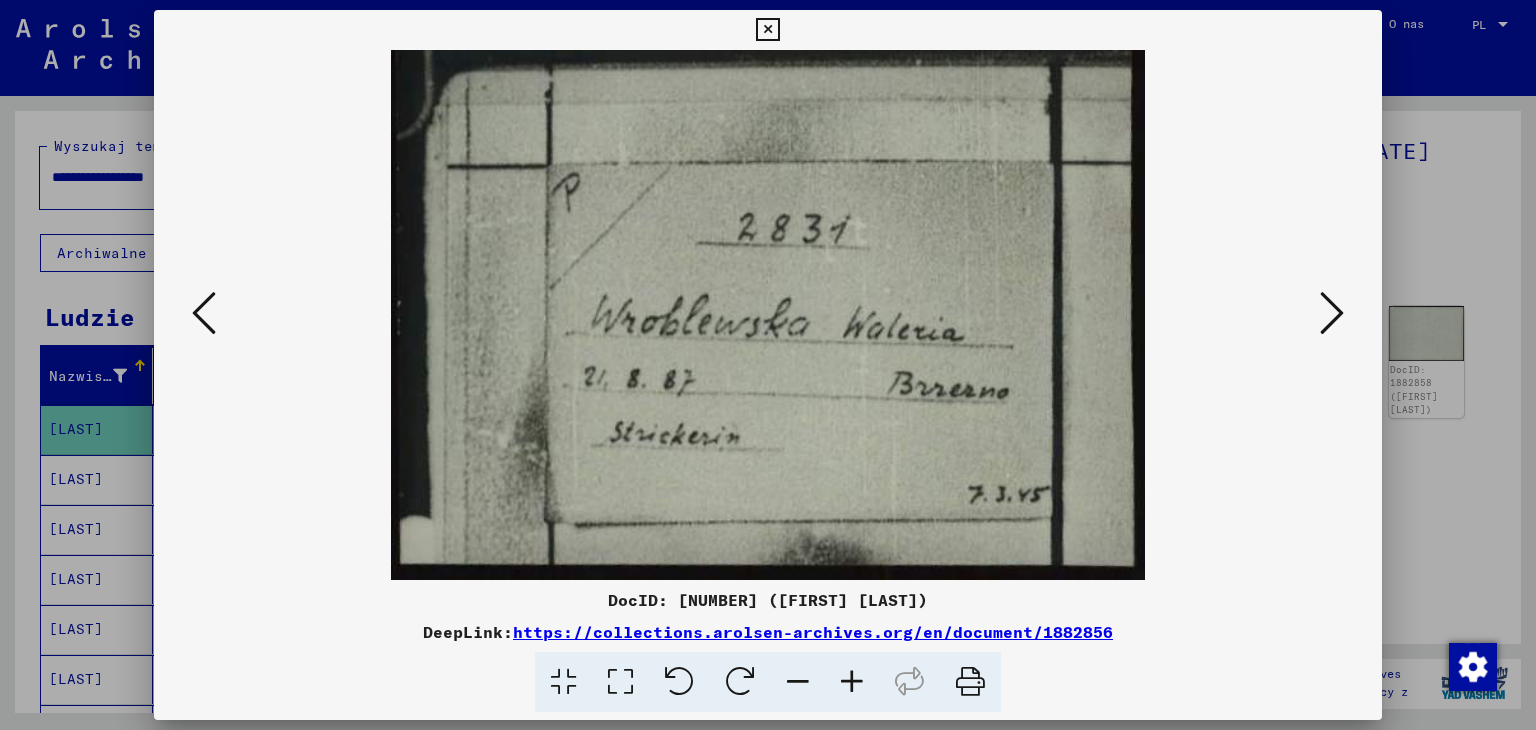 click at bounding box center (1332, 313) 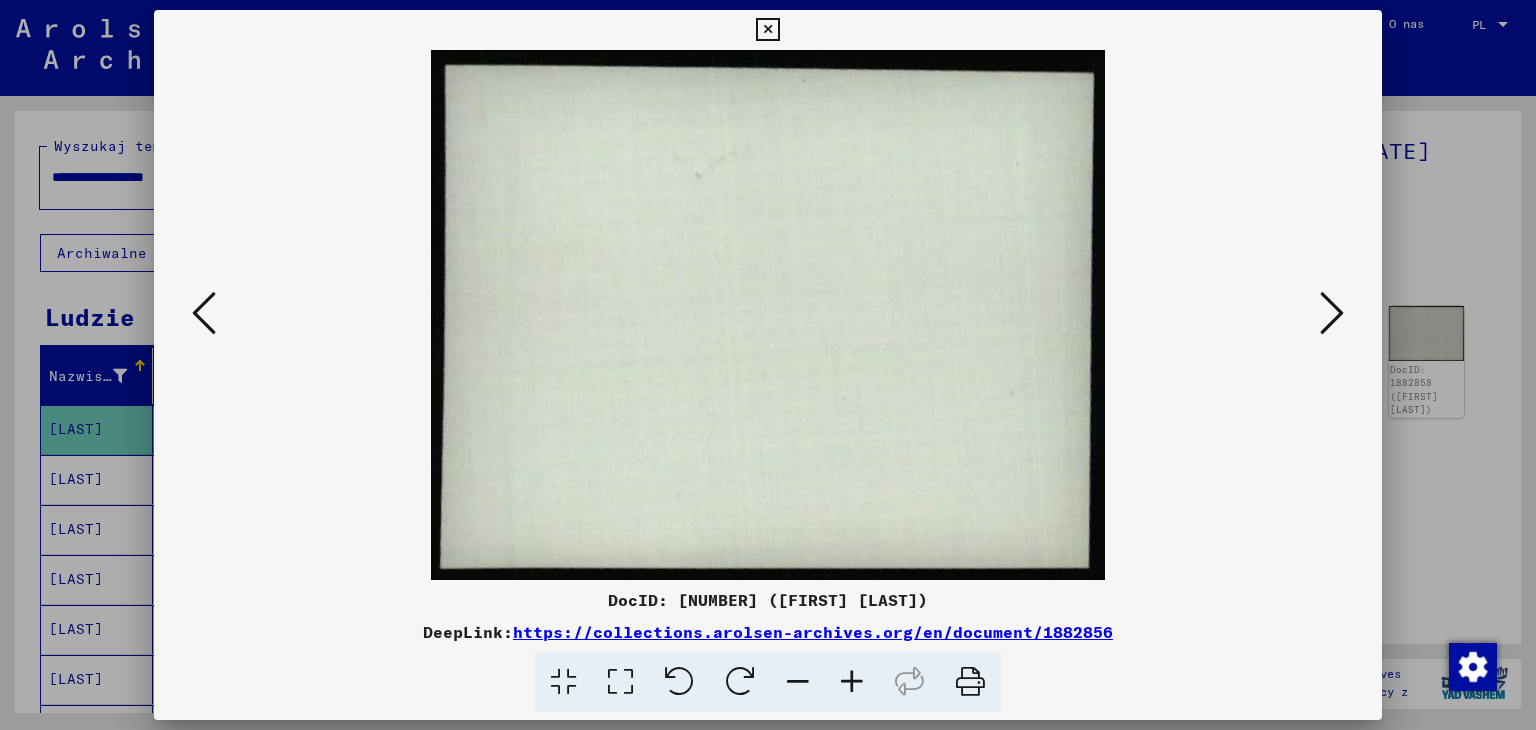 click at bounding box center (1332, 313) 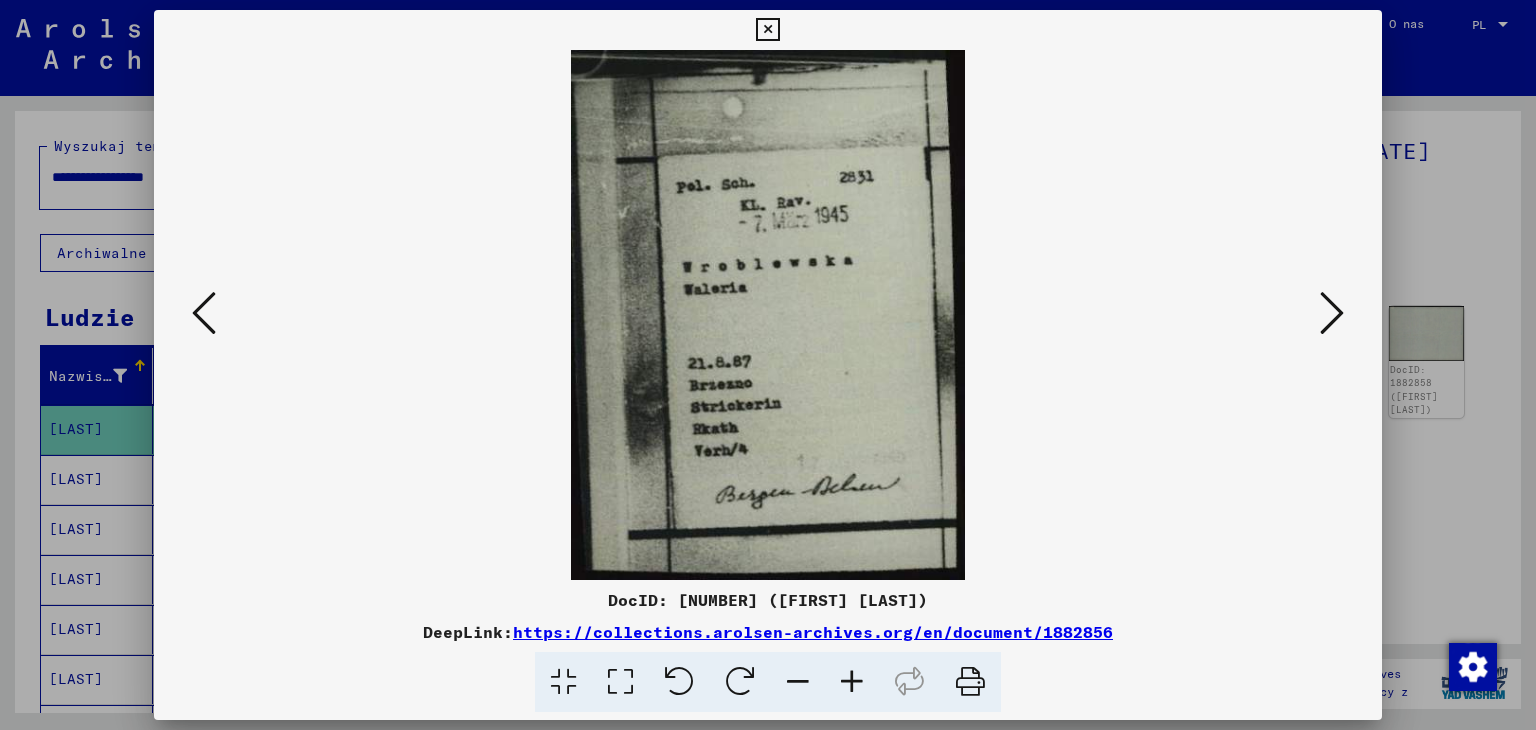 click at bounding box center (1332, 313) 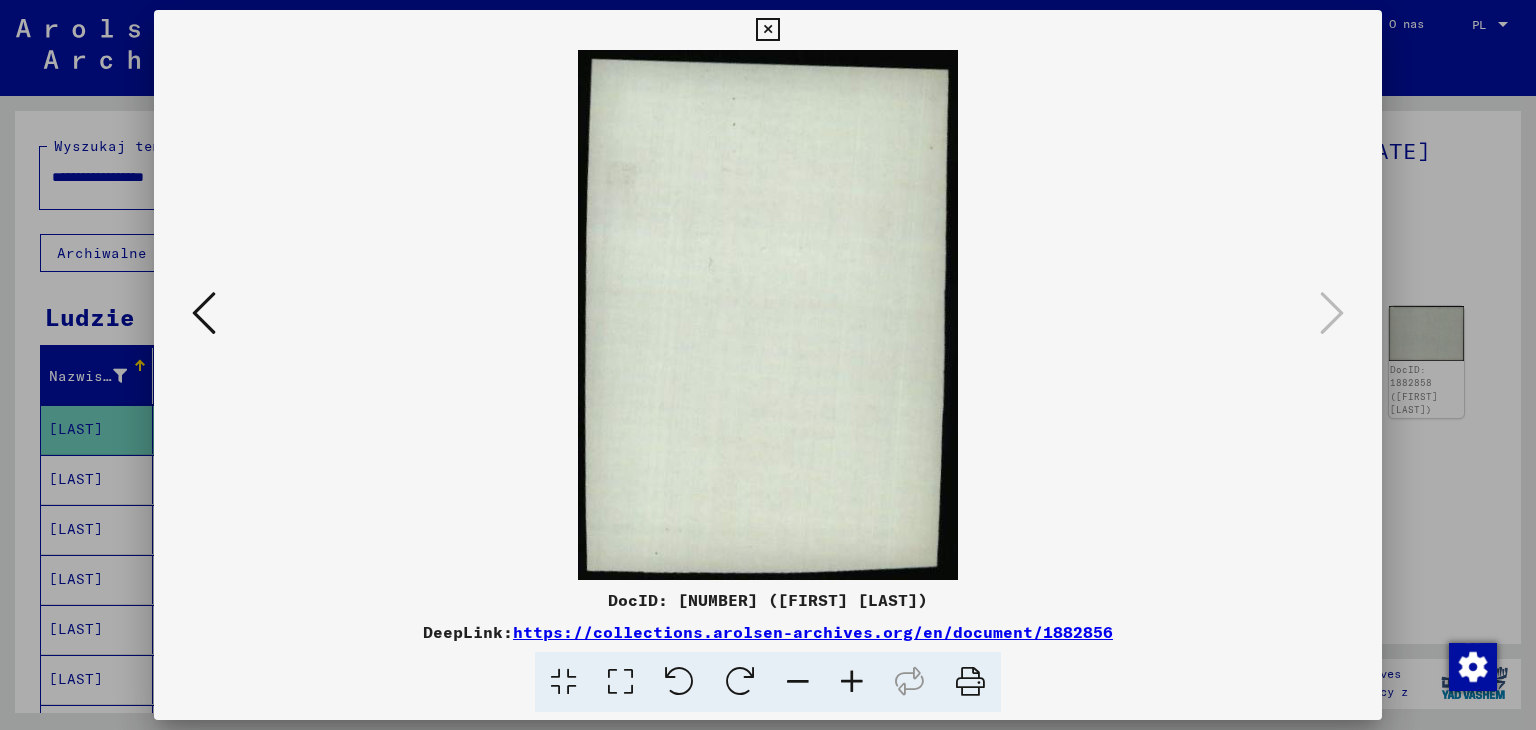 click at bounding box center (767, 30) 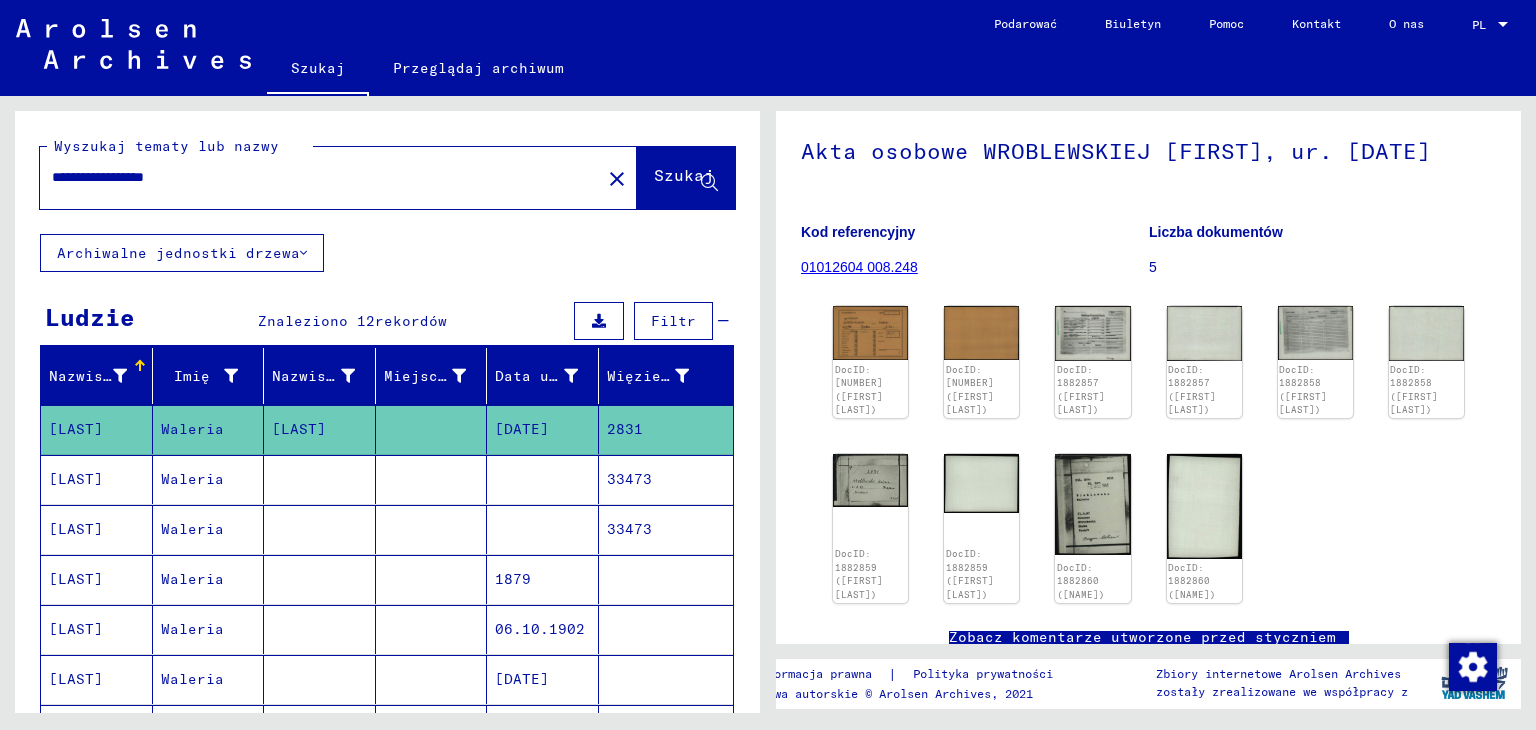 click on "**********" at bounding box center (320, 177) 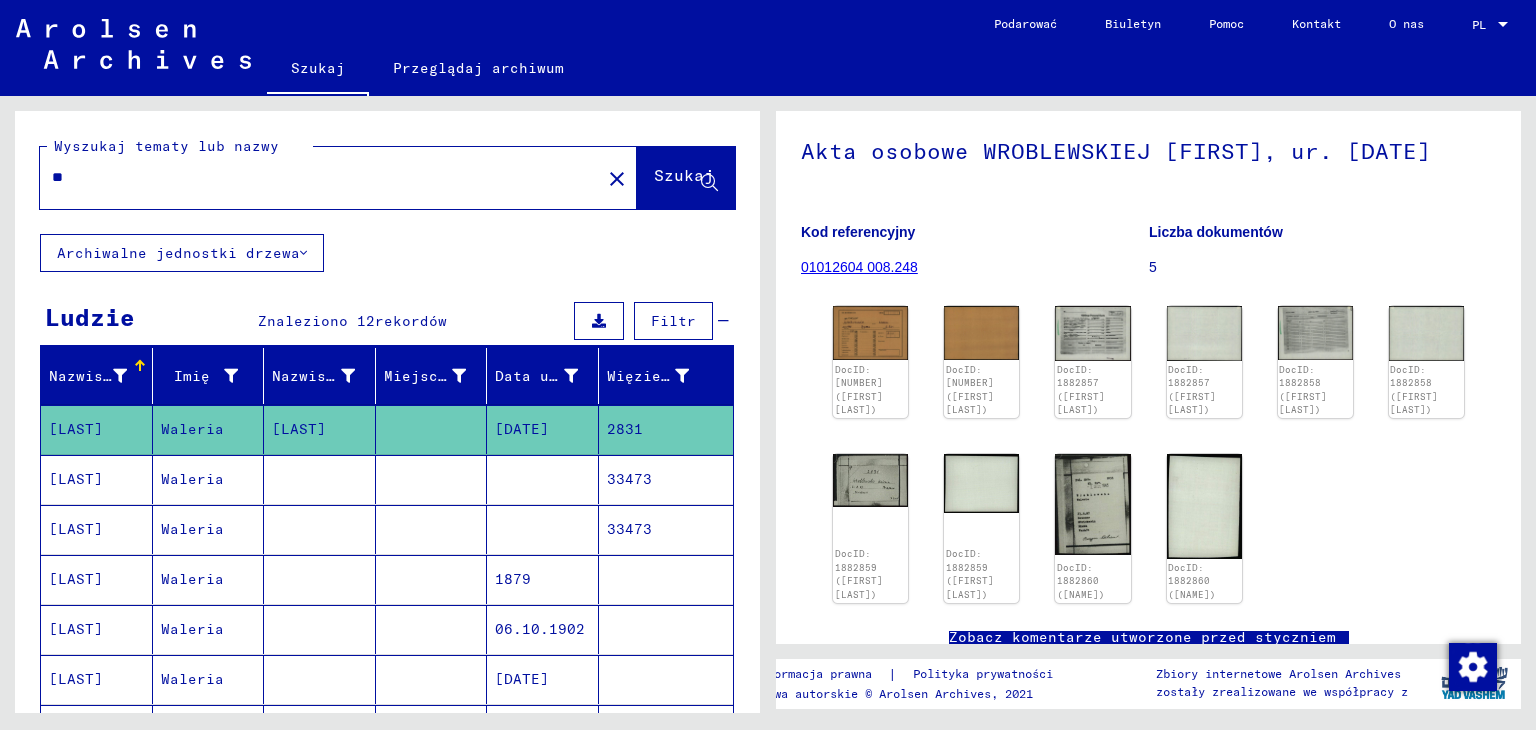 type on "*" 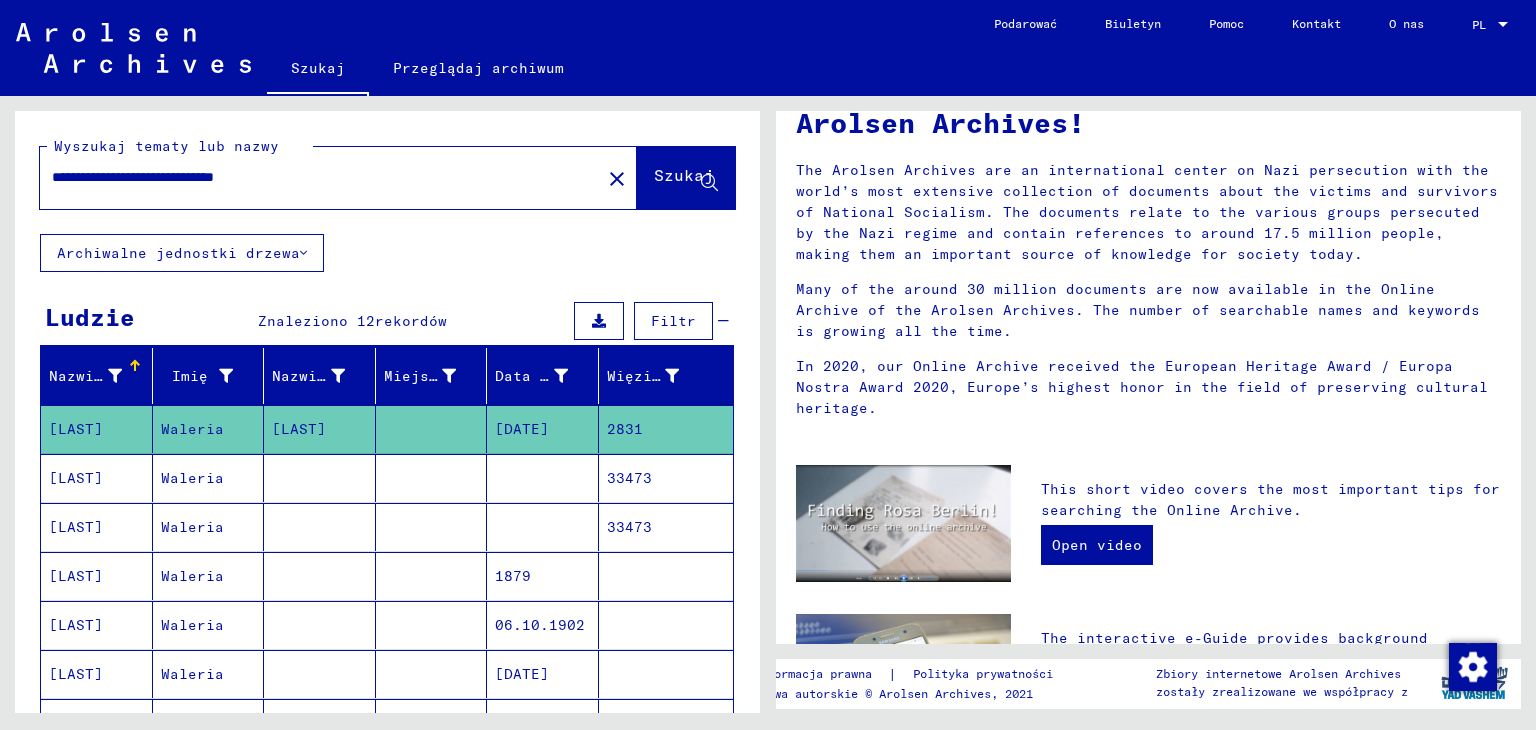 scroll, scrollTop: 0, scrollLeft: 0, axis: both 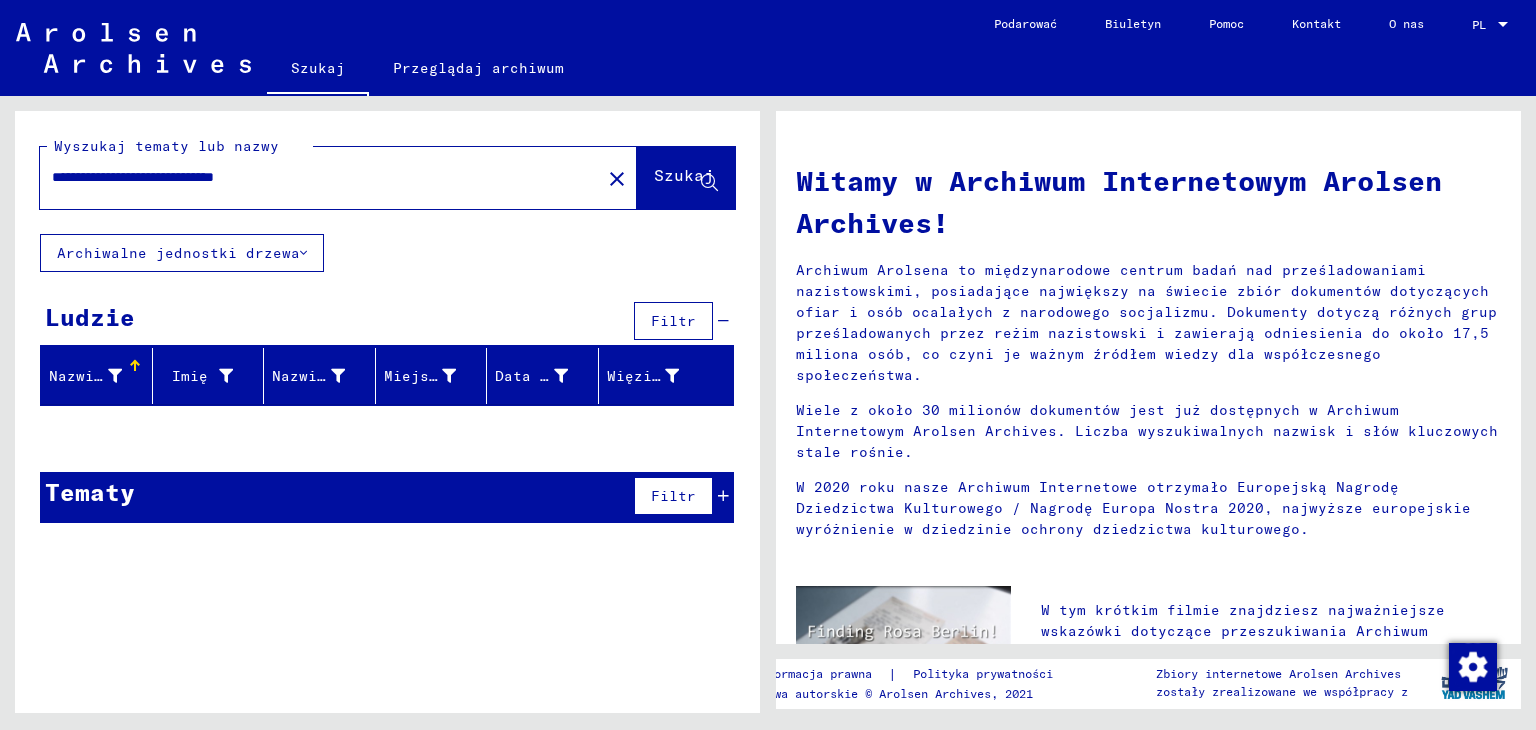click on "**********" at bounding box center [314, 177] 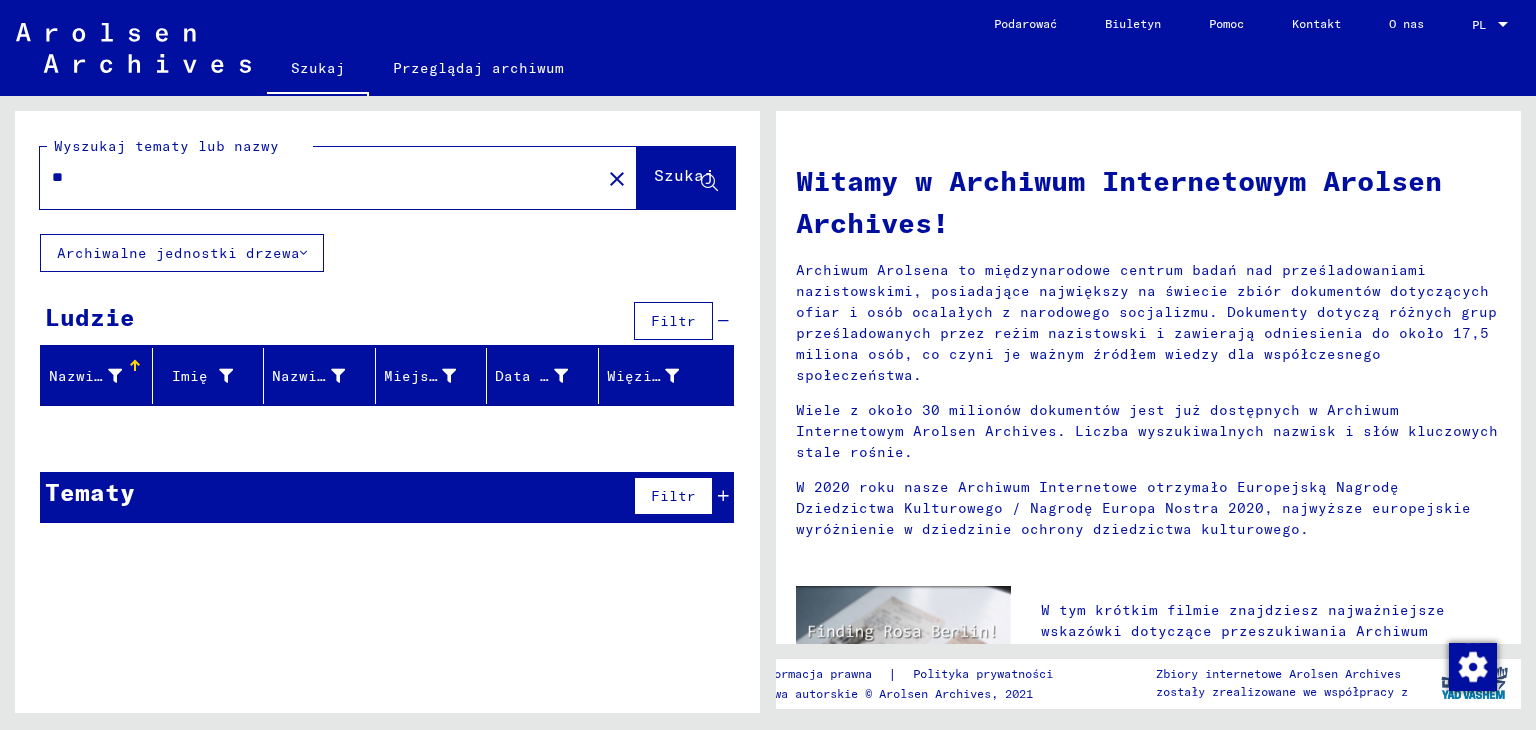type on "*" 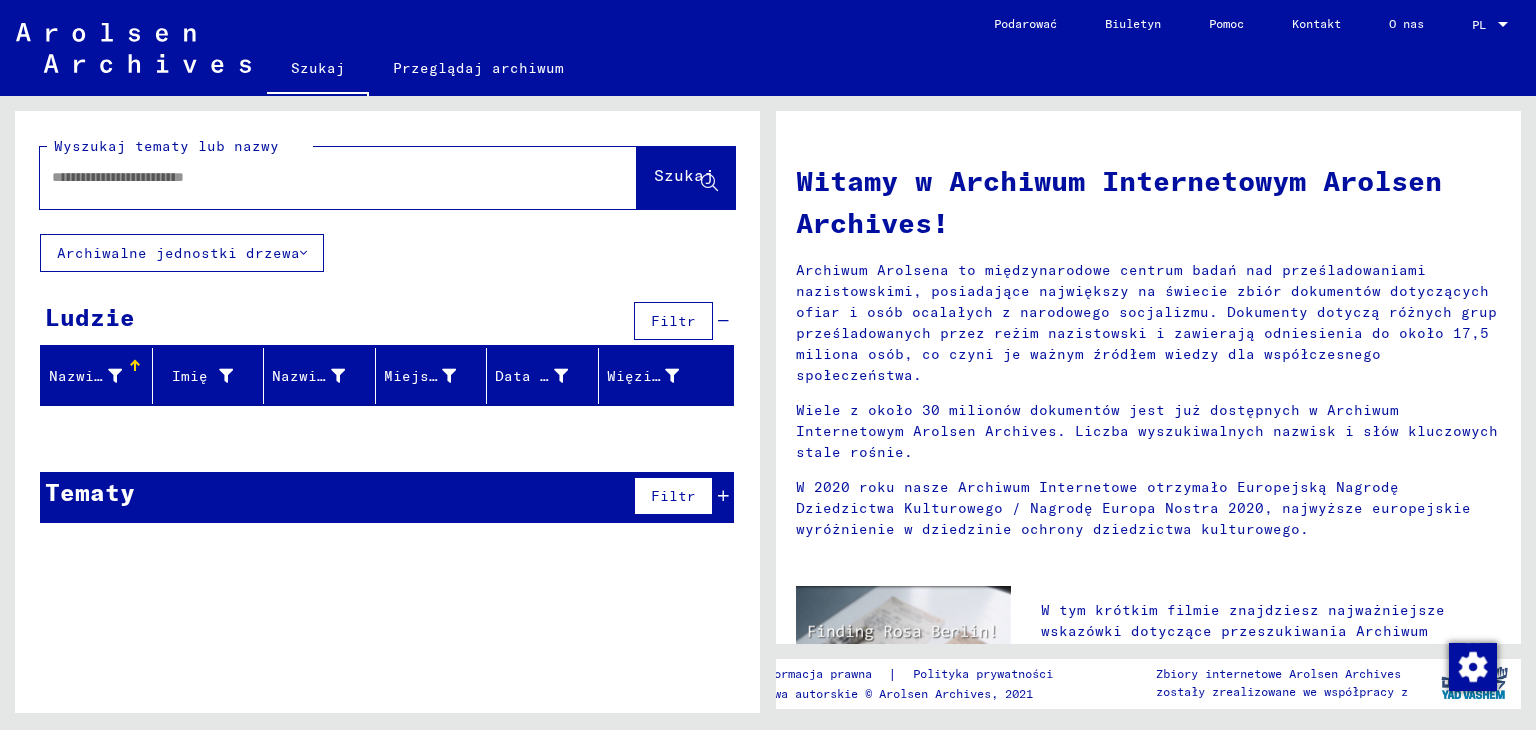 click at bounding box center (314, 177) 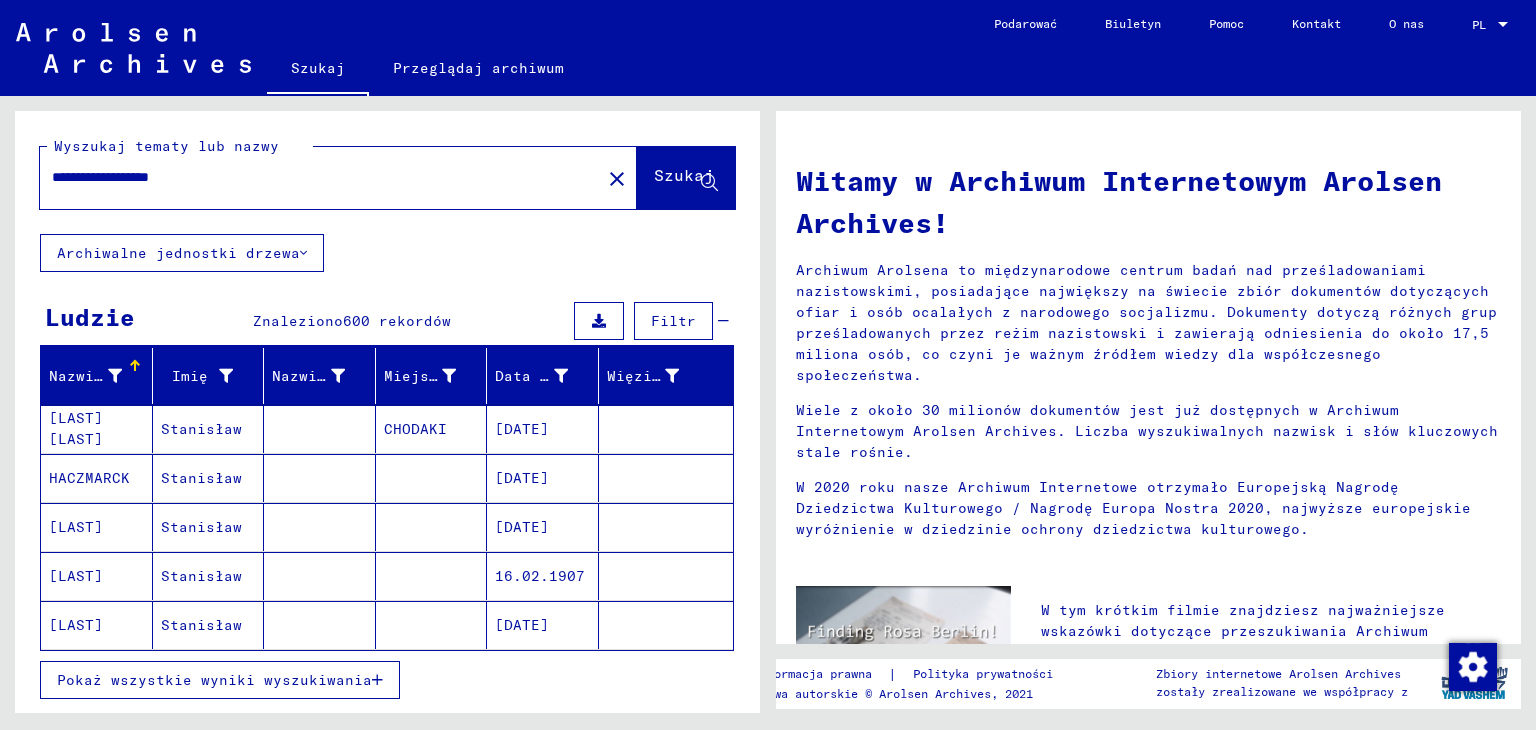 click on "16.02.1907" at bounding box center [522, 625] 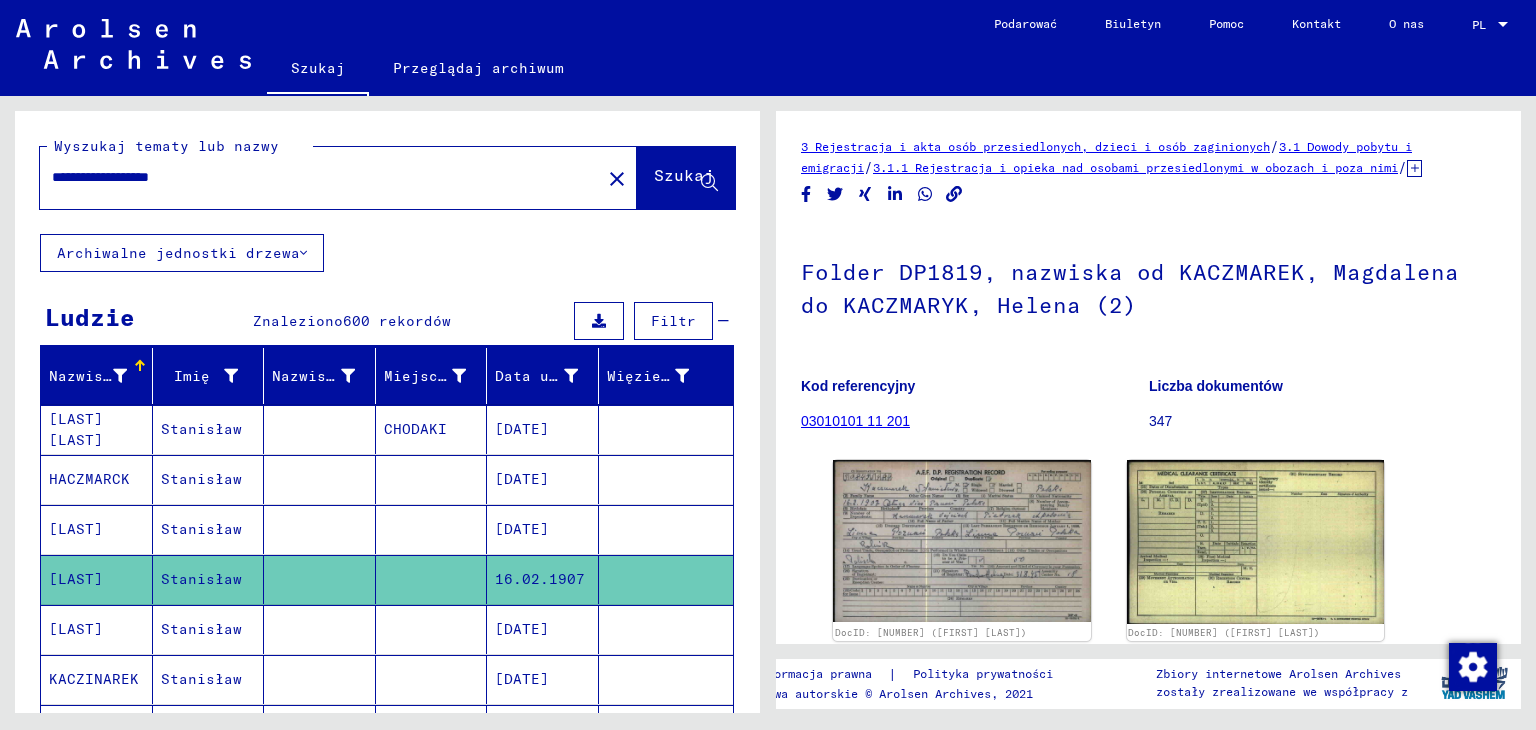 scroll, scrollTop: 0, scrollLeft: 0, axis: both 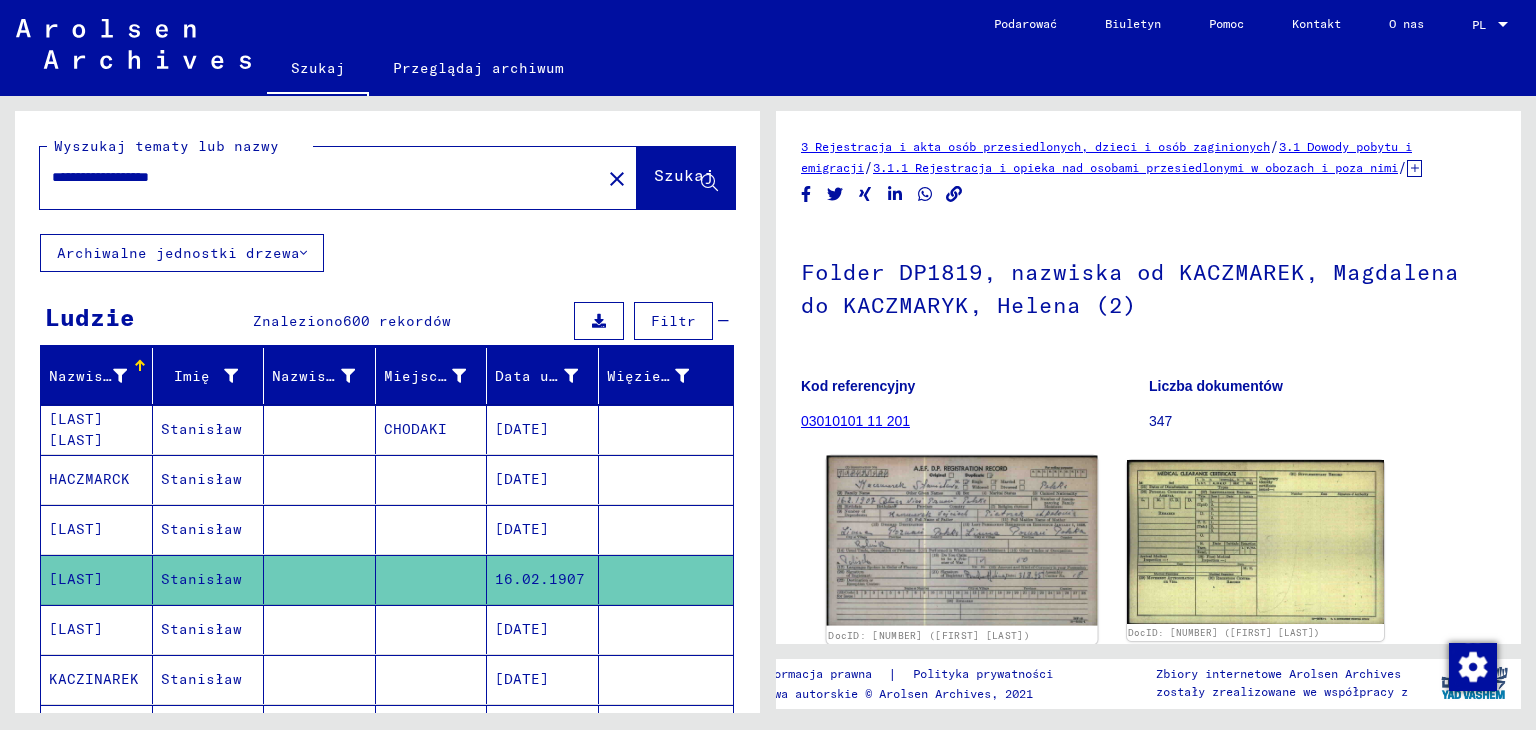 click 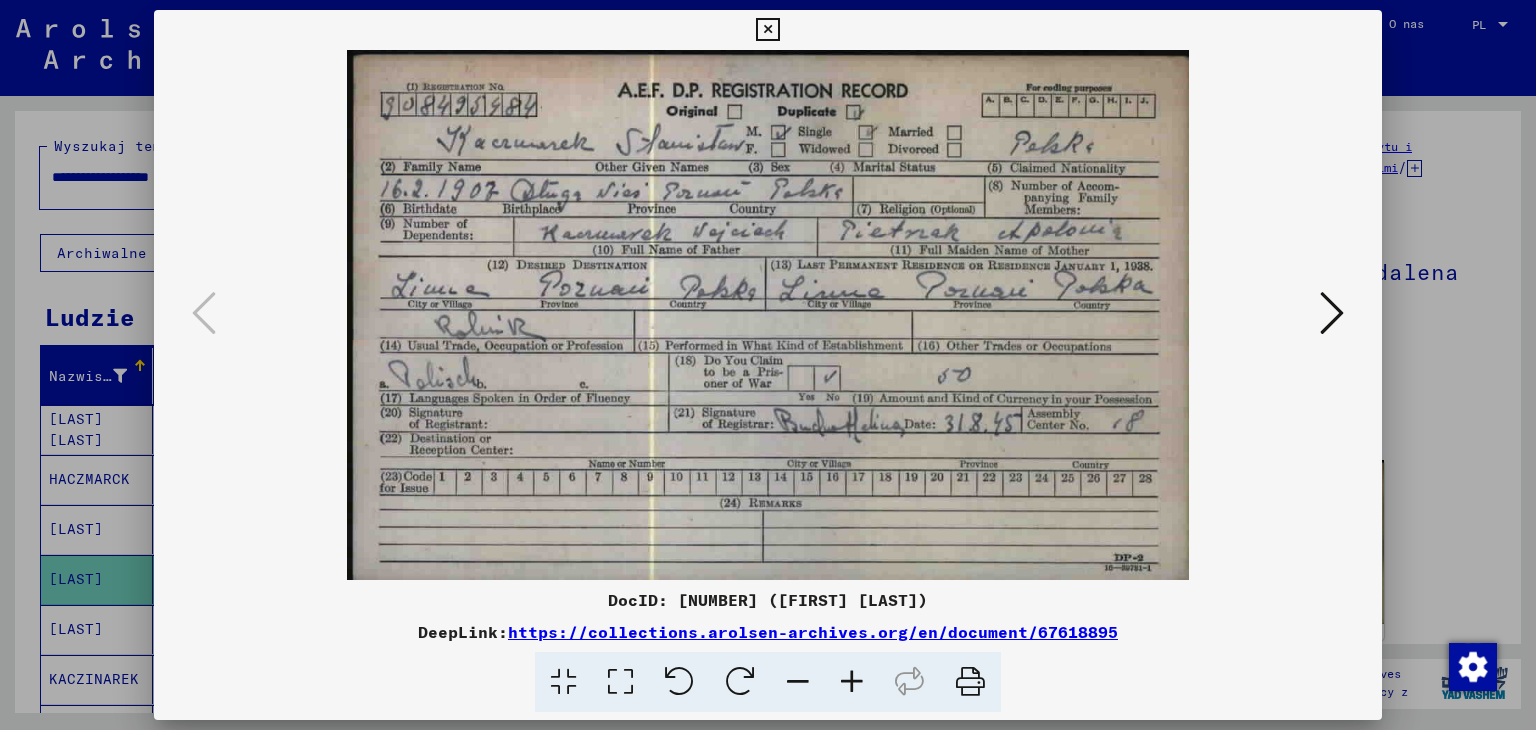 click at bounding box center (767, 30) 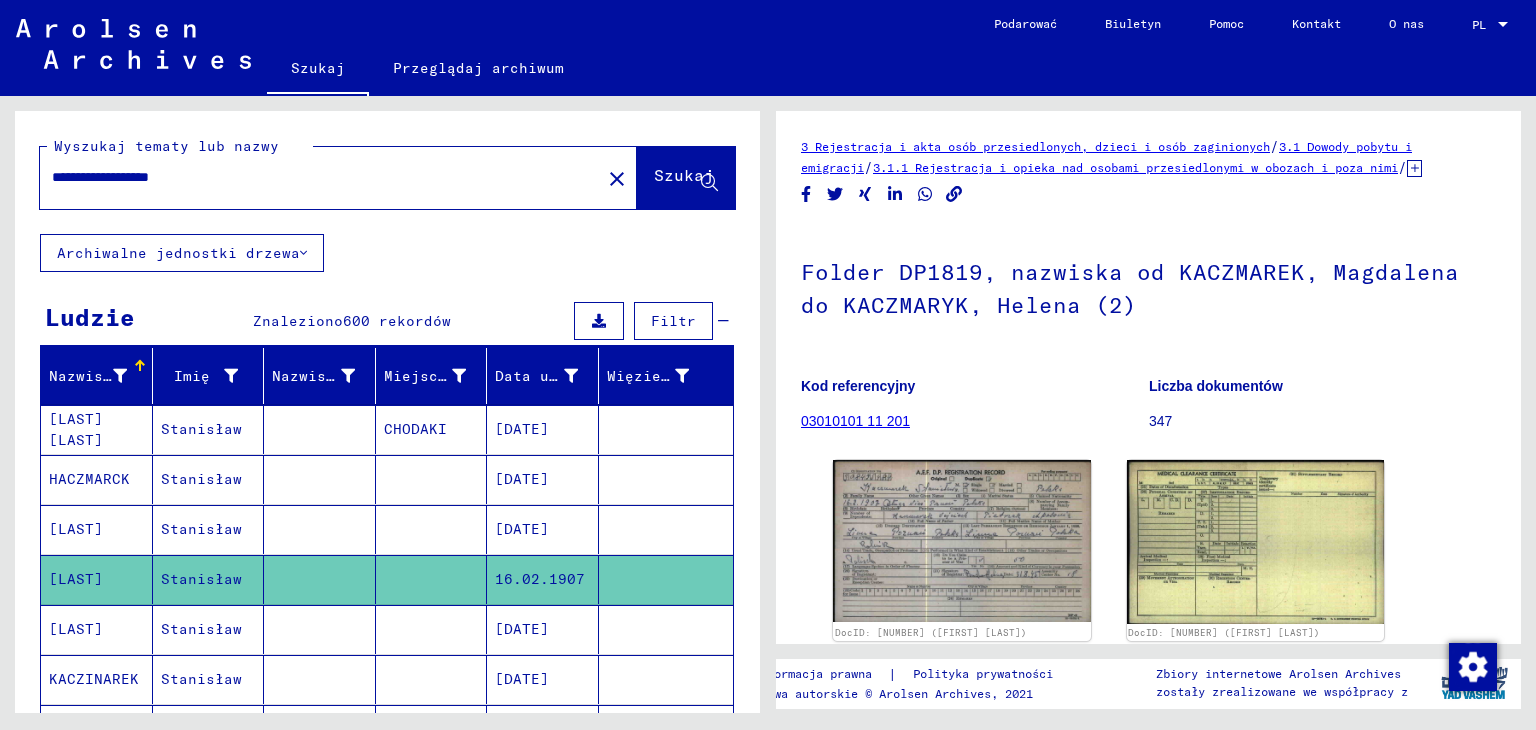 click on "[DATE]" at bounding box center [522, 529] 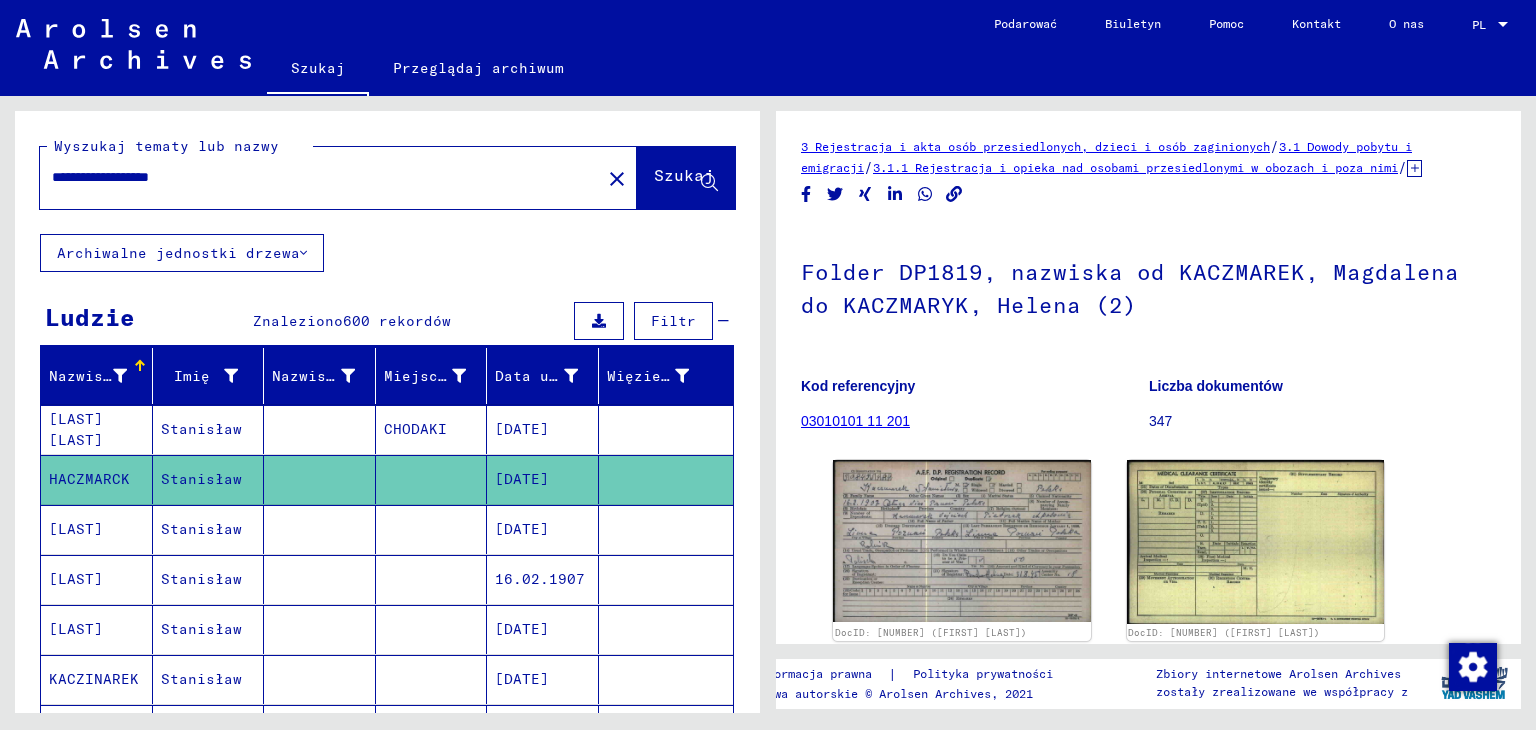 scroll, scrollTop: 0, scrollLeft: 0, axis: both 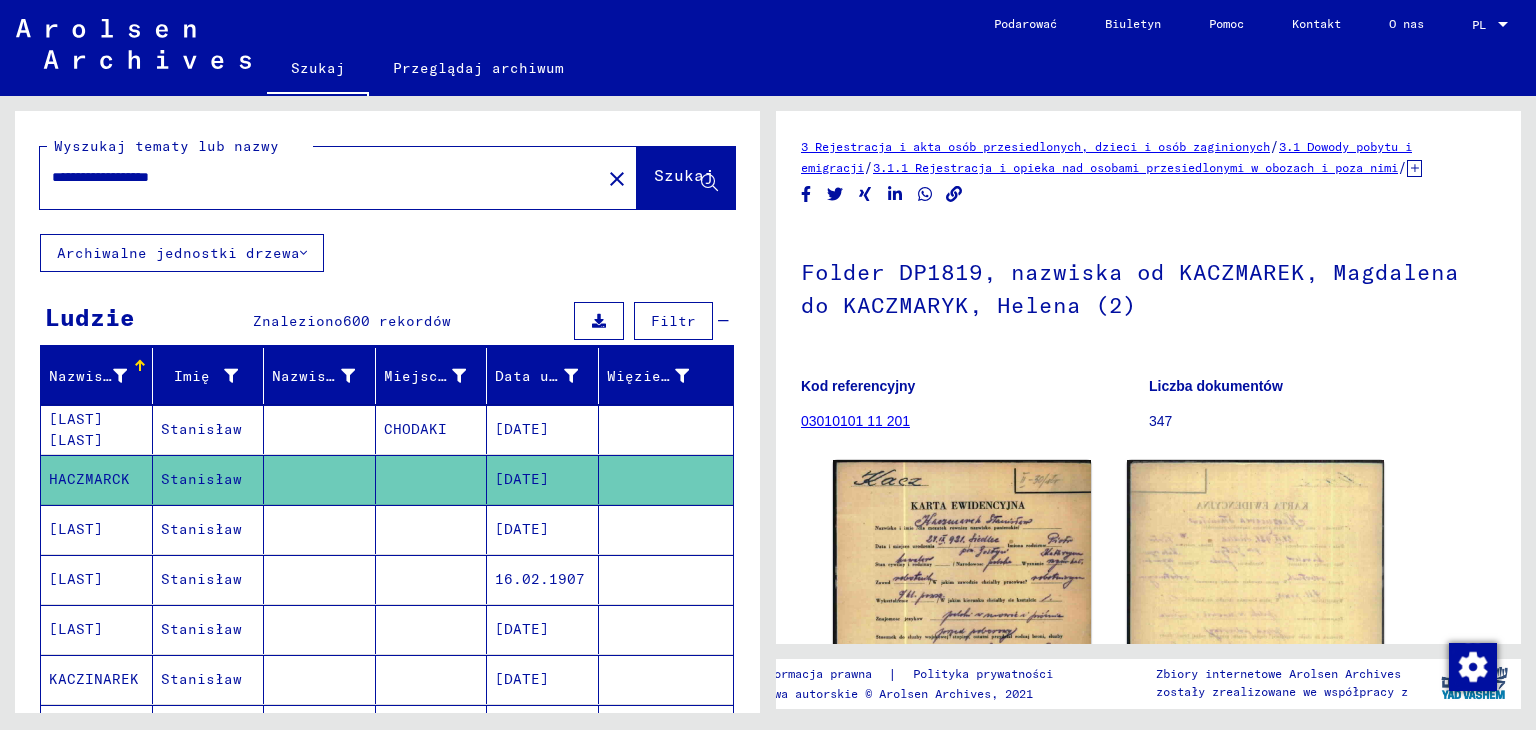 click on "[DATE]" at bounding box center (540, 579) 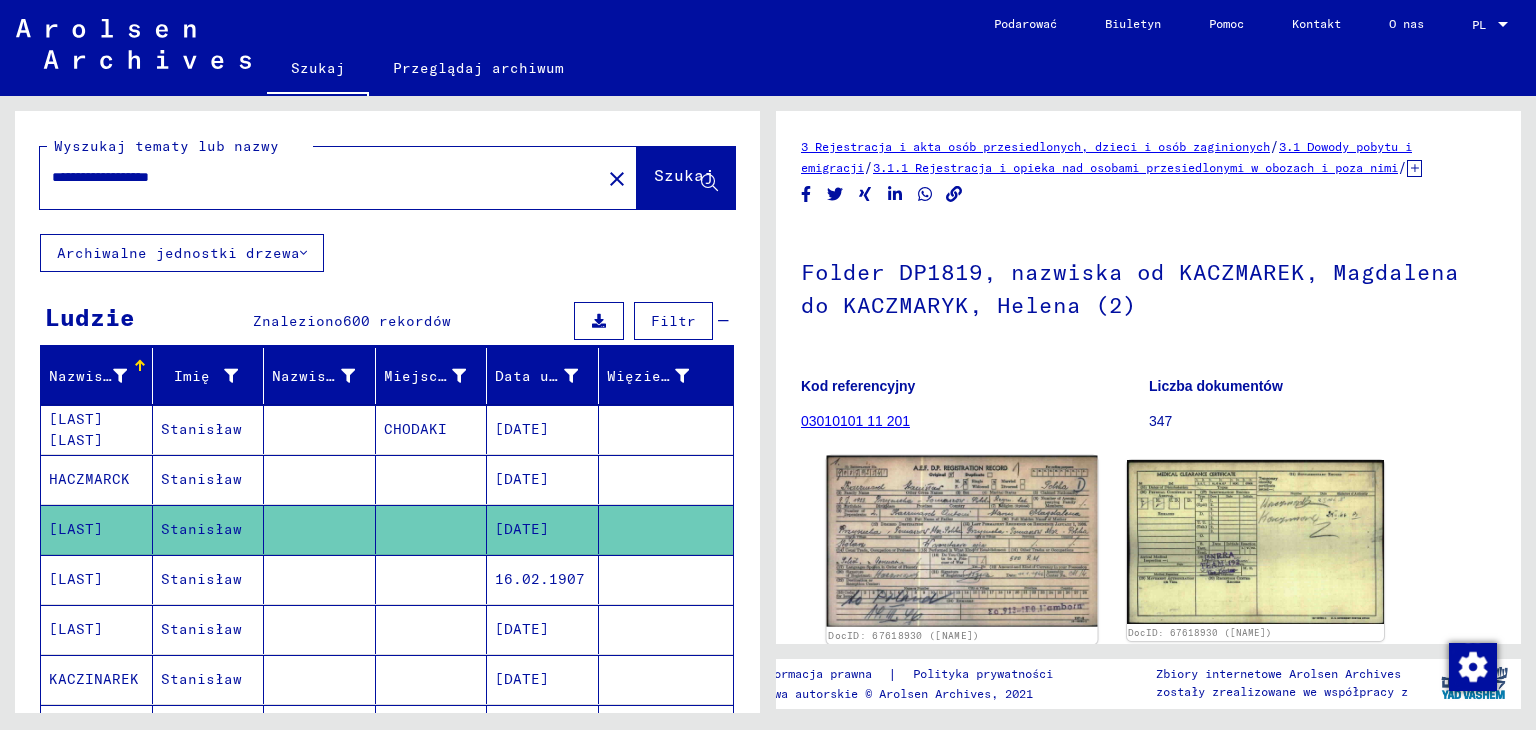 click 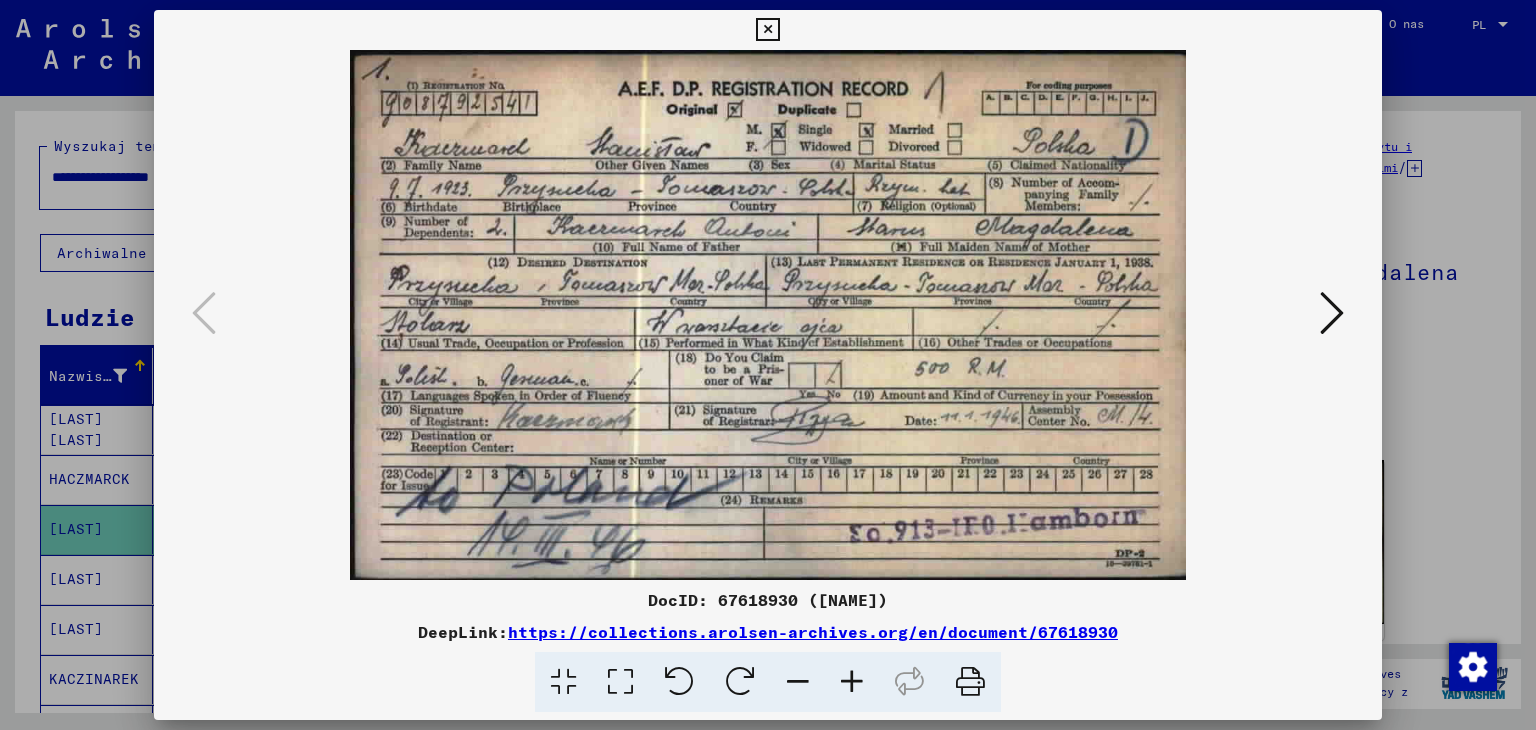 click at bounding box center (1332, 313) 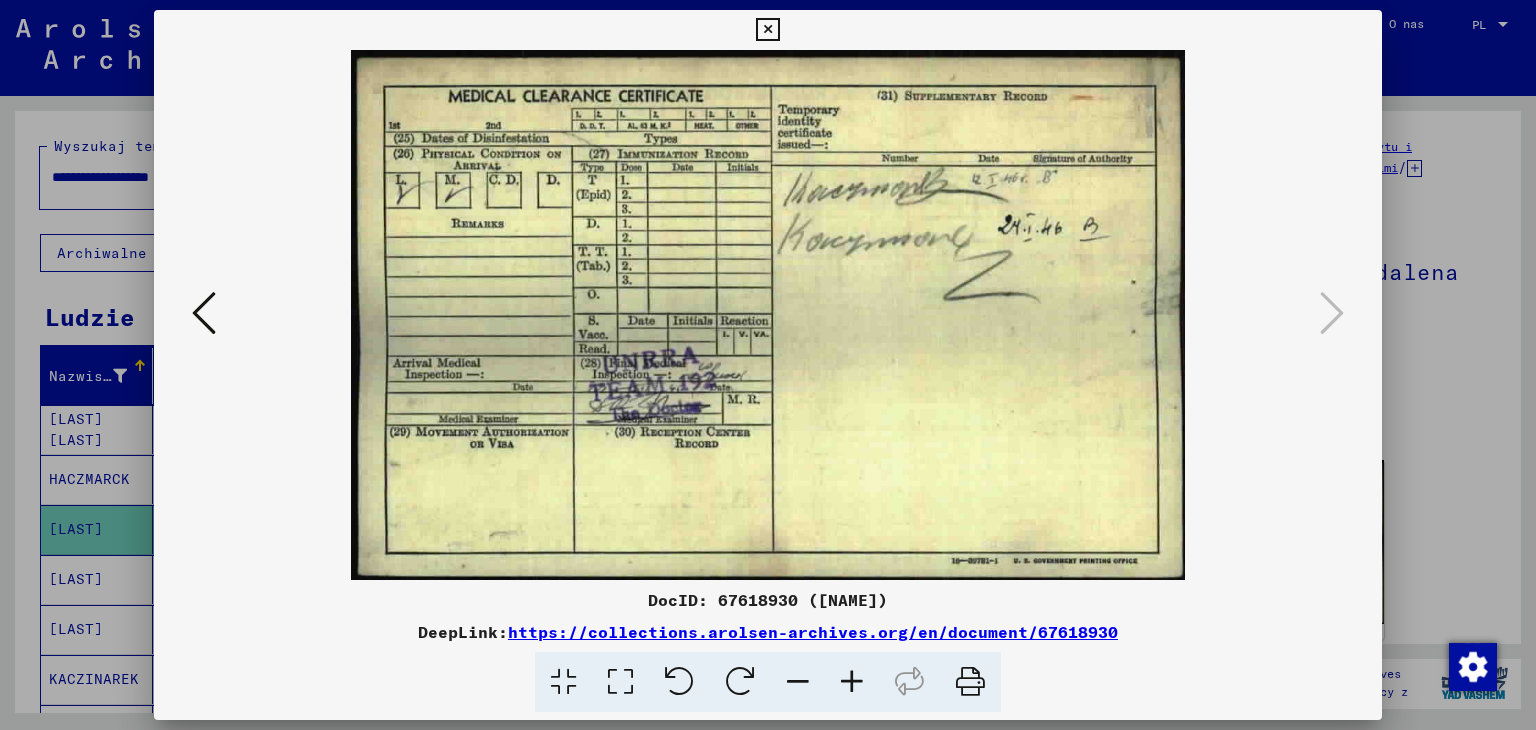 click at bounding box center (767, 30) 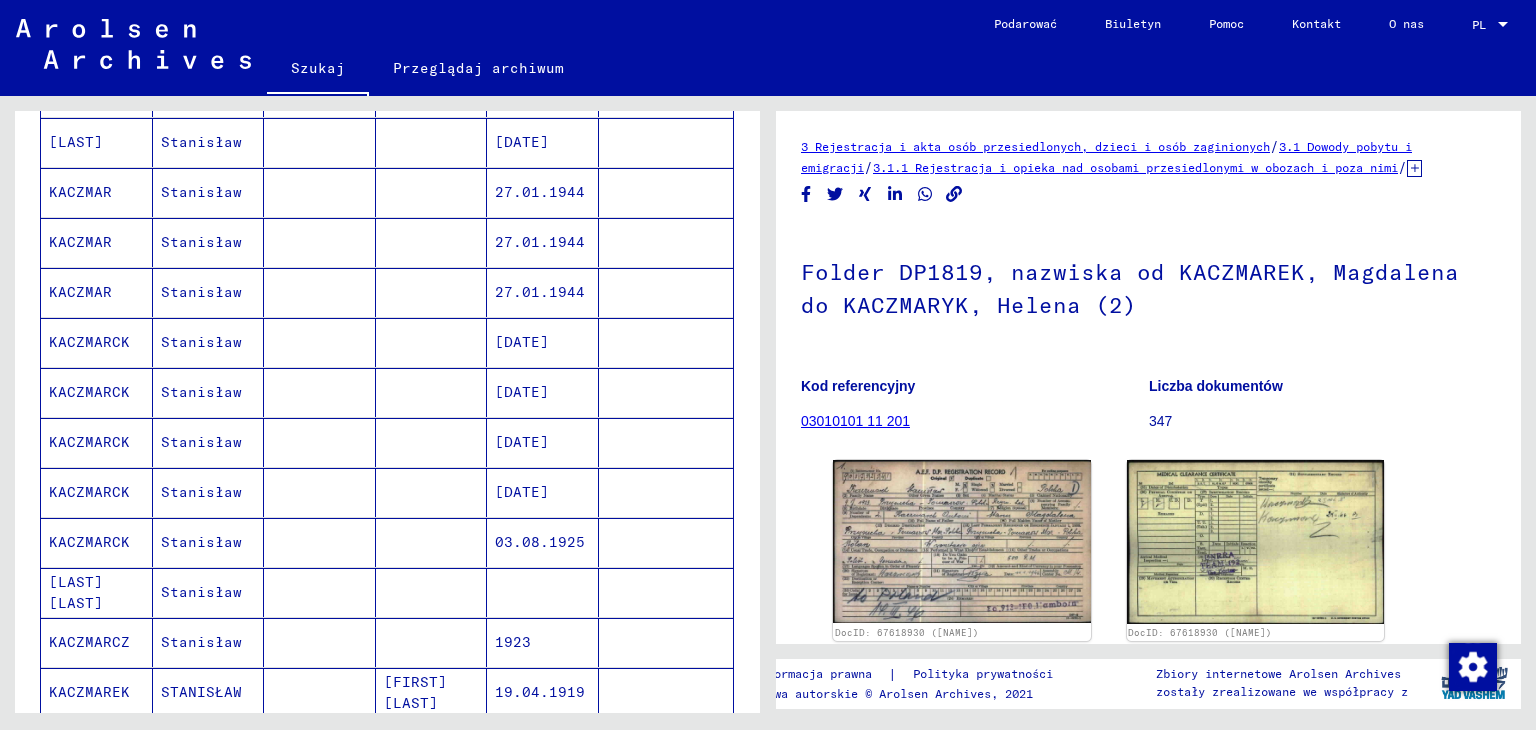 scroll, scrollTop: 600, scrollLeft: 0, axis: vertical 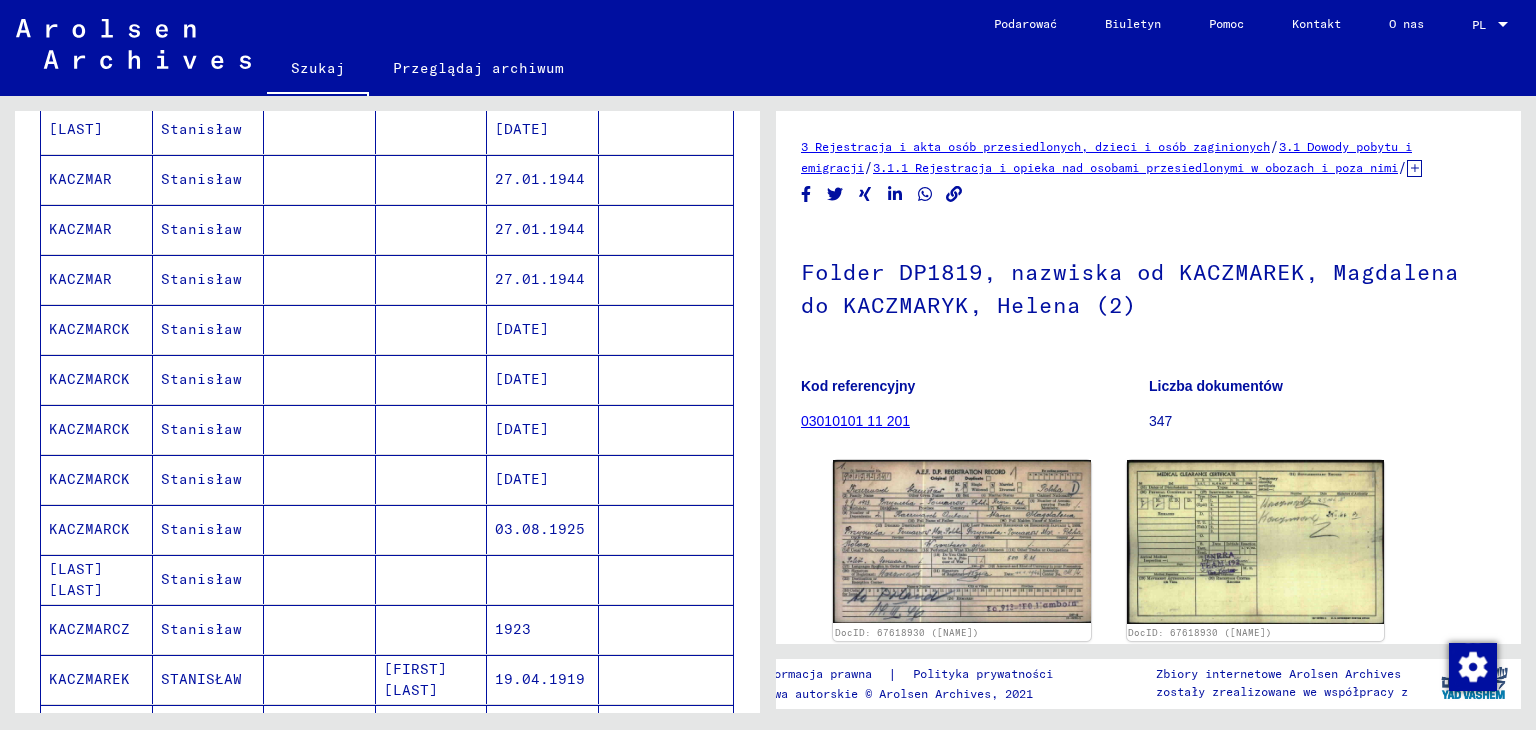 click on "Stanisław" at bounding box center (201, 479) 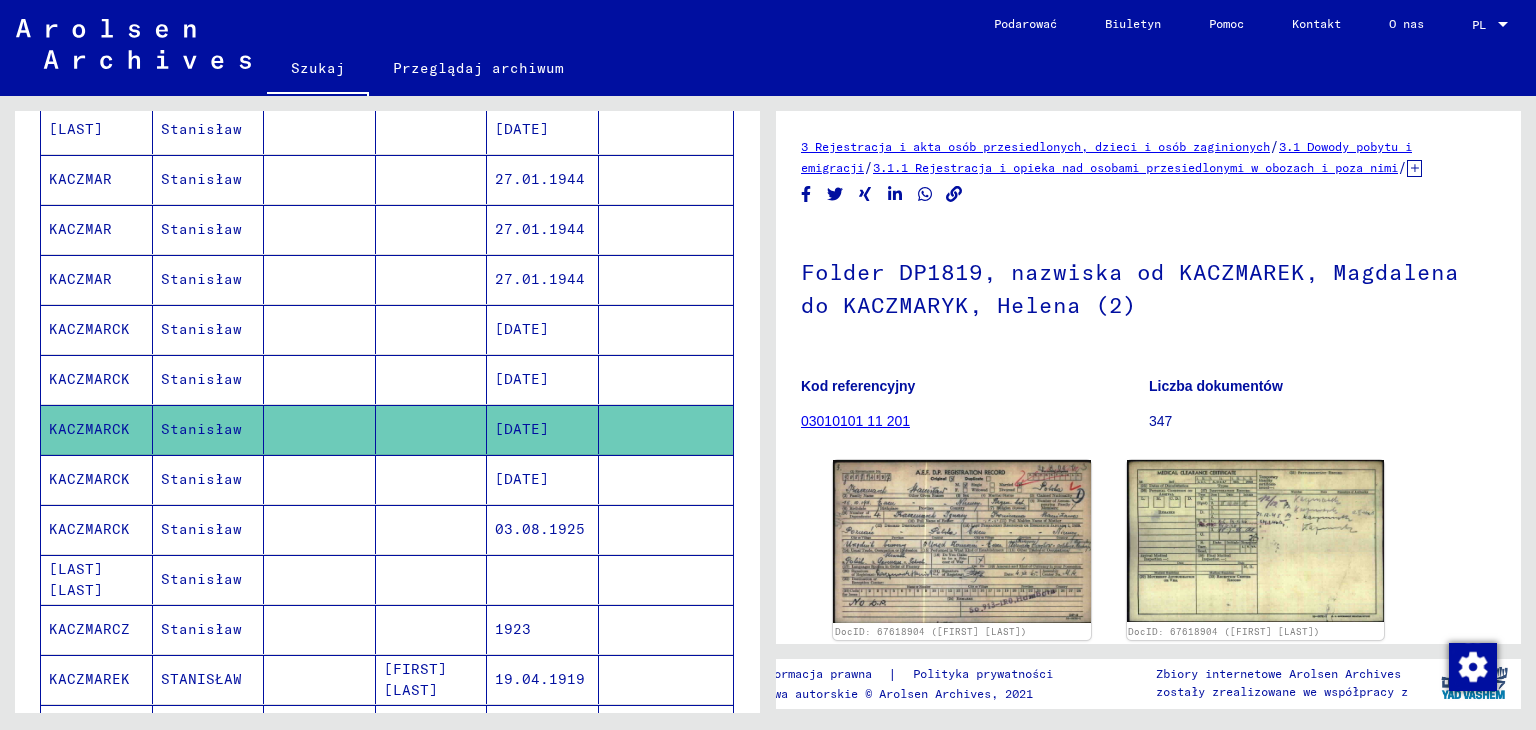 scroll, scrollTop: 0, scrollLeft: 0, axis: both 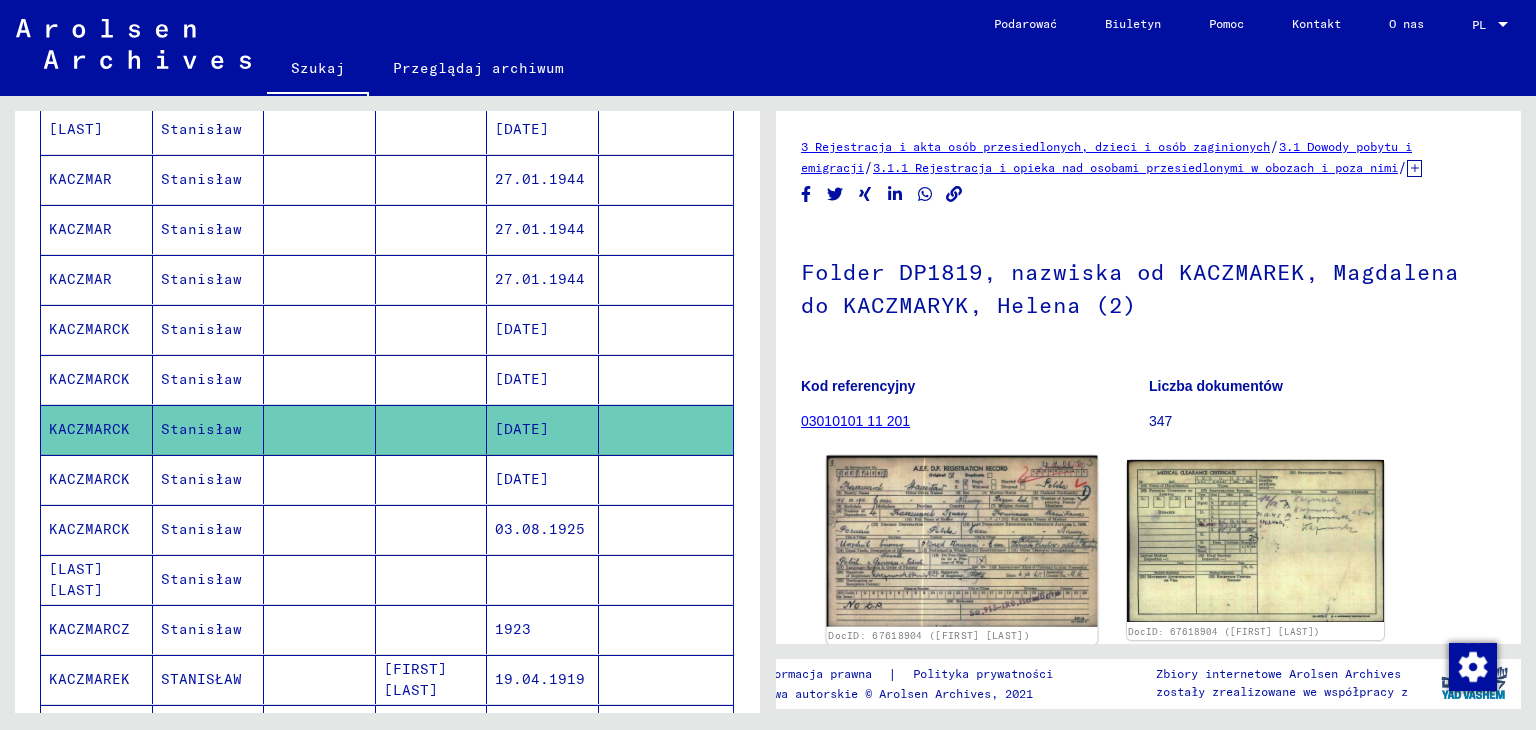 click 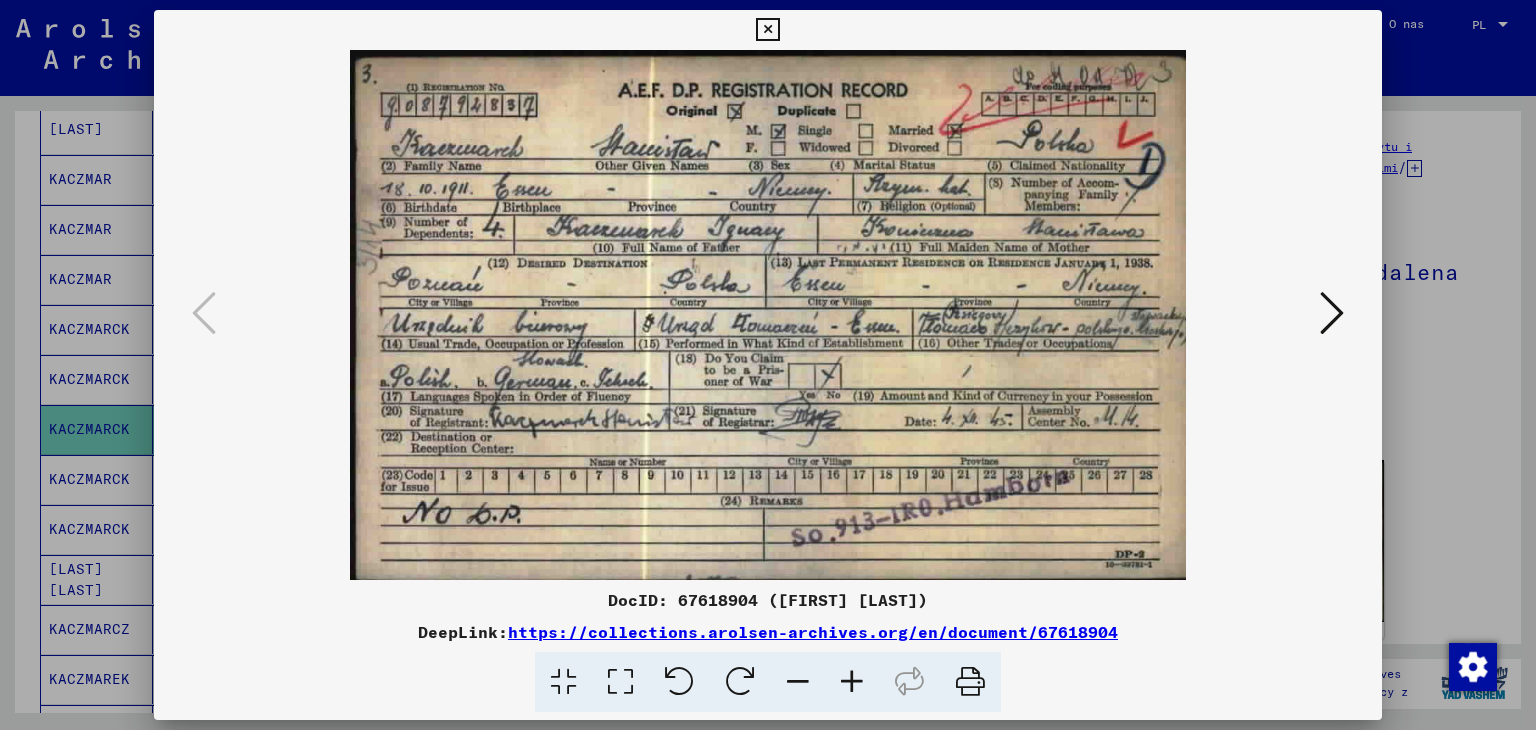 click at bounding box center [1332, 314] 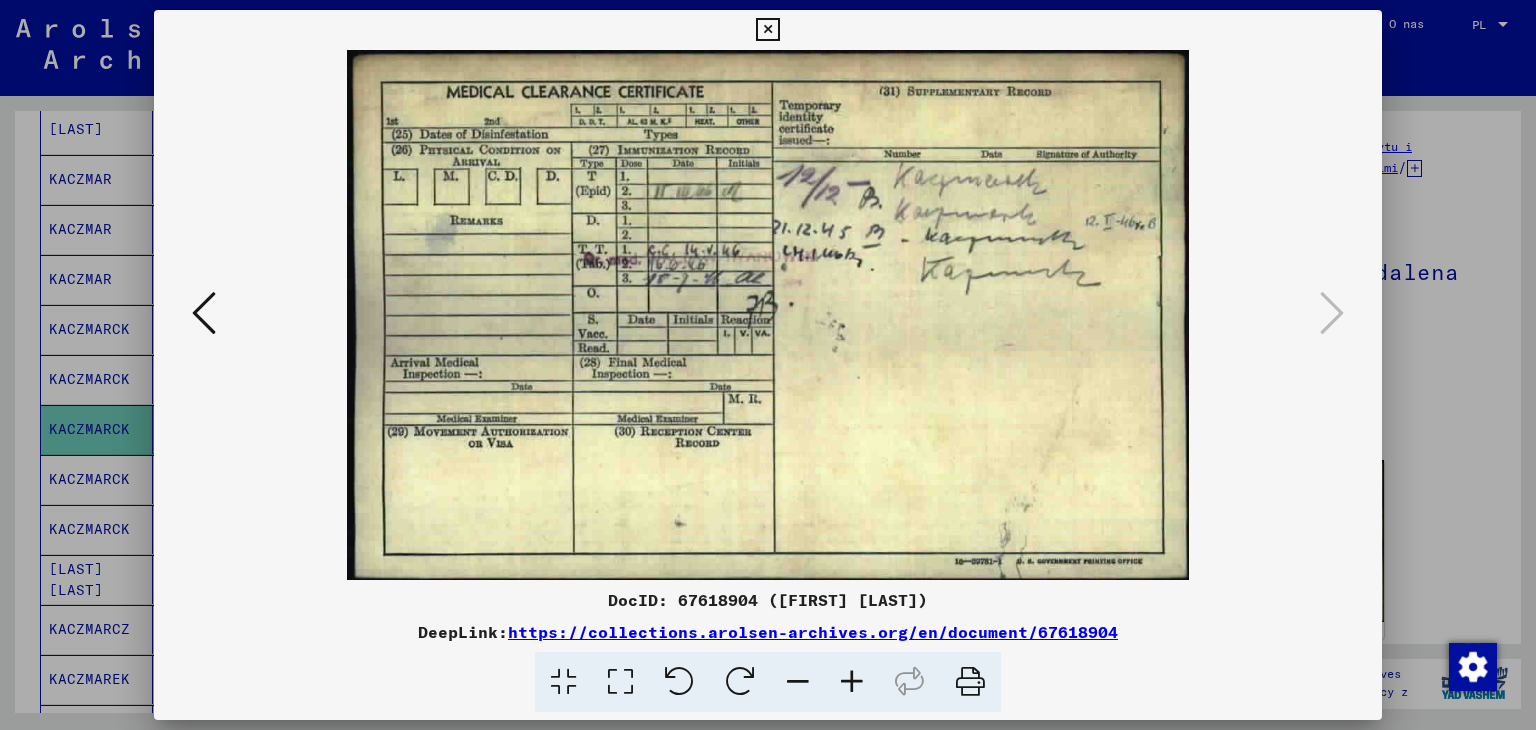 click at bounding box center (768, 315) 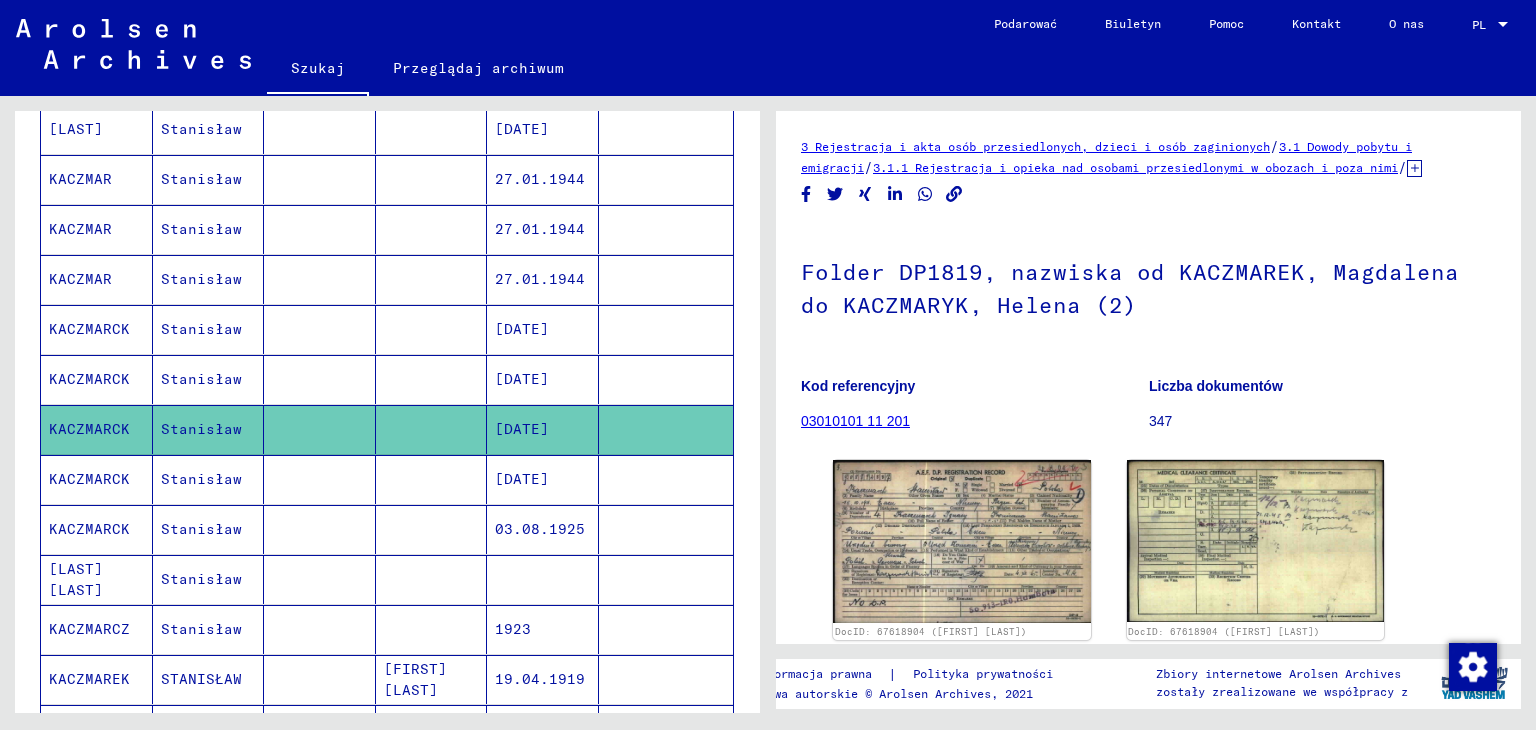 click on "[DATE]" at bounding box center [540, 529] 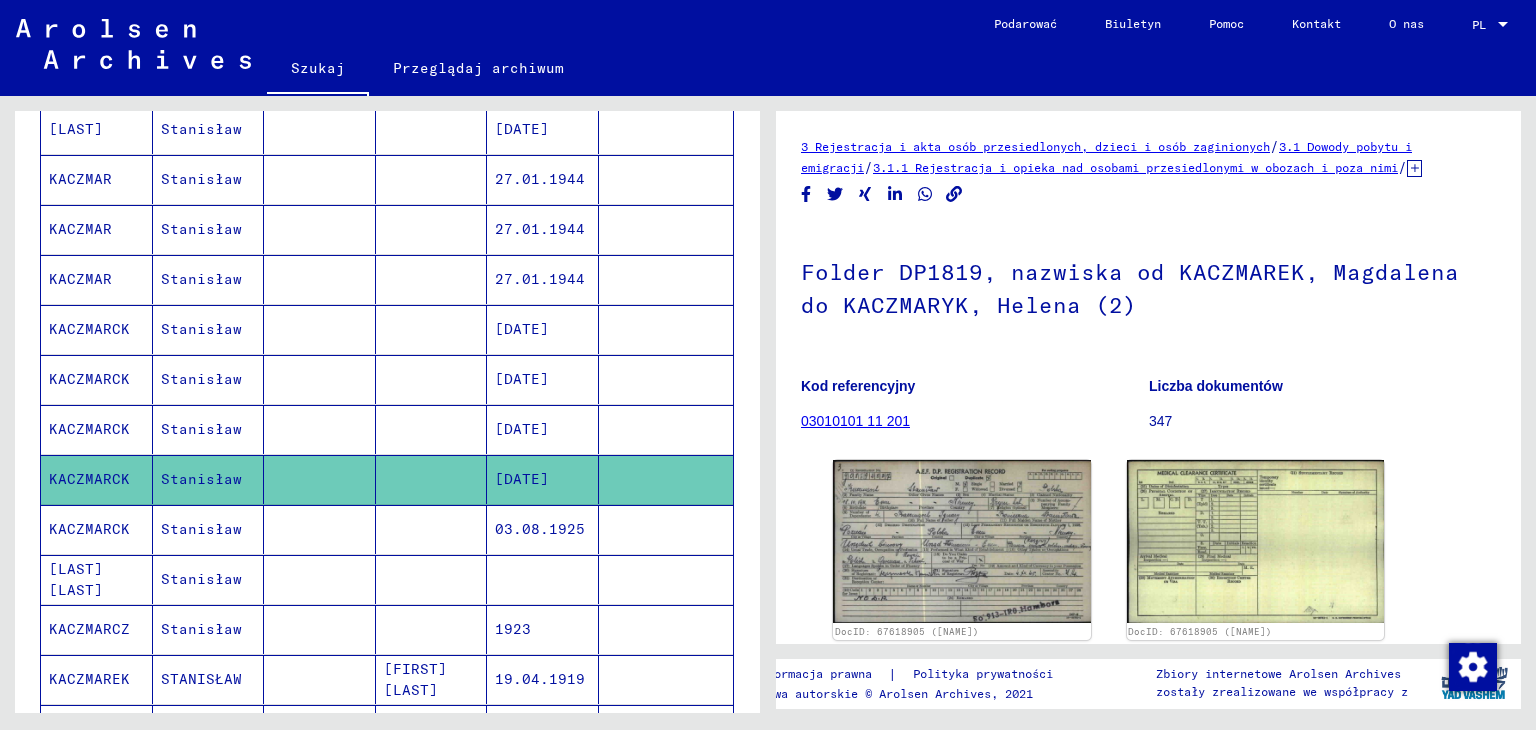scroll, scrollTop: 0, scrollLeft: 0, axis: both 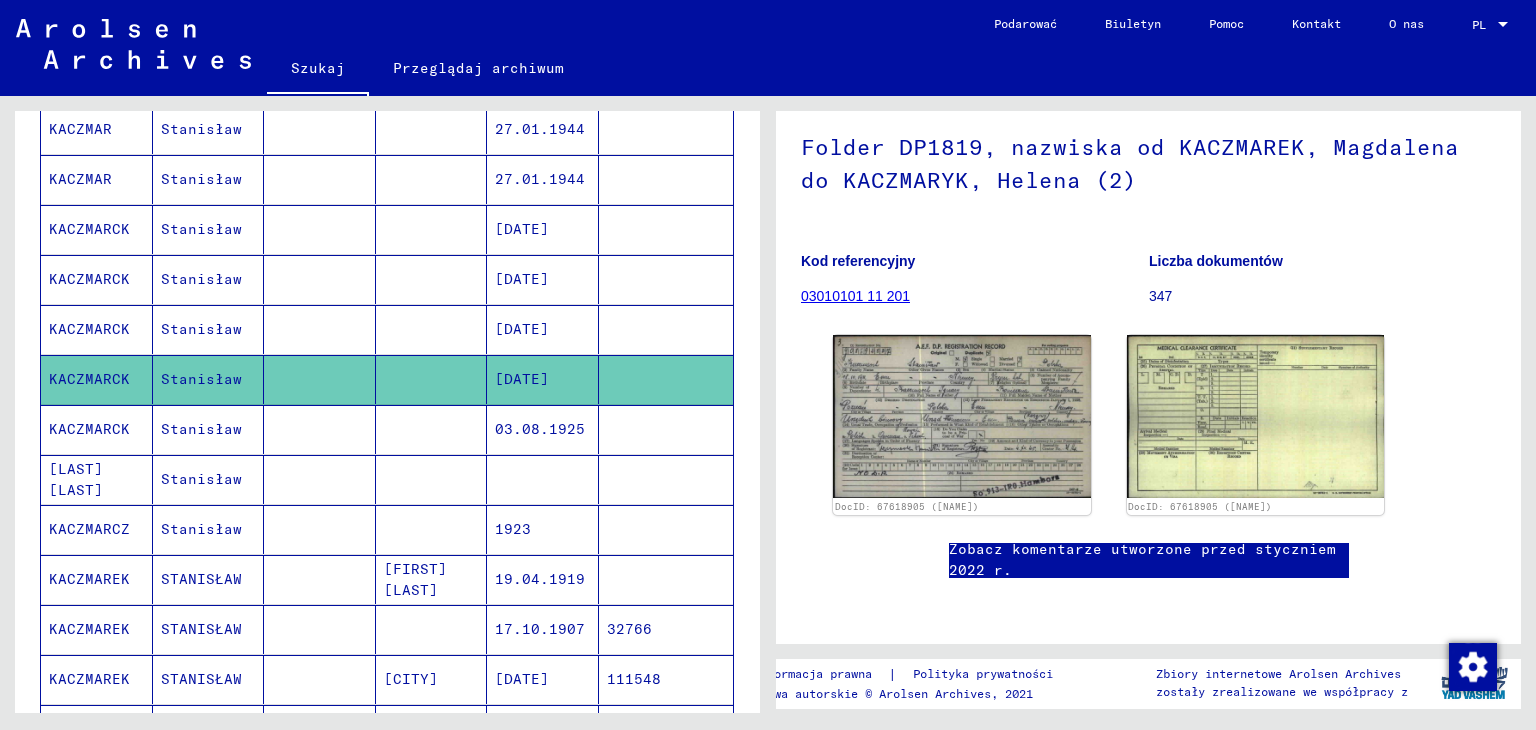 click at bounding box center (320, 679) 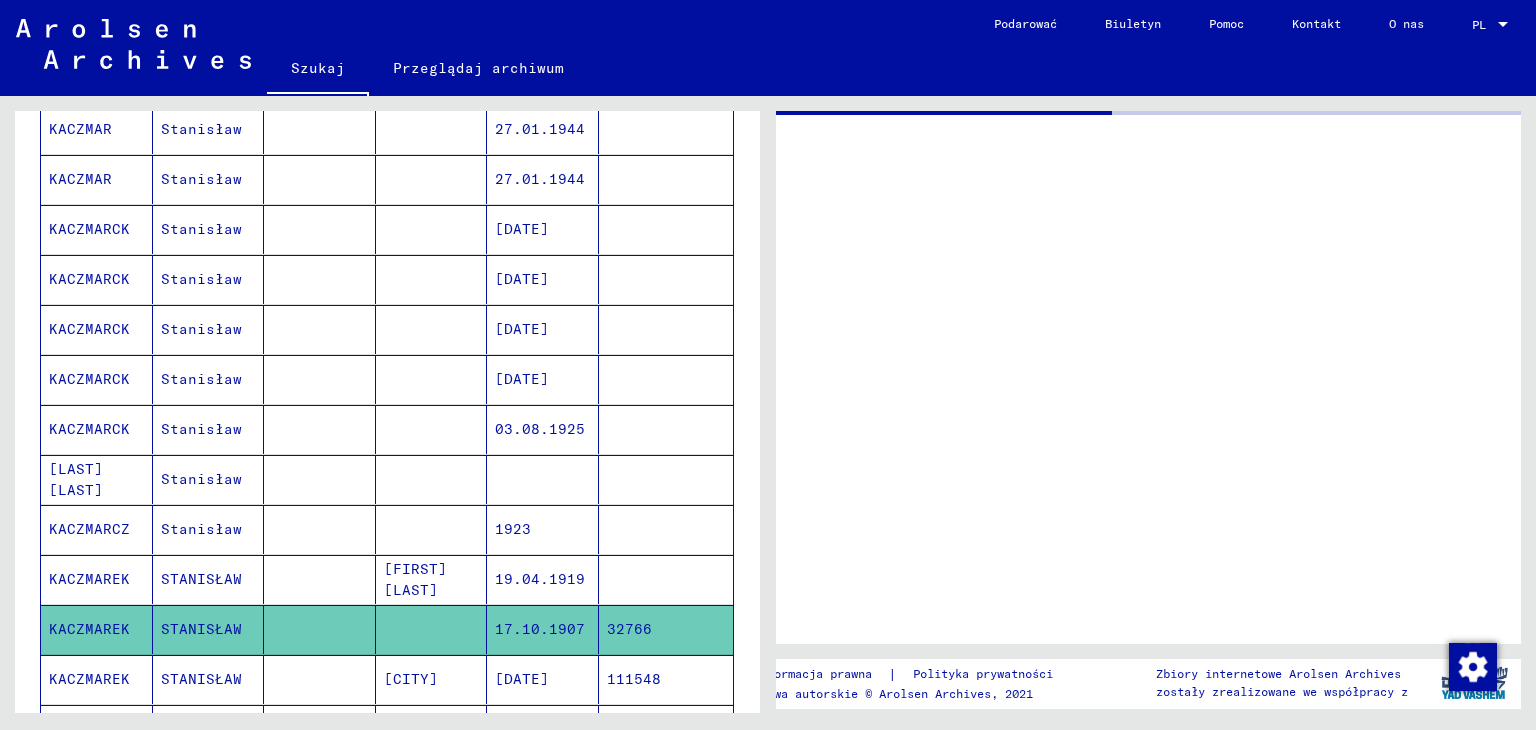 scroll, scrollTop: 0, scrollLeft: 0, axis: both 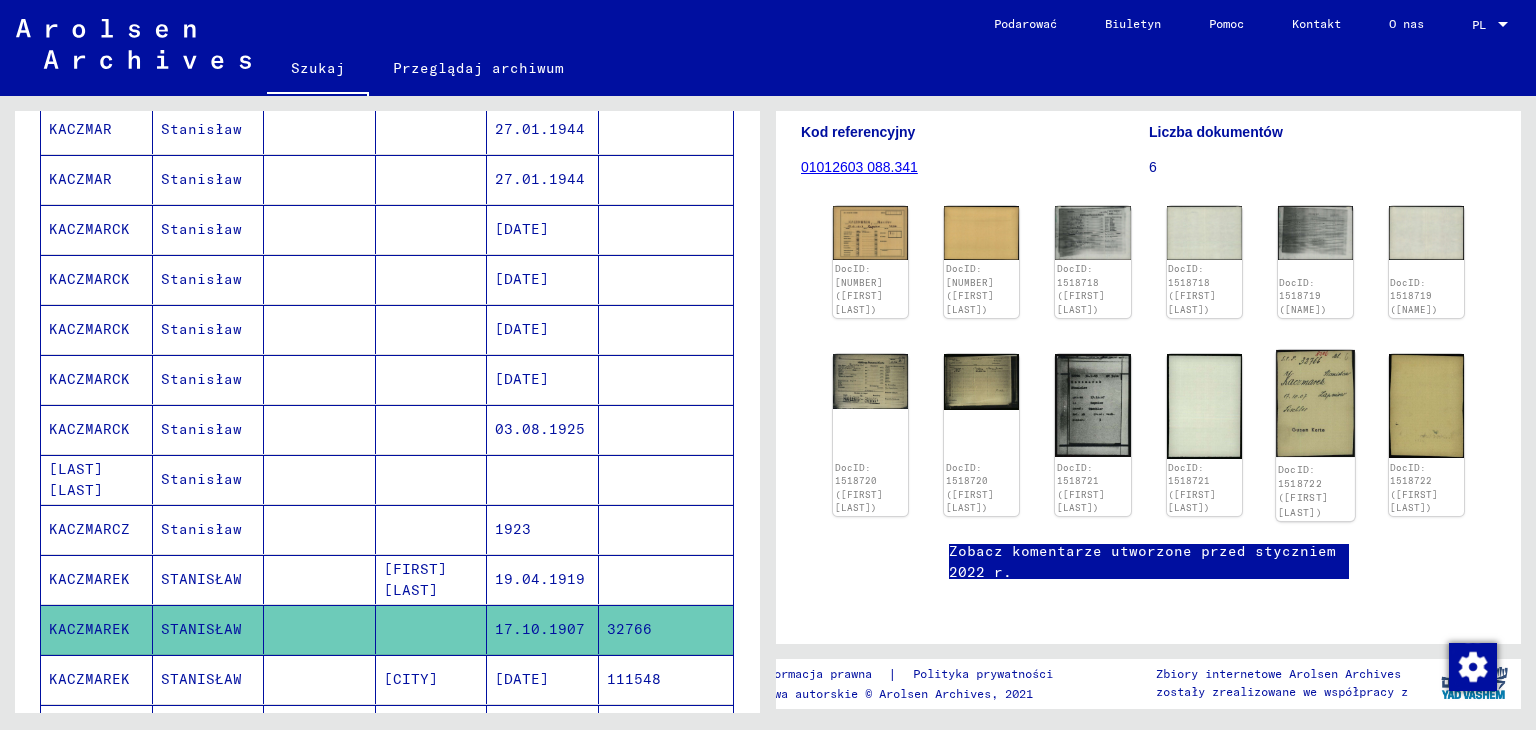 click 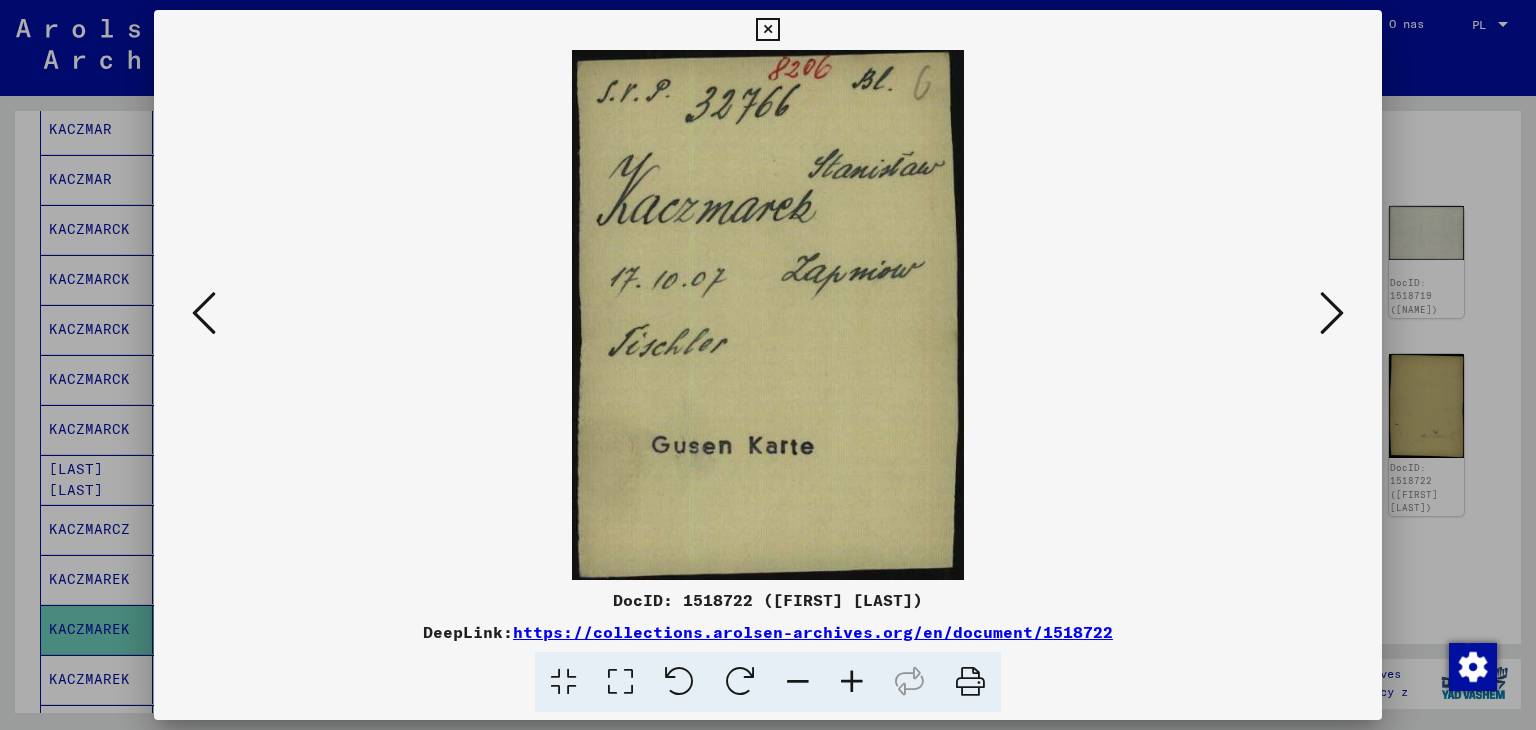 click at bounding box center [1332, 313] 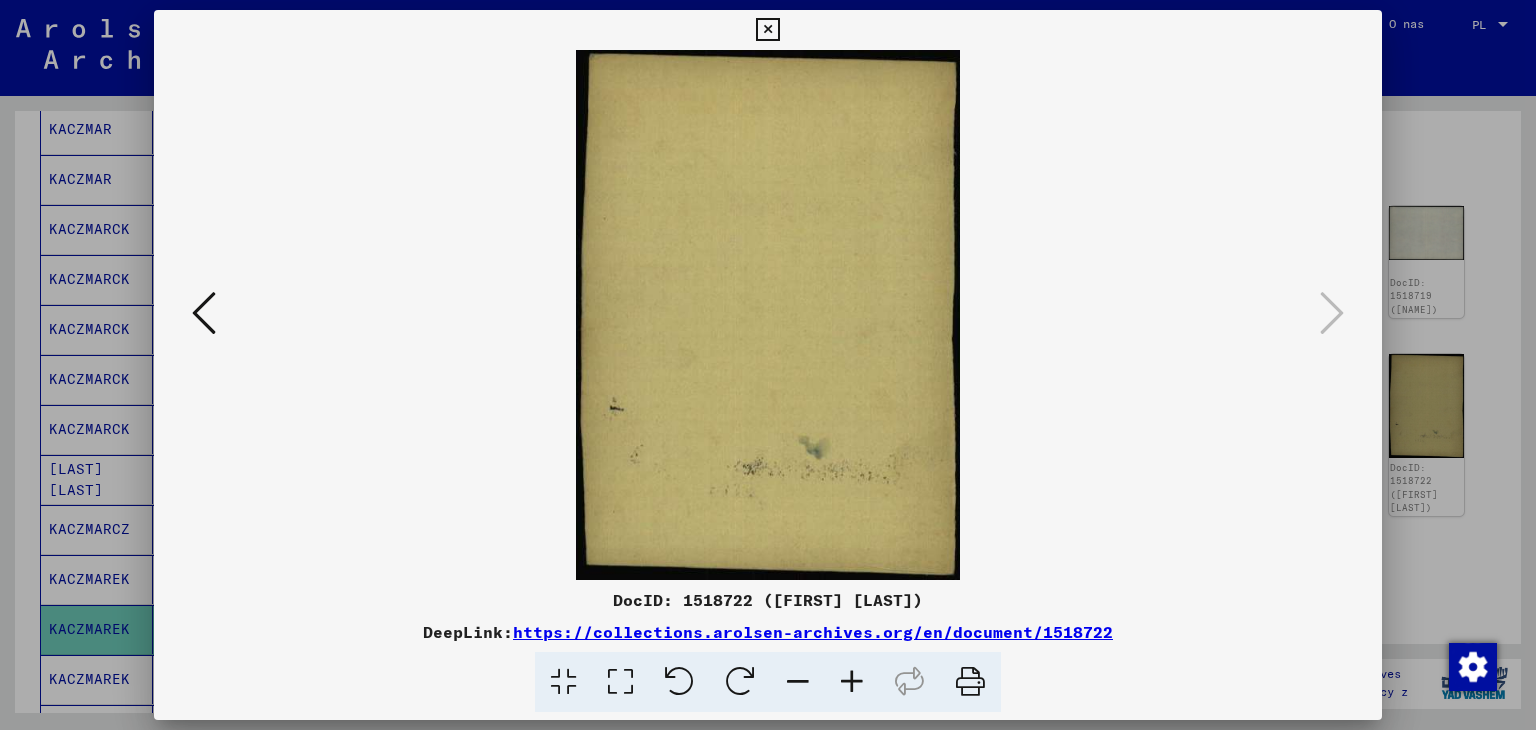 click at bounding box center (204, 313) 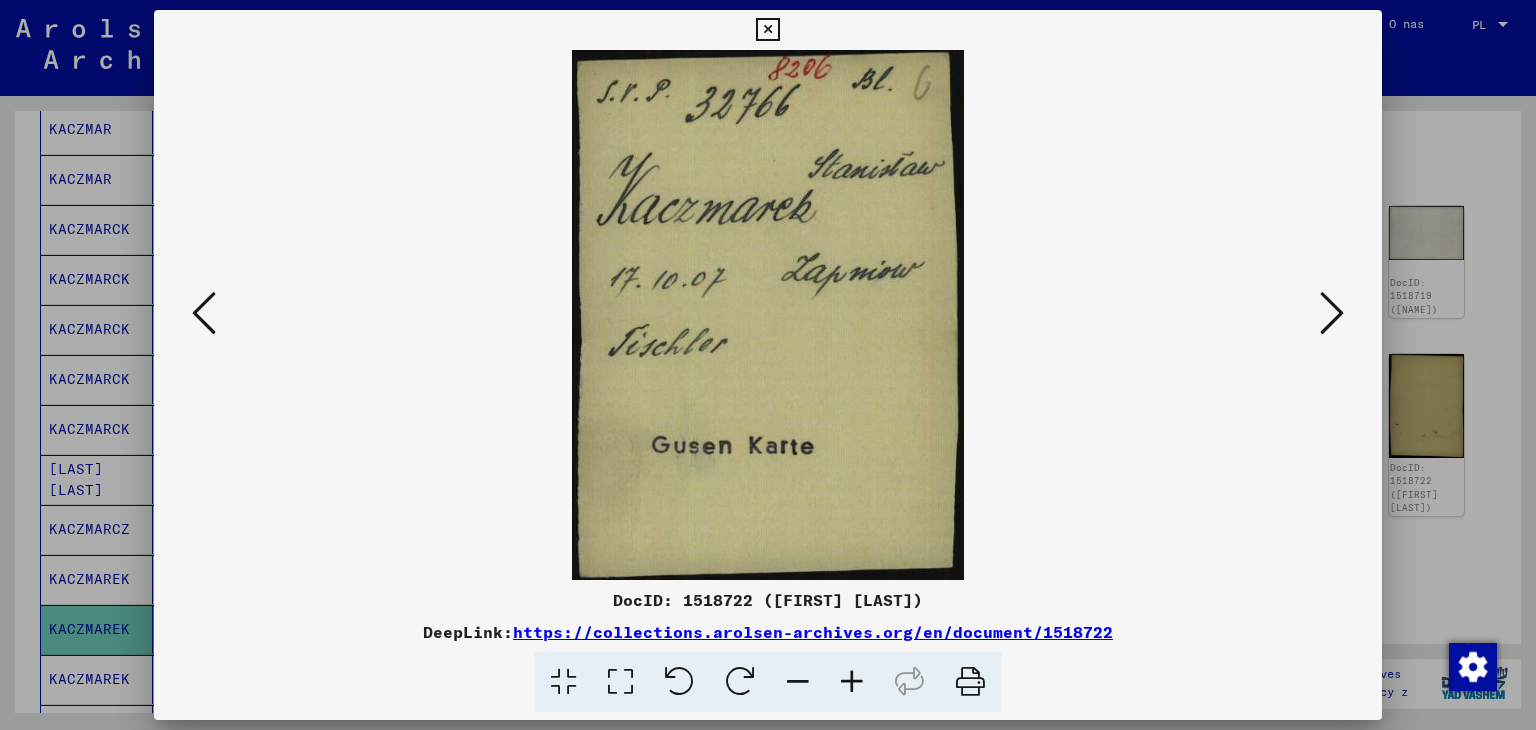 click at bounding box center [204, 313] 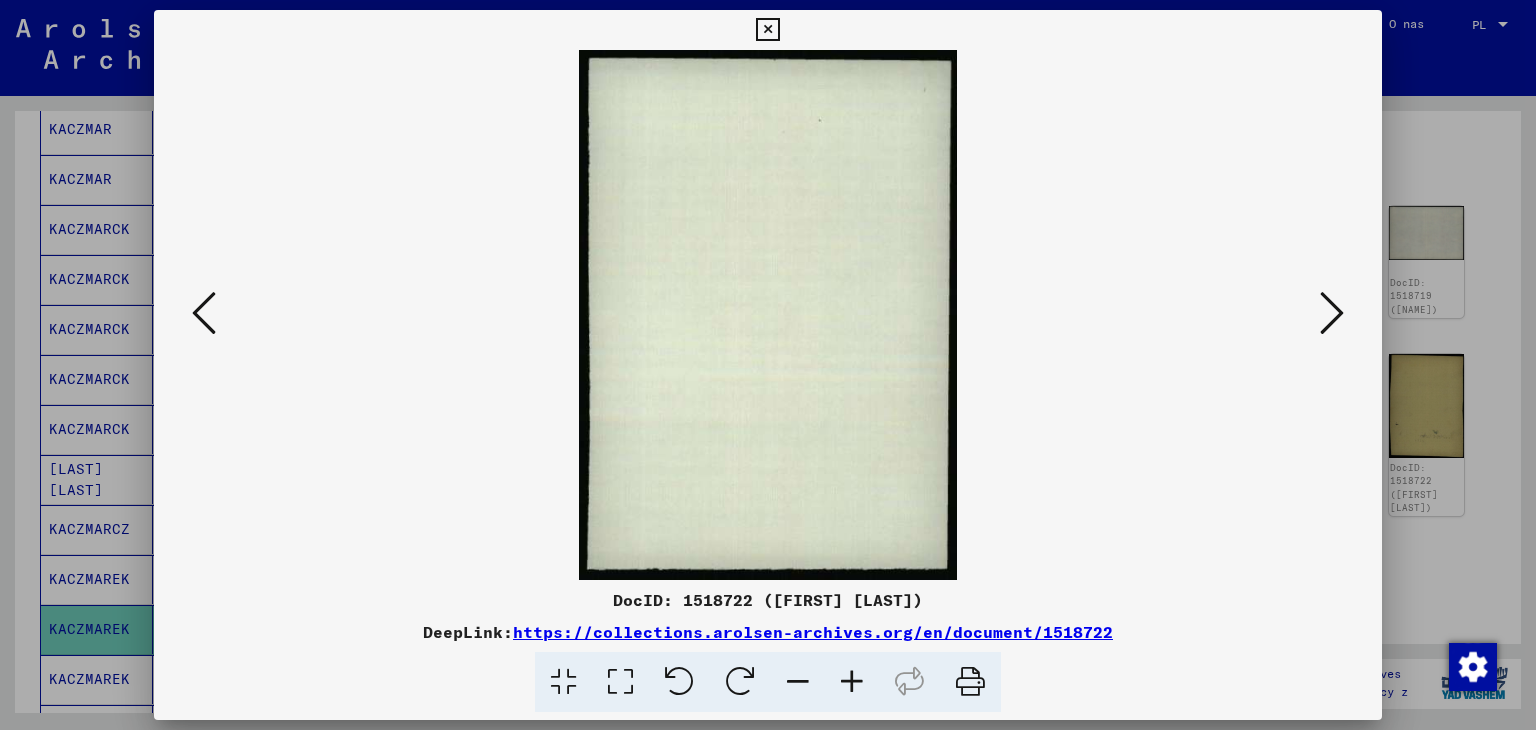 click at bounding box center [204, 313] 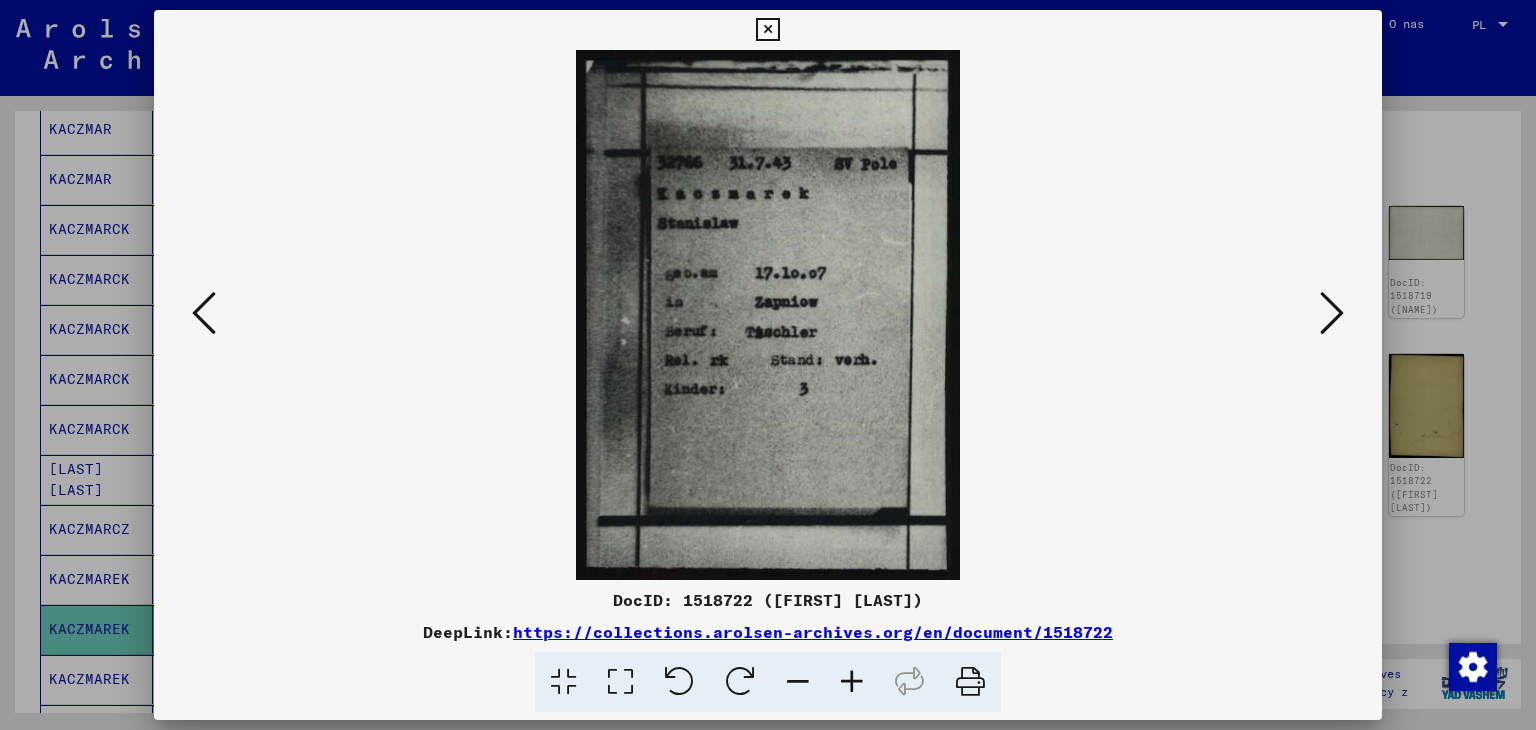 click at bounding box center (204, 313) 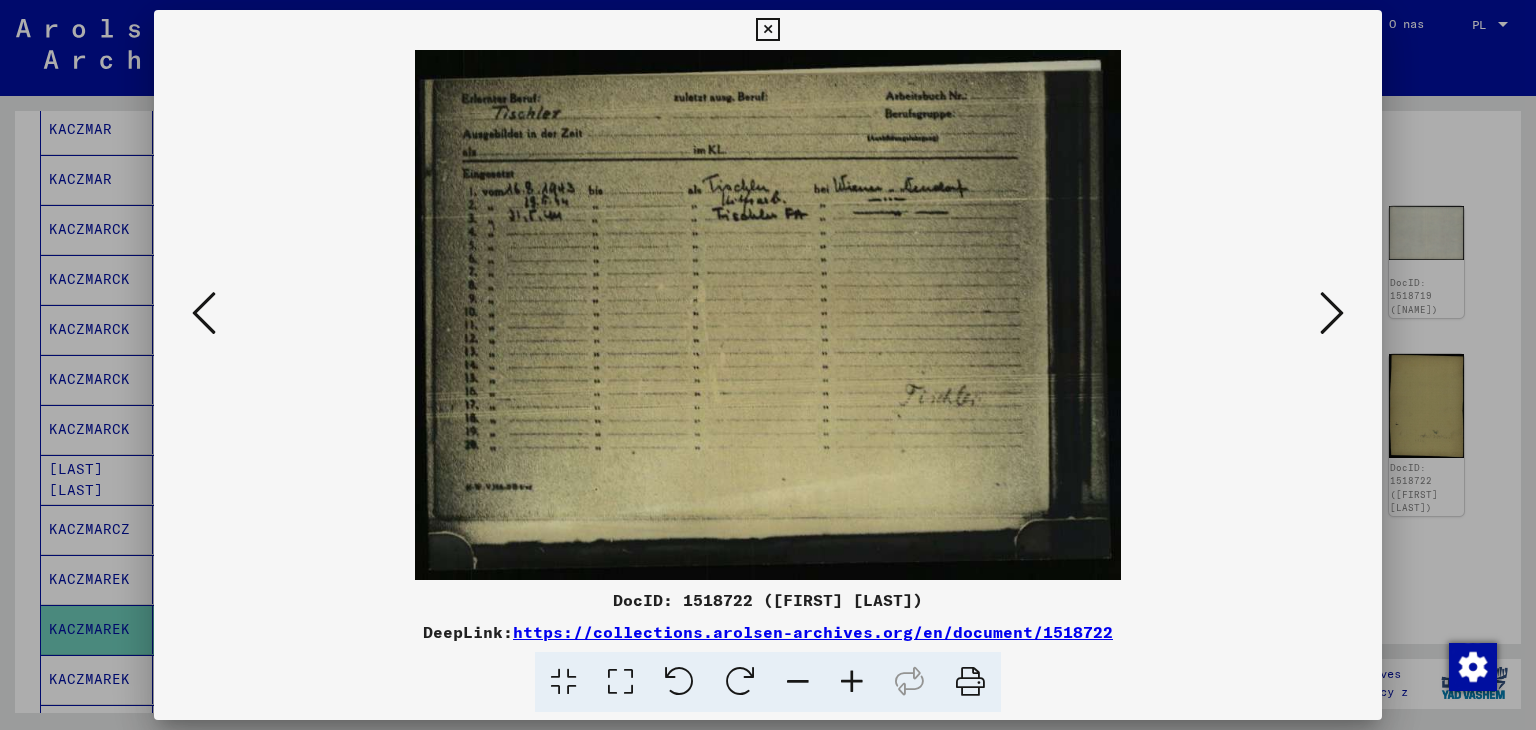 click at bounding box center [204, 313] 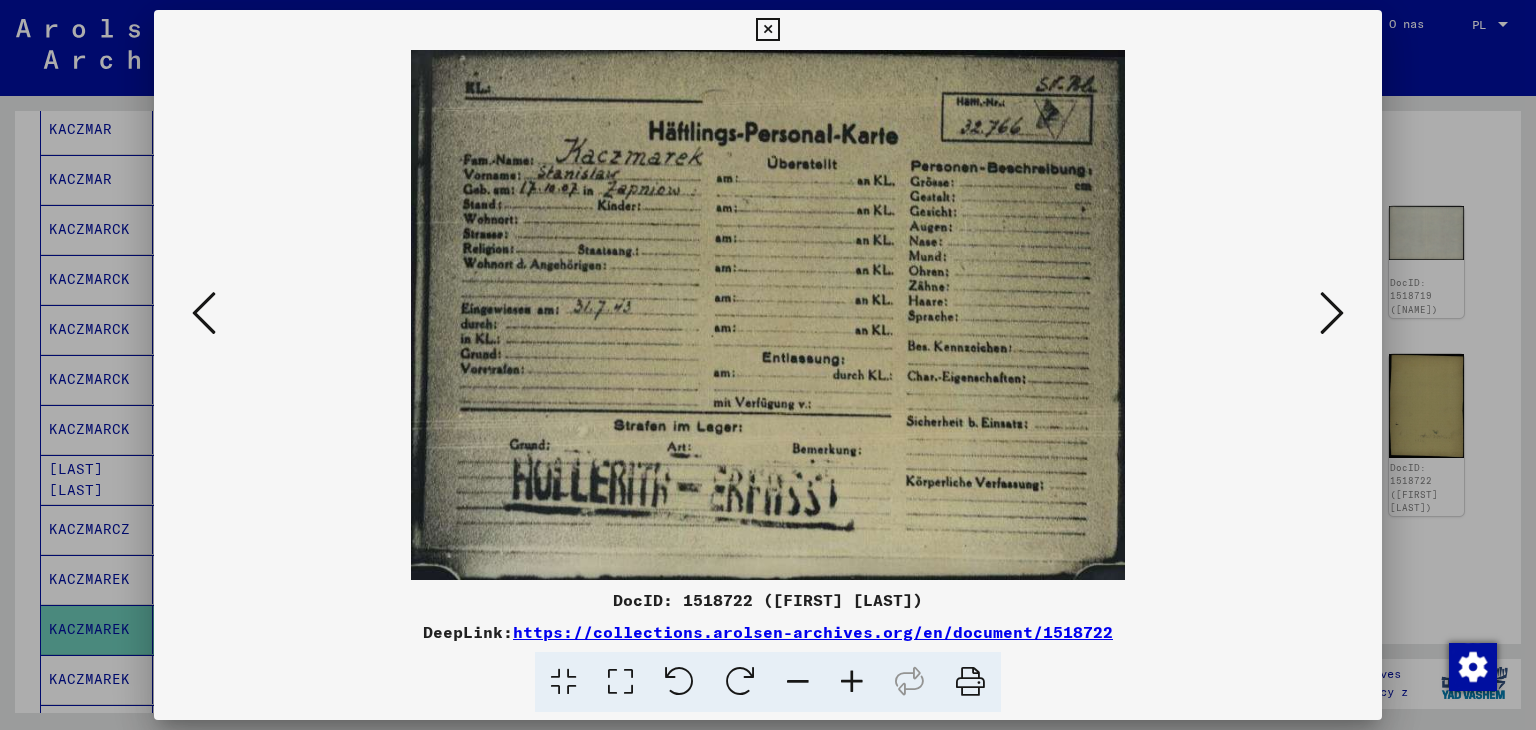click at bounding box center (204, 313) 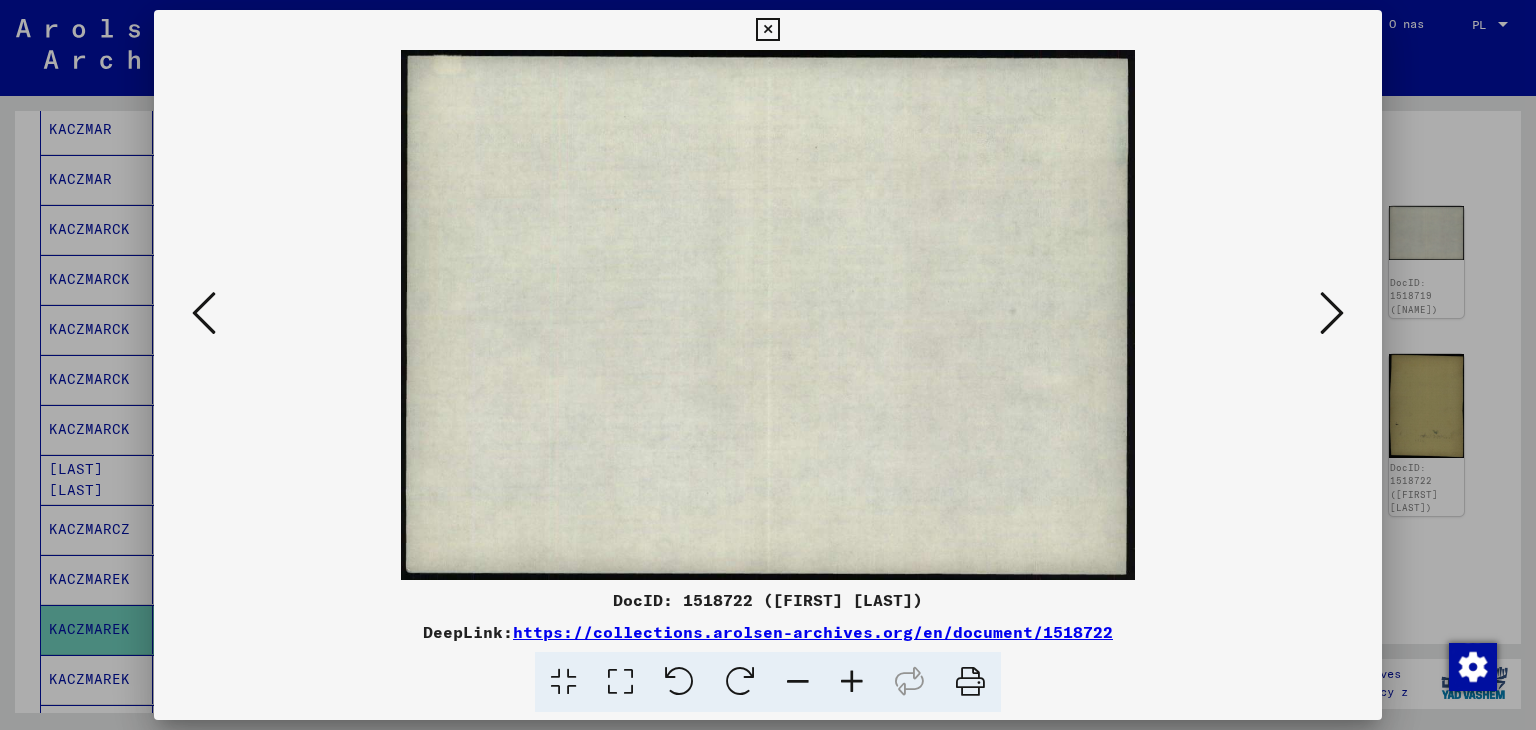 click at bounding box center [204, 313] 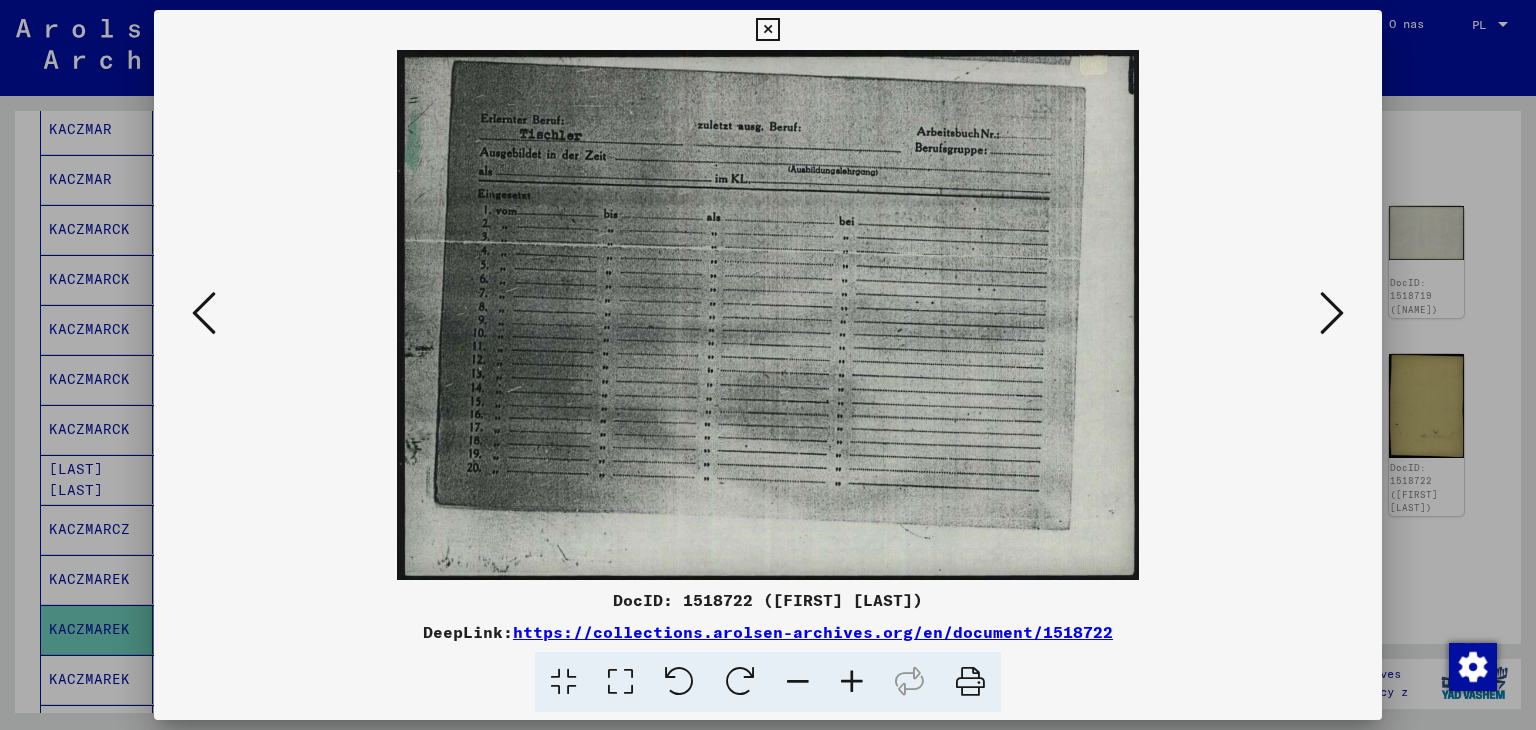 click at bounding box center (204, 313) 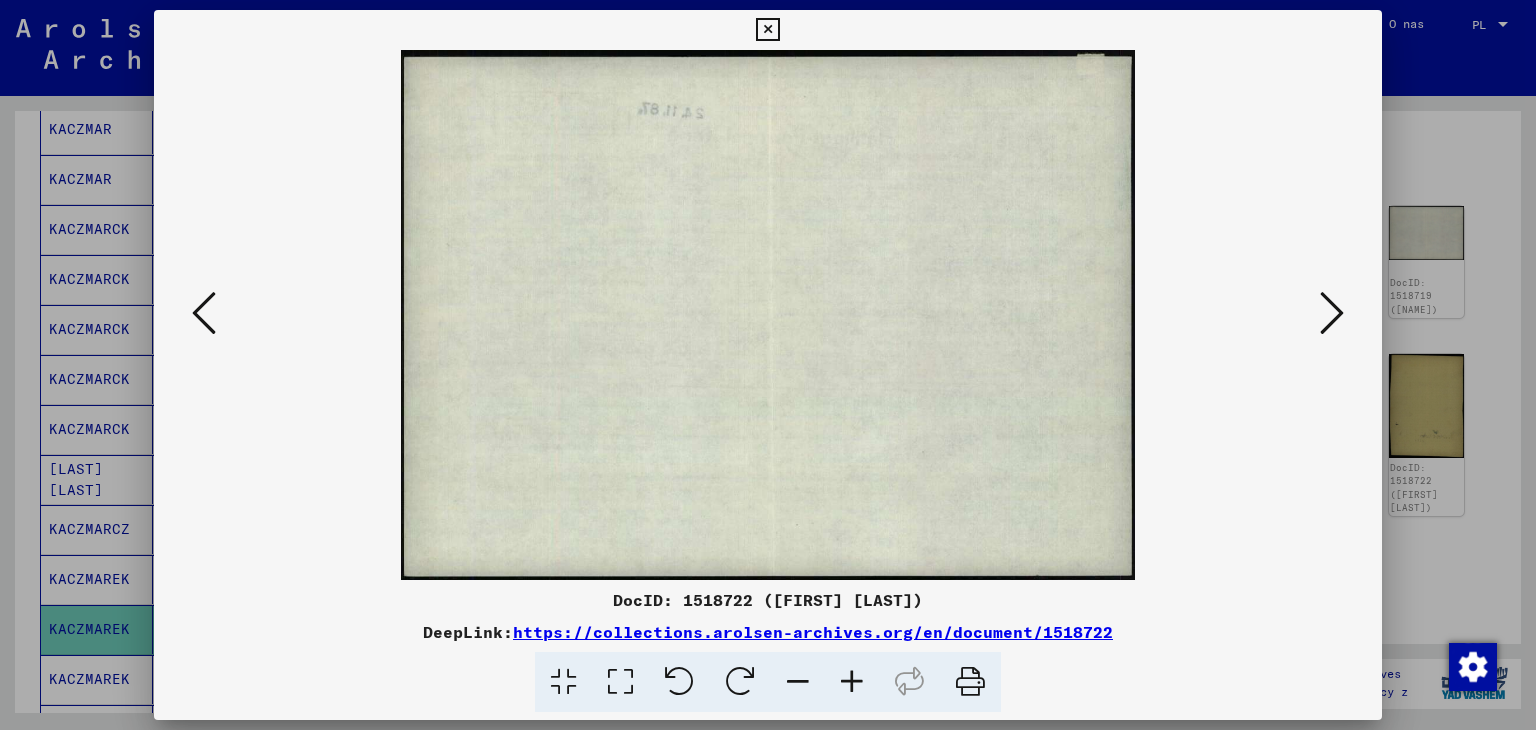click at bounding box center (204, 313) 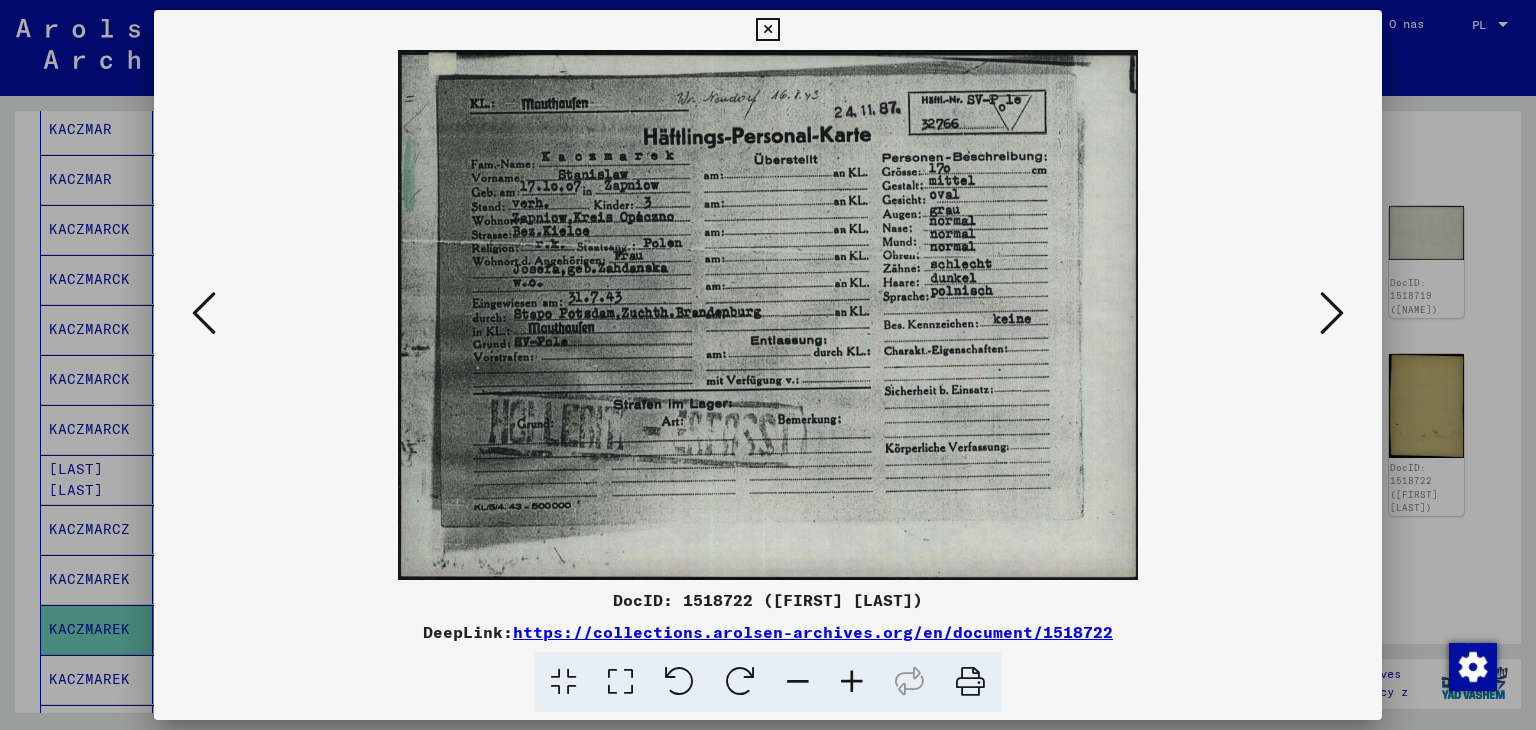 click at bounding box center (204, 313) 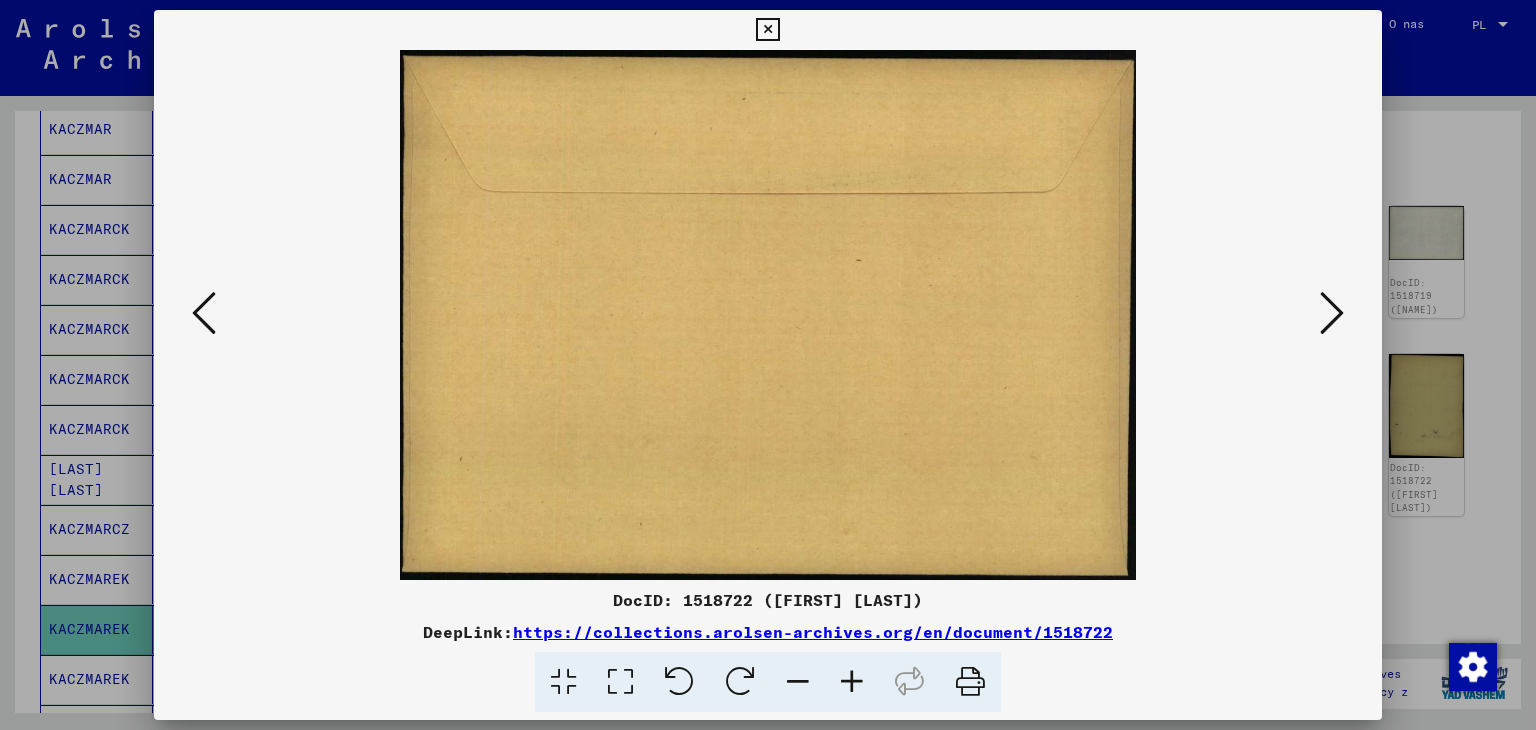 click at bounding box center (204, 313) 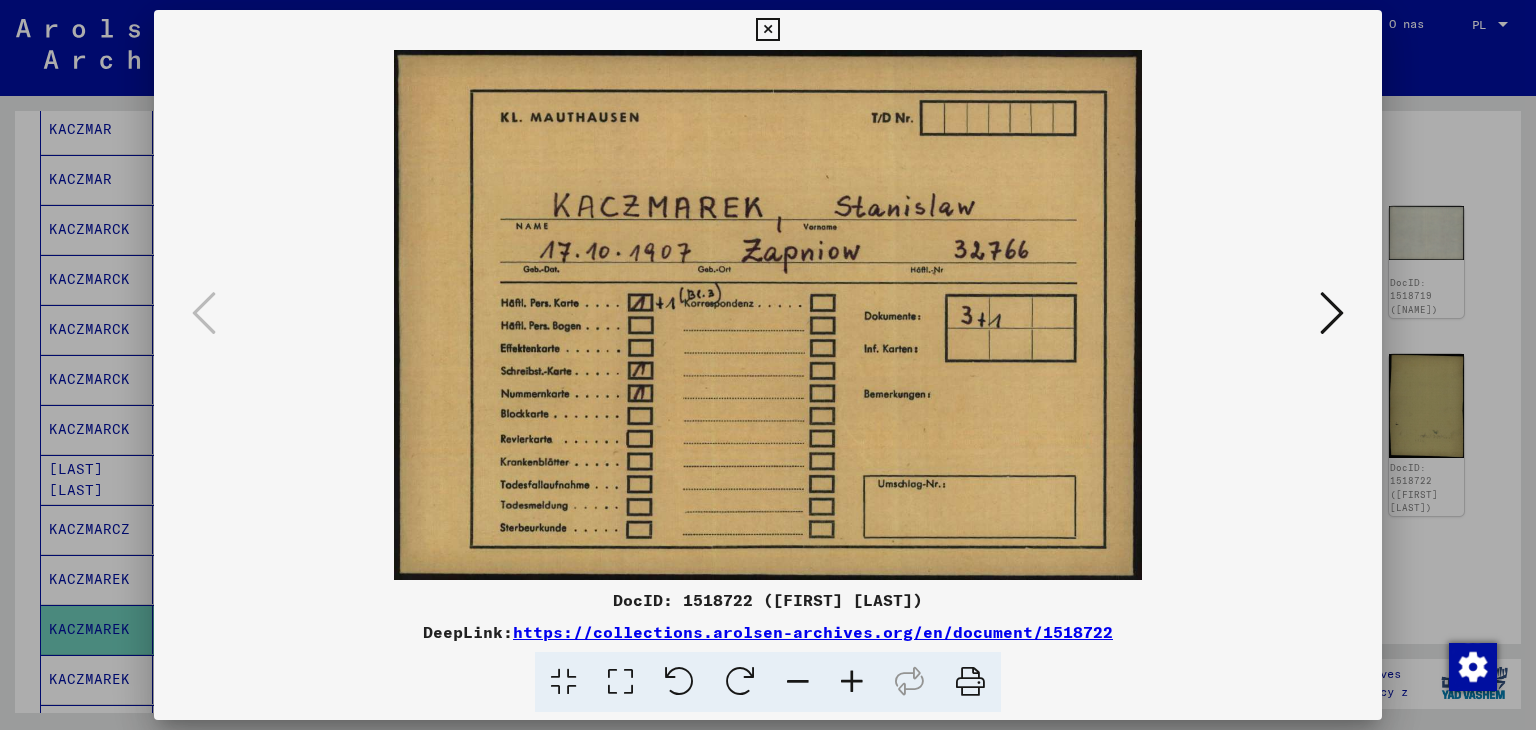 click at bounding box center [767, 30] 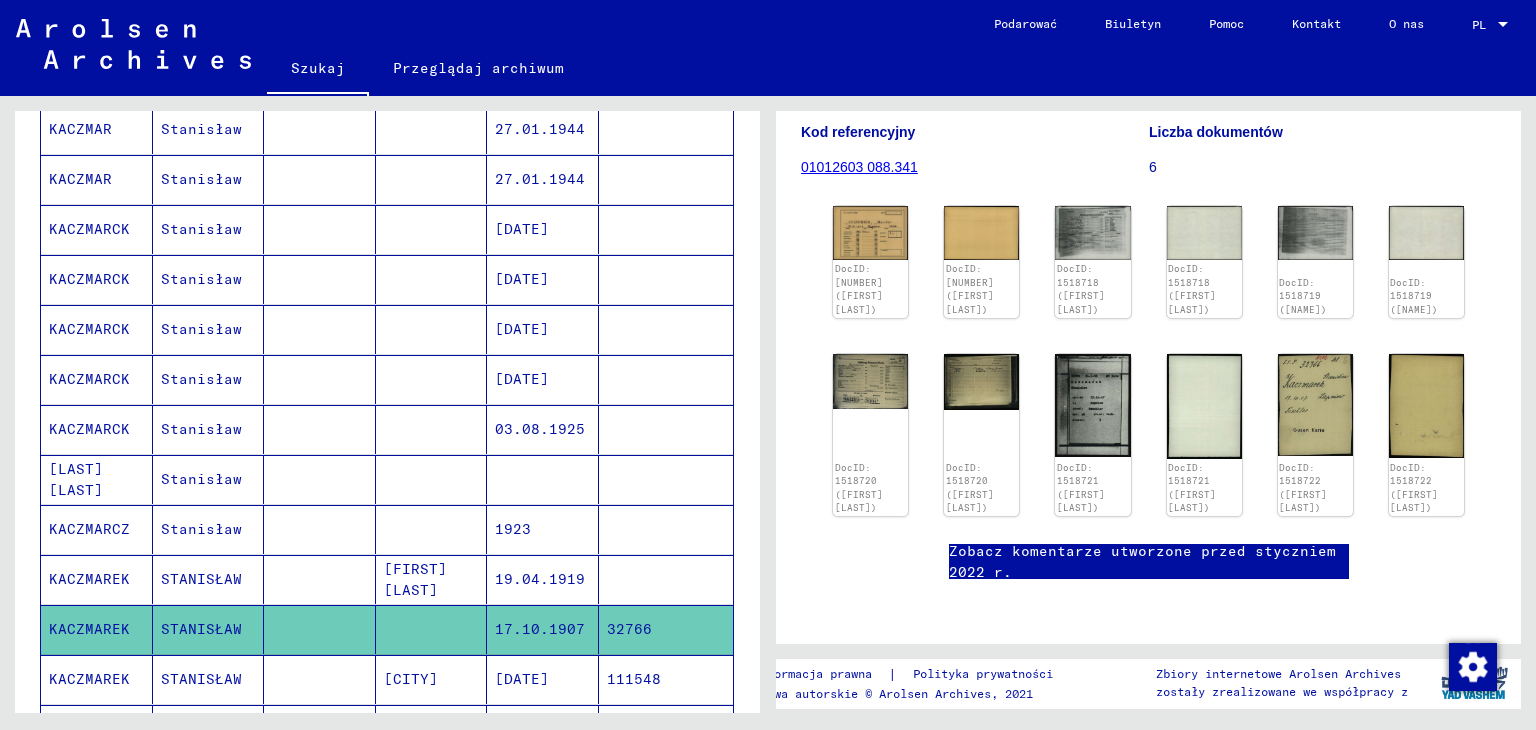 click on "[FIRST] [LAST]" 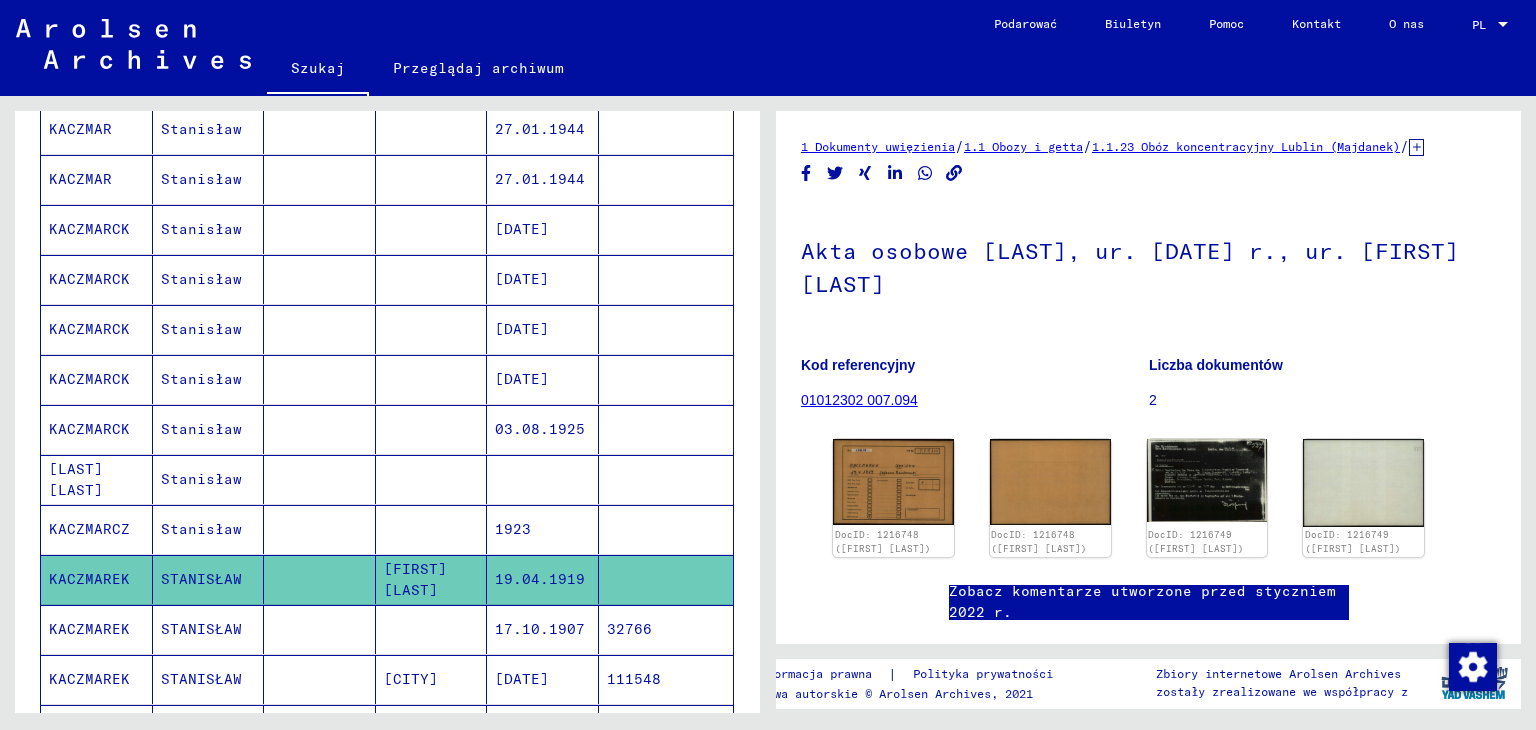 scroll, scrollTop: 0, scrollLeft: 0, axis: both 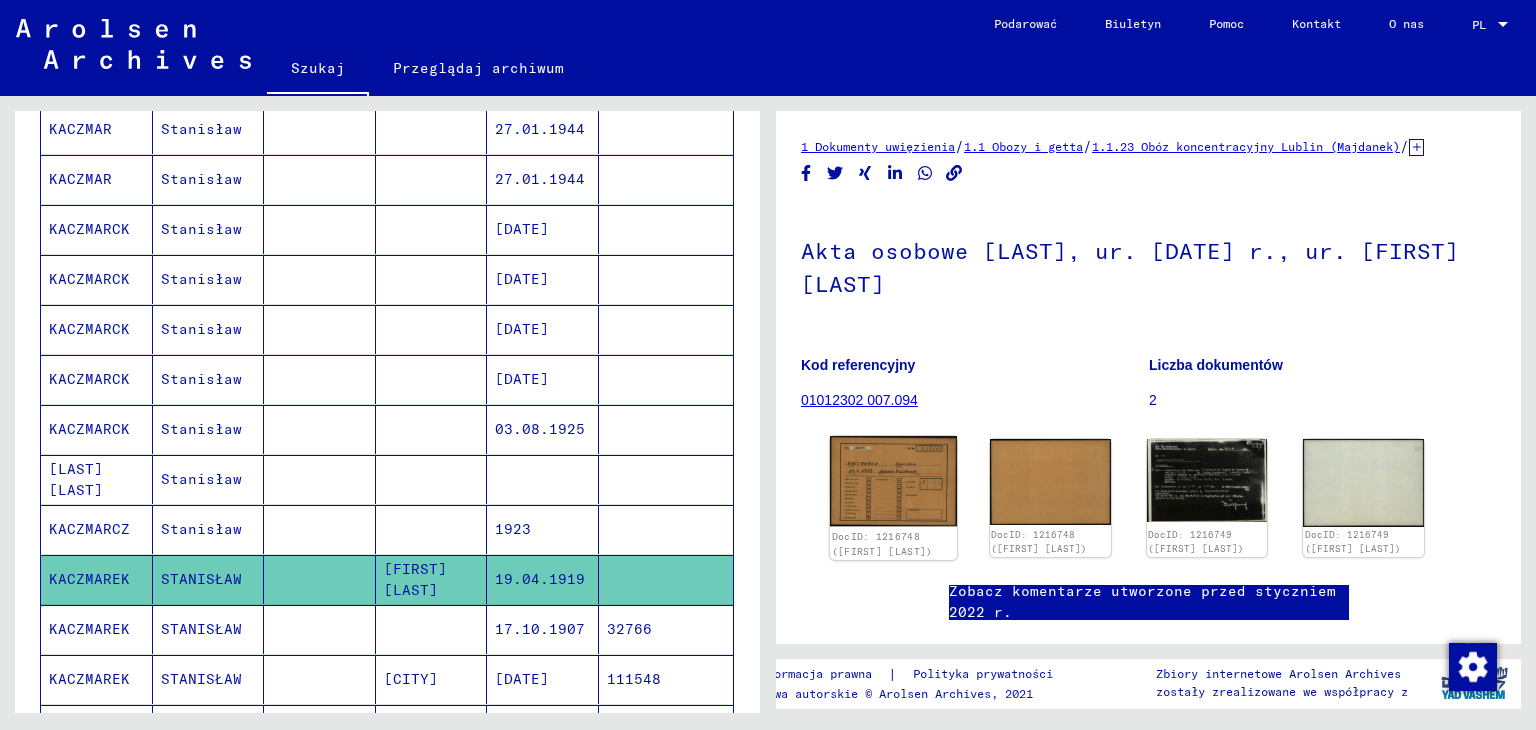 click 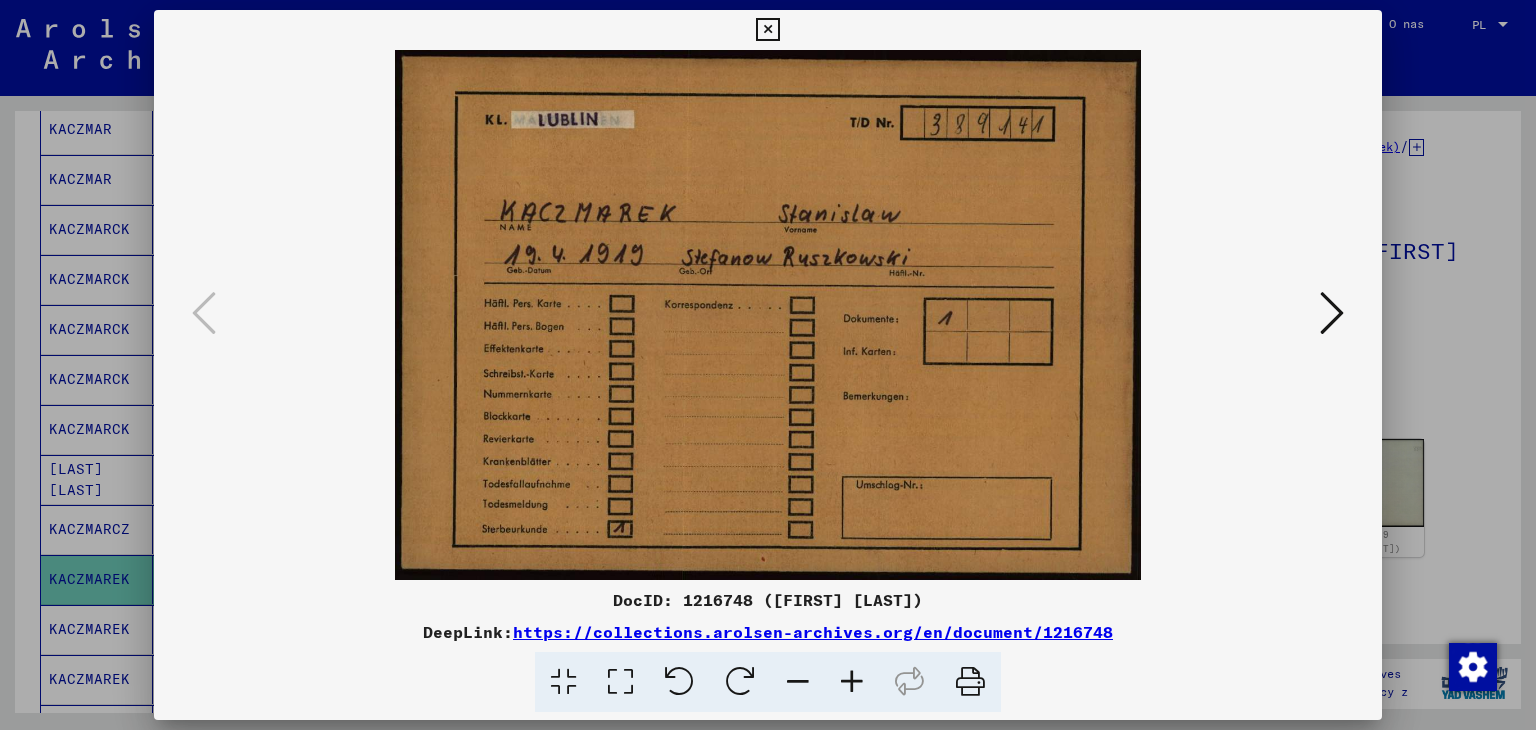 click at bounding box center [1332, 313] 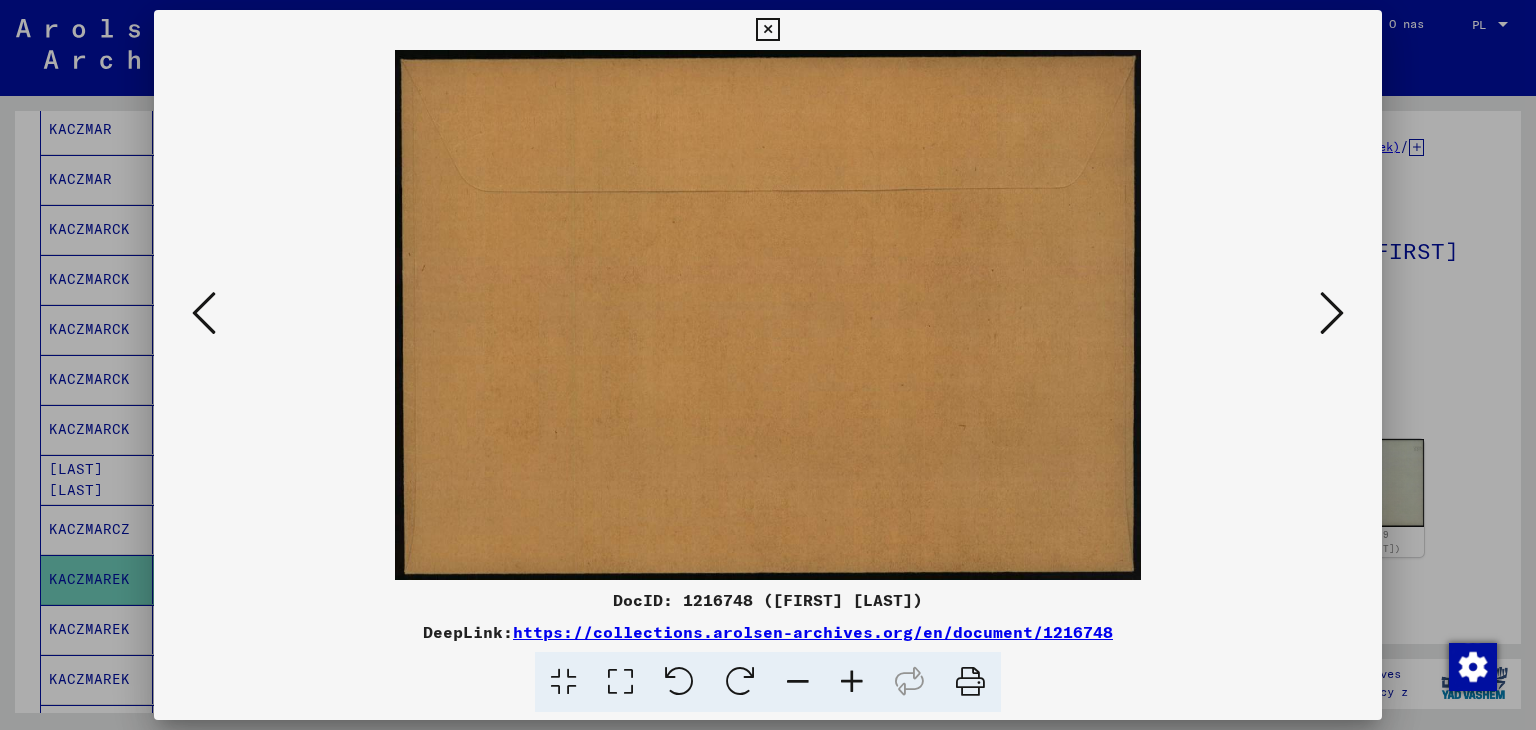 click at bounding box center (1332, 313) 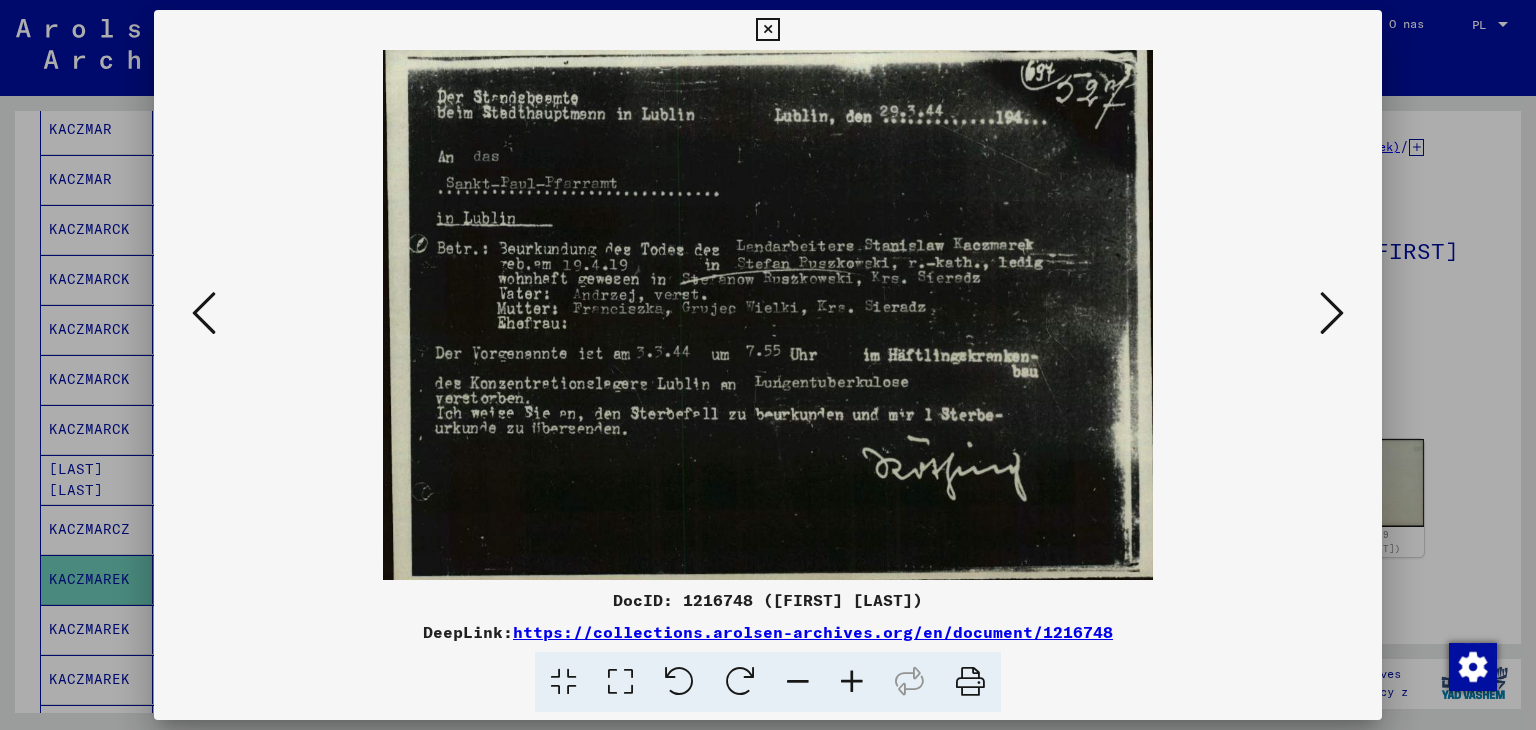 click at bounding box center [1332, 313] 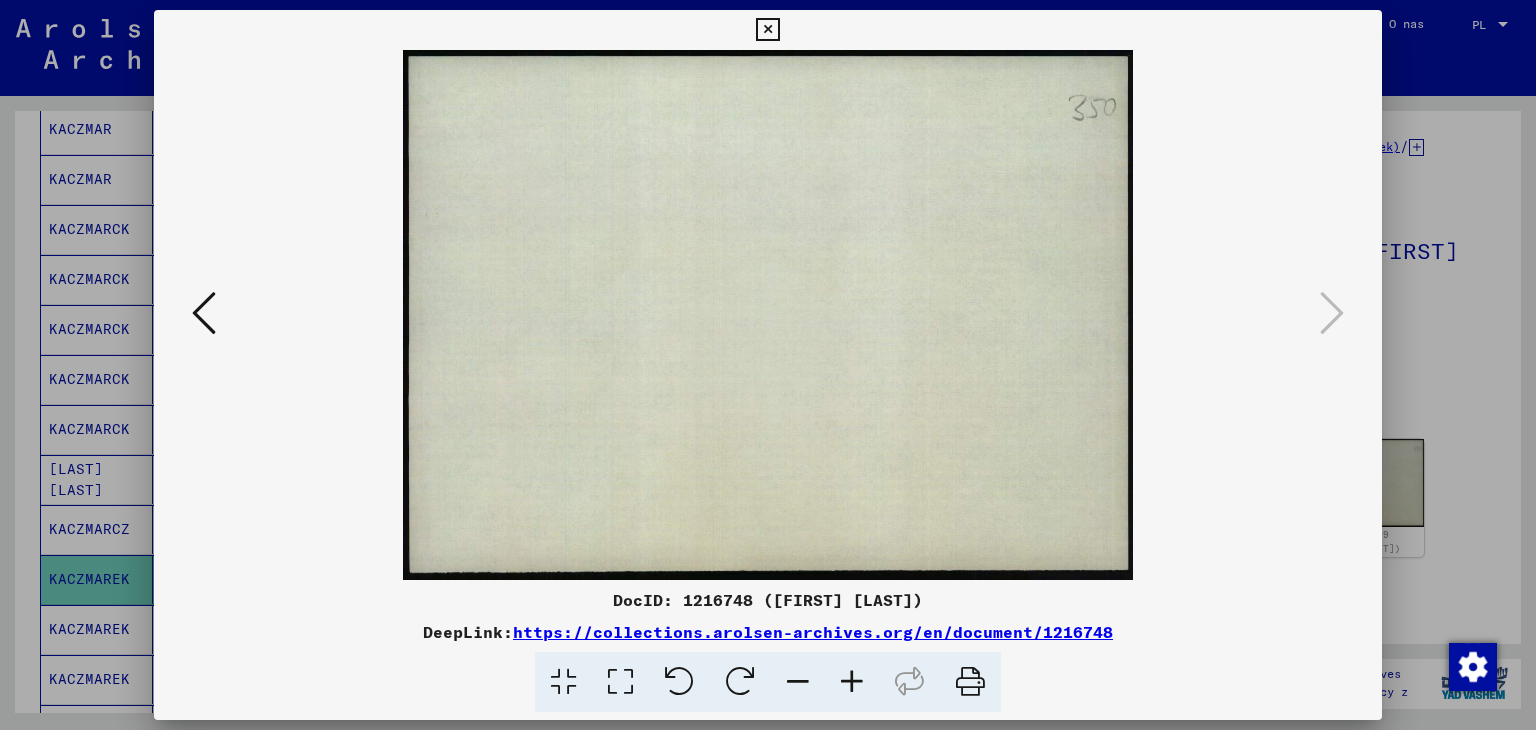 click at bounding box center (767, 30) 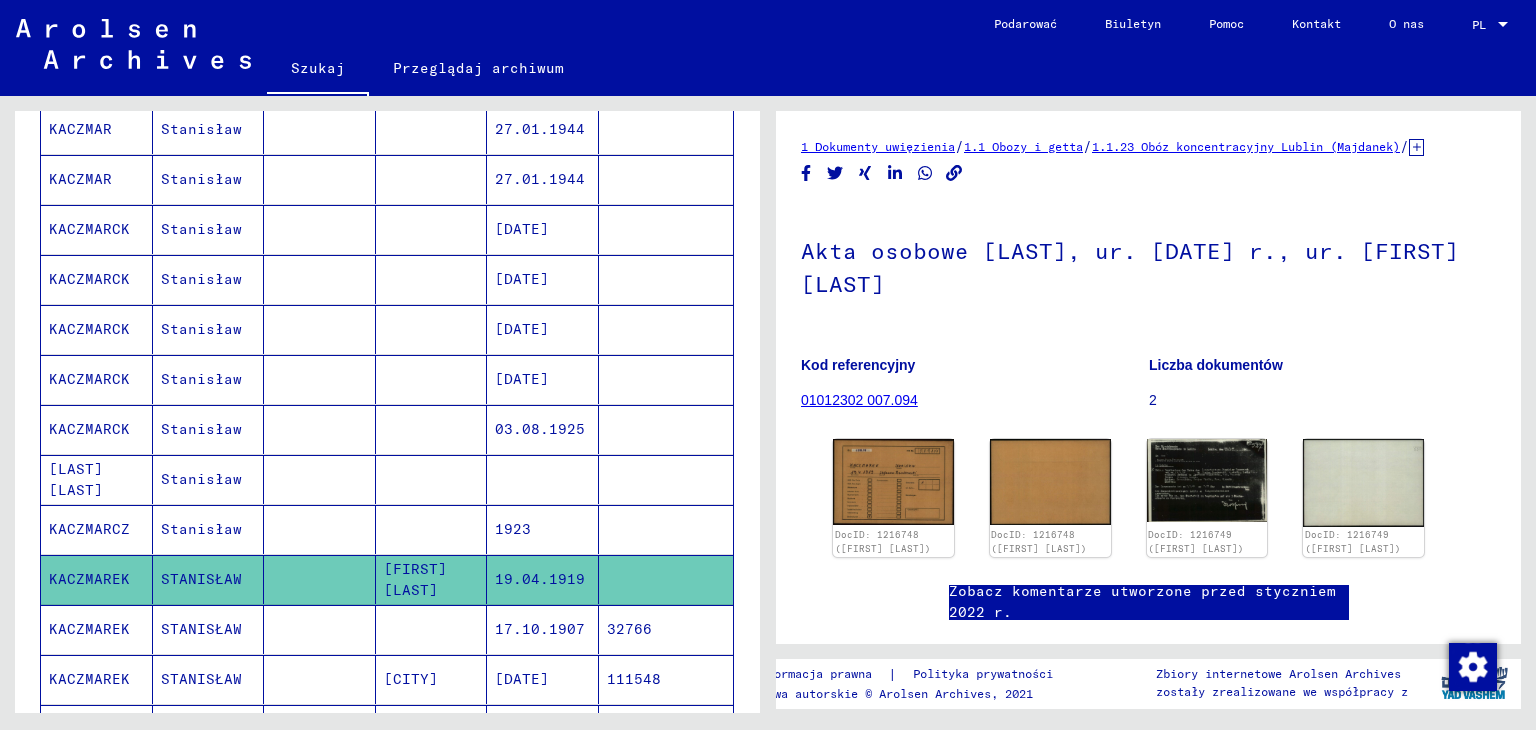 scroll, scrollTop: 900, scrollLeft: 0, axis: vertical 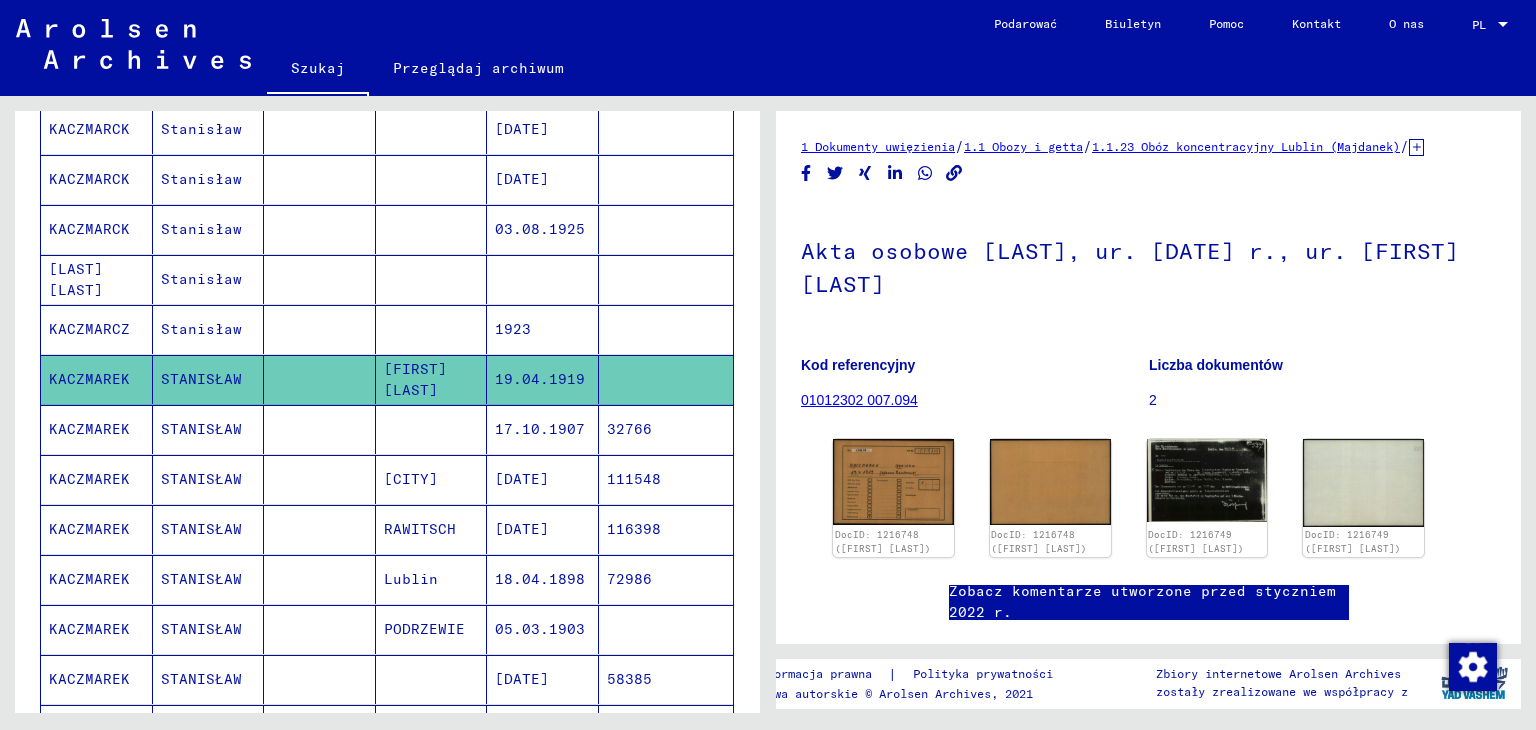 click on "STANISŁAW" at bounding box center (201, 729) 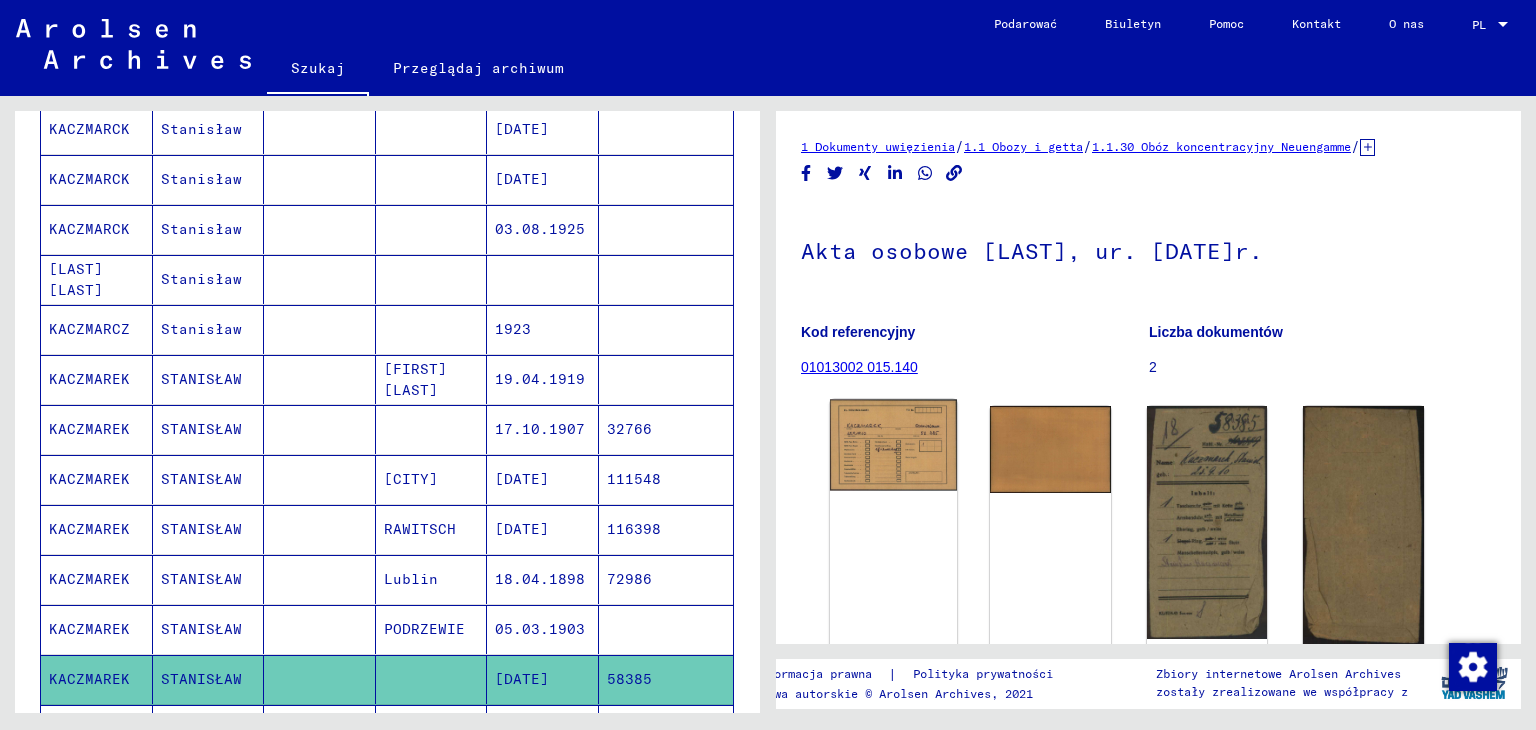 click 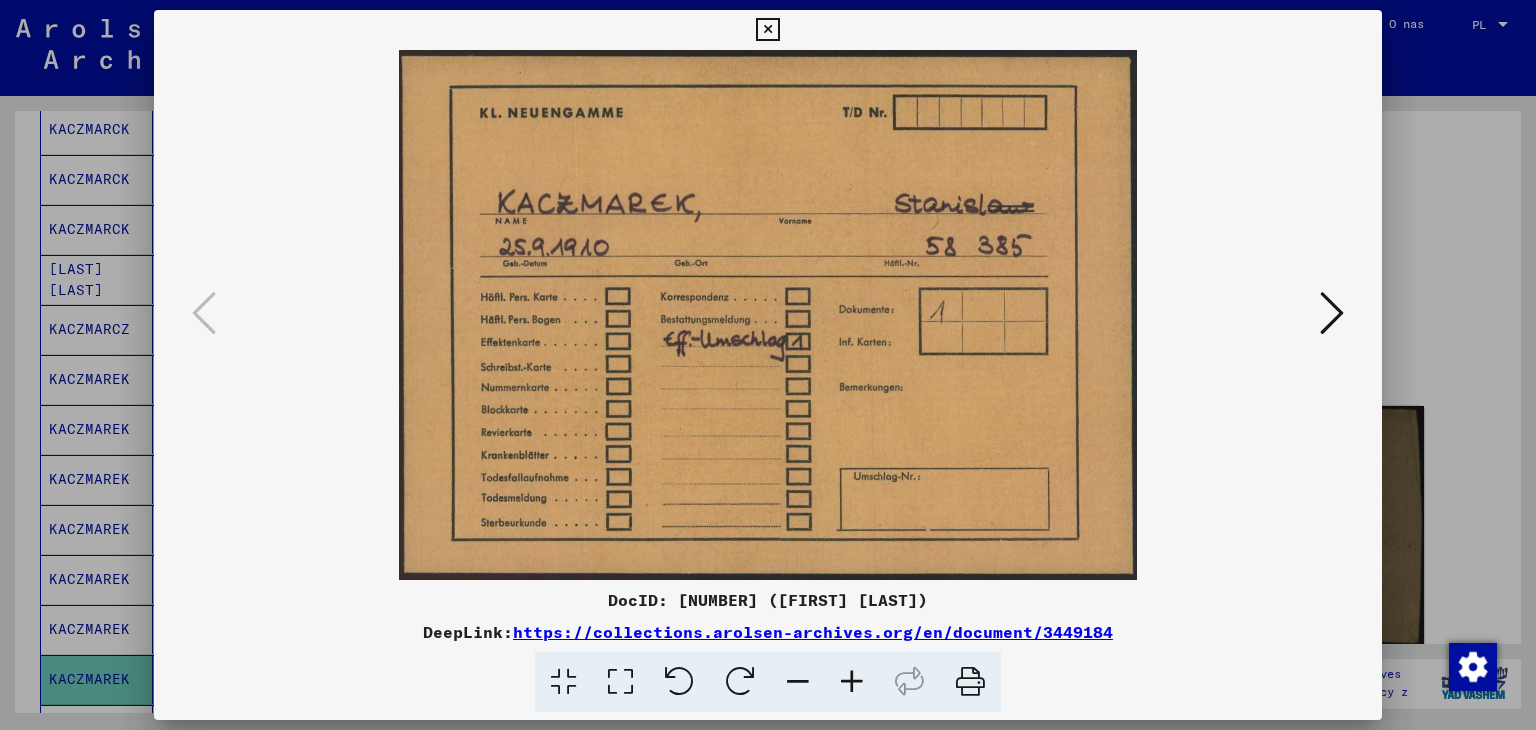 click at bounding box center (1332, 313) 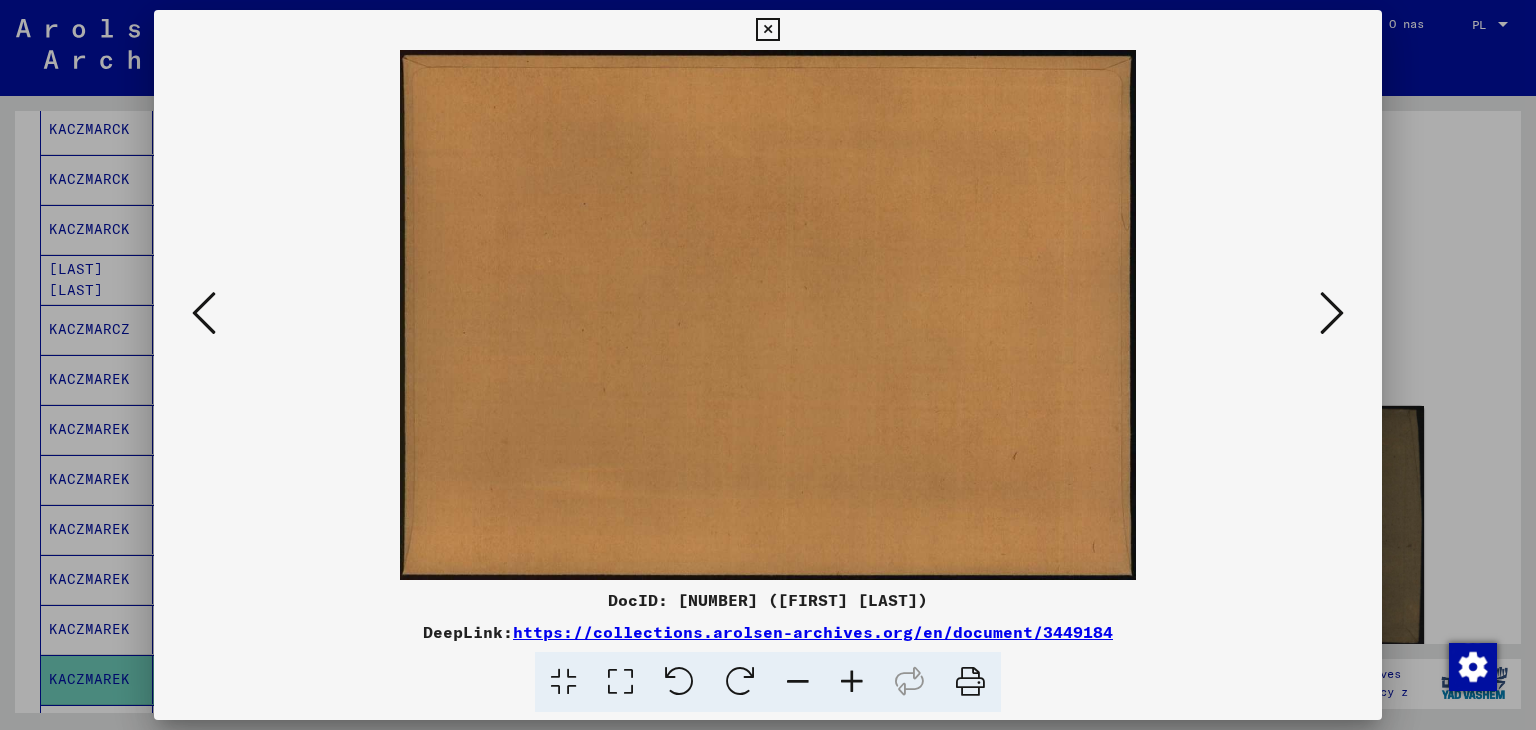 click at bounding box center [1332, 313] 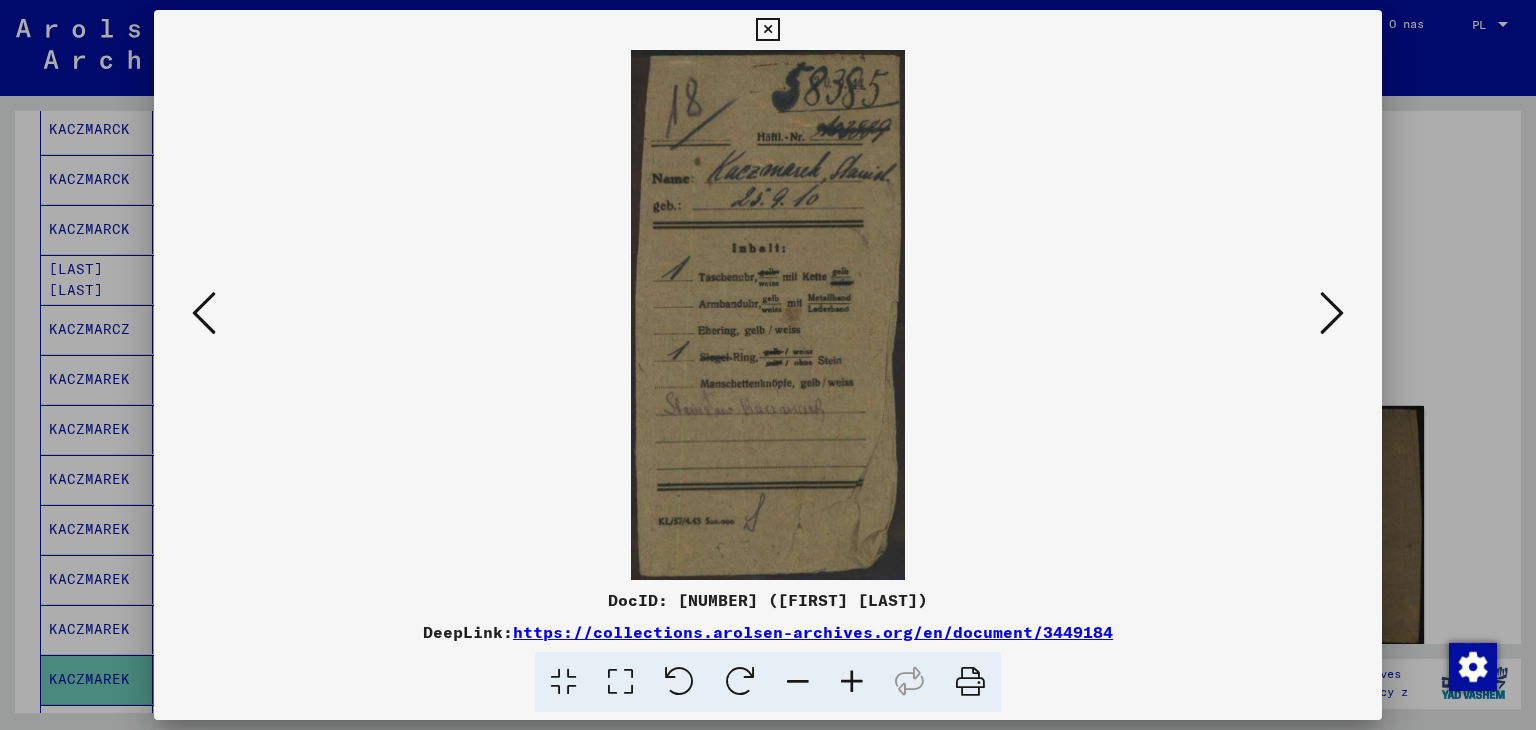 click at bounding box center [1332, 313] 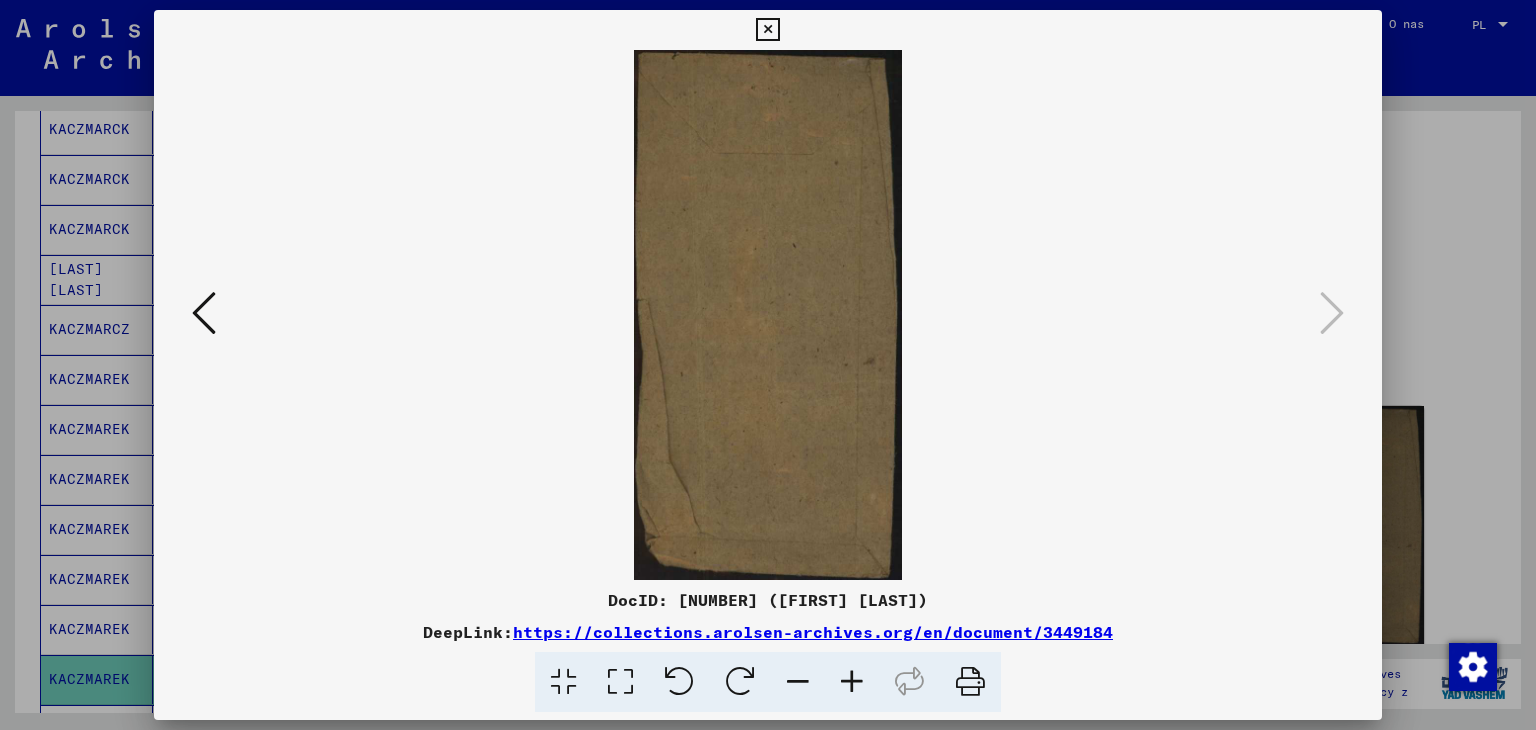 click at bounding box center [767, 30] 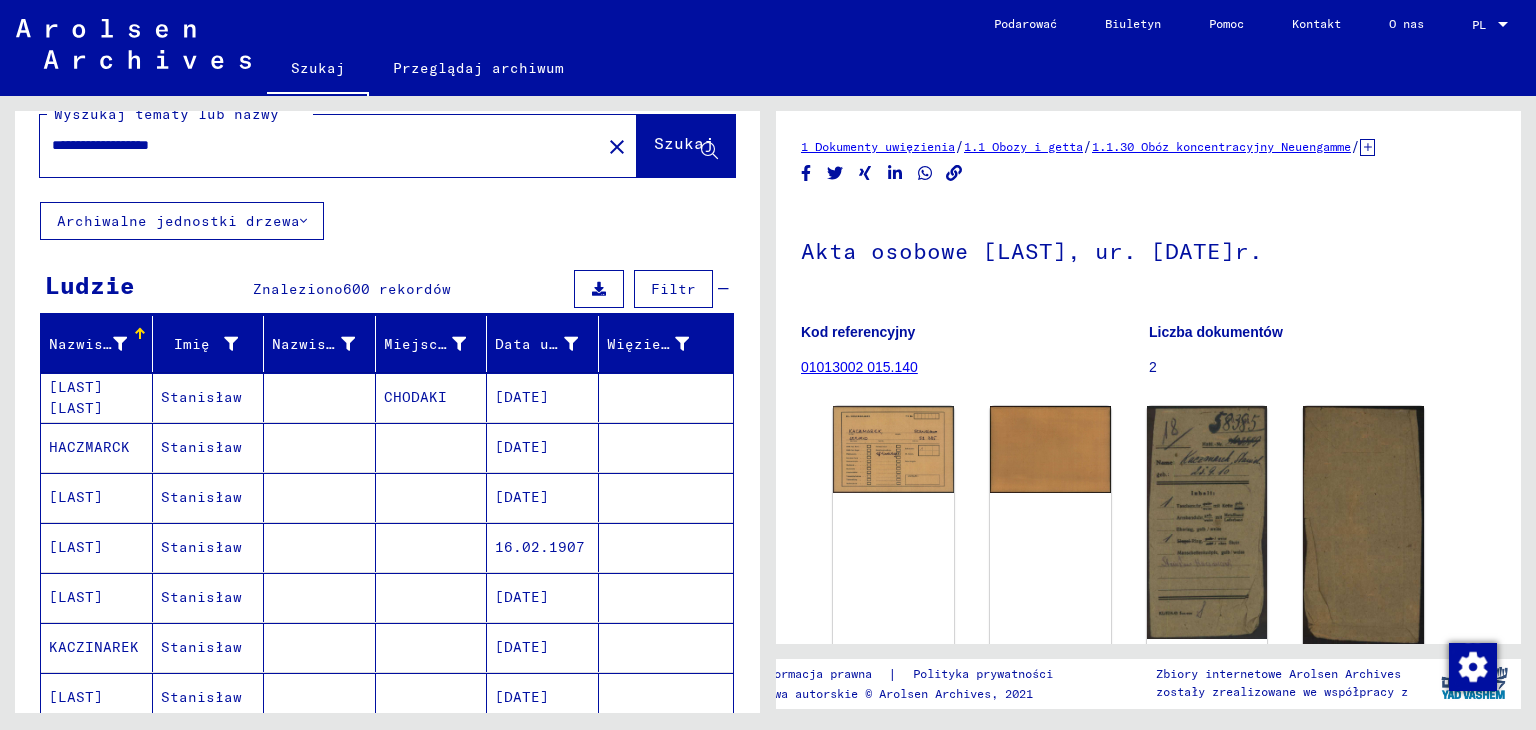scroll, scrollTop: 0, scrollLeft: 0, axis: both 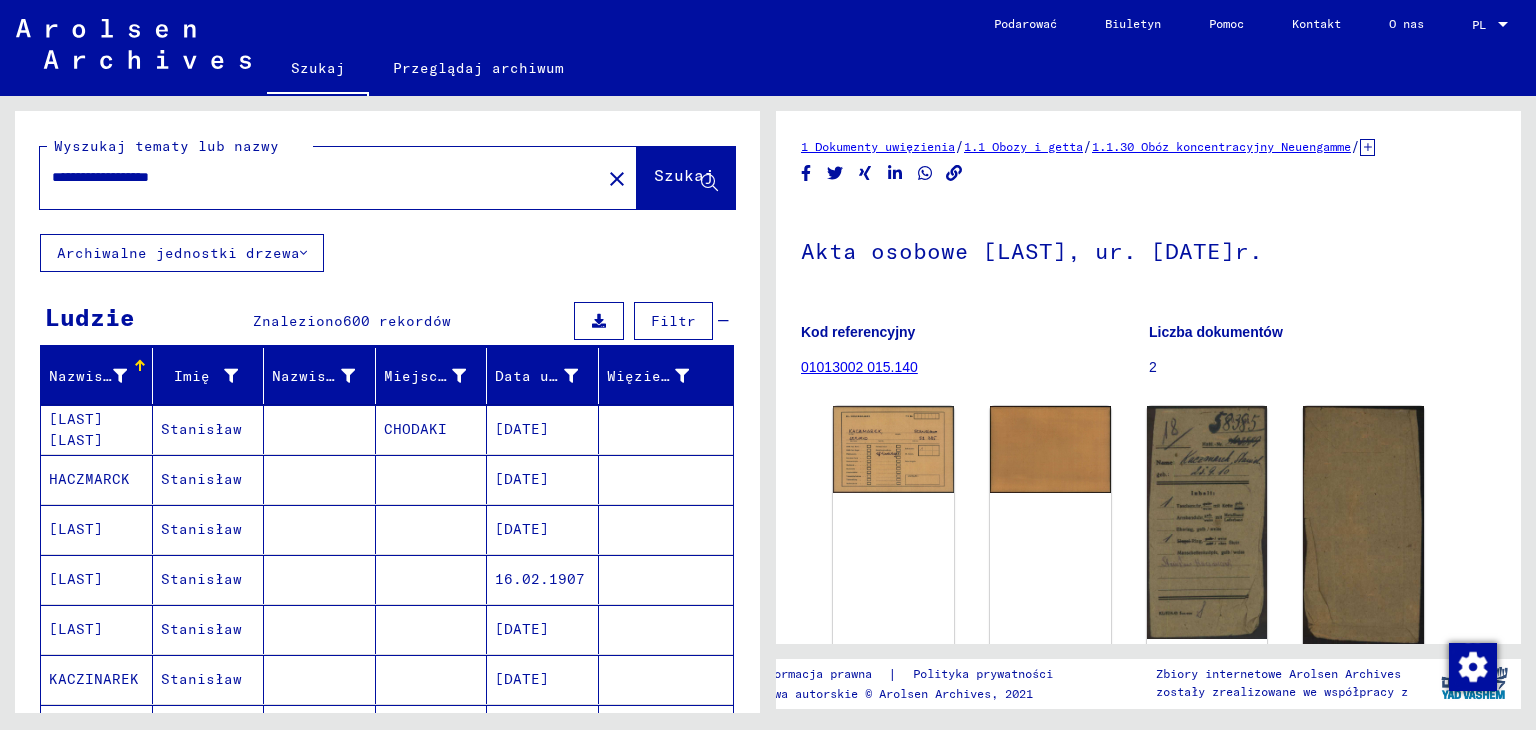 click on "**********" at bounding box center [320, 177] 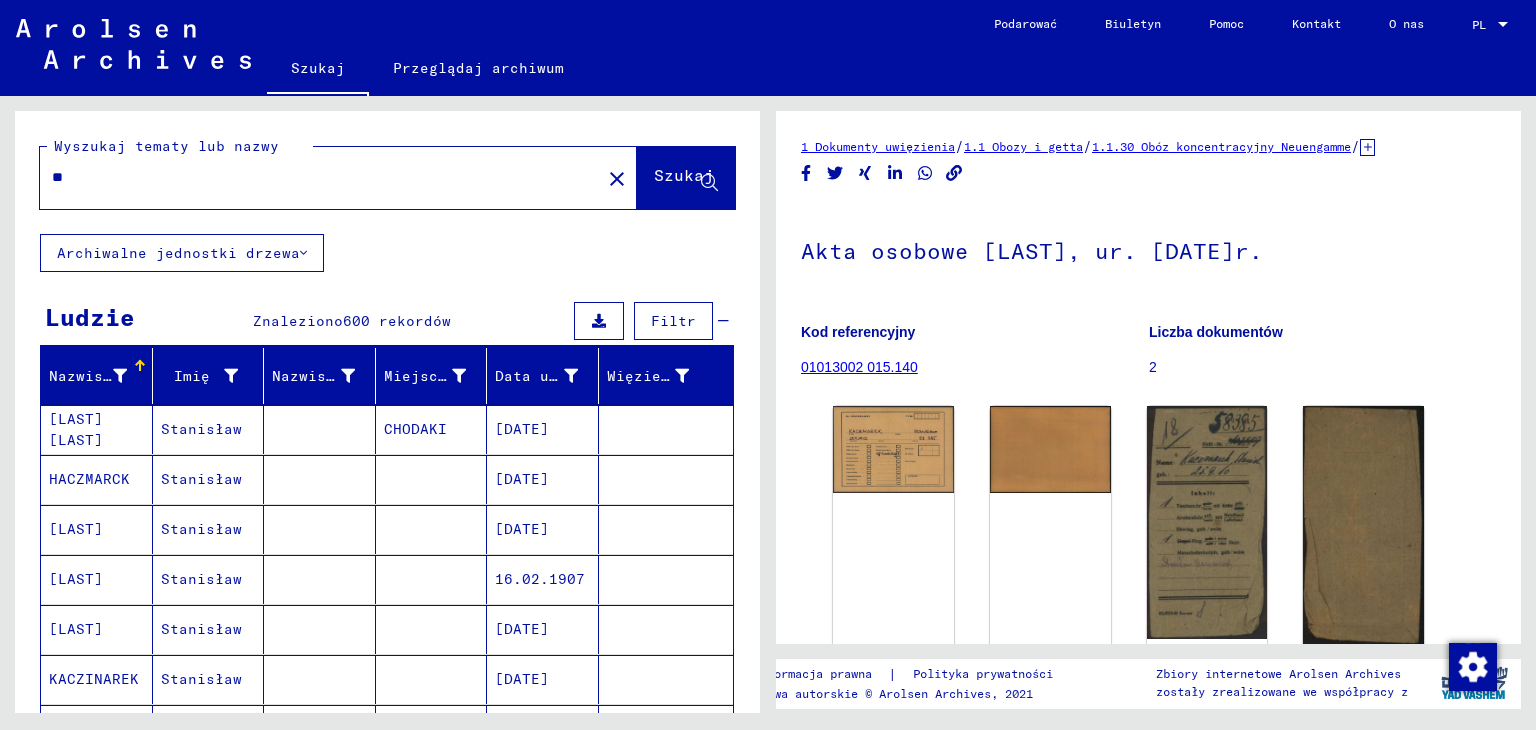 type on "*" 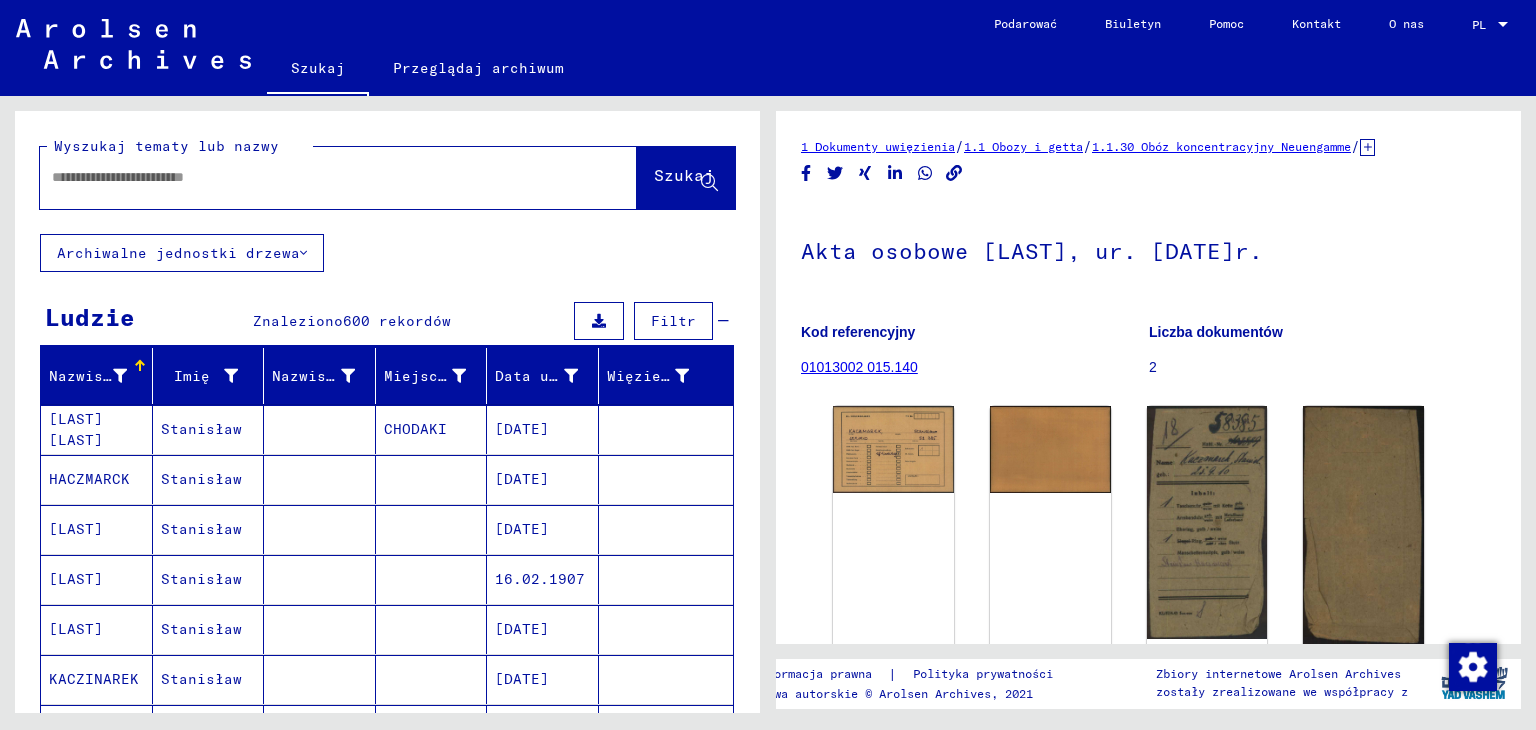 type 